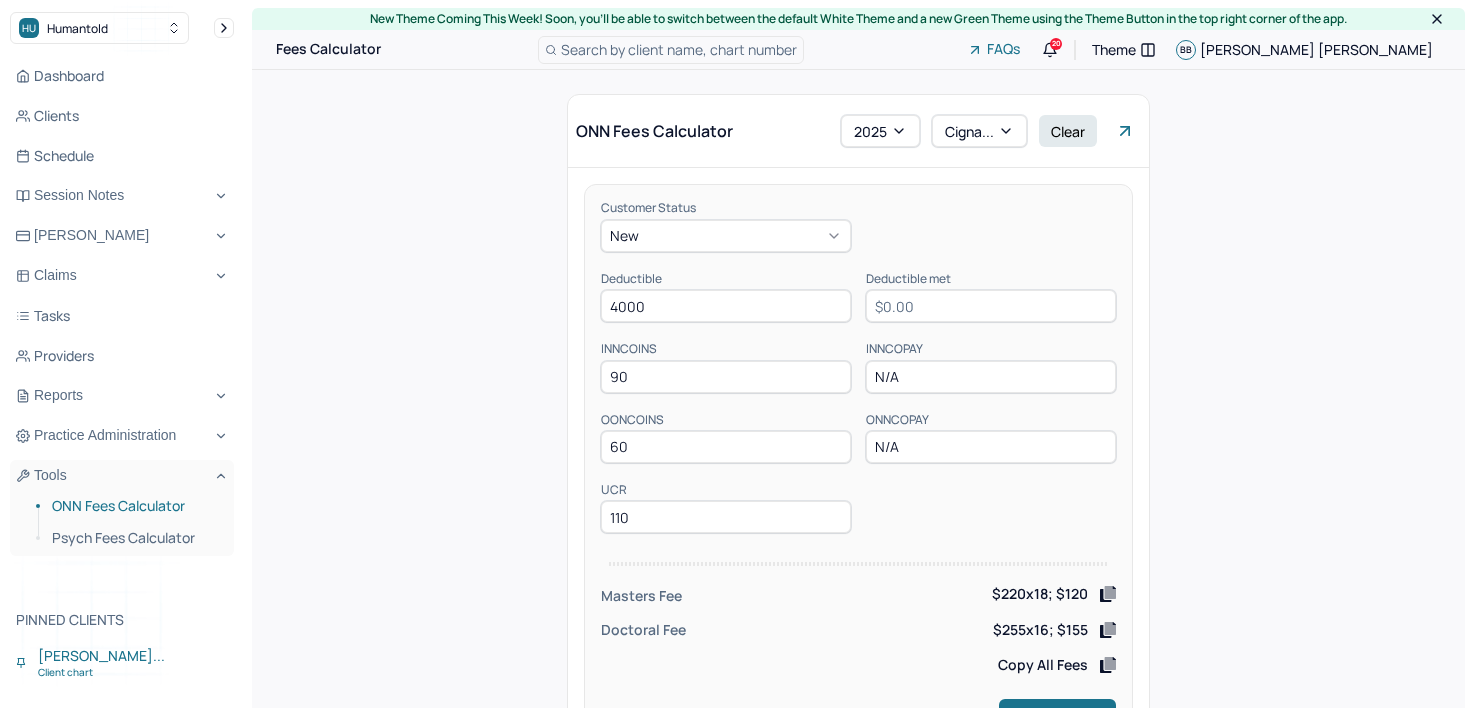scroll, scrollTop: 0, scrollLeft: 0, axis: both 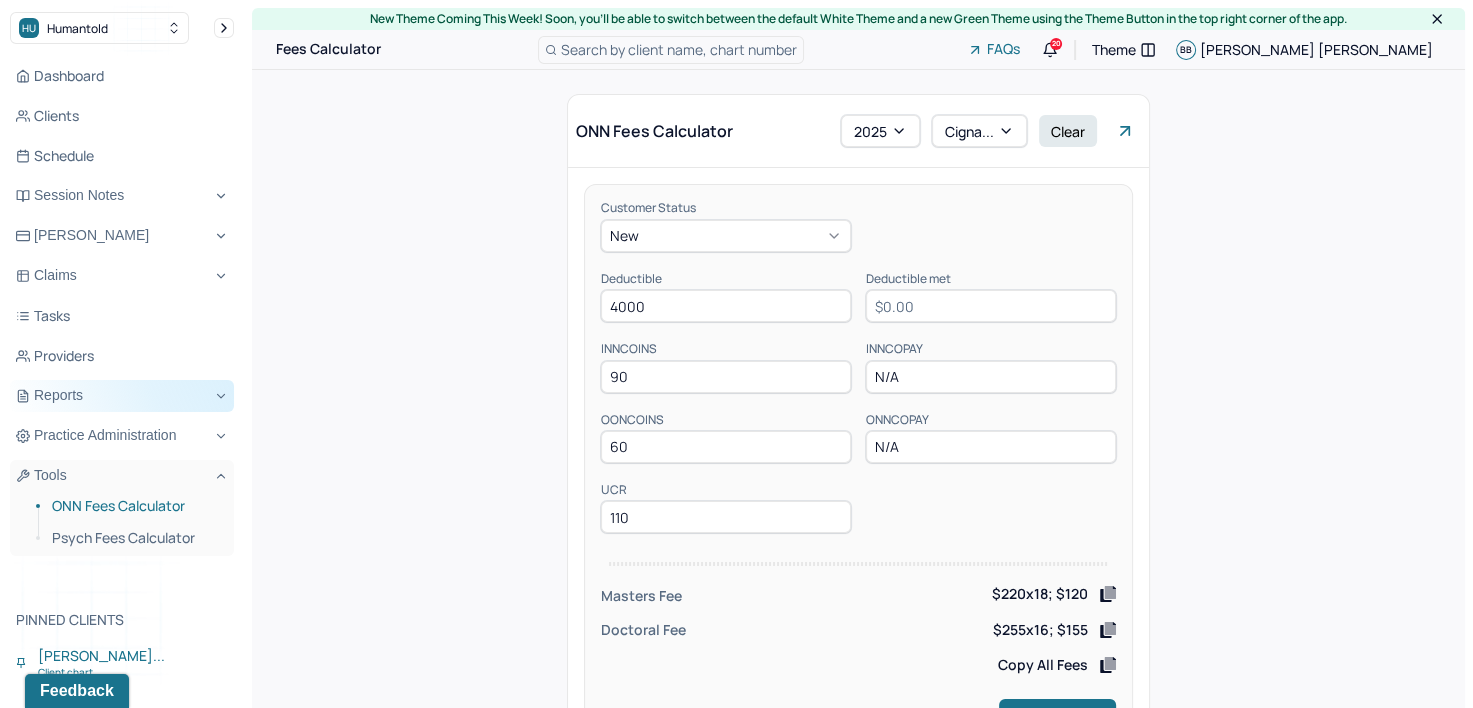 click on "Reports" at bounding box center [122, 396] 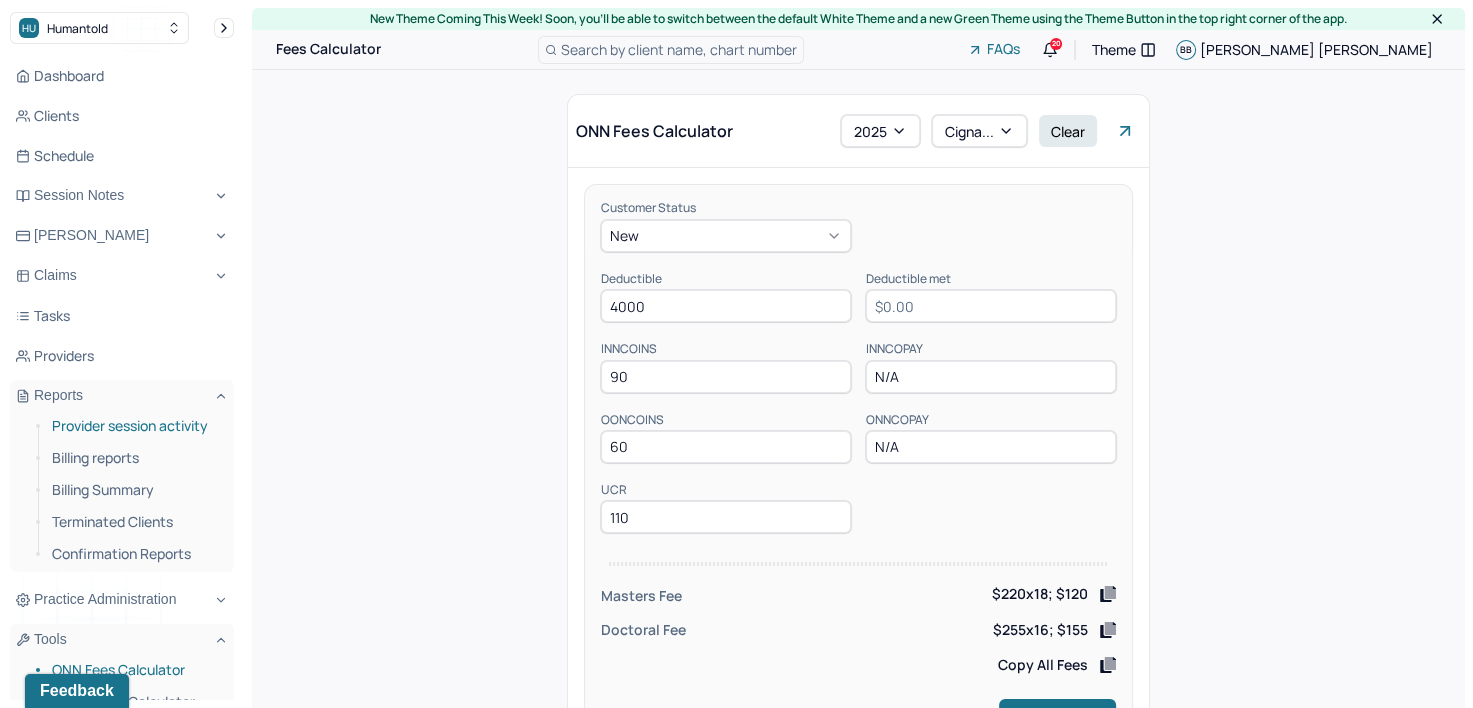 click on "Provider session activity" at bounding box center [135, 426] 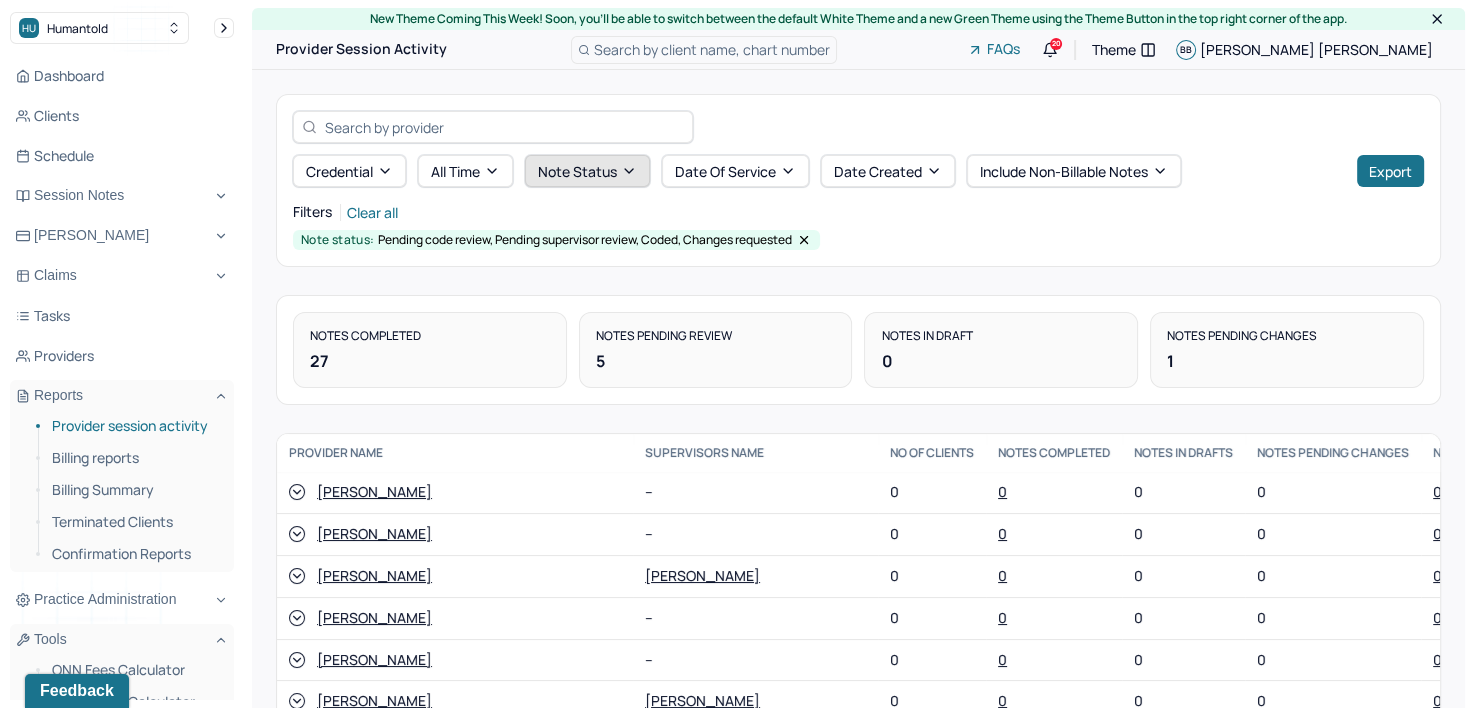 click on "Note status" at bounding box center (587, 171) 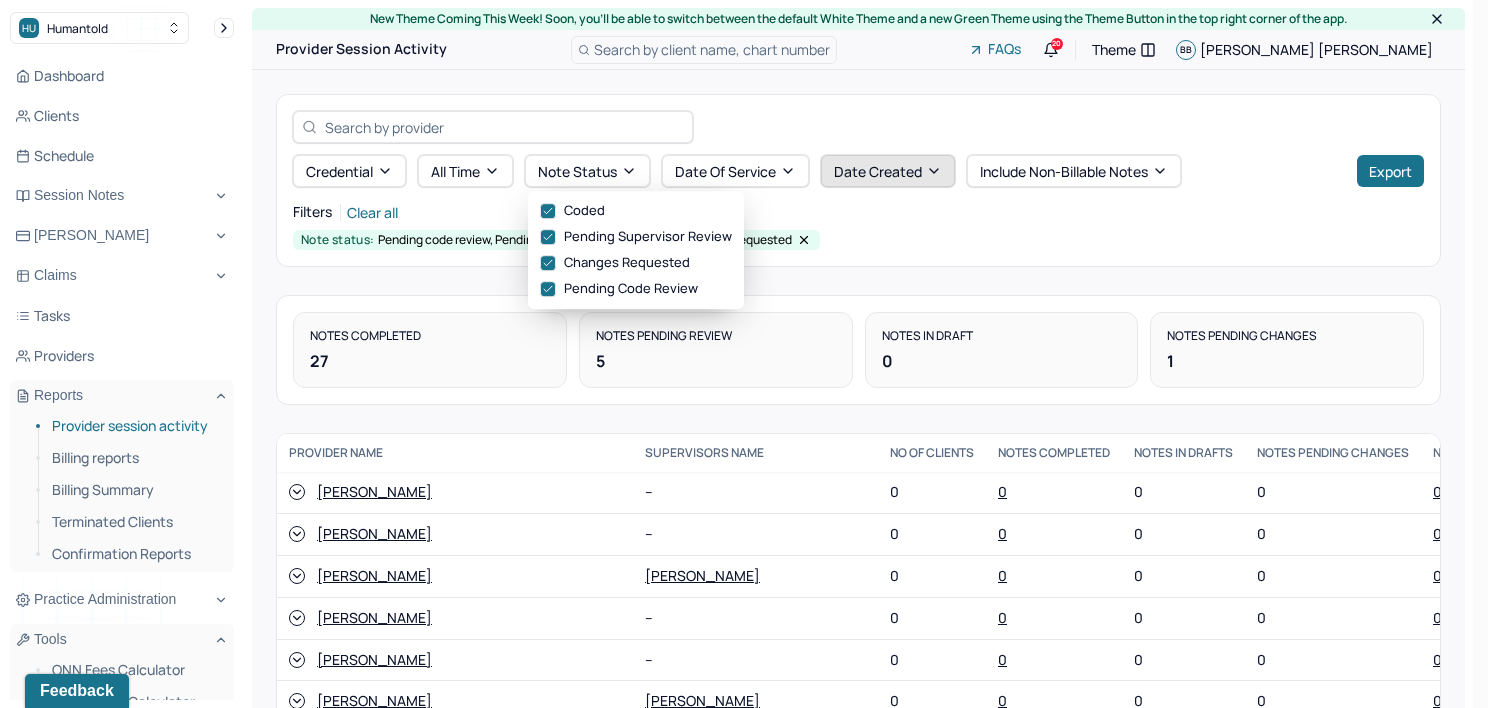 click 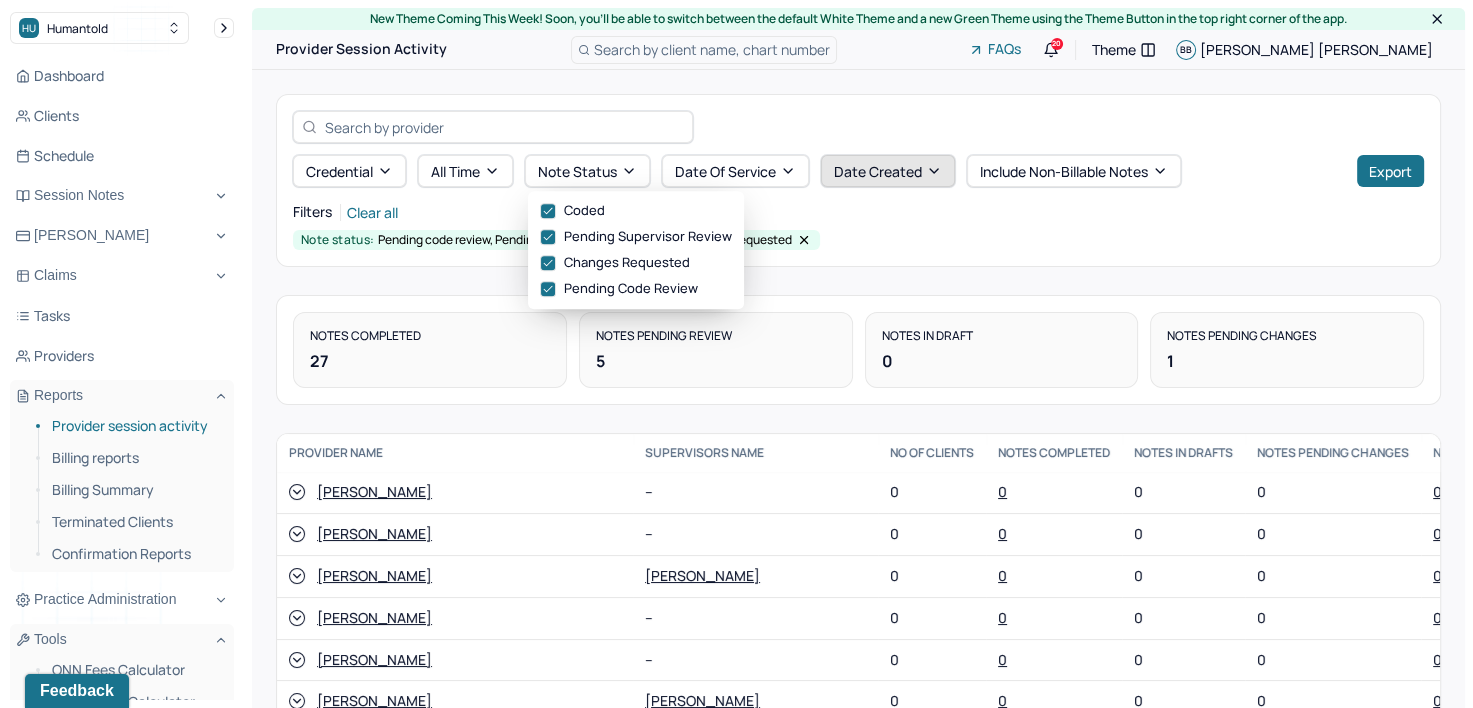 select on "6" 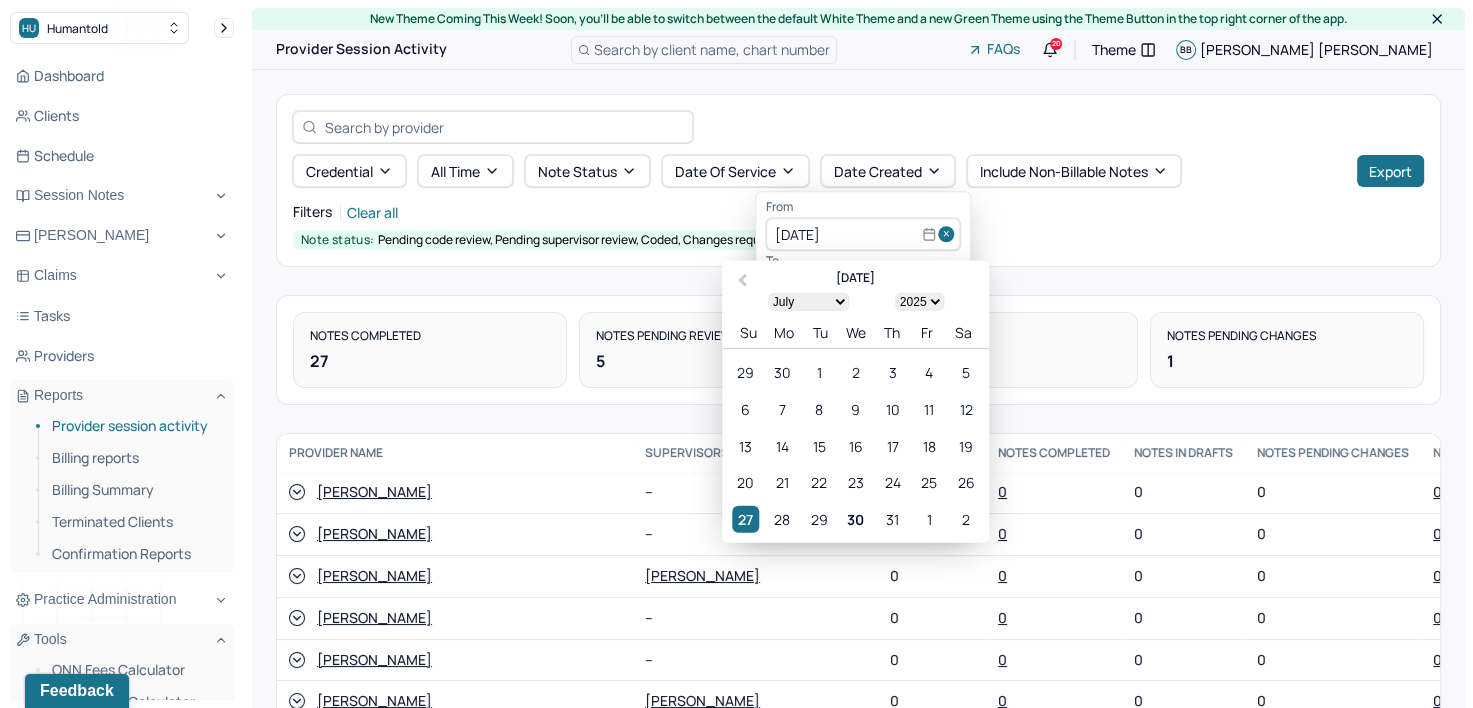 click at bounding box center (949, 235) 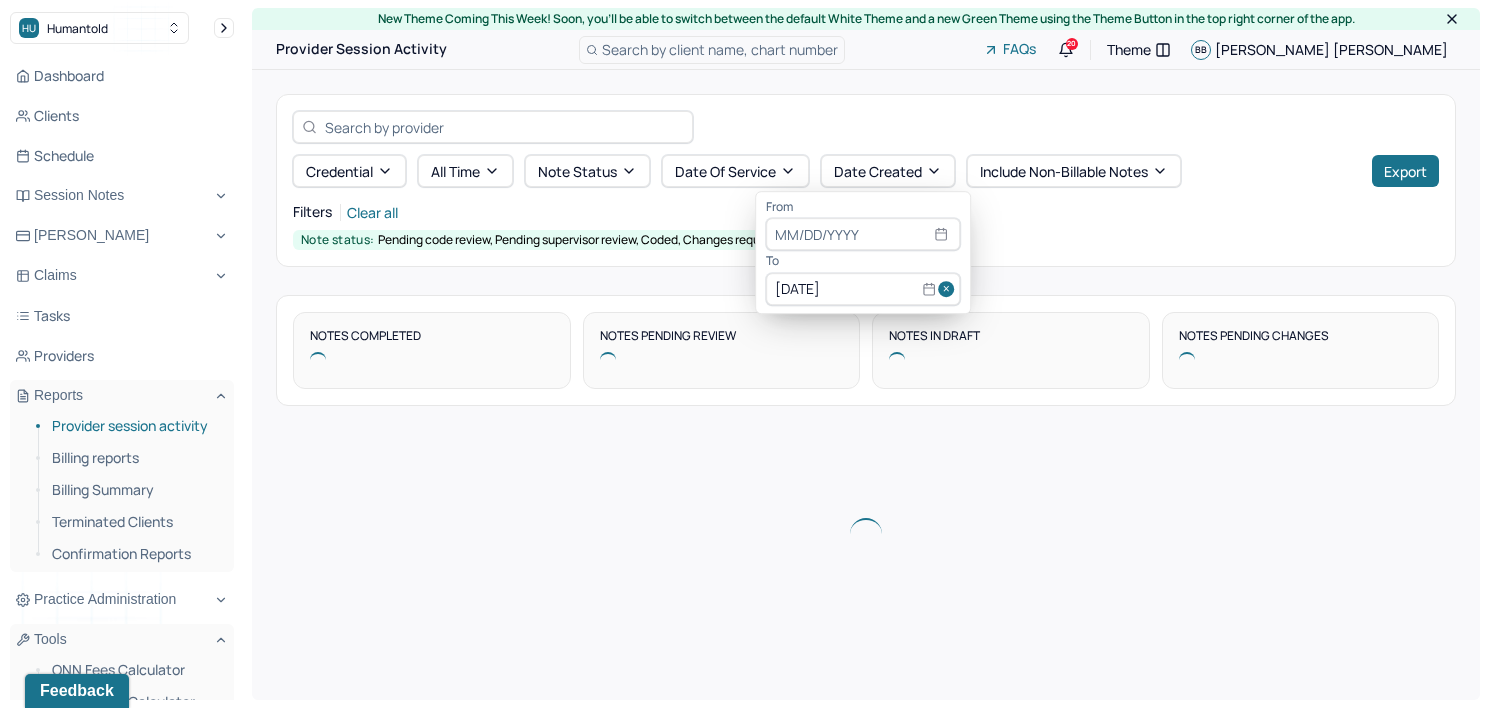 click at bounding box center (949, 289) 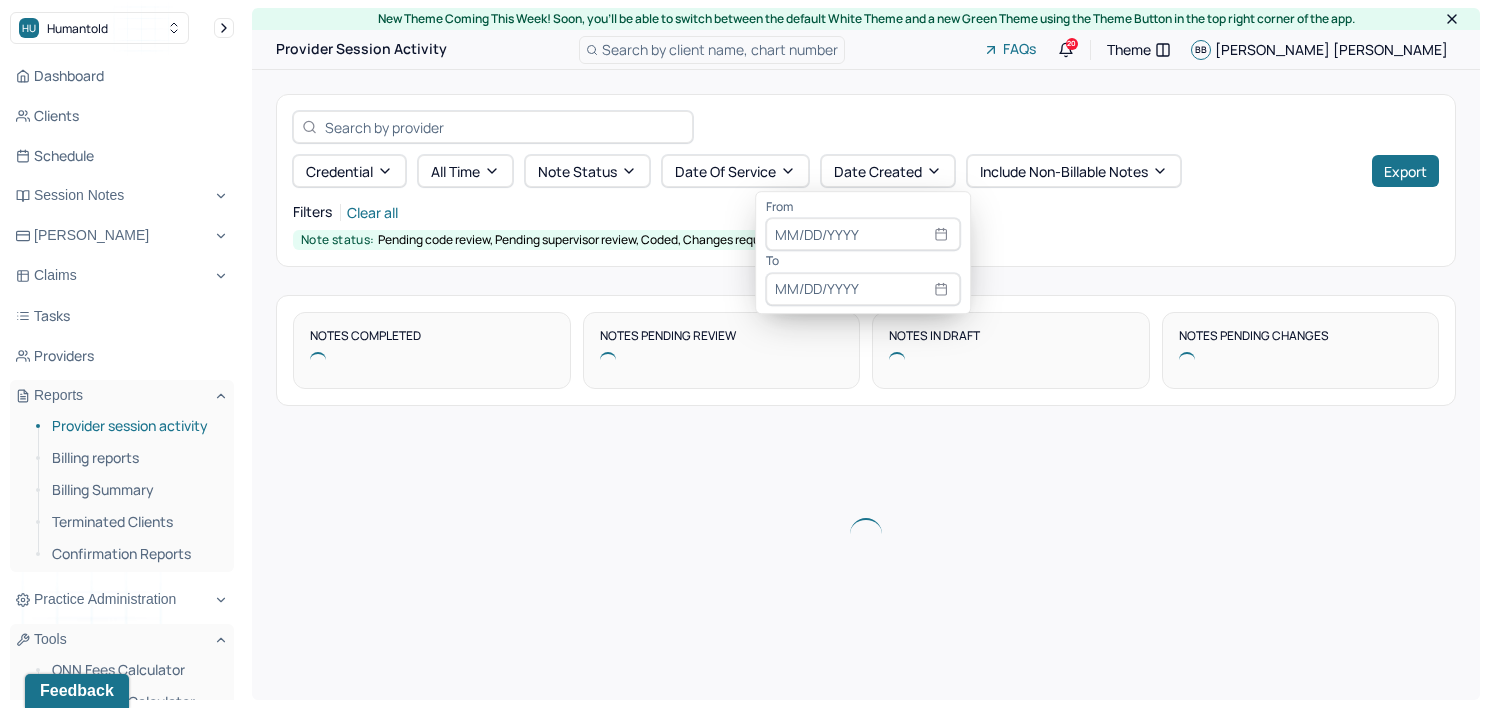click at bounding box center (863, 235) 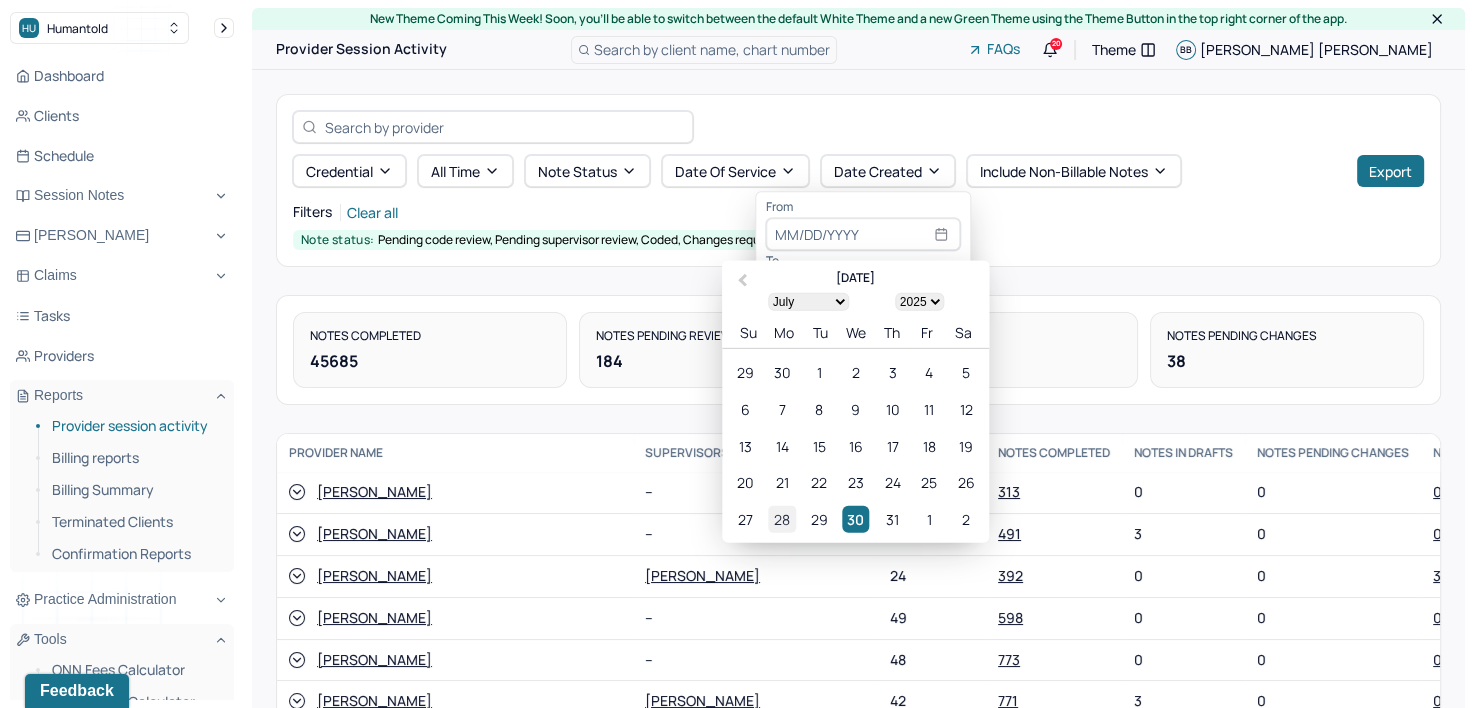 click on "28" at bounding box center (782, 519) 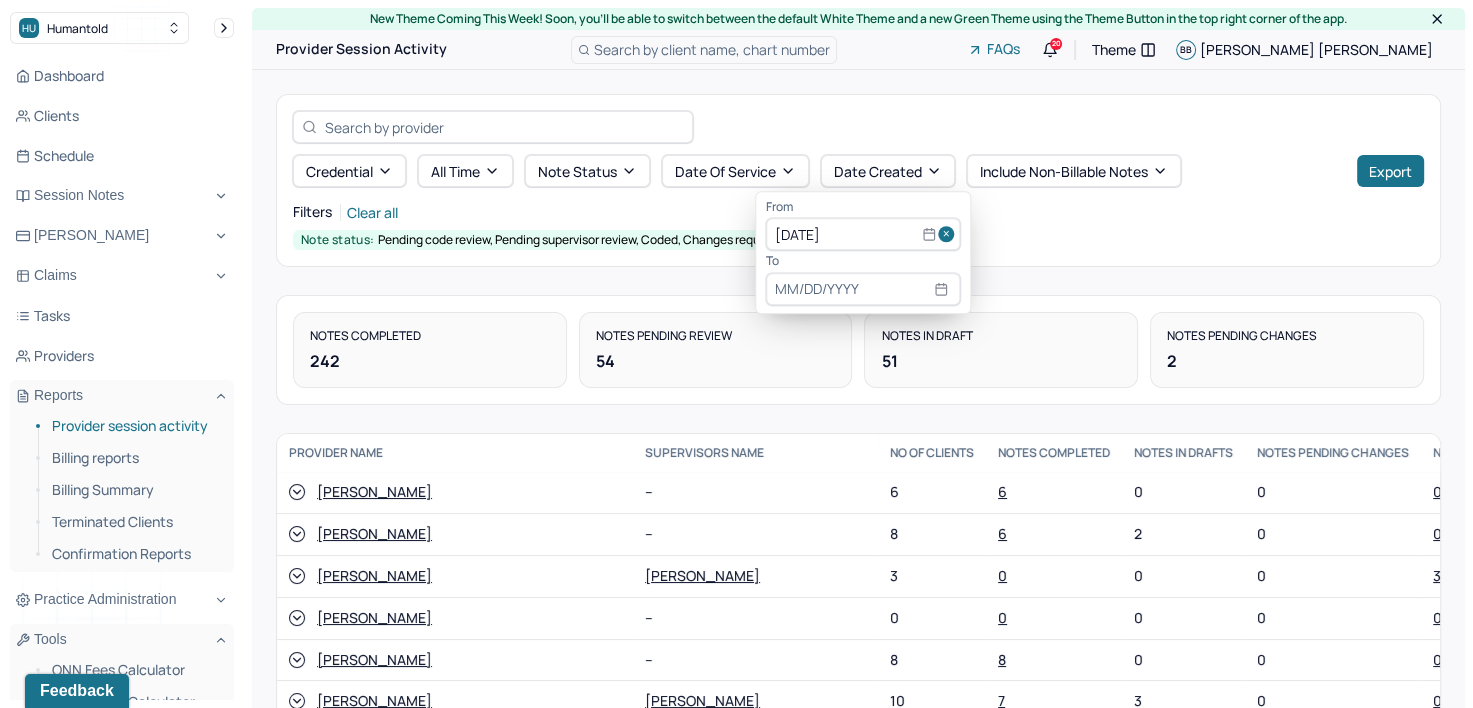 select on "6" 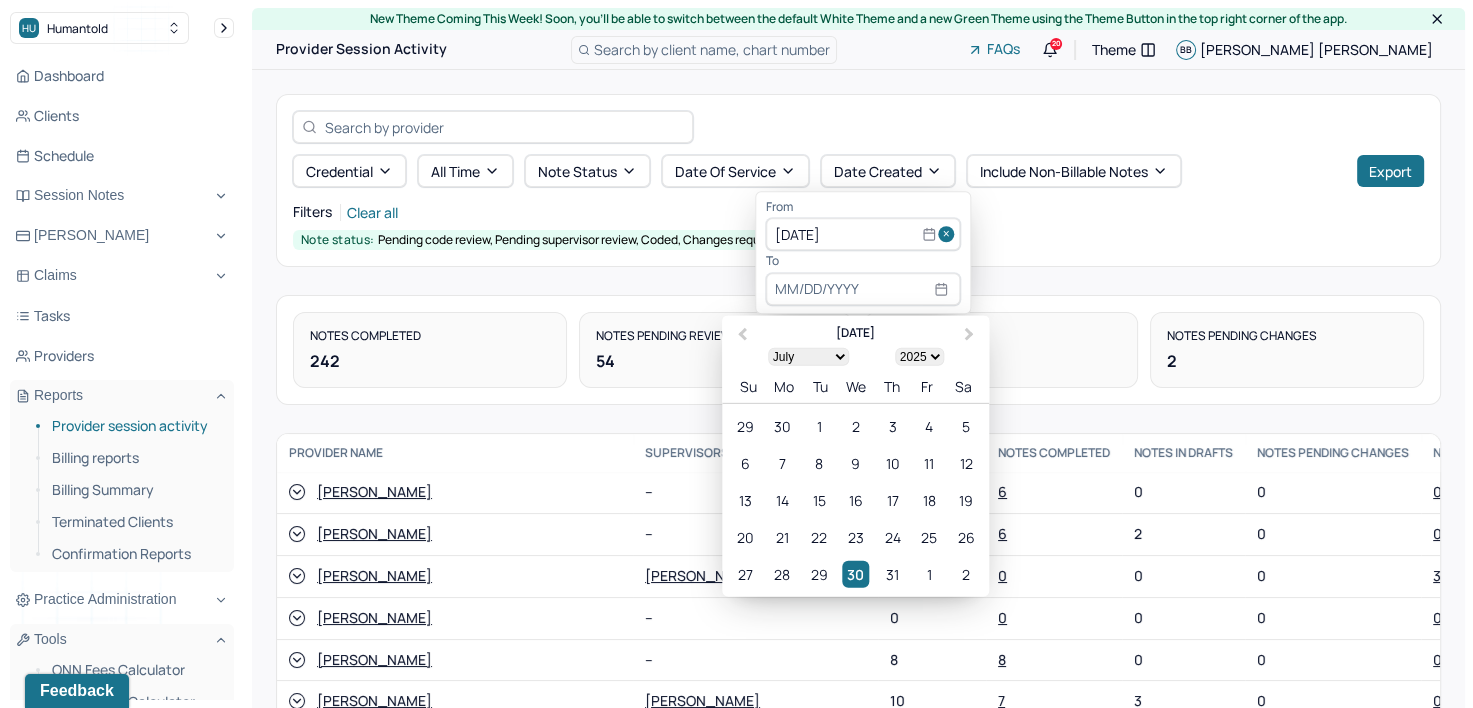 click at bounding box center (863, 289) 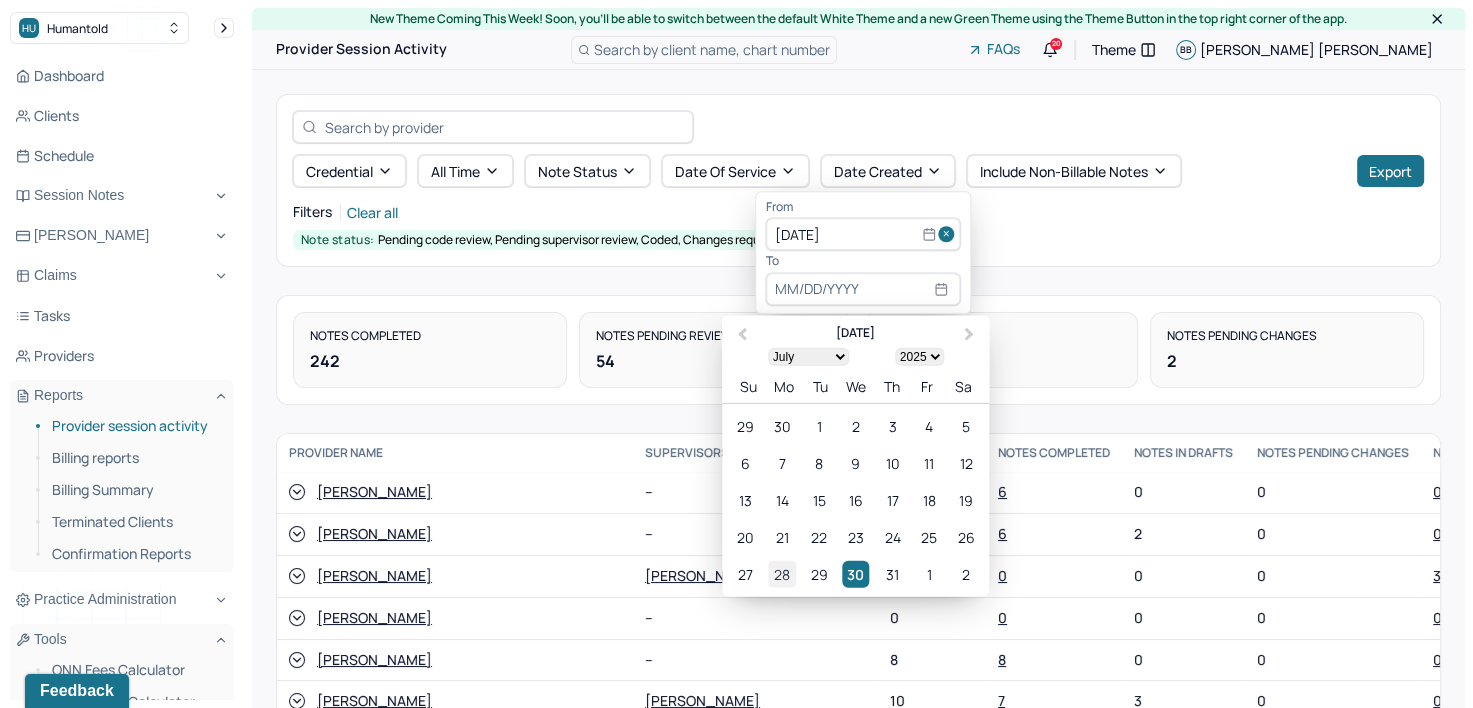 click on "28" at bounding box center [782, 573] 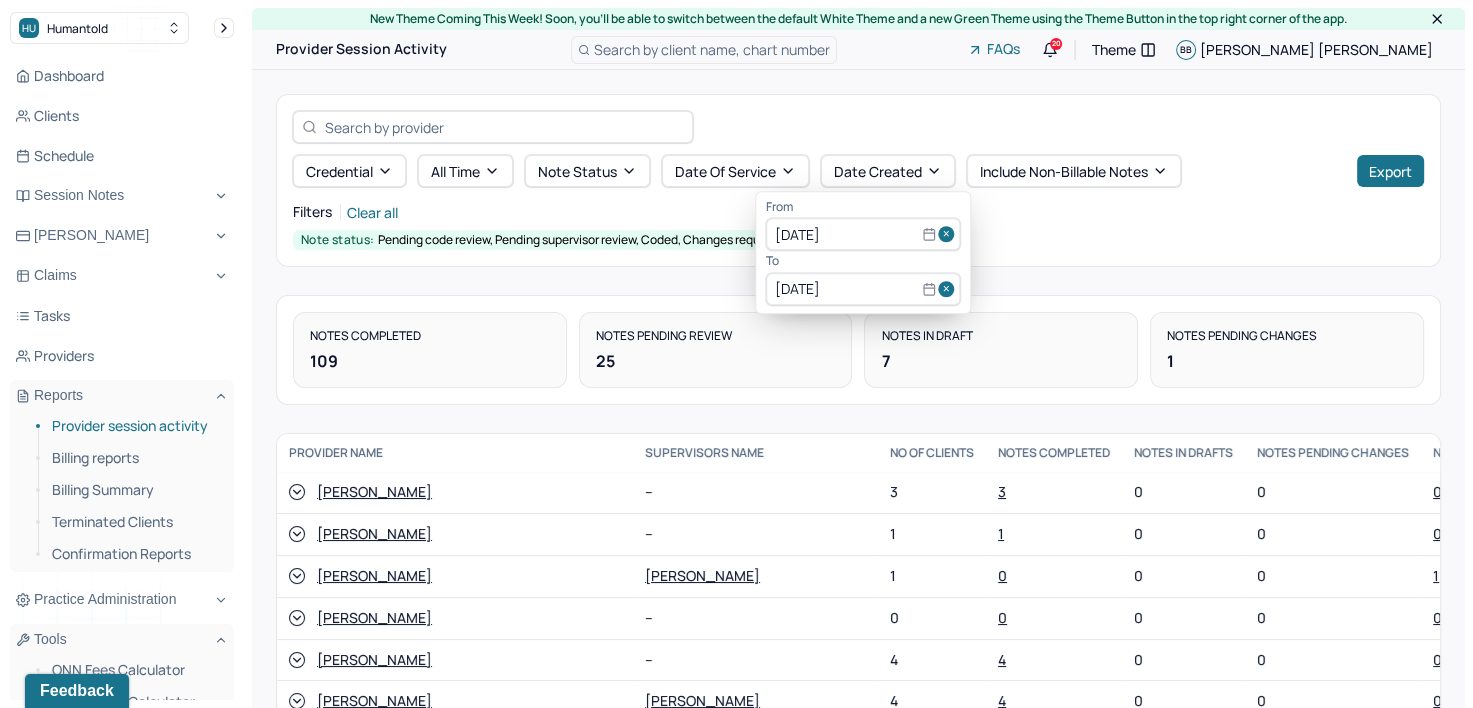 click on "Credential All time Note status Date Of Service Date Created Include non-billable notes Export Filters Clear all Note status: Pending code review, Pending supervisor review, Coded, Changes requested" at bounding box center (858, 180) 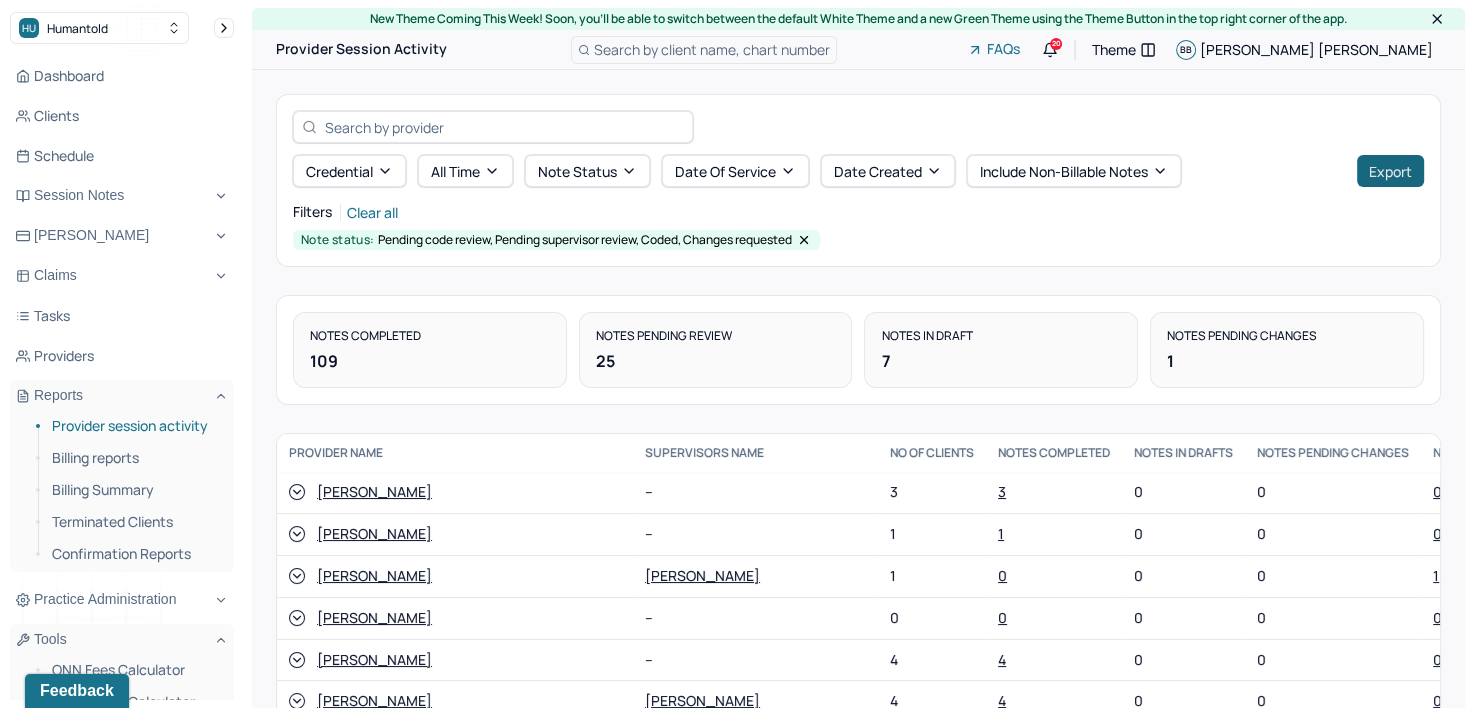 click on "Export" at bounding box center (1390, 171) 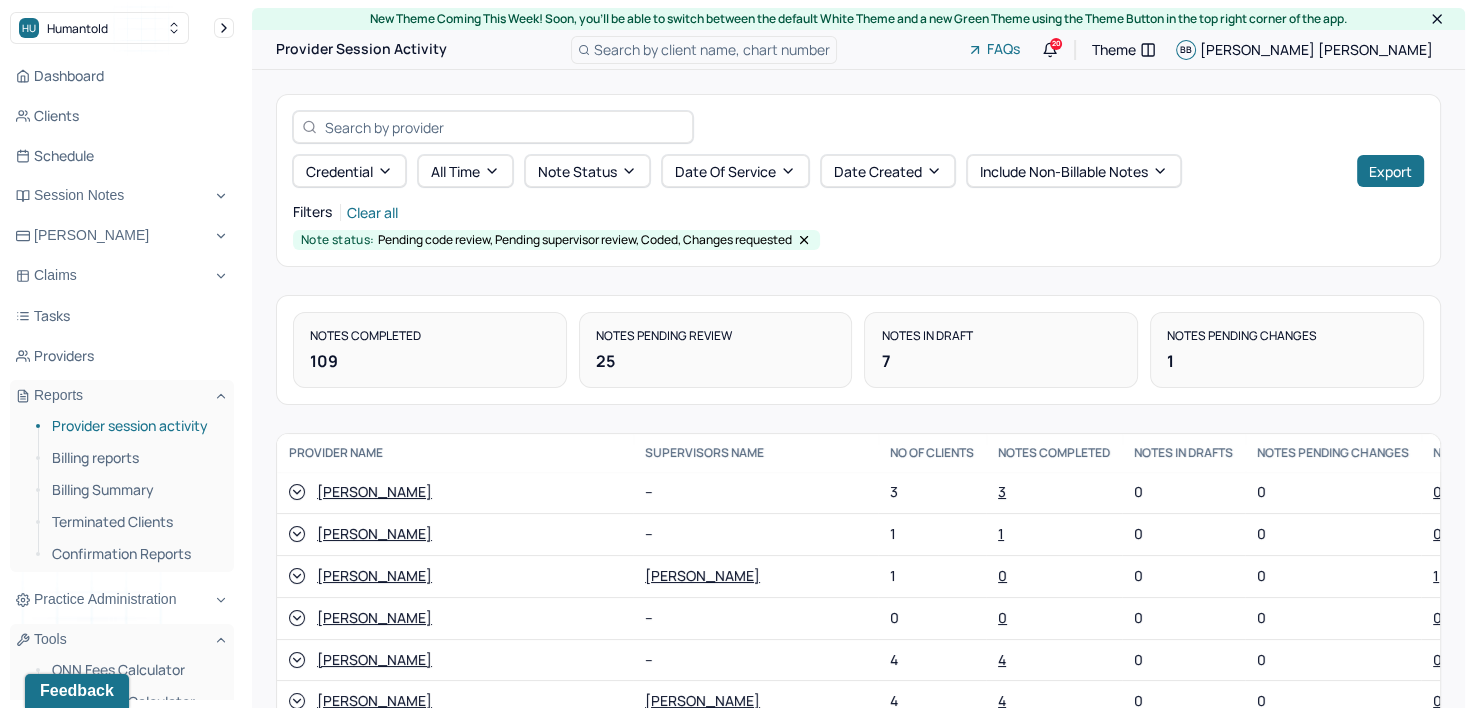 click on "Credential All time Note status Date Of Service Date Created Include non-billable notes Export Filters Clear all Note status: Pending code review, Pending supervisor review, Coded, Changes requested Notes Completed 109 Notes pending review 25 Notes in draft 7 Notes pending changes 1 Provider name SUPERVISORS NAME NO OF CLIENTS NOTES COMPLETED NOTES IN DRAFTS NOTES PENDING CHANGES NOTES PENDING REVIEW ADAMJEE, AMNA -- 3 3 0 0 0 AKCHAYAN, STEVE -- 1 1 0 0 0 ALGHAMDI, DANAH DHIRANI, FATEMAH 1 0 0 0 1 ALIPERTI, RITA -- 0 0 0 0 0 ALIPERTI, DEANNA -- 4 4 0 0 0 ANDERSON, TASHAY ALIPERTI, RITA 4 4 0 0 0 ANG, ANNABELLE BRUNETTI, ANDREA 0 0 0 0 0 ANTIGUA, RANDY MOREIRA, JAVIER 1 1 0 0 0 ARCERI, CHRISTINA -- 0 0 0 0 0 ARMSTRONG, CAITLIN -- 5 5 0 0 0 AULESTIA, ASHLEY LEE, DANIEL 4 0 0 0 4 AZIEVA, GULSANAM BAILEY, JANAY 0 0 0 0 0 BAILEY, JANAY -- 2 2 0 0 0 BASCOMBE, SHERIDAN BELL, GOMATTIE 0 0 0 0 0 BASS, MARGARET ADAMJEE, AMNA 0 0 0 0 0 BATELIC, JENNIFER -- 0 0 0 0 0 BELL, GOMATTIE -- 0 0 0 0 0 BICKFORD, SIERRA 0 0 0 0 0" at bounding box center (858, 546) 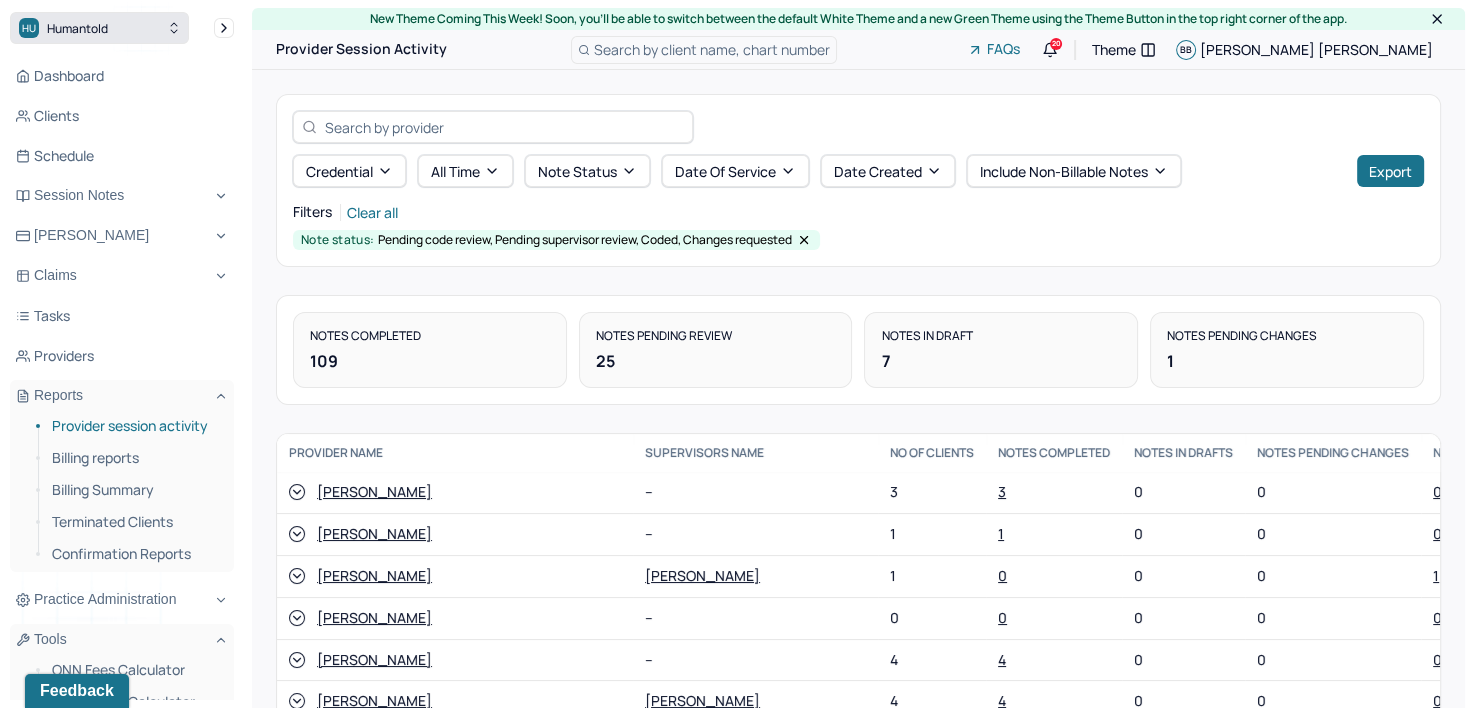 click on "HU Humantold" at bounding box center [99, 28] 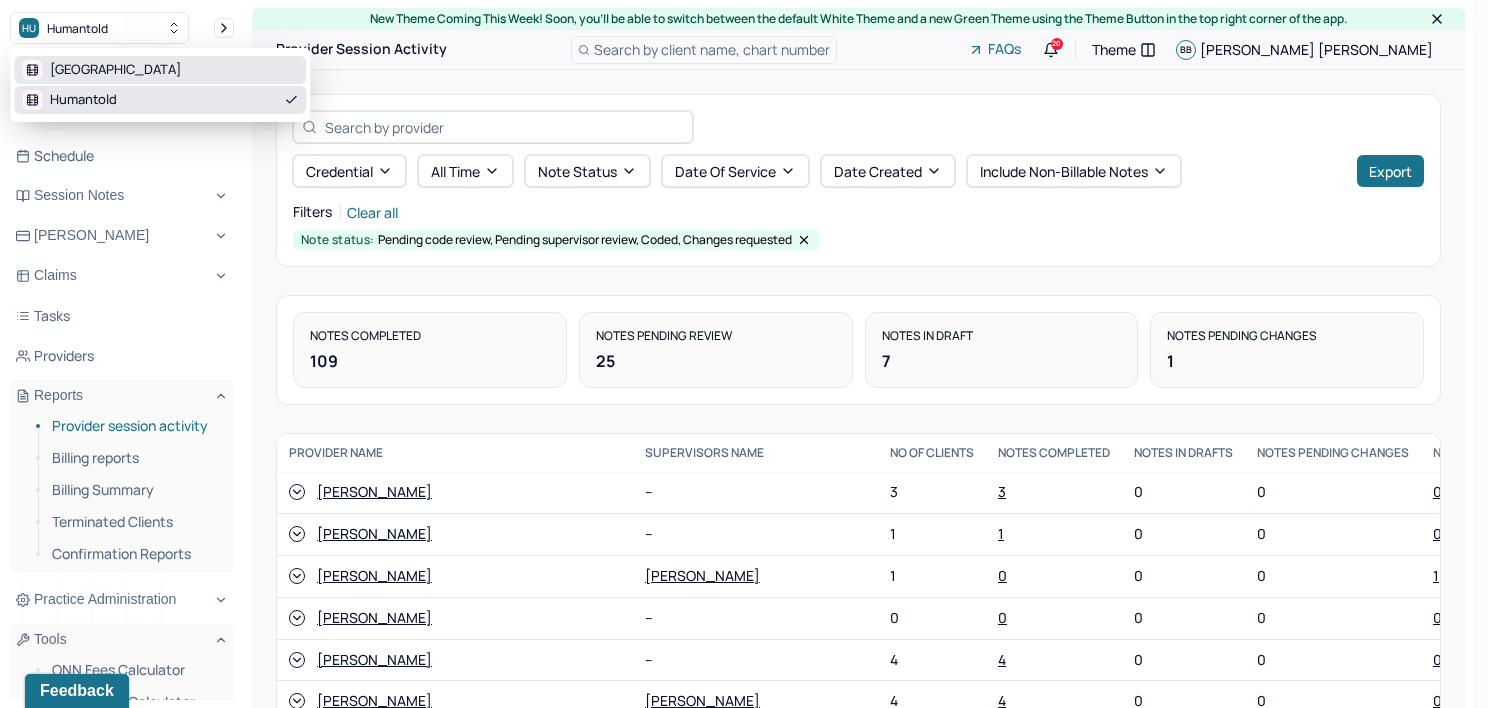 click on "Park Hill" at bounding box center (160, 70) 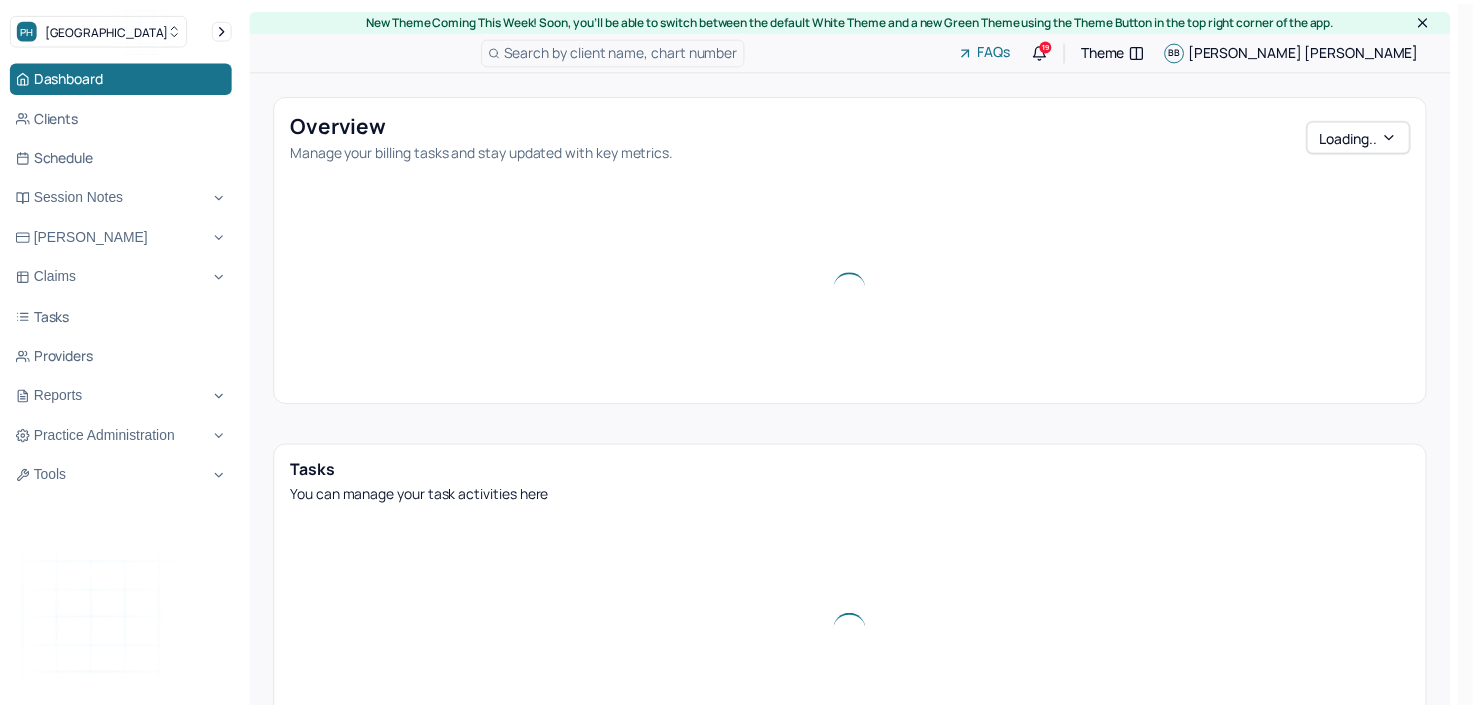 scroll, scrollTop: 0, scrollLeft: 0, axis: both 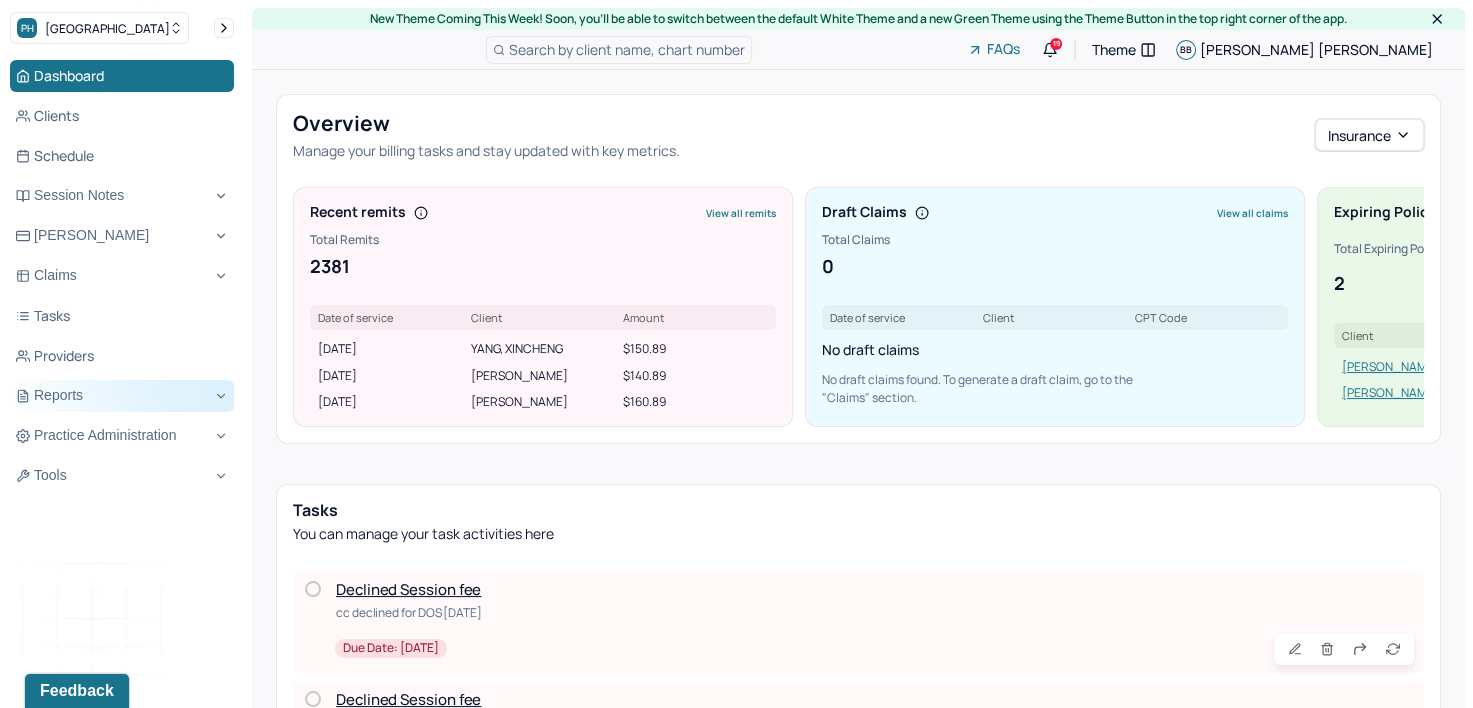 click on "Reports" at bounding box center (122, 396) 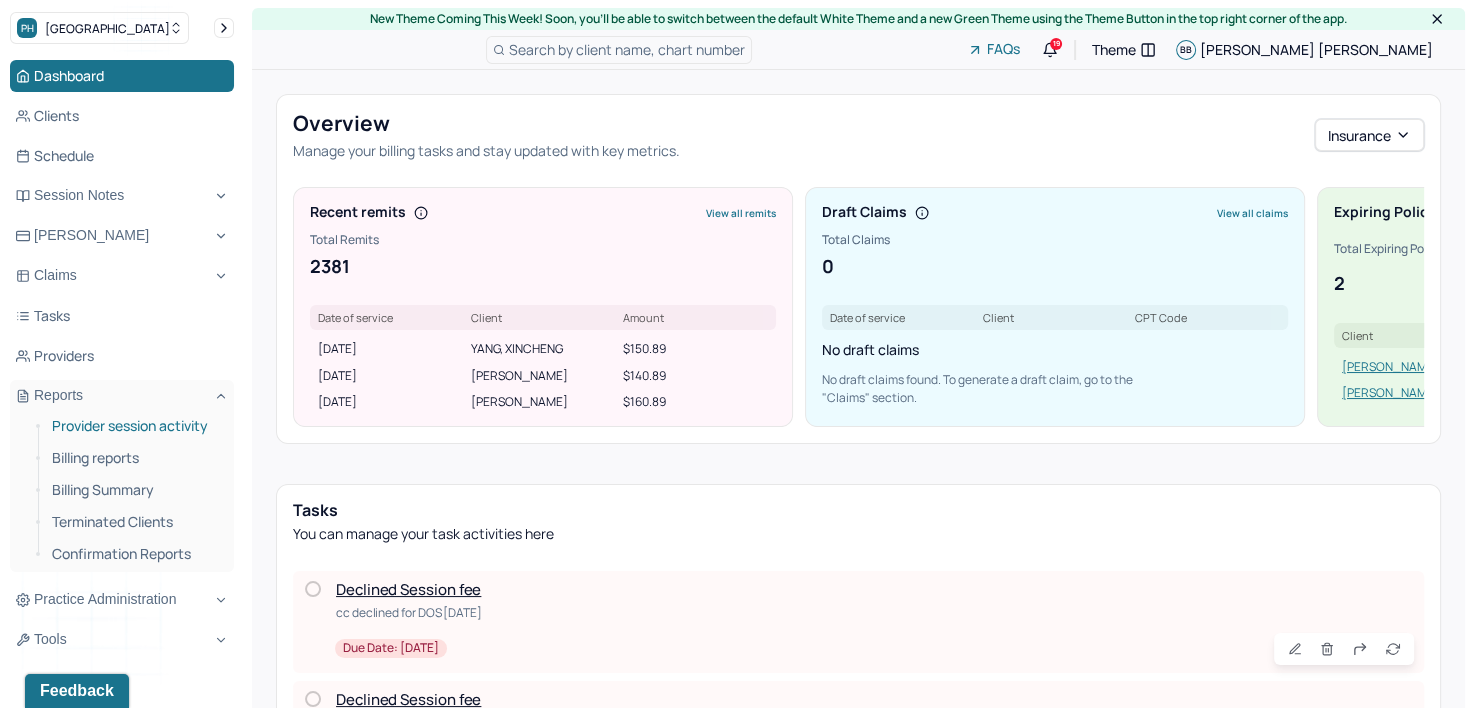 click on "Provider session activity" at bounding box center (135, 426) 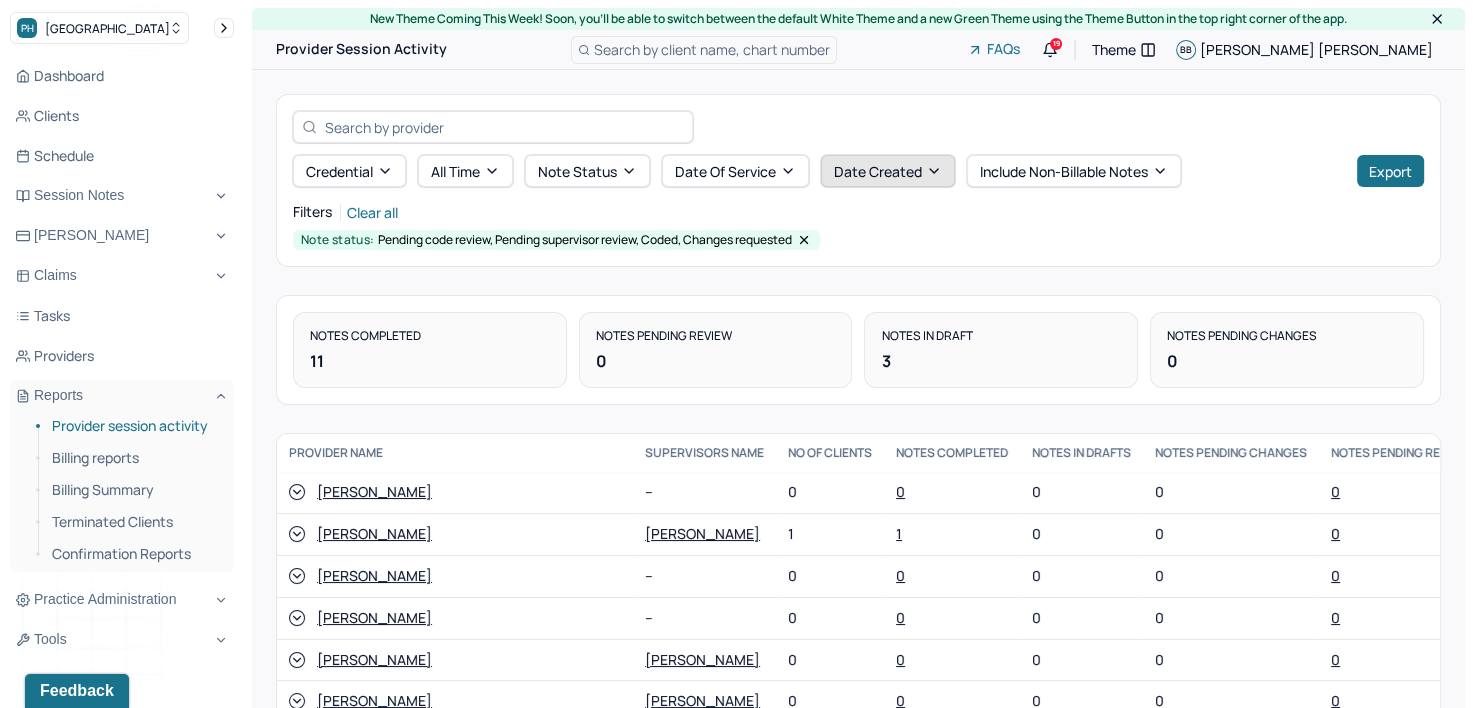 click 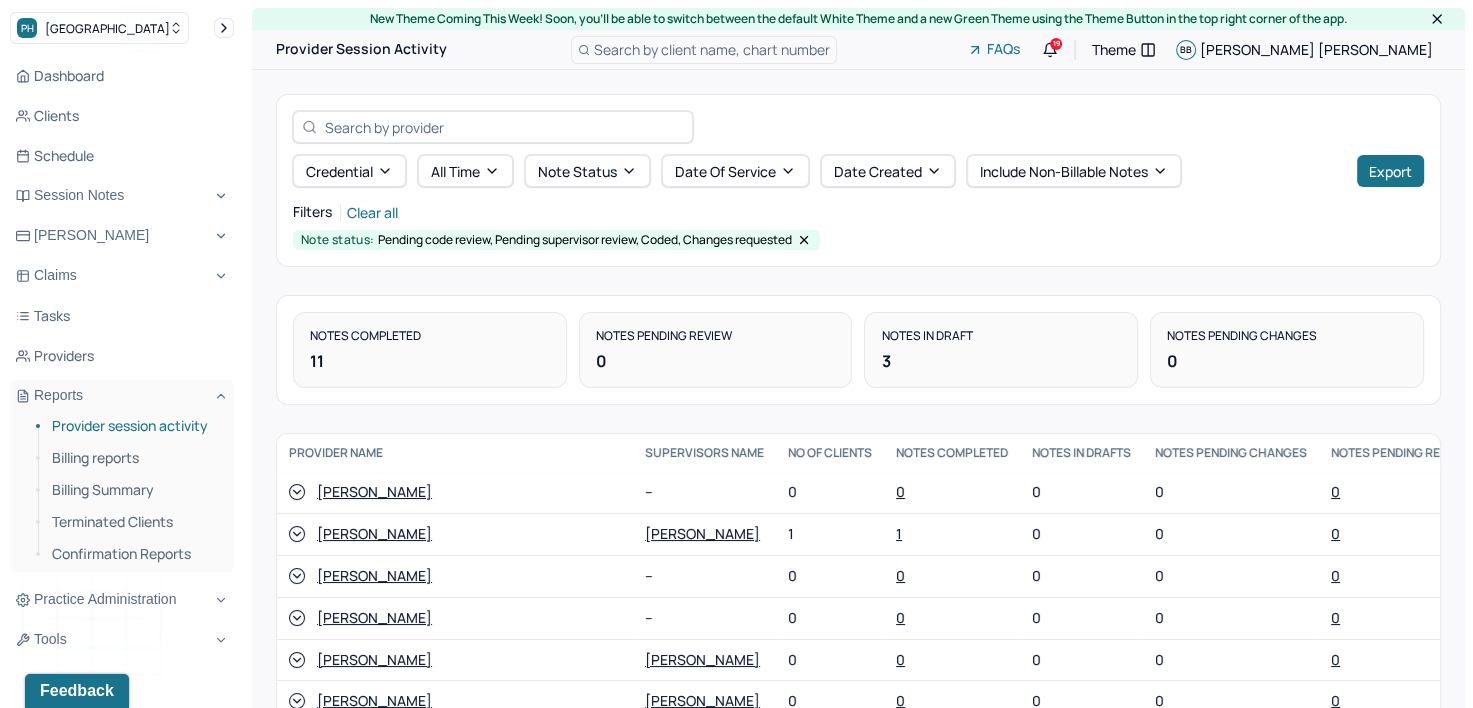 click on "Note status: Pending code review, Pending supervisor review, Coded, Changes requested" at bounding box center (858, 240) 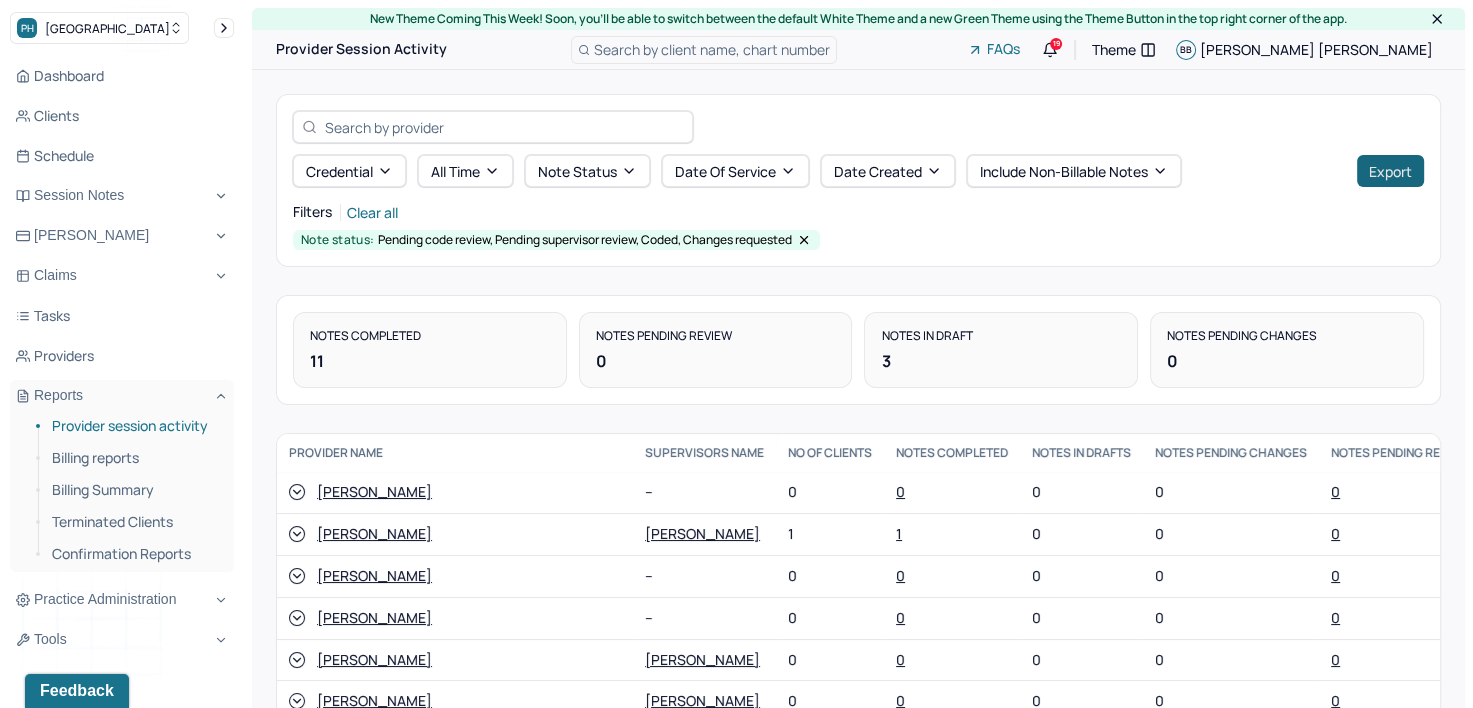 click on "Export" at bounding box center [1390, 171] 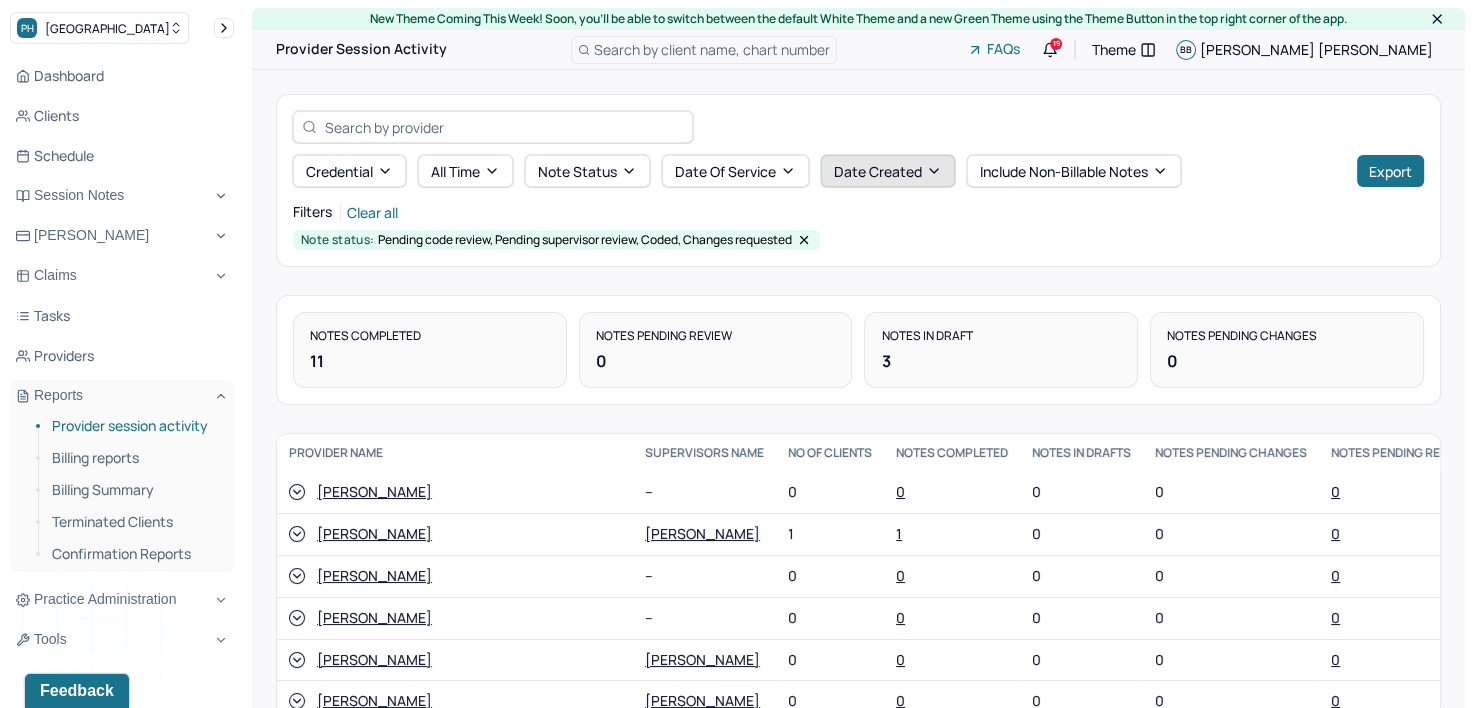 click on "Date Created" at bounding box center [888, 171] 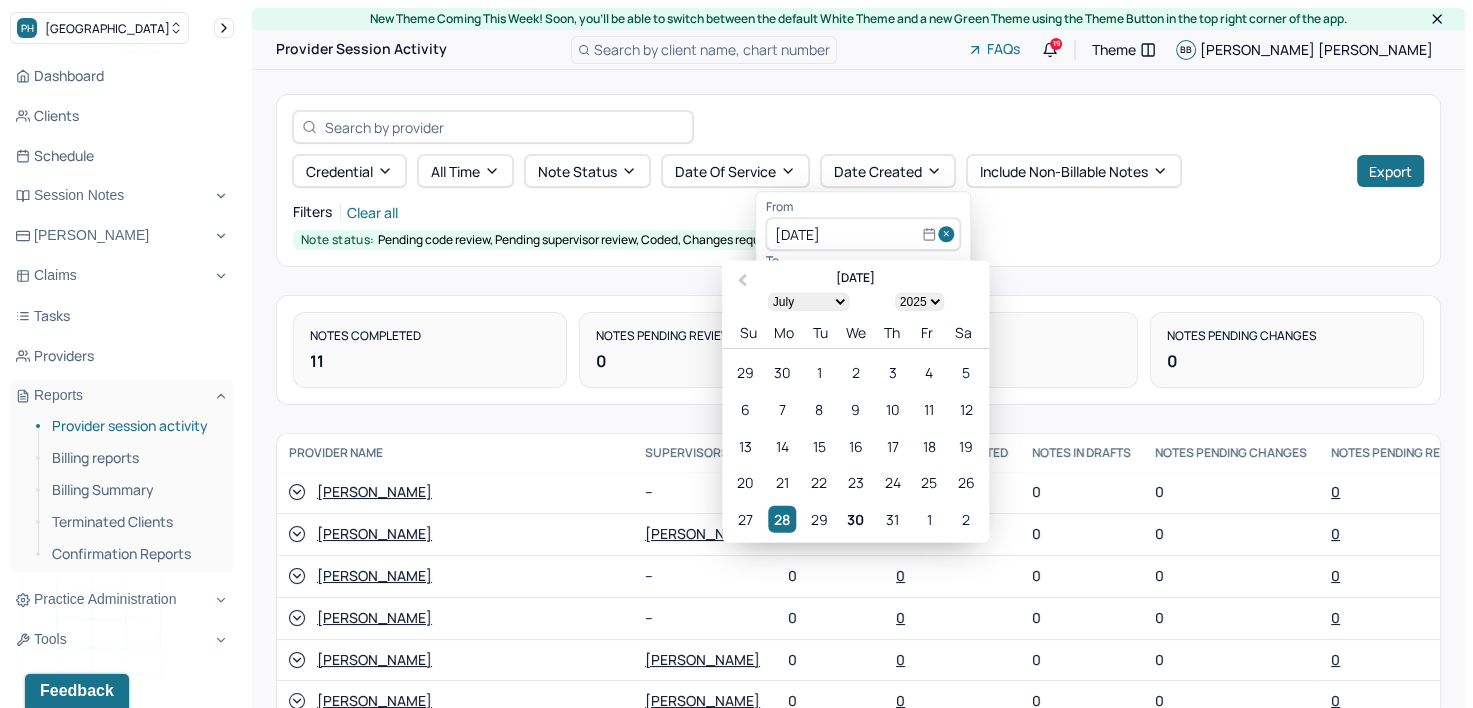 click on "Credential All time Note status Date Of Service Date Created Include non-billable notes Export" at bounding box center [858, 149] 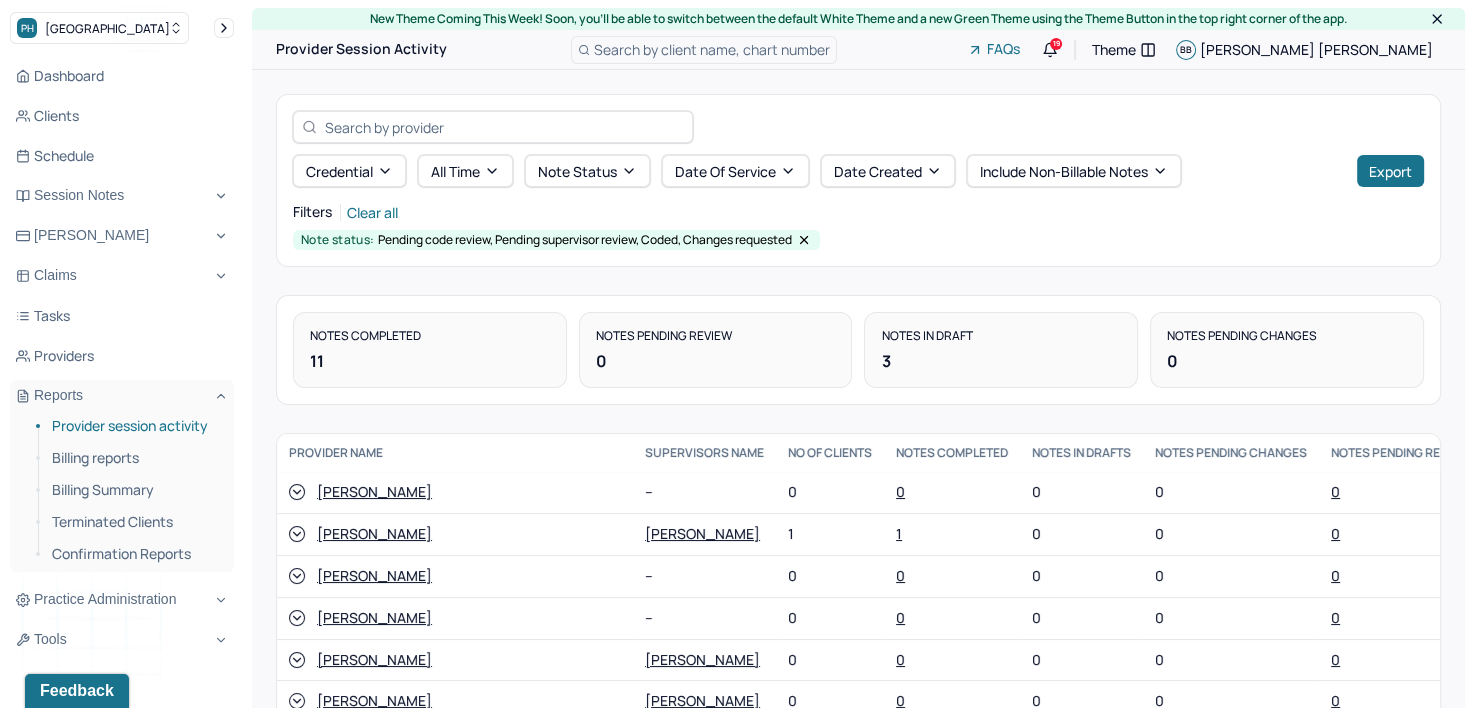 click on "Credential All time Note status Date Of Service Date Created Include non-billable notes Export Filters Clear all Note status: Pending code review, Pending supervisor review, Coded, Changes requested" at bounding box center (858, 180) 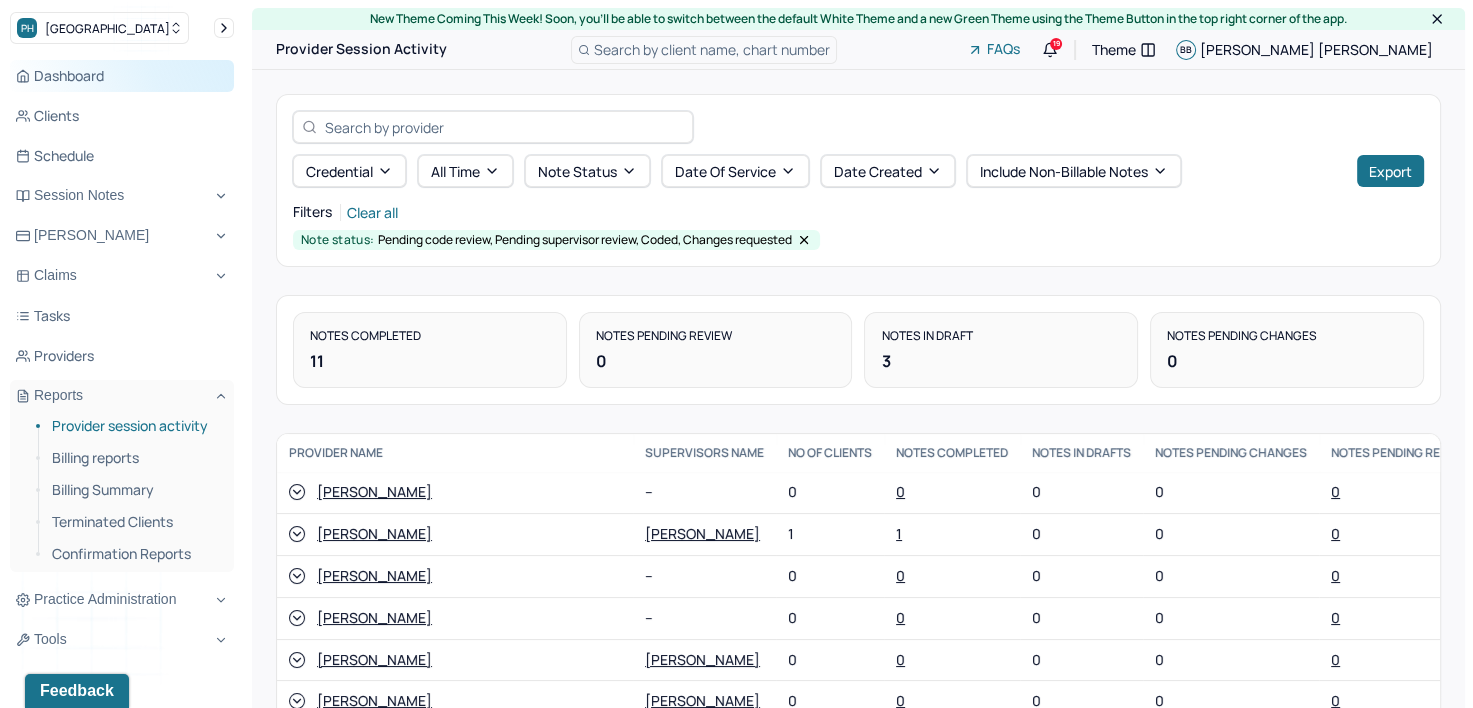 click on "Dashboard" at bounding box center [122, 76] 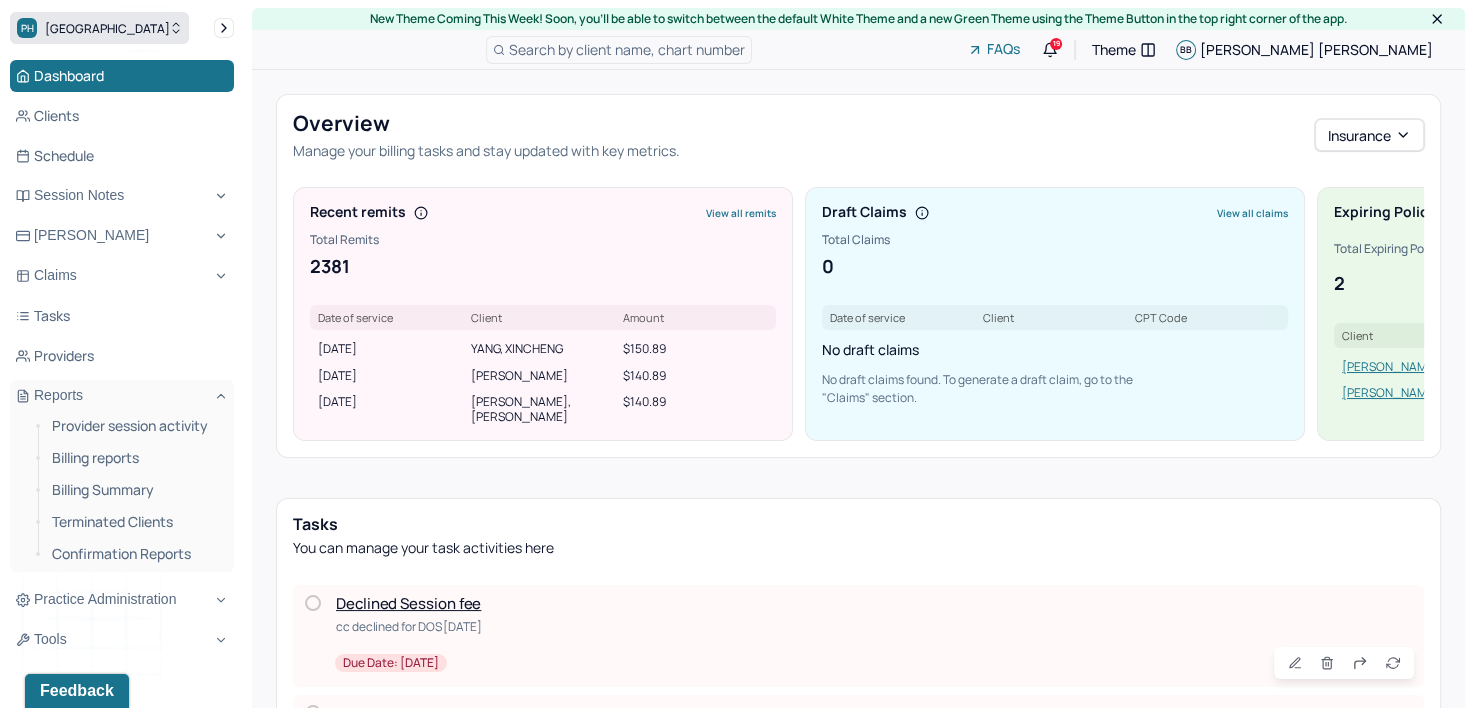 click on "PH Park Hill" at bounding box center [99, 28] 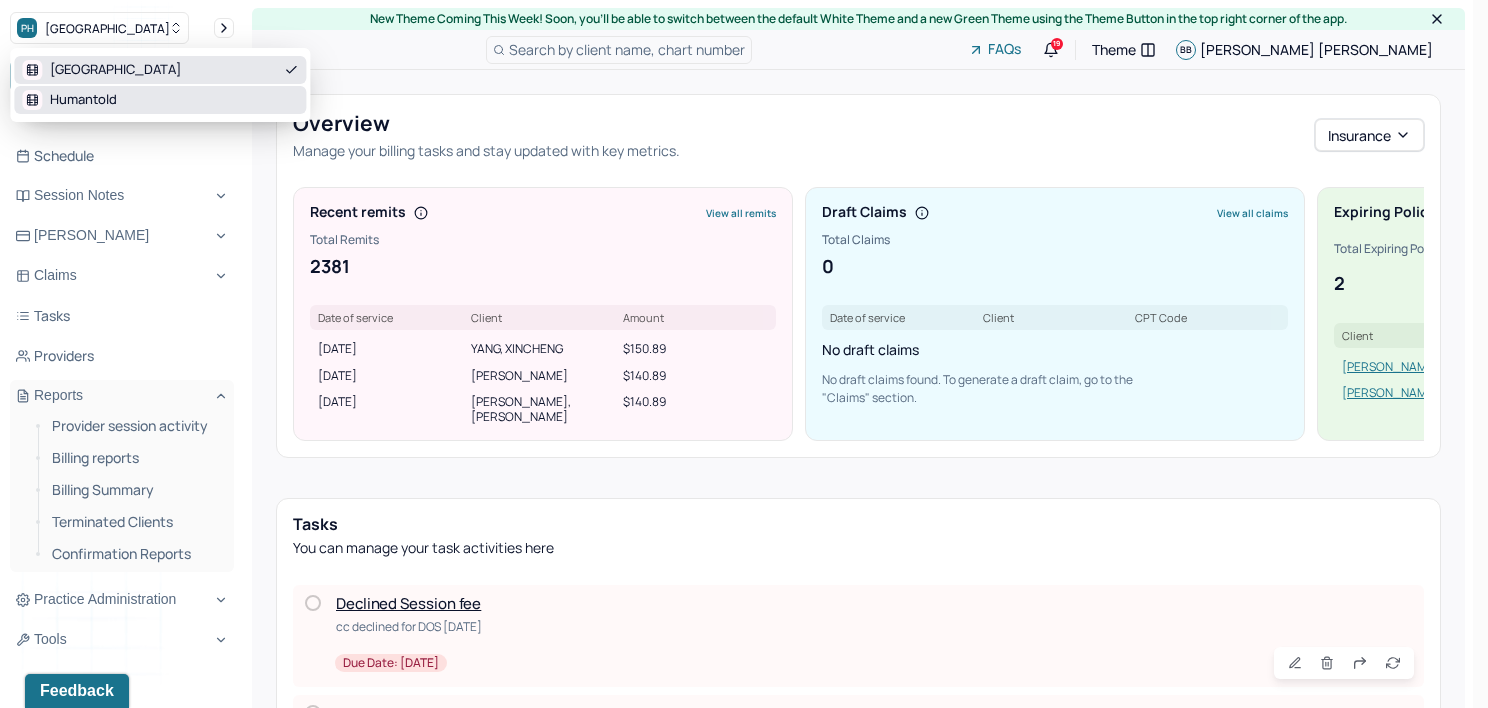 click on "Humantold" at bounding box center [83, 100] 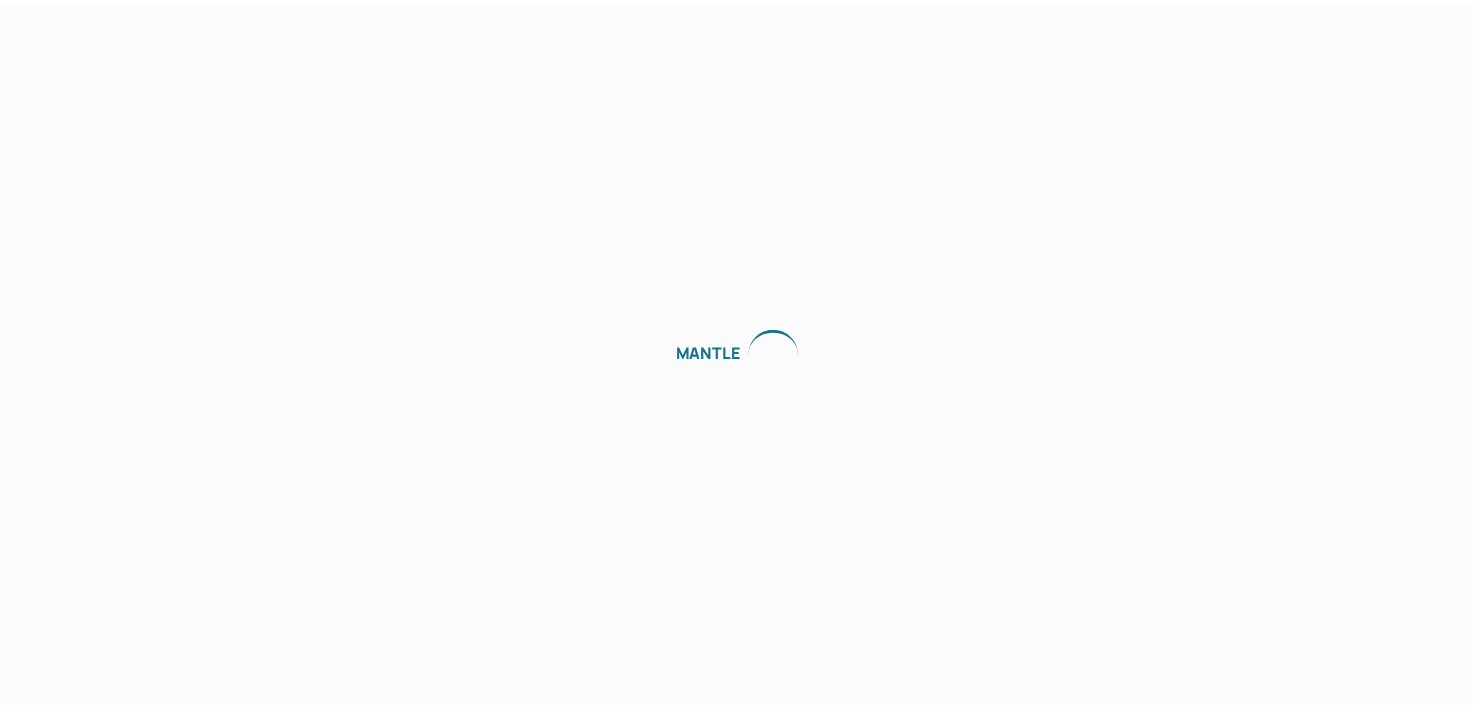scroll, scrollTop: 0, scrollLeft: 0, axis: both 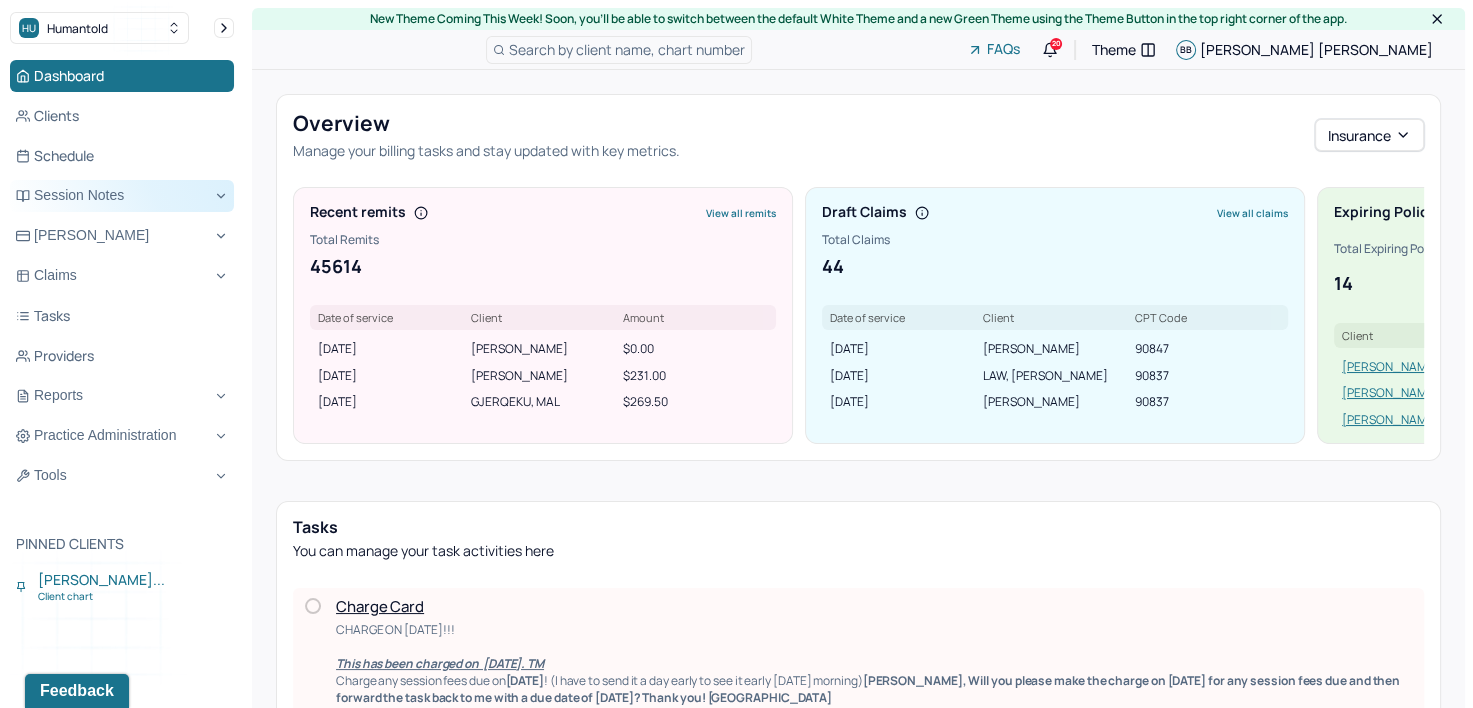click on "Session Notes" at bounding box center [122, 196] 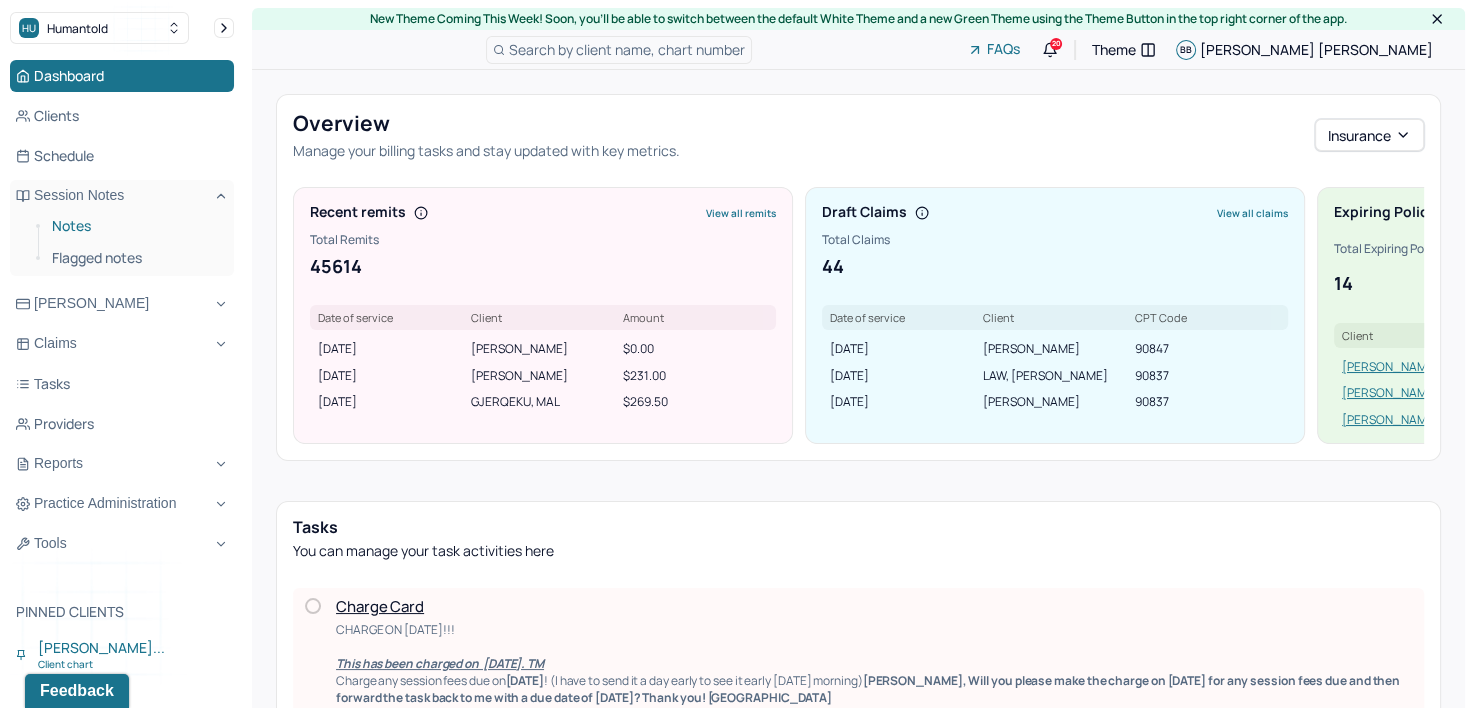 click on "Notes" at bounding box center [135, 226] 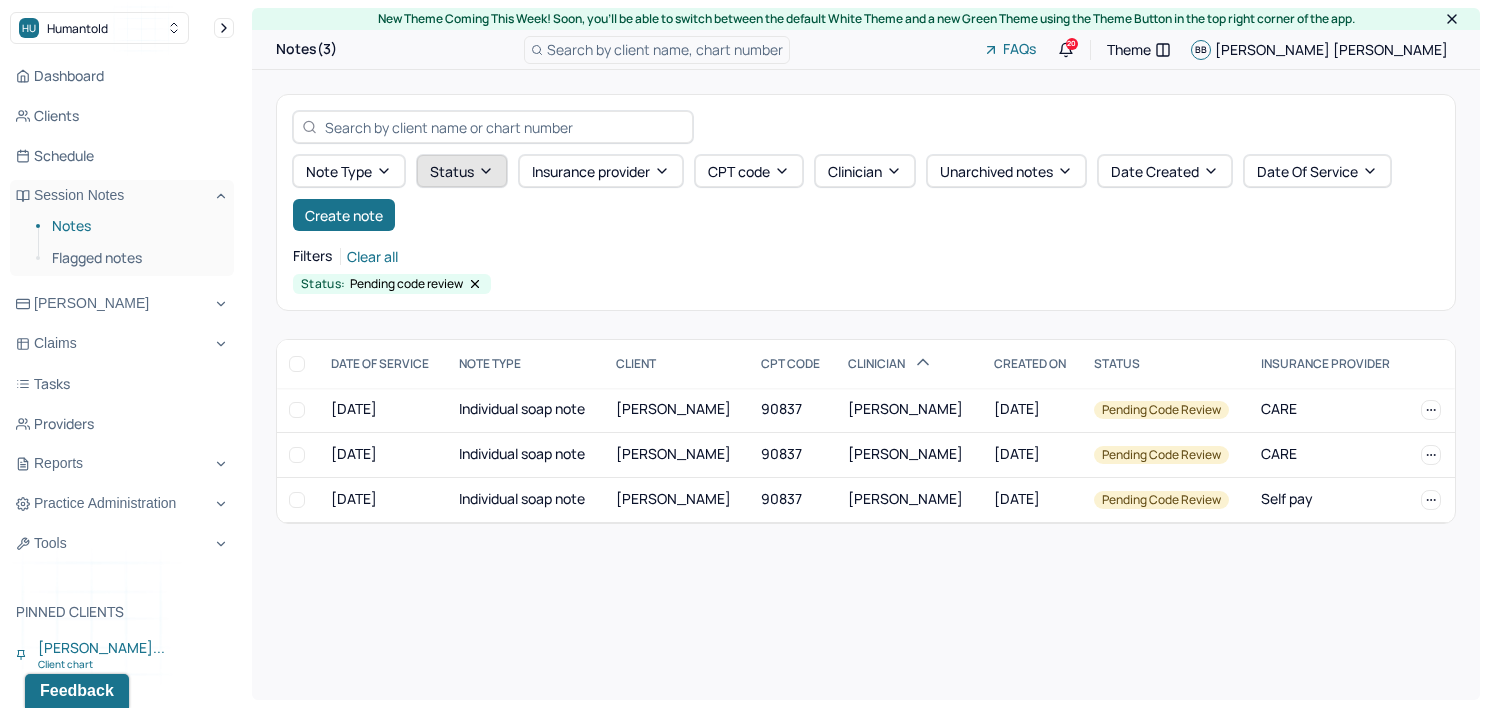 click on "Status" at bounding box center [462, 171] 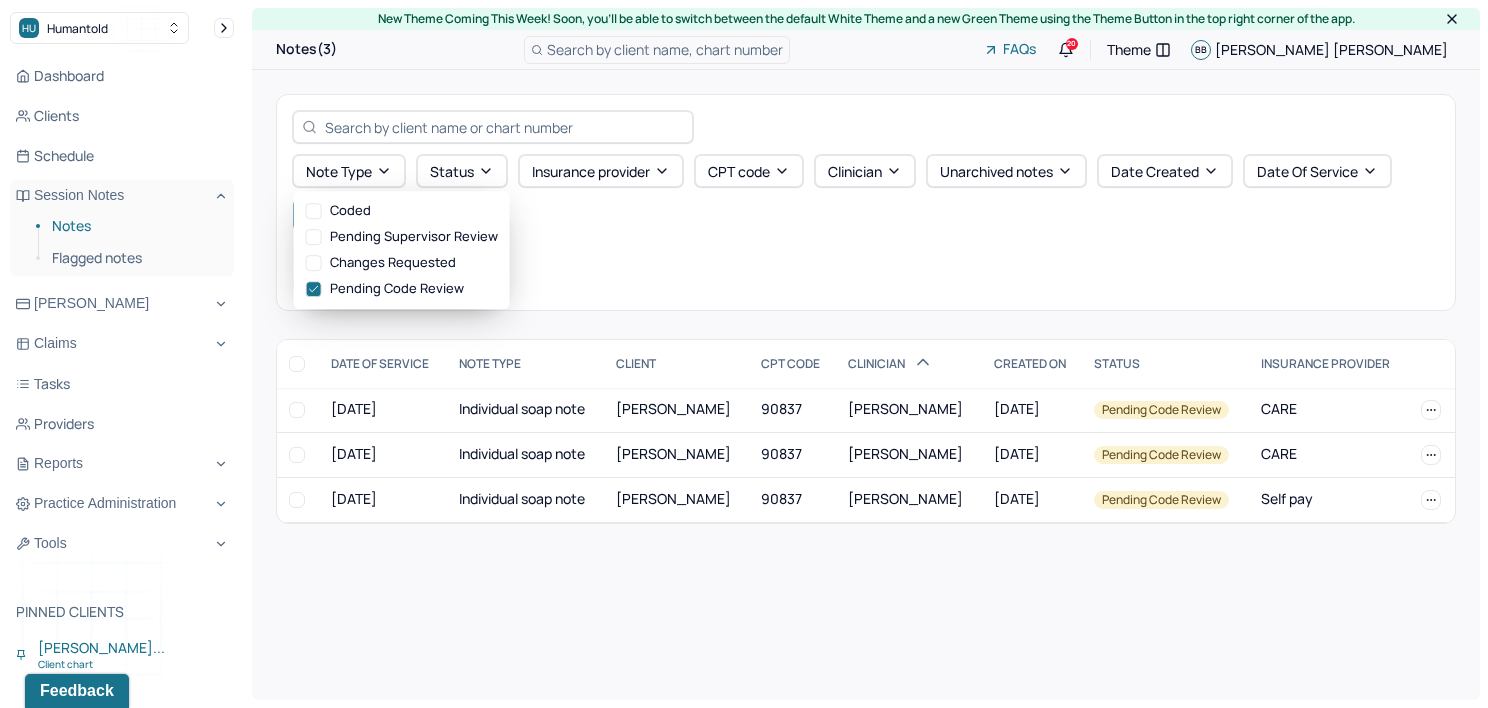 click on "Filters Clear all" at bounding box center [866, 256] 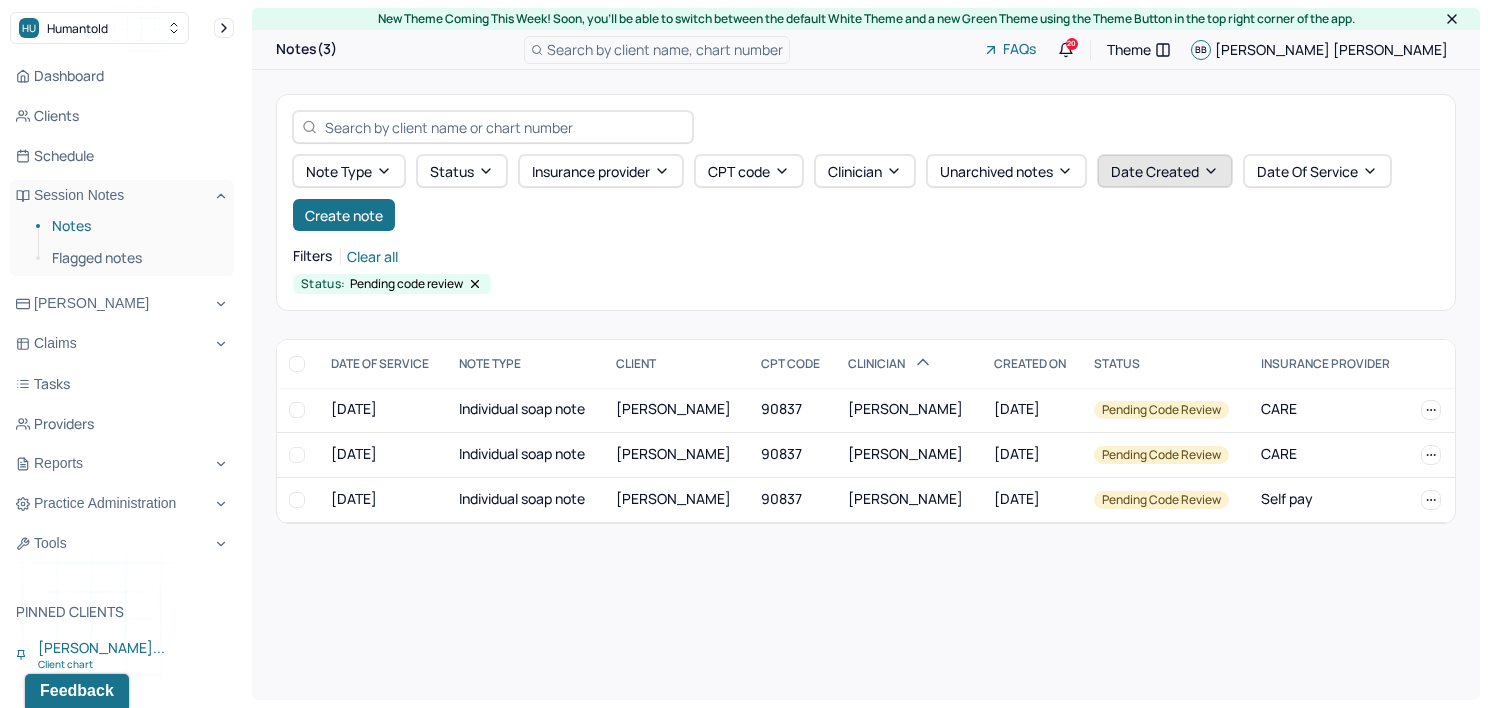 click 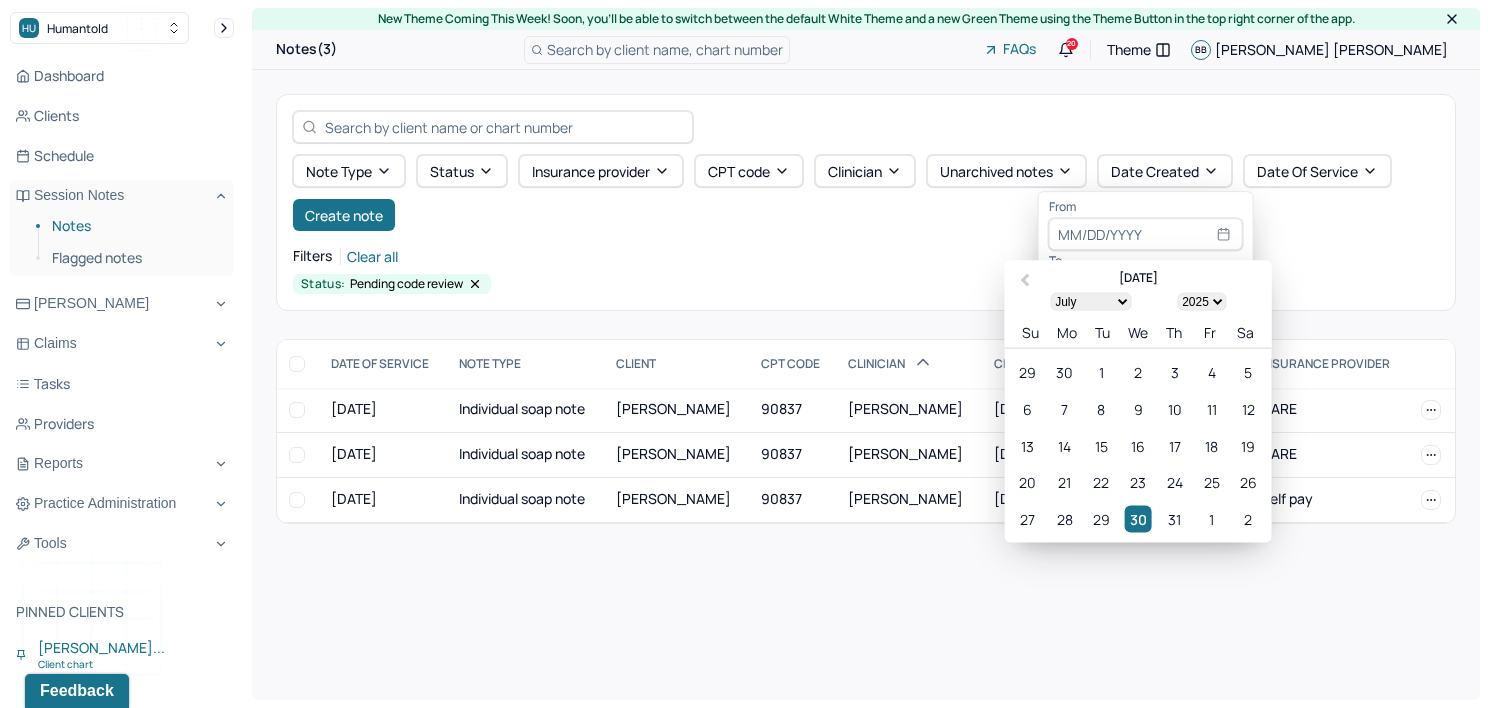 click on "From" at bounding box center (1146, 207) 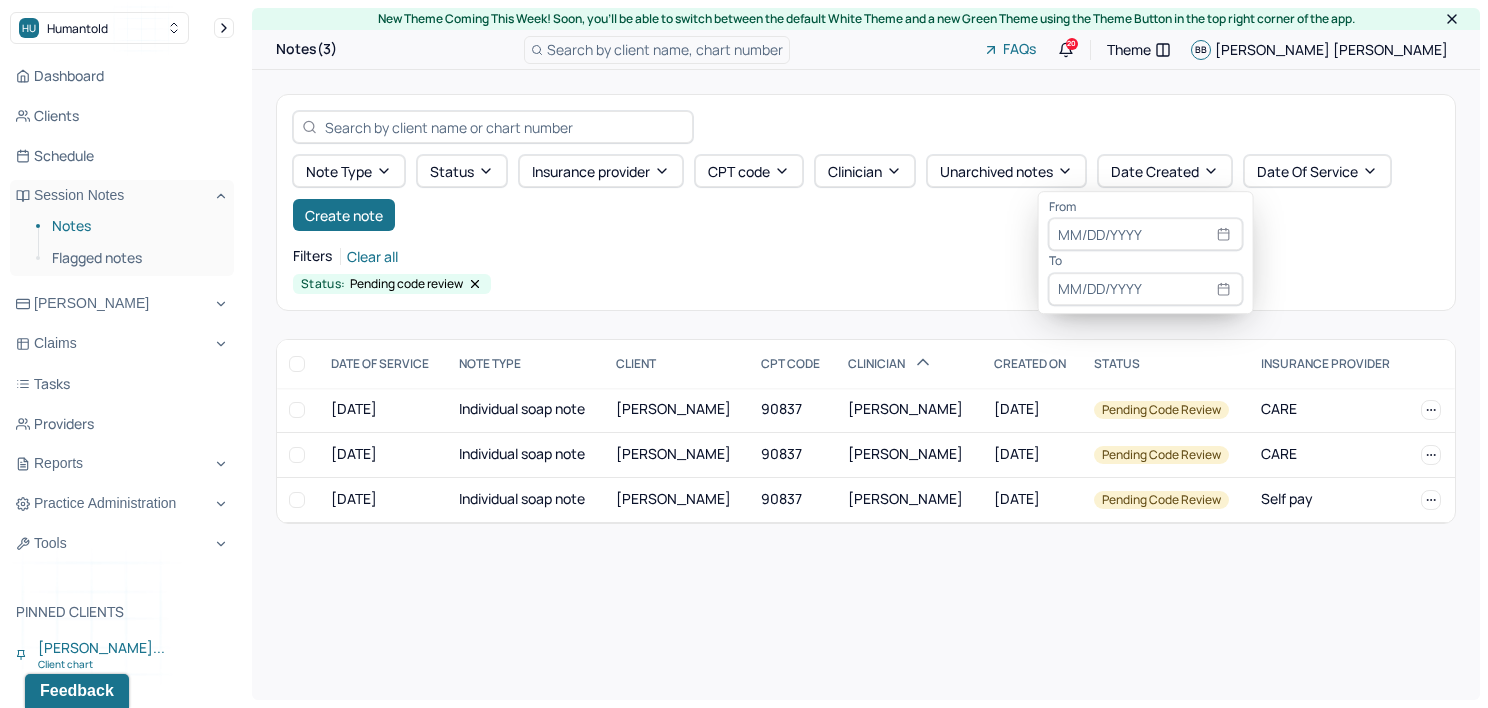 click on "Note type Status Insurance provider CPT code Clinician Unarchived notes Date Created Date Of Service Create note Filters Clear all Status: Pending code review" at bounding box center [866, 202] 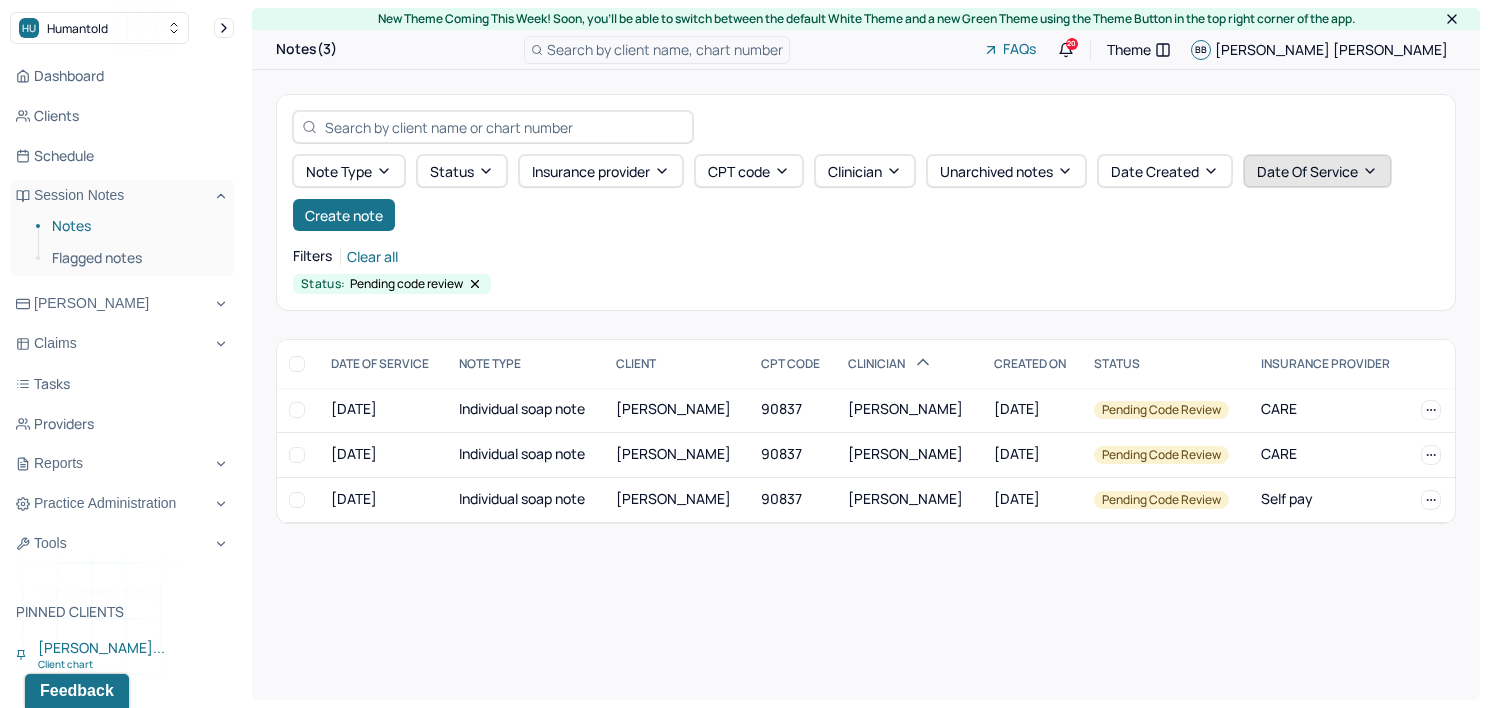click on "Date Of Service" at bounding box center [1317, 171] 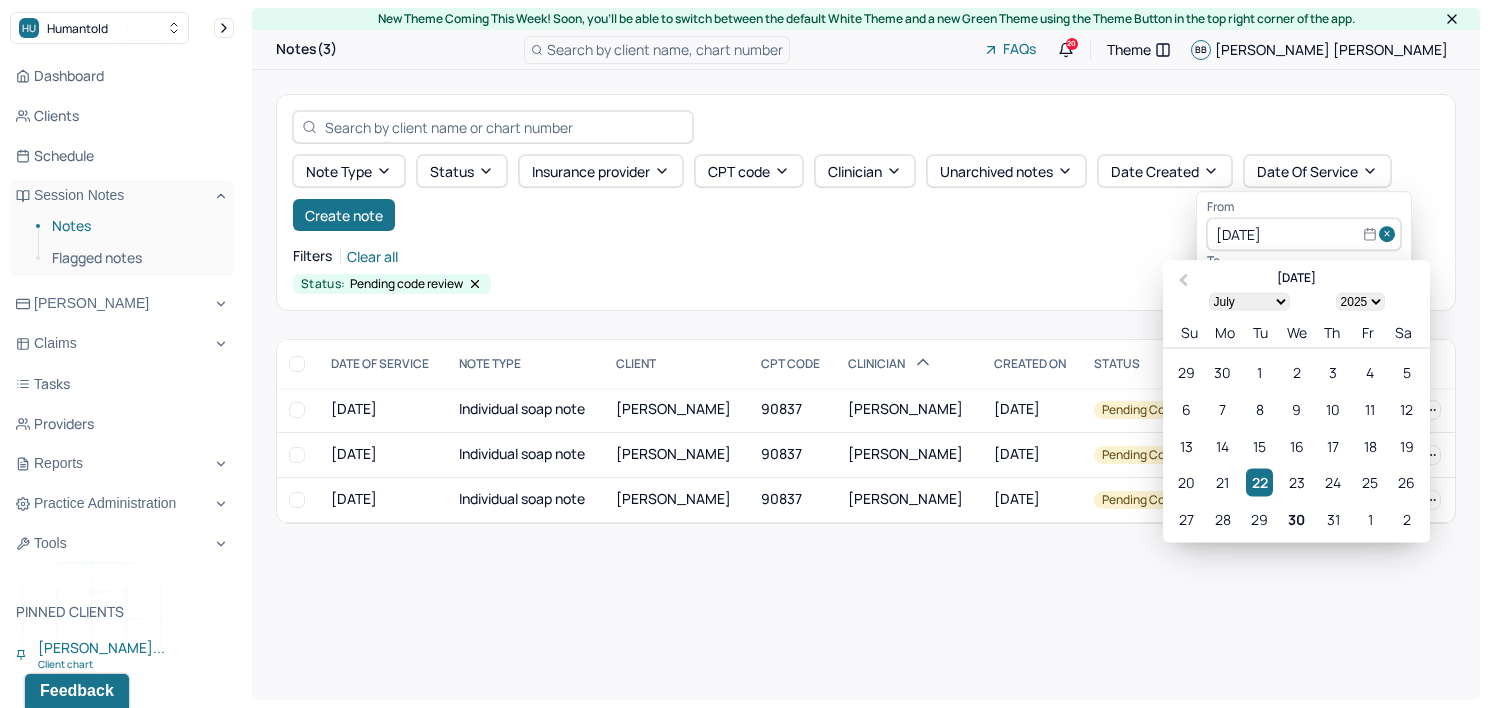 click on "Note type Status Insurance provider CPT code Clinician Unarchived notes Date Created Date Of Service Create note" at bounding box center [866, 193] 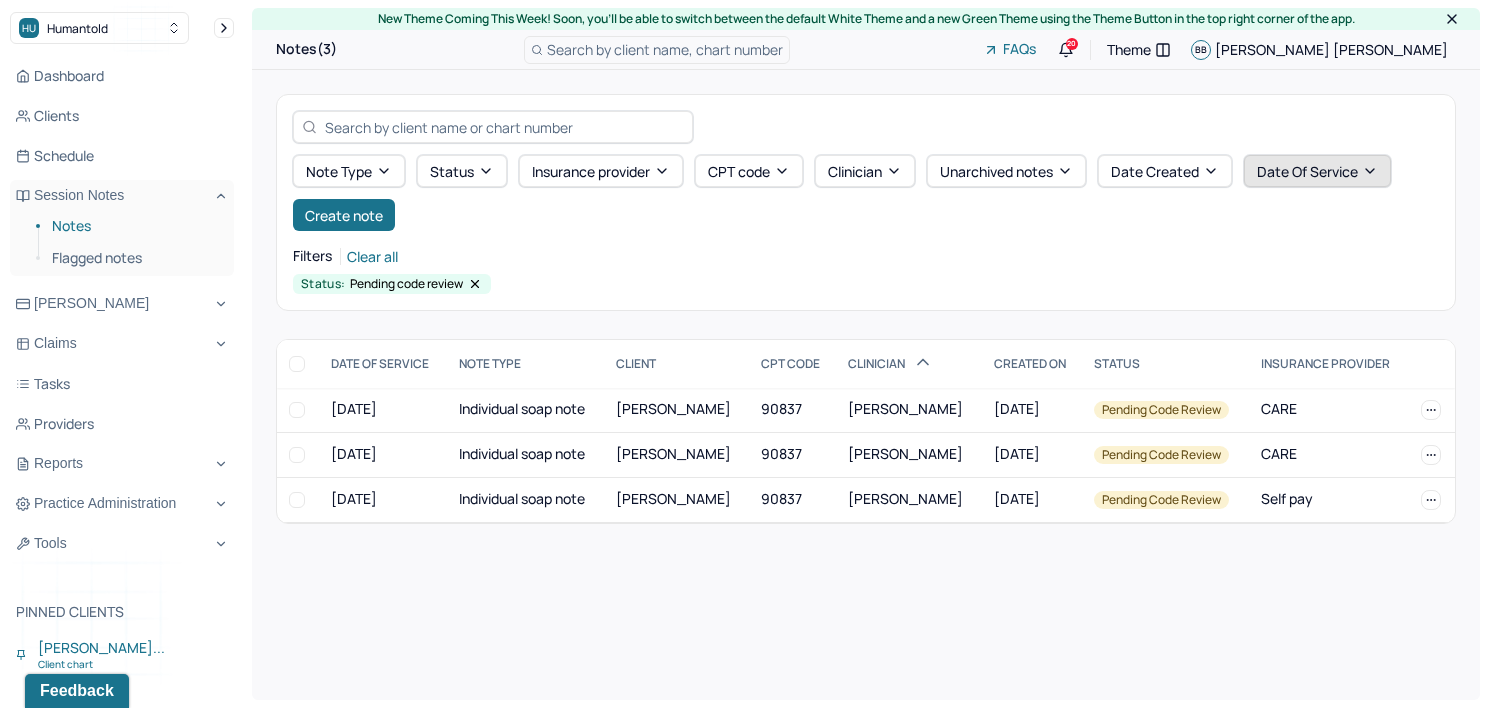 click 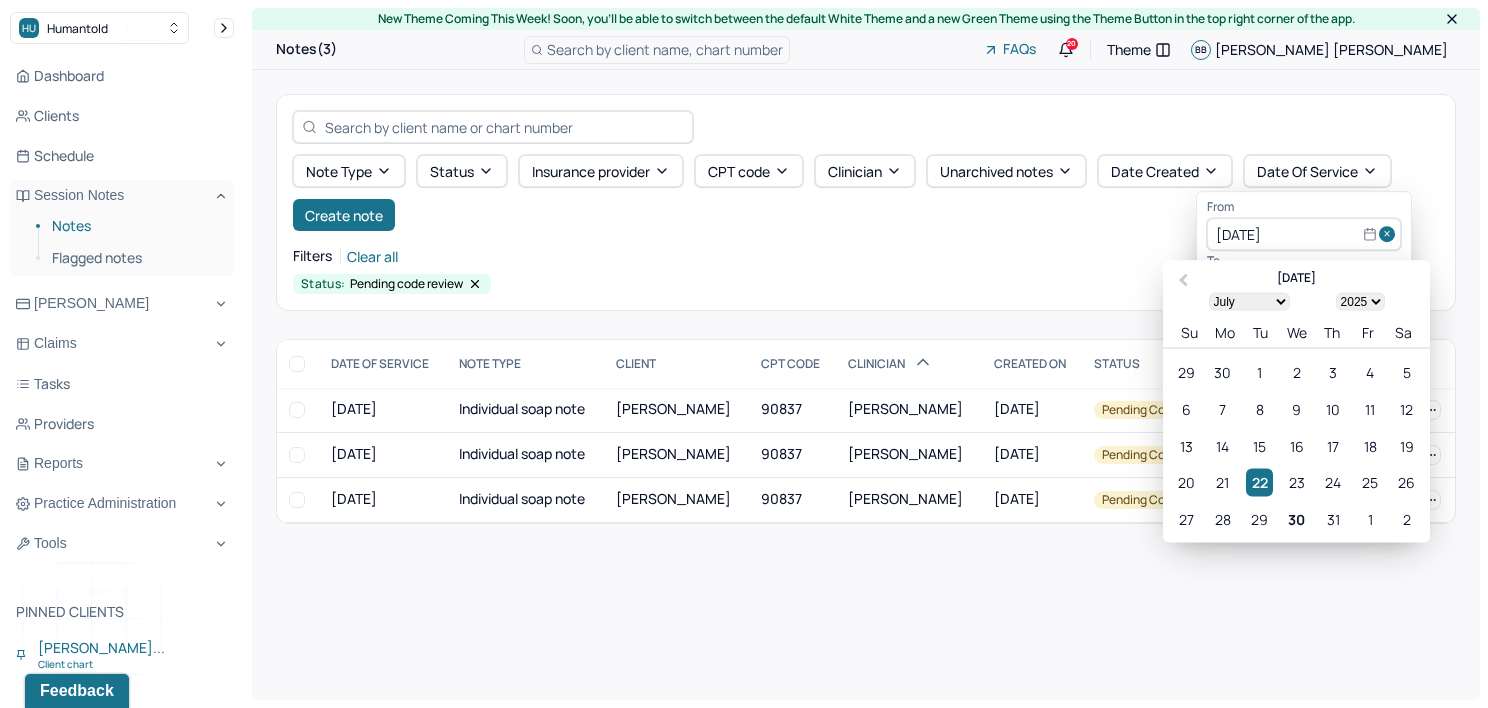 click at bounding box center (1390, 235) 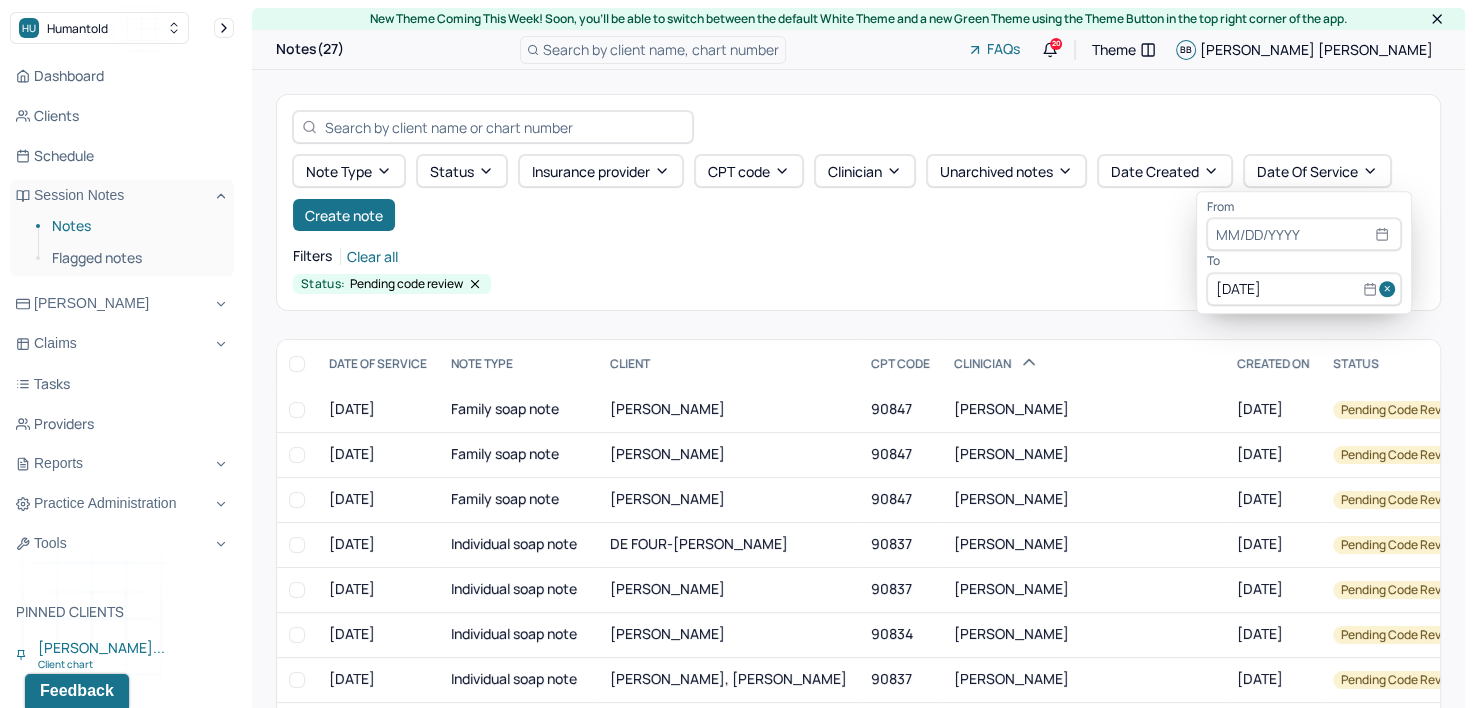 click at bounding box center (1390, 289) 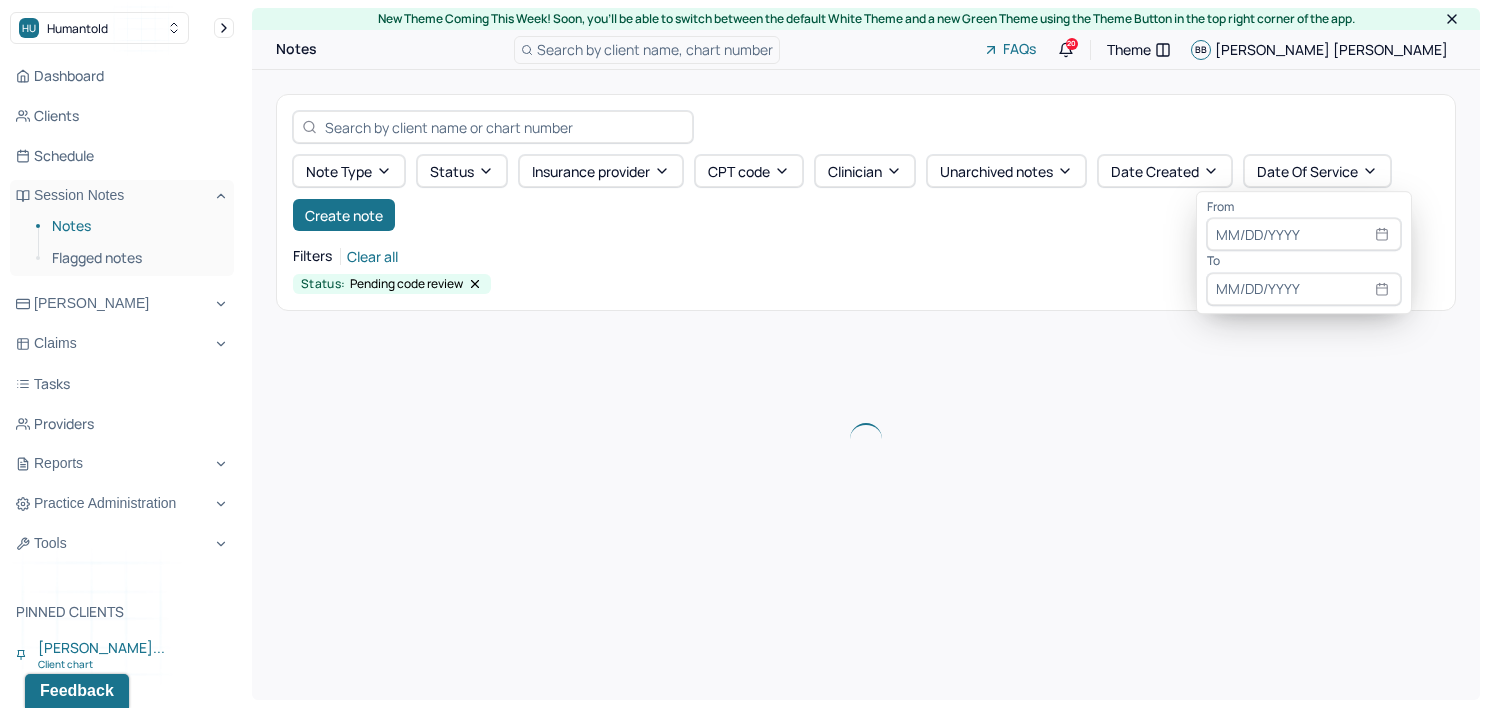 click at bounding box center [1304, 235] 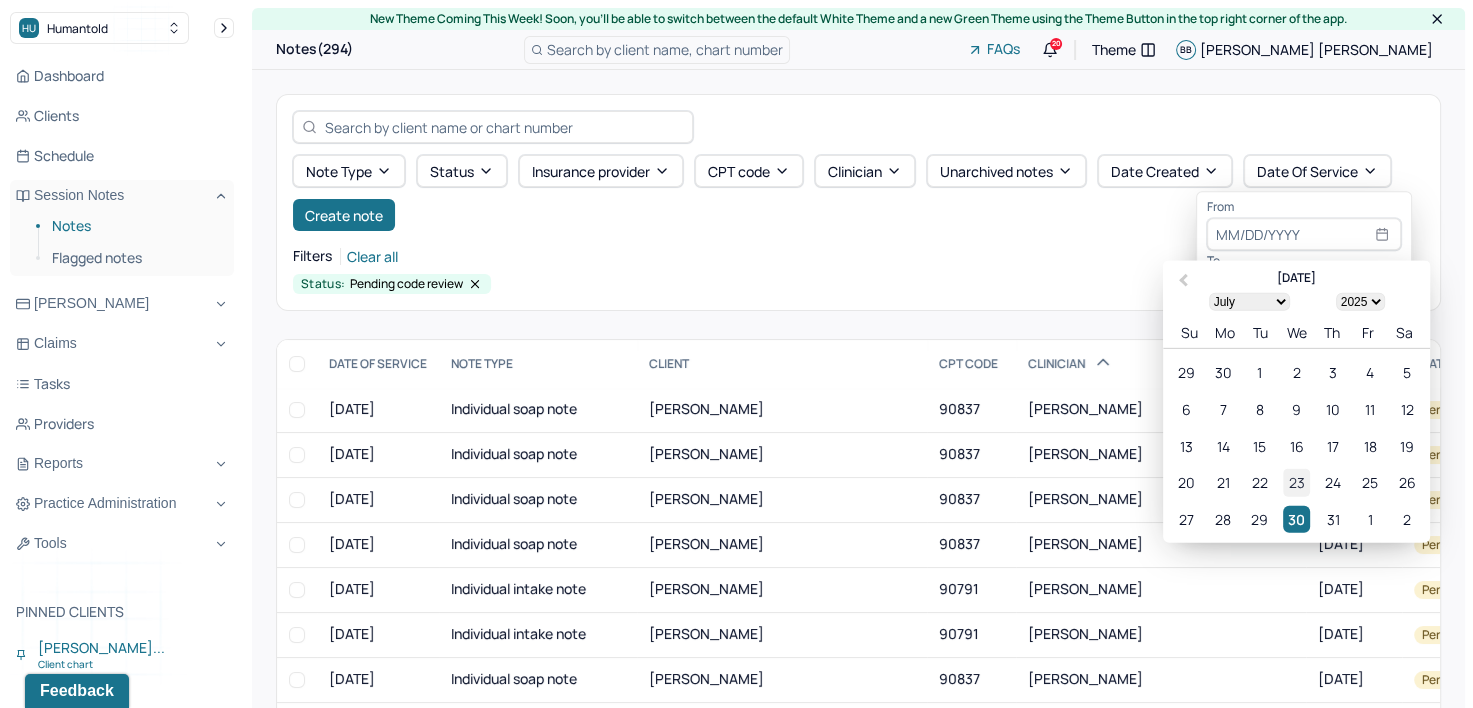 click on "23" at bounding box center (1296, 482) 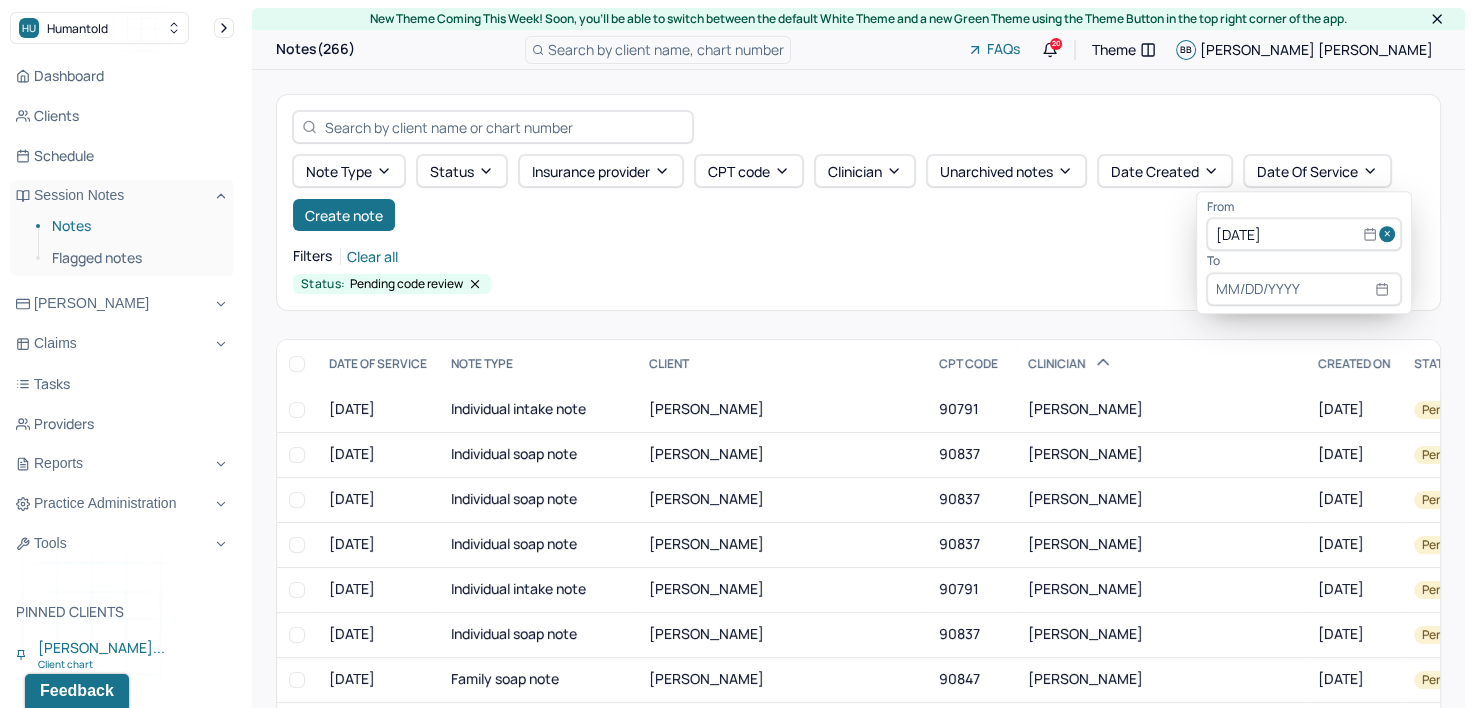 click on "From [DATE] To" at bounding box center [1304, 252] 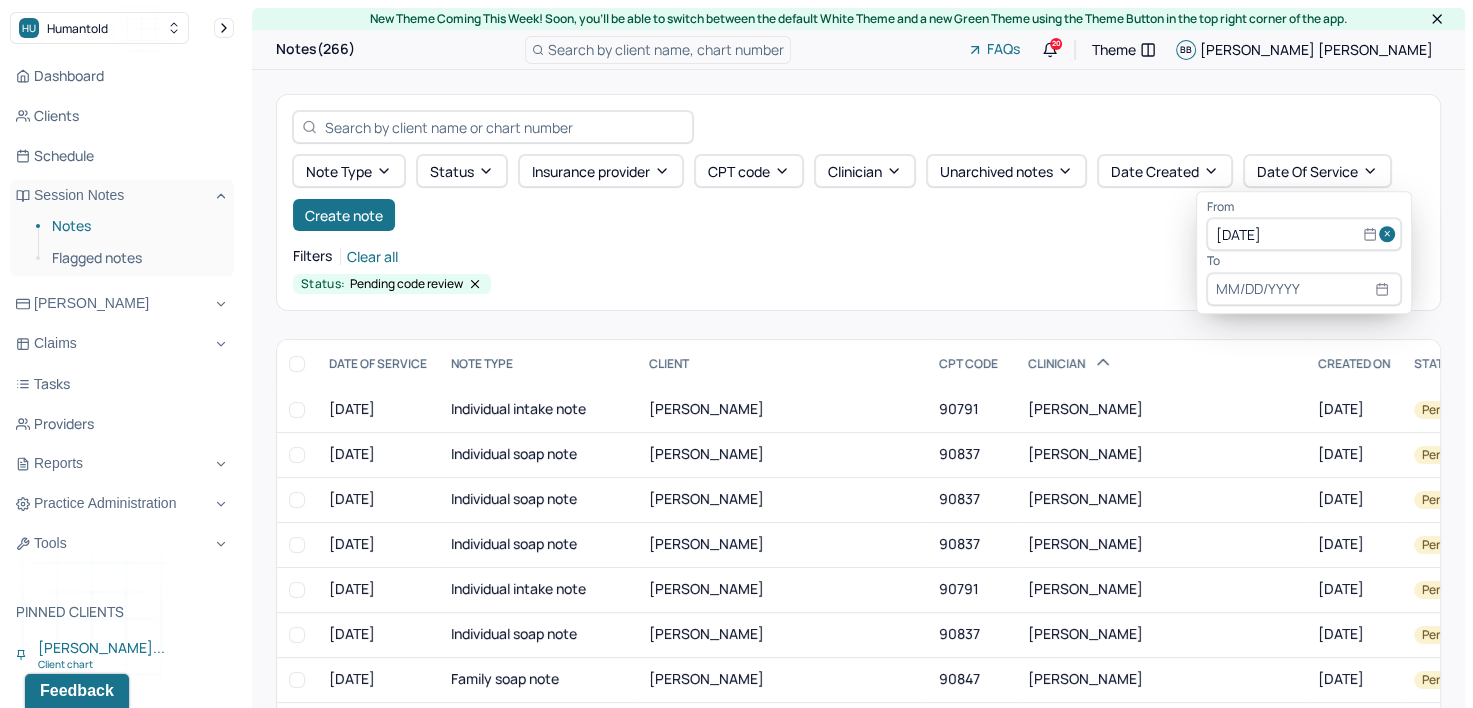 select on "6" 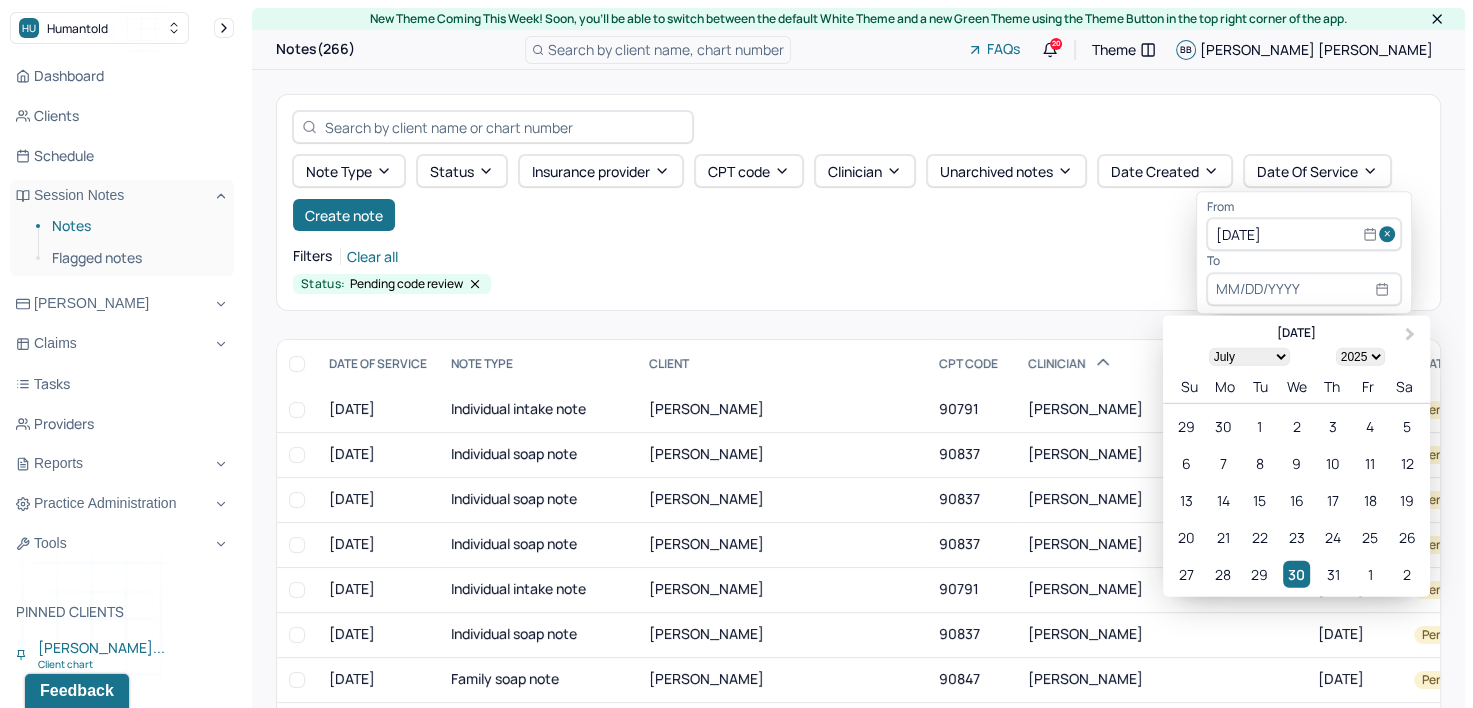 click at bounding box center (1304, 289) 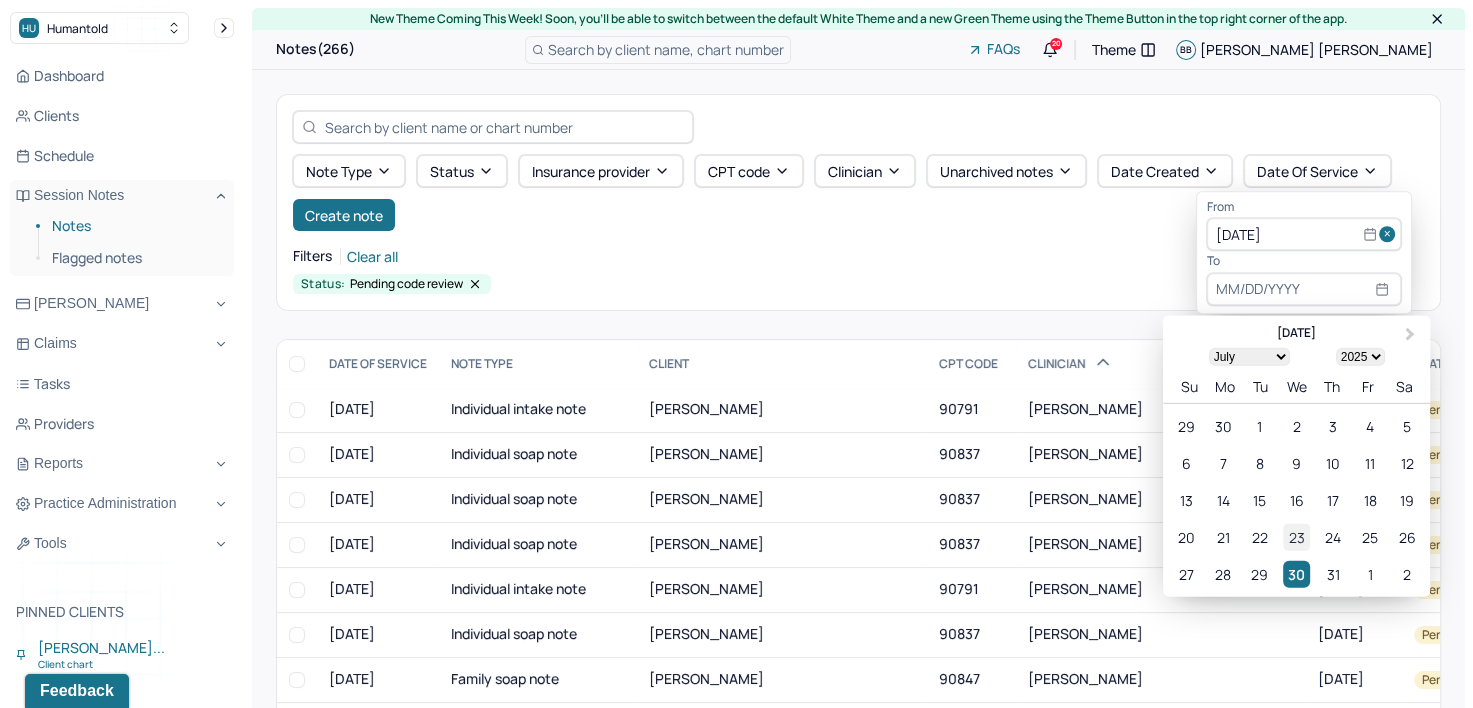 click on "23" at bounding box center (1296, 536) 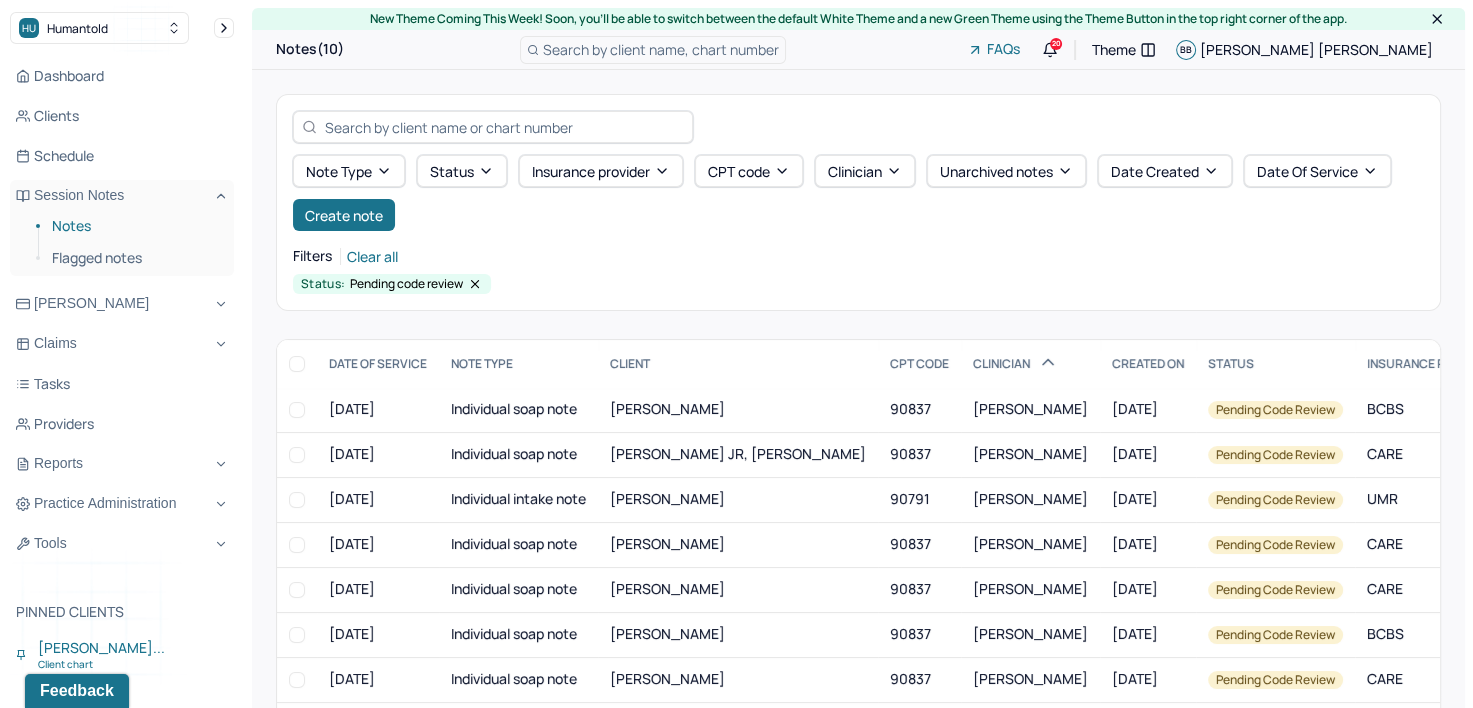 click on "Filters Clear all" at bounding box center [858, 256] 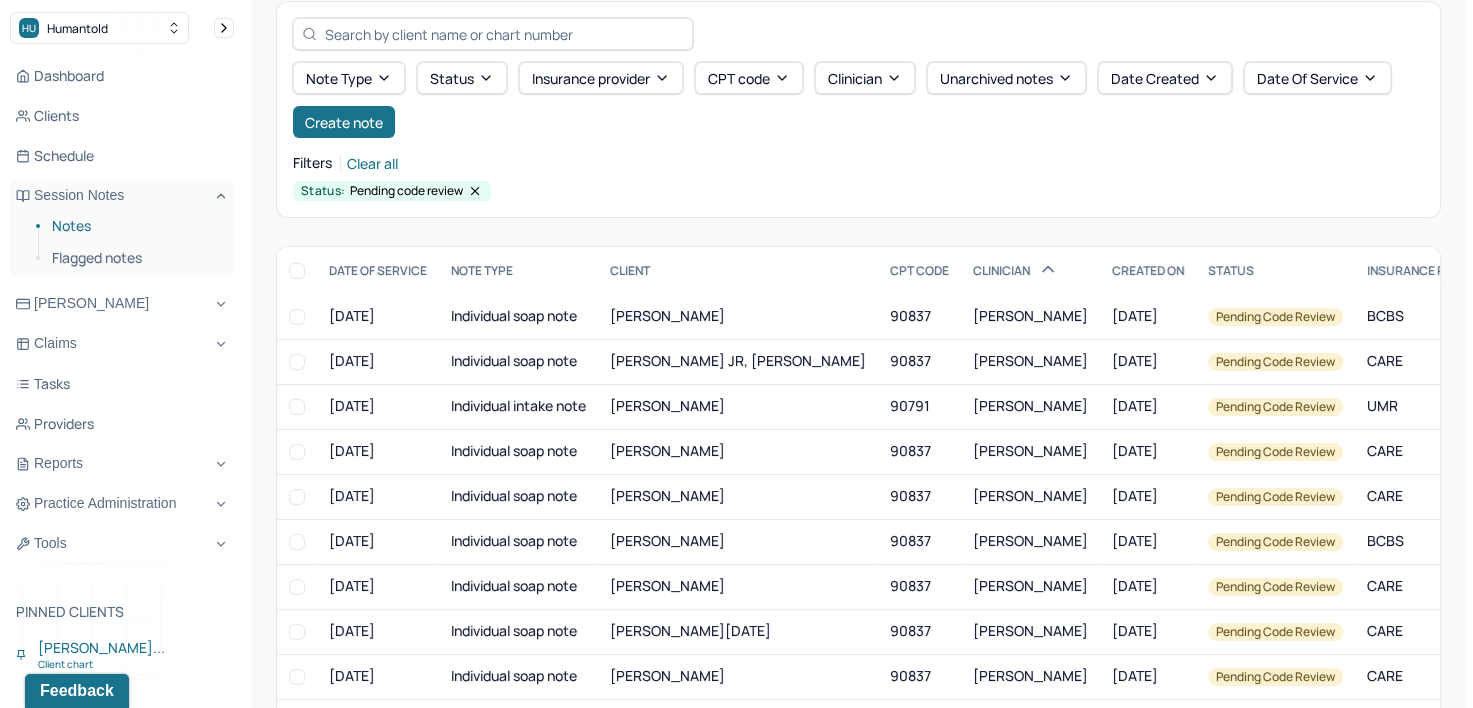 scroll, scrollTop: 0, scrollLeft: 0, axis: both 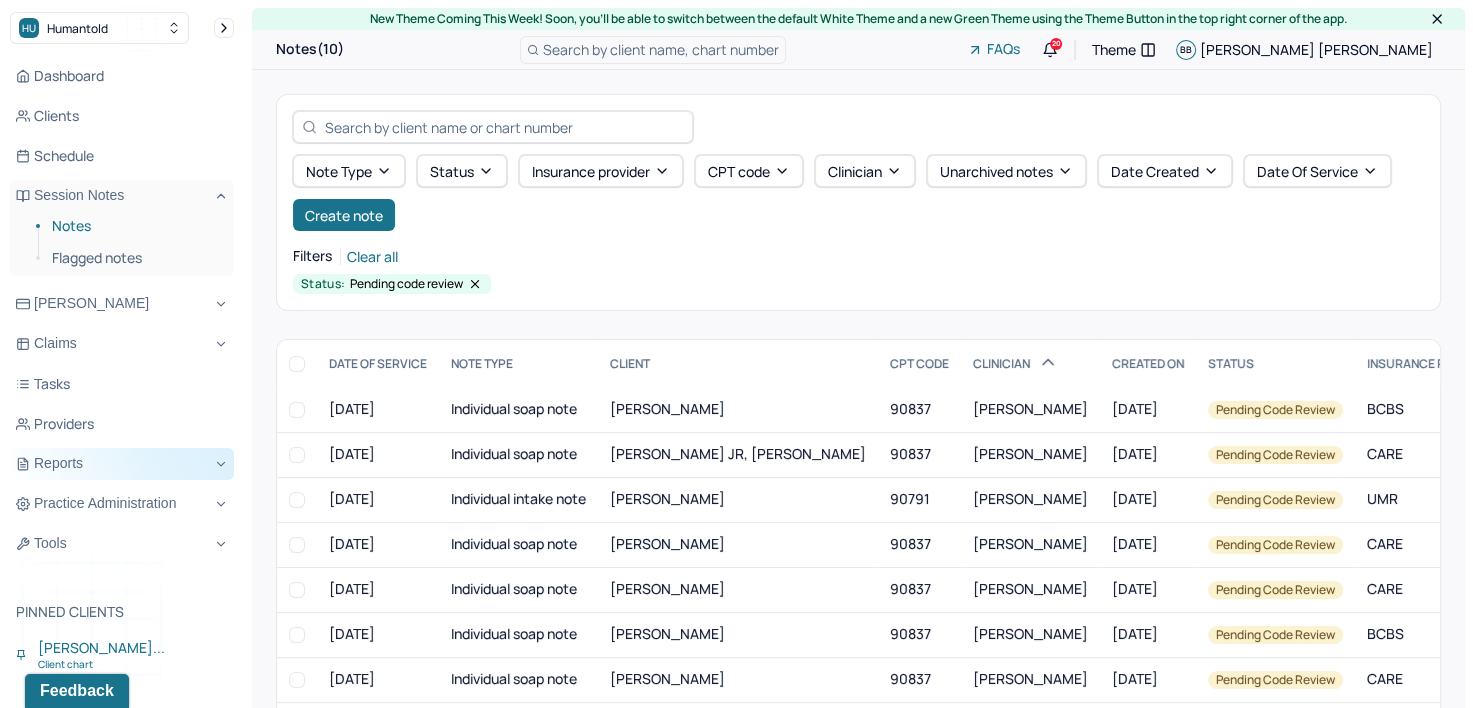 click on "Reports" at bounding box center [122, 464] 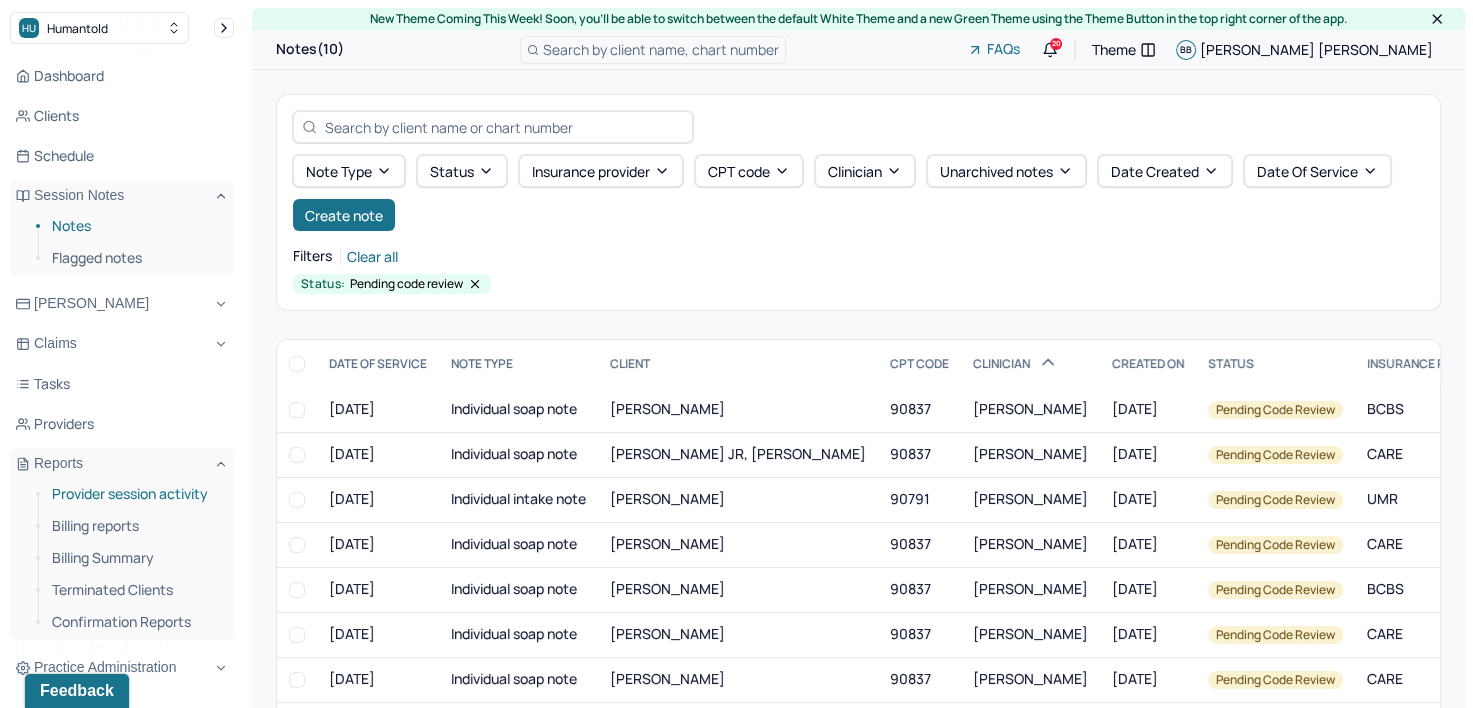 click on "Provider session activity" at bounding box center [135, 494] 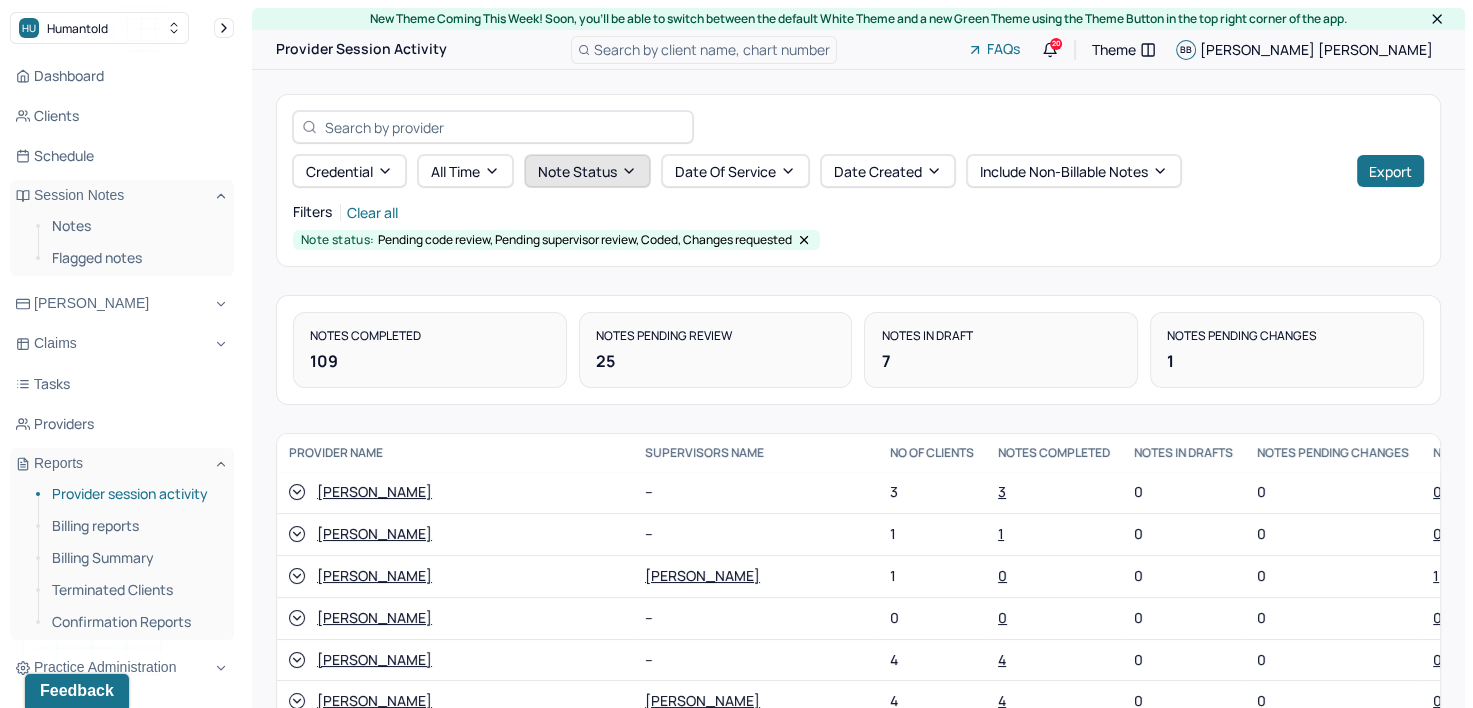 click on "Note status" at bounding box center [587, 171] 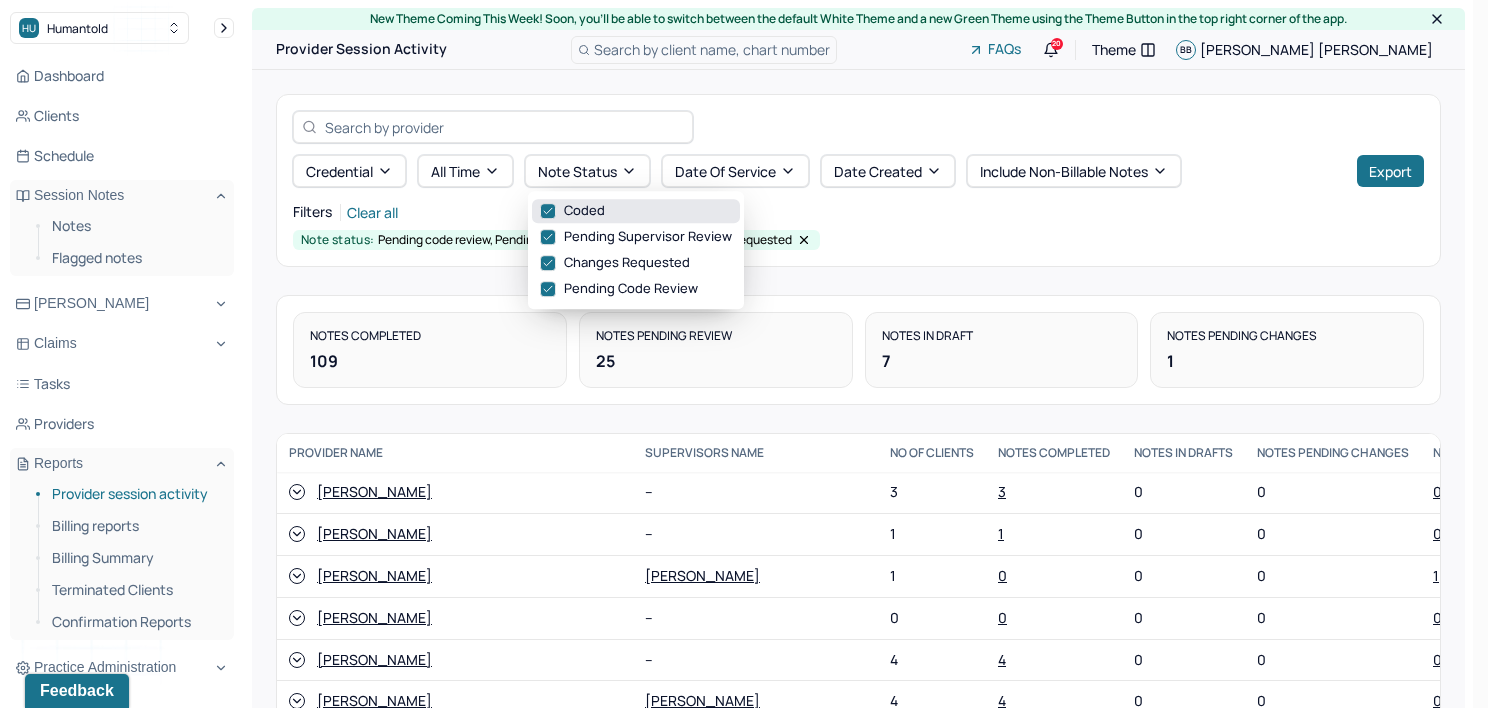 click 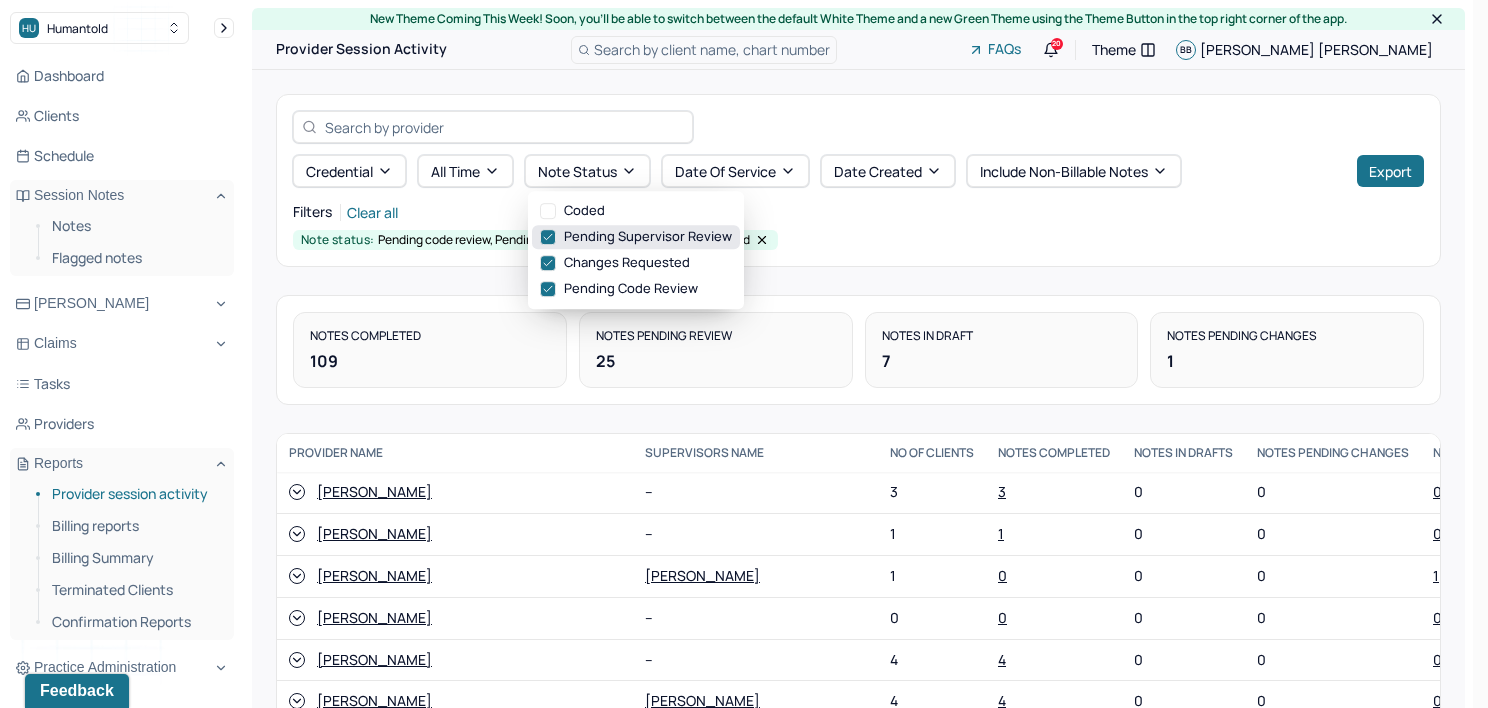 click on "Pending supervisor review" at bounding box center (636, 237) 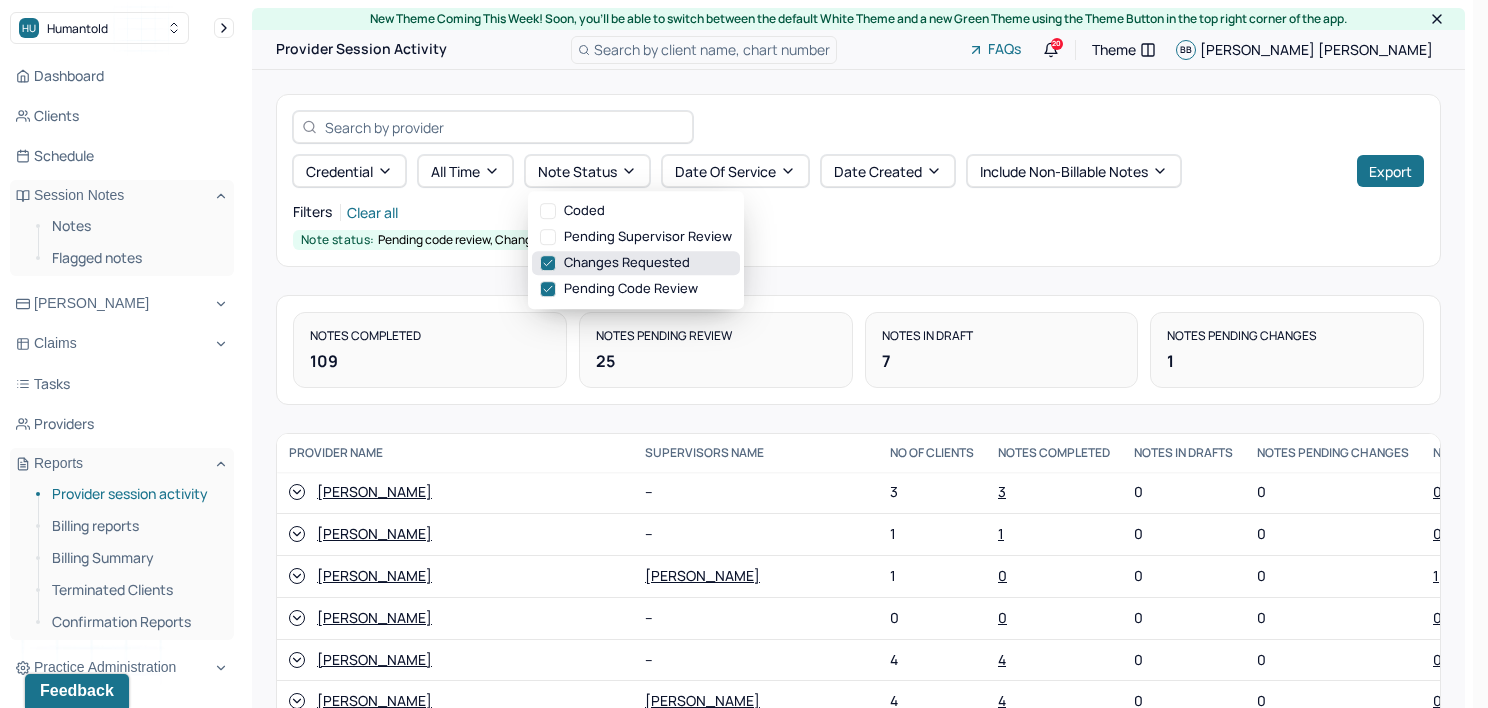 click 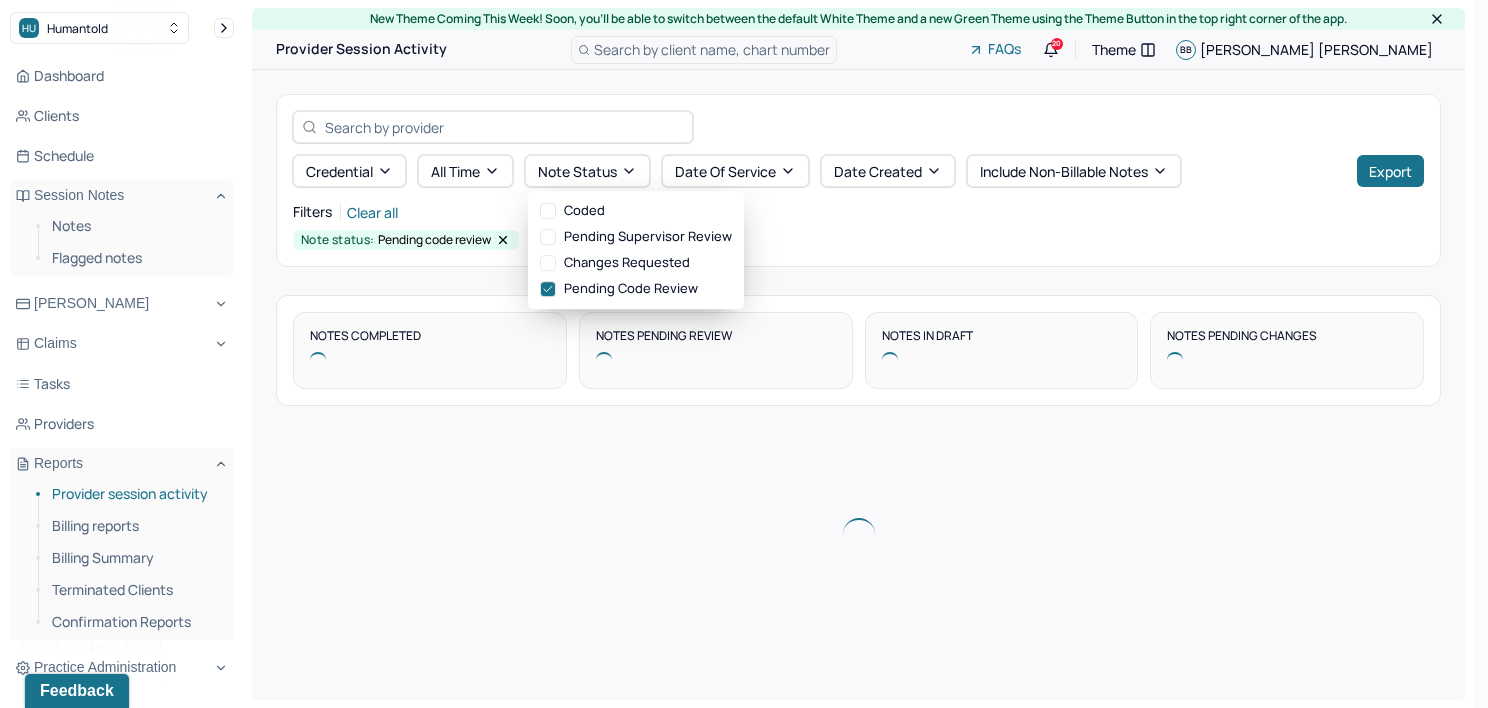 click on "Note status: Pending code review" at bounding box center (858, 240) 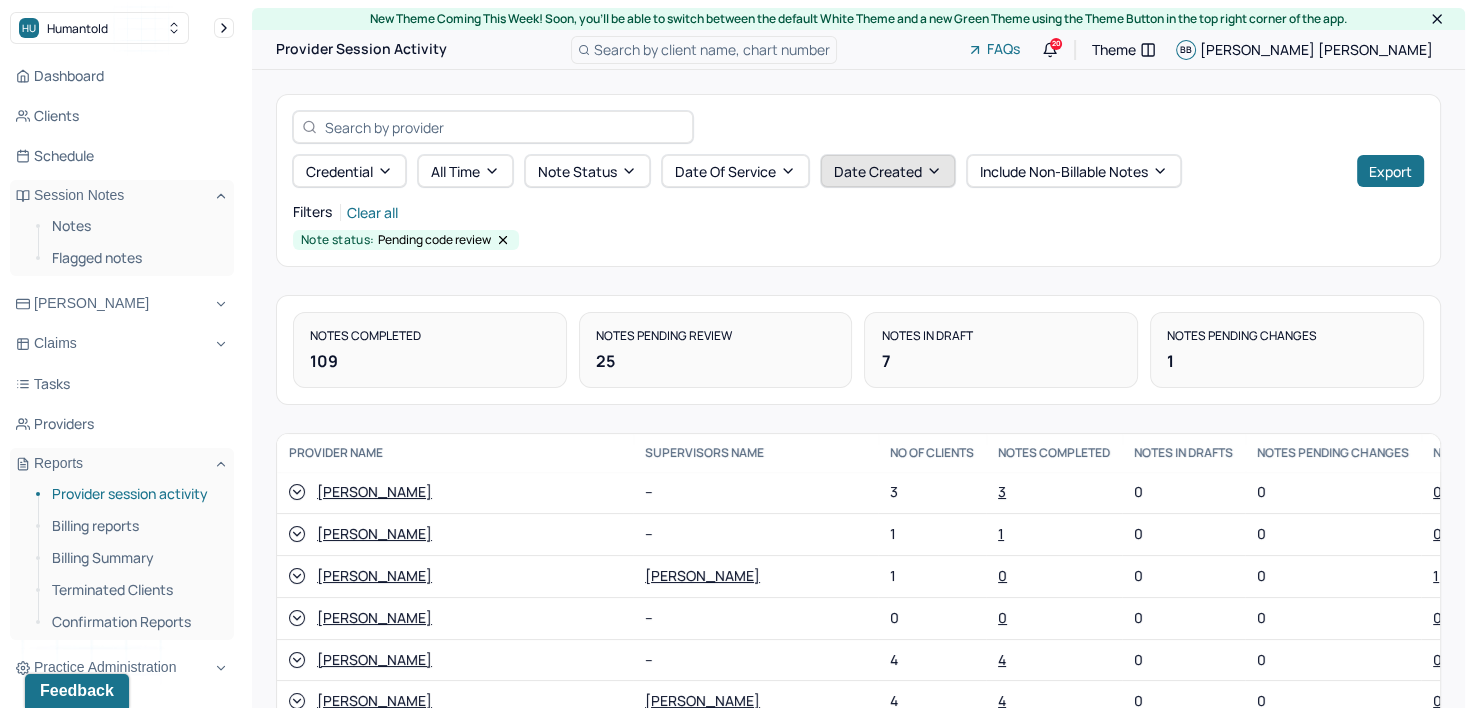 click 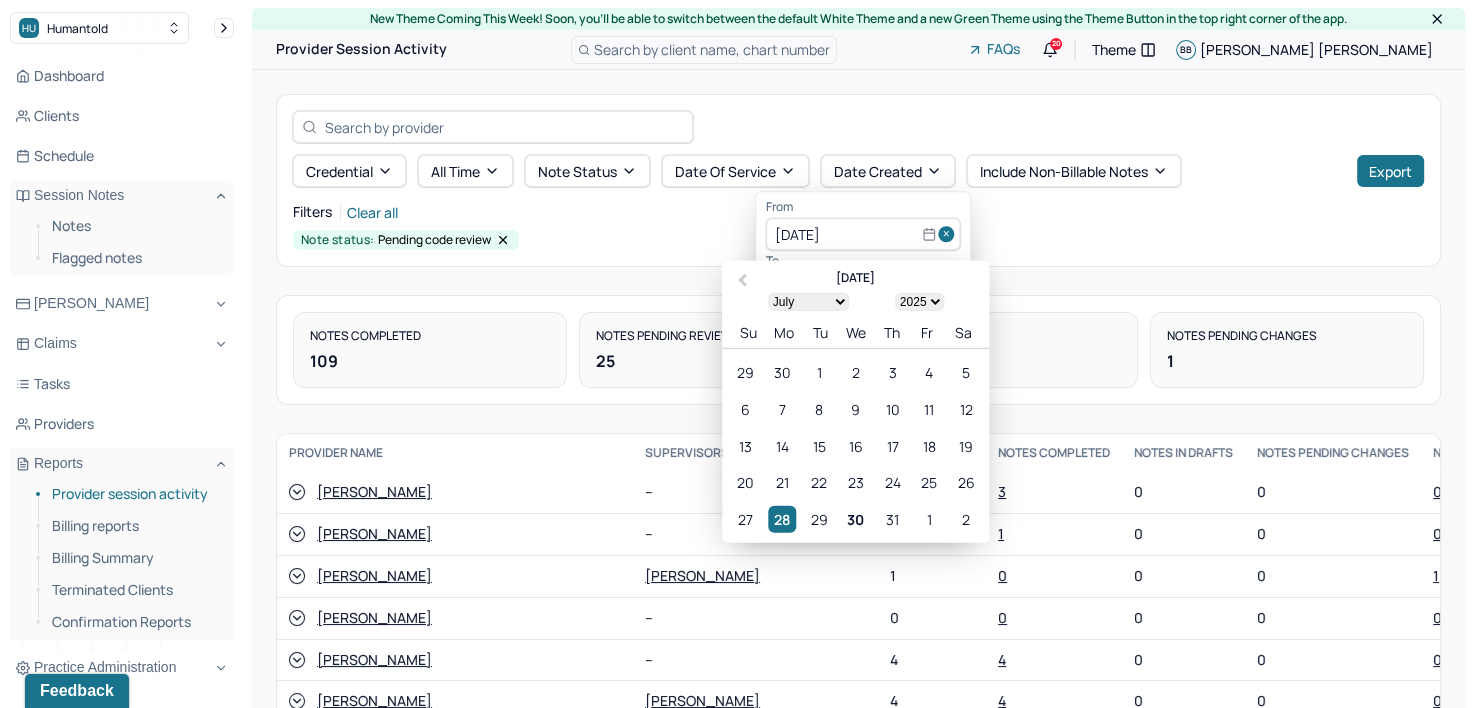 click at bounding box center (949, 235) 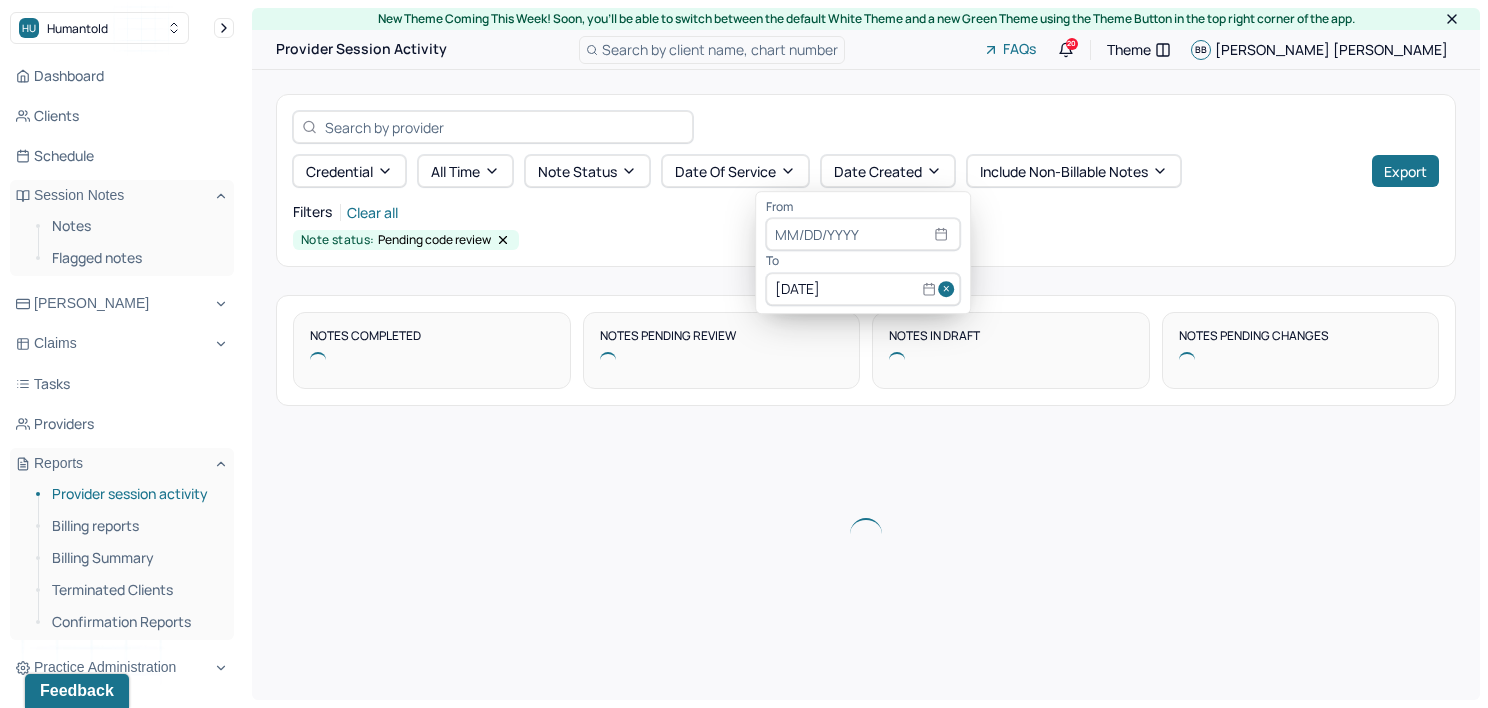 click at bounding box center (949, 289) 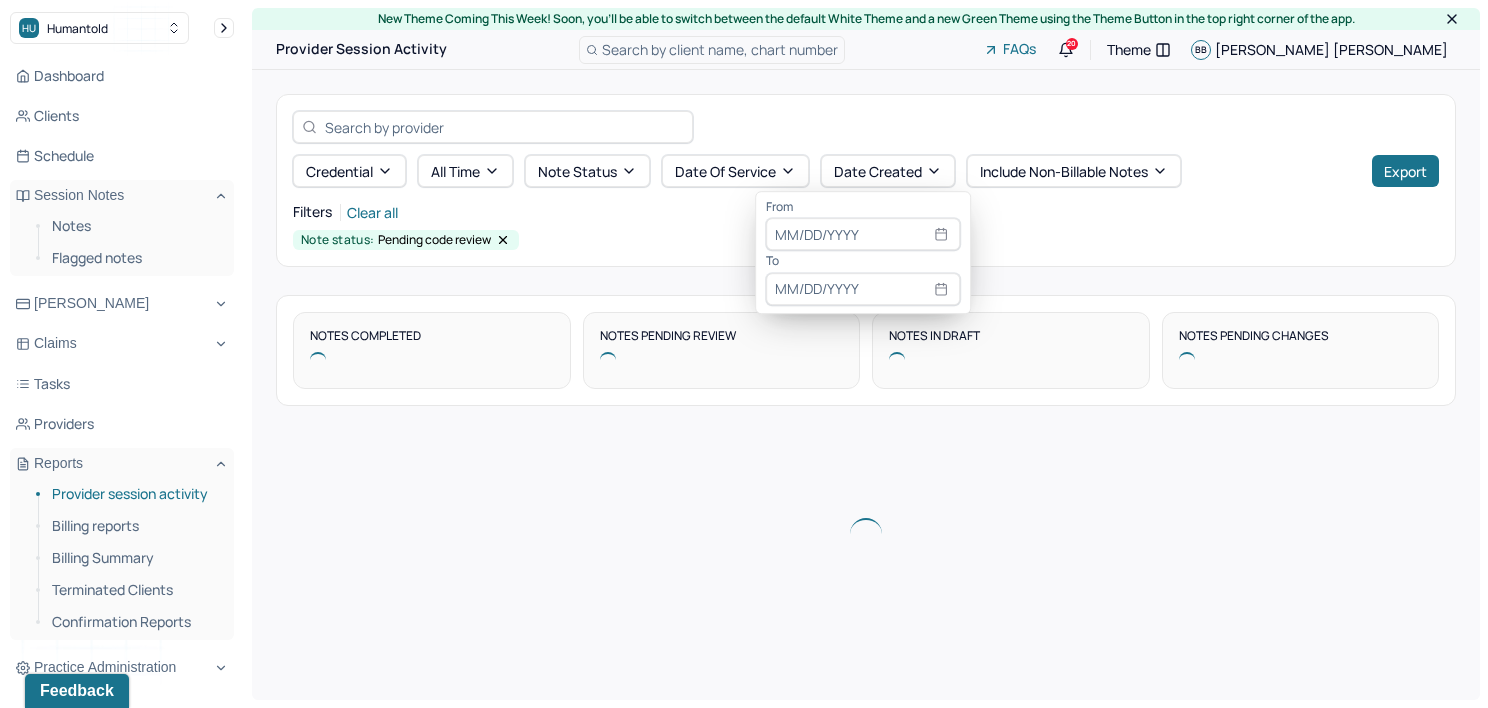 select on "6" 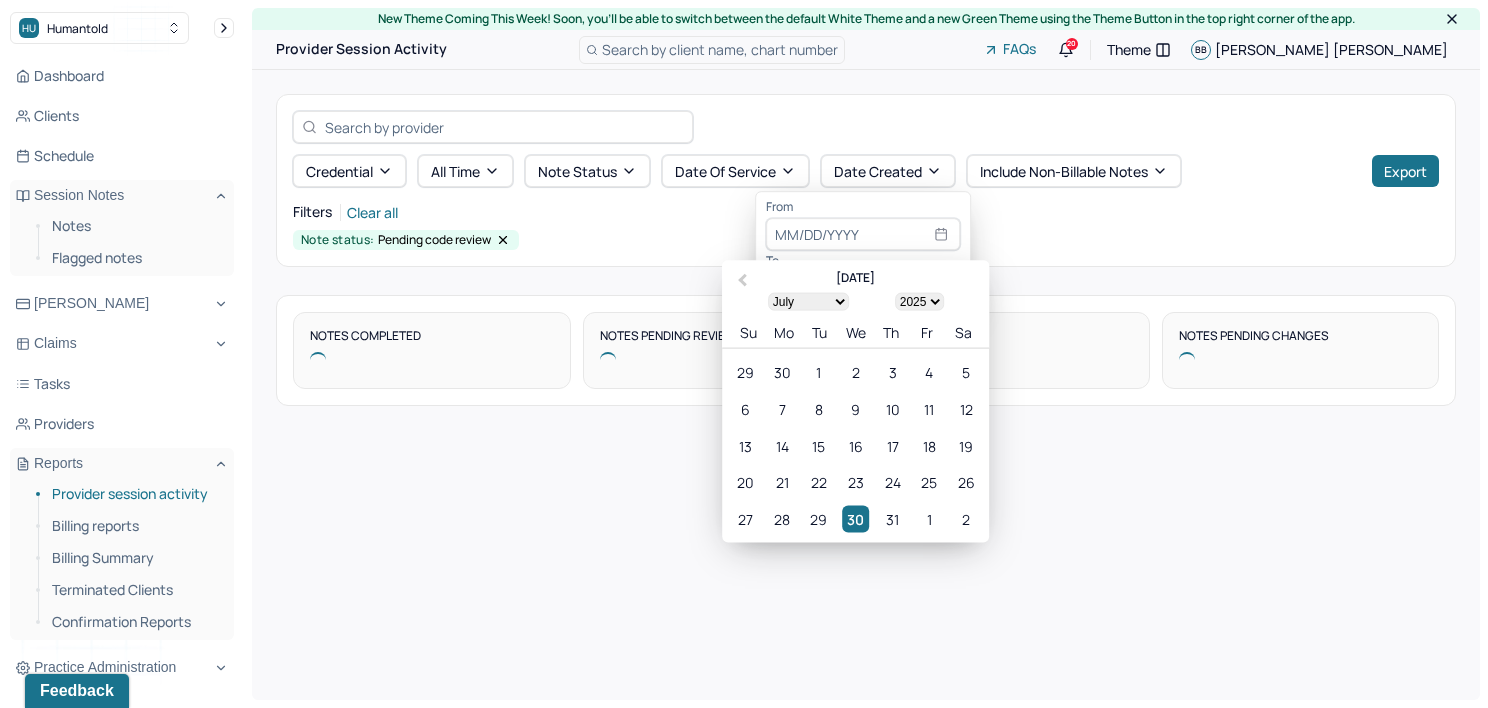click at bounding box center (863, 235) 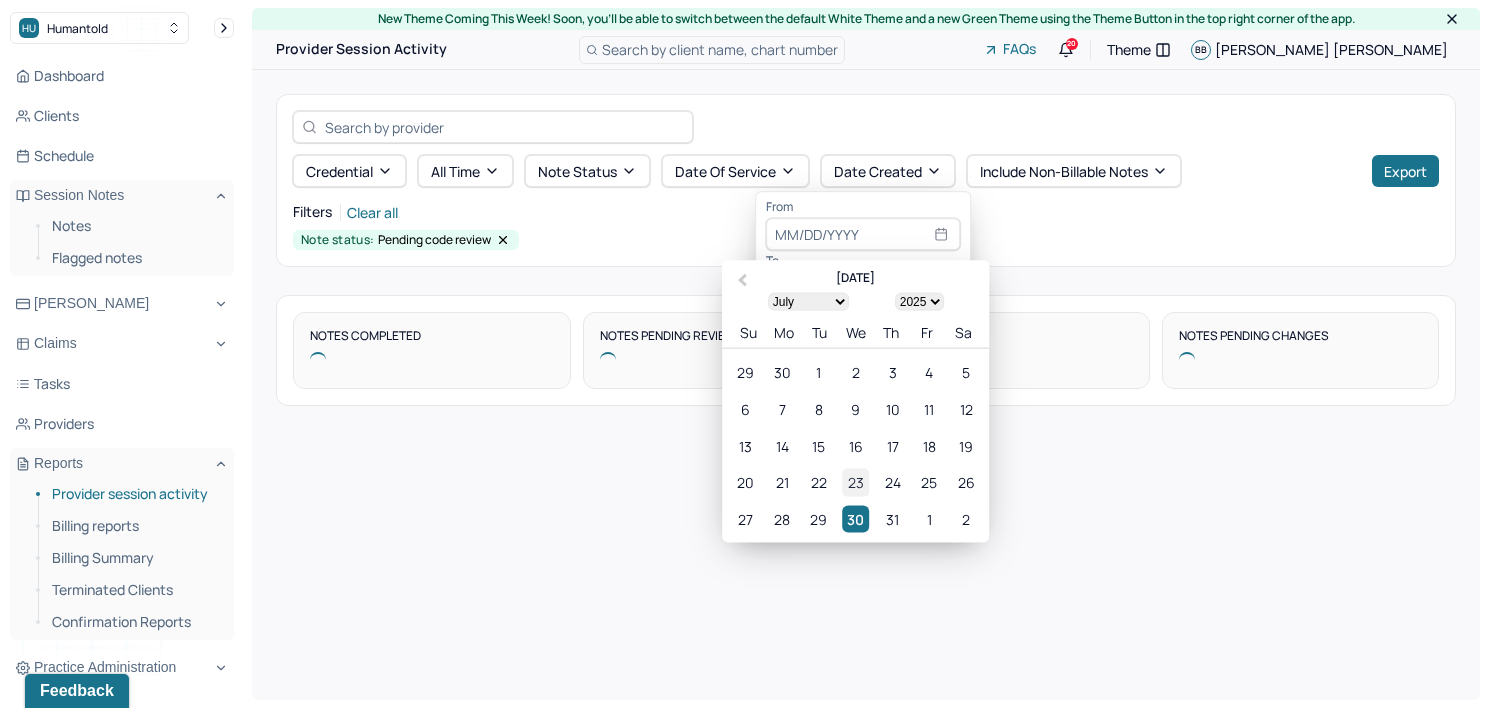 click on "23" at bounding box center [855, 482] 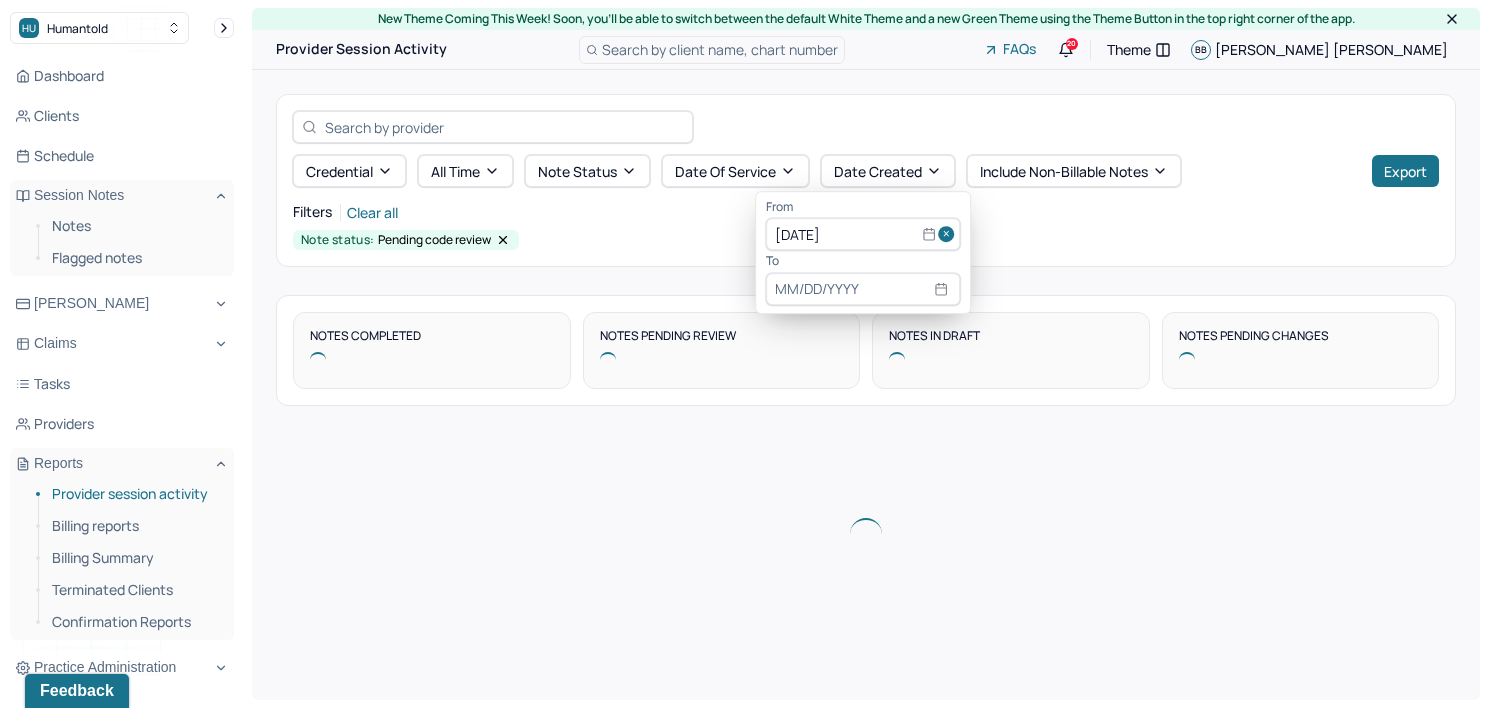 select on "6" 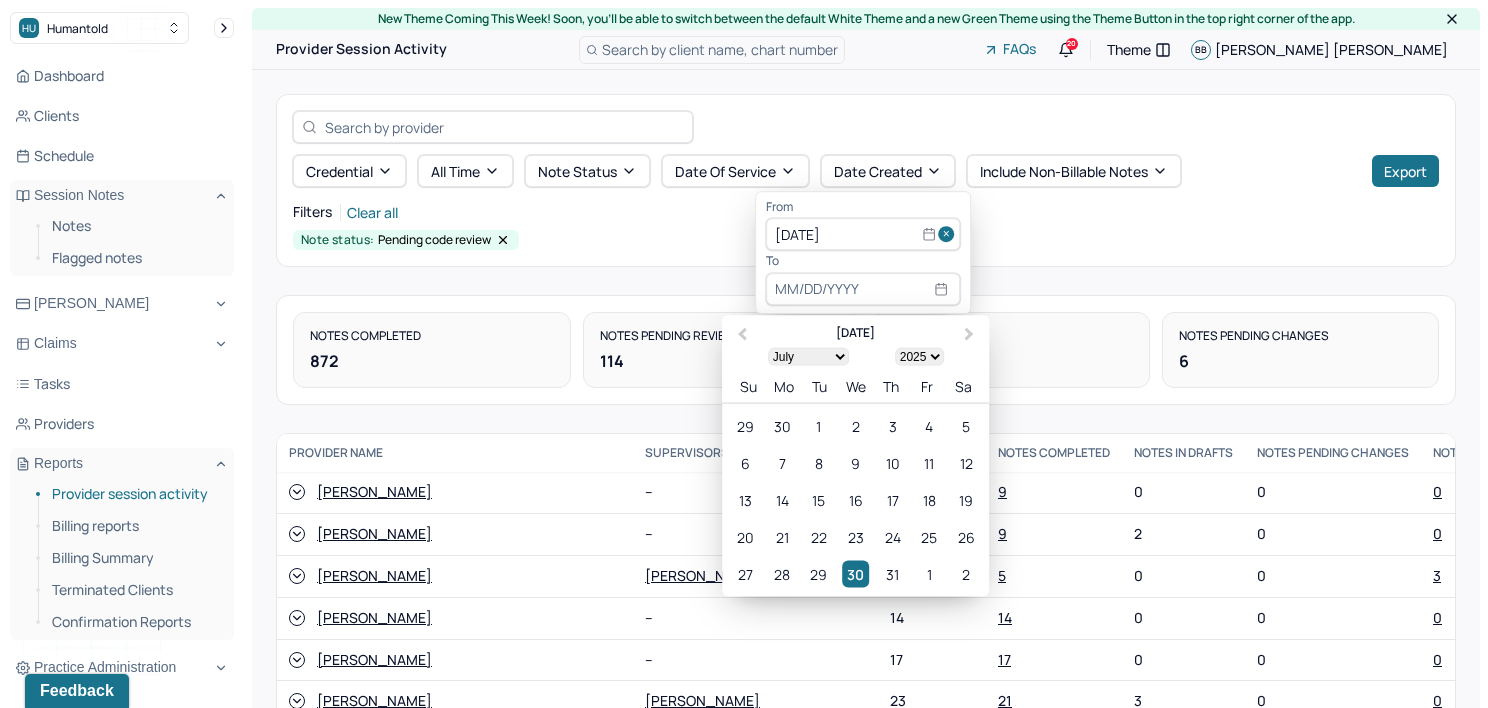 click at bounding box center [863, 289] 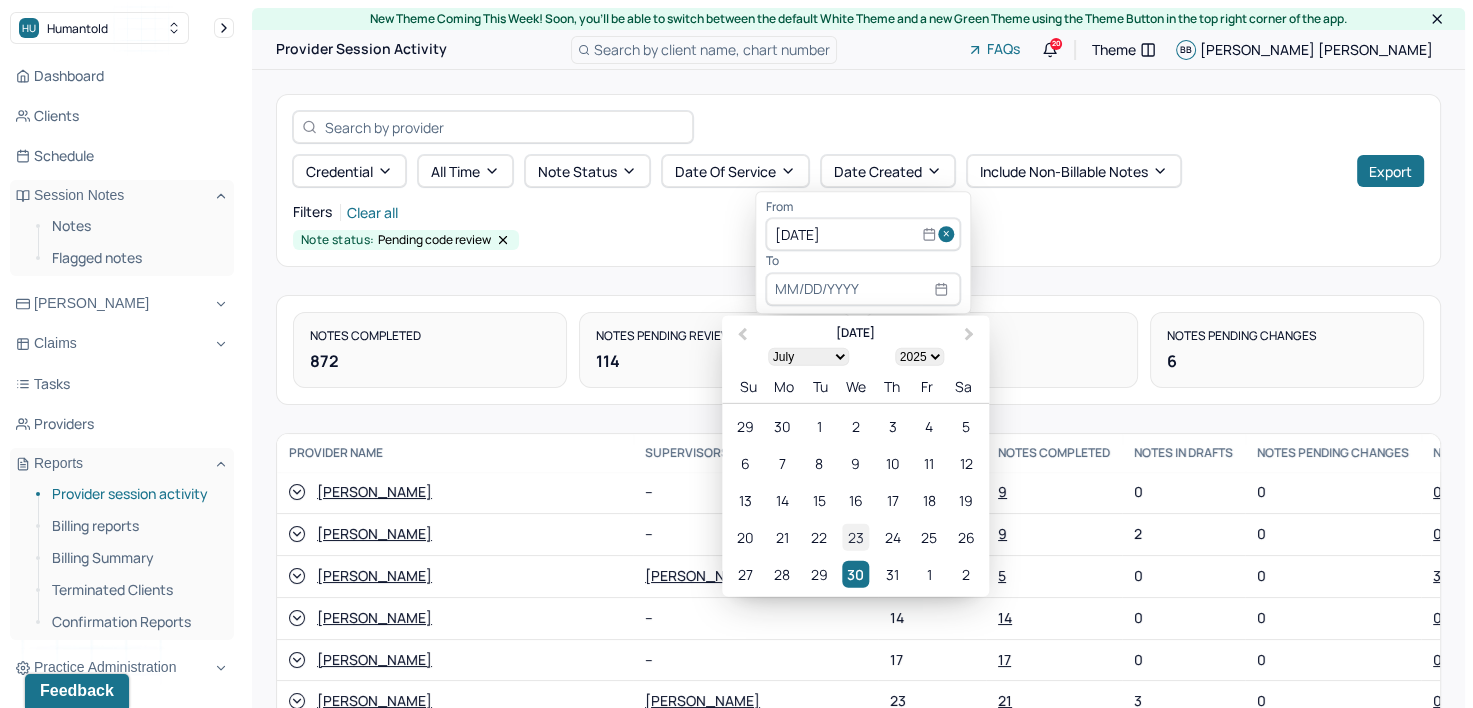 click on "23" at bounding box center (855, 536) 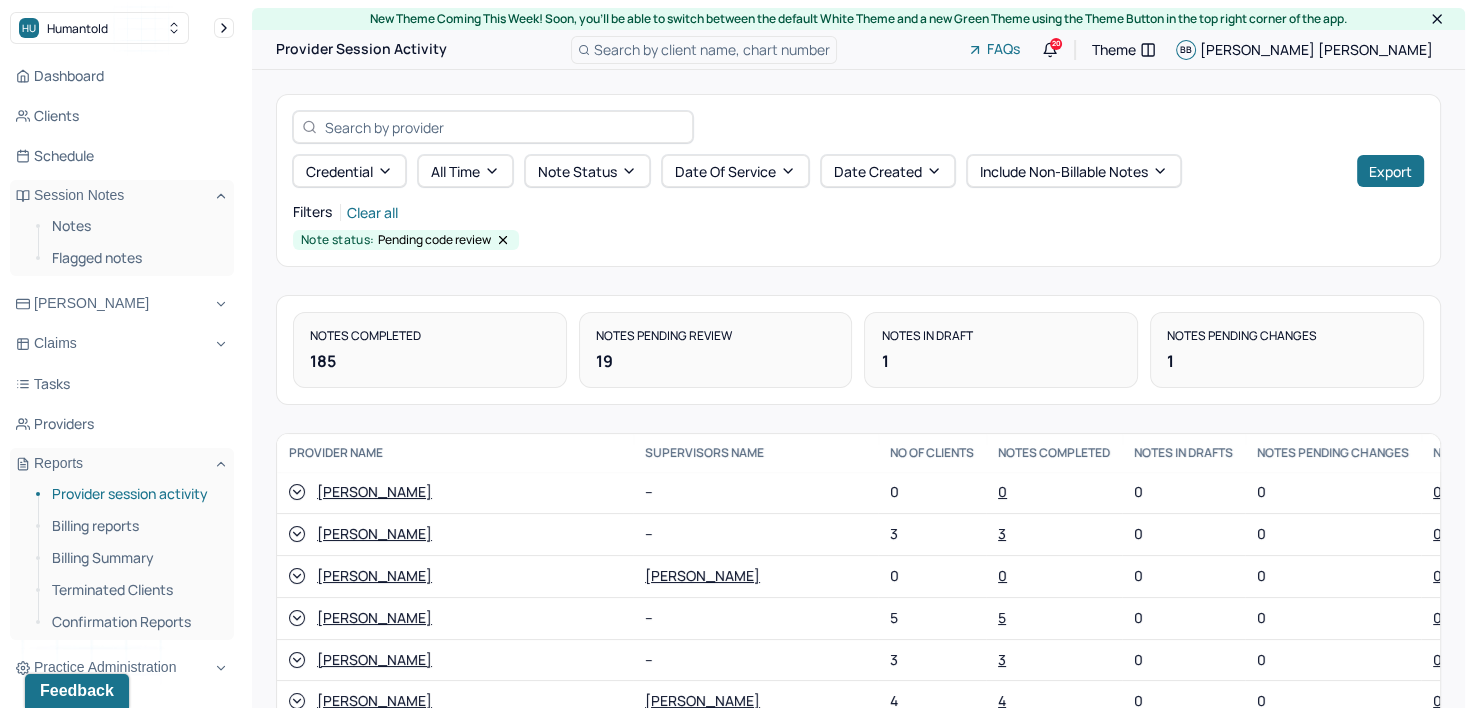 click on "Note status: Pending code review" at bounding box center [858, 240] 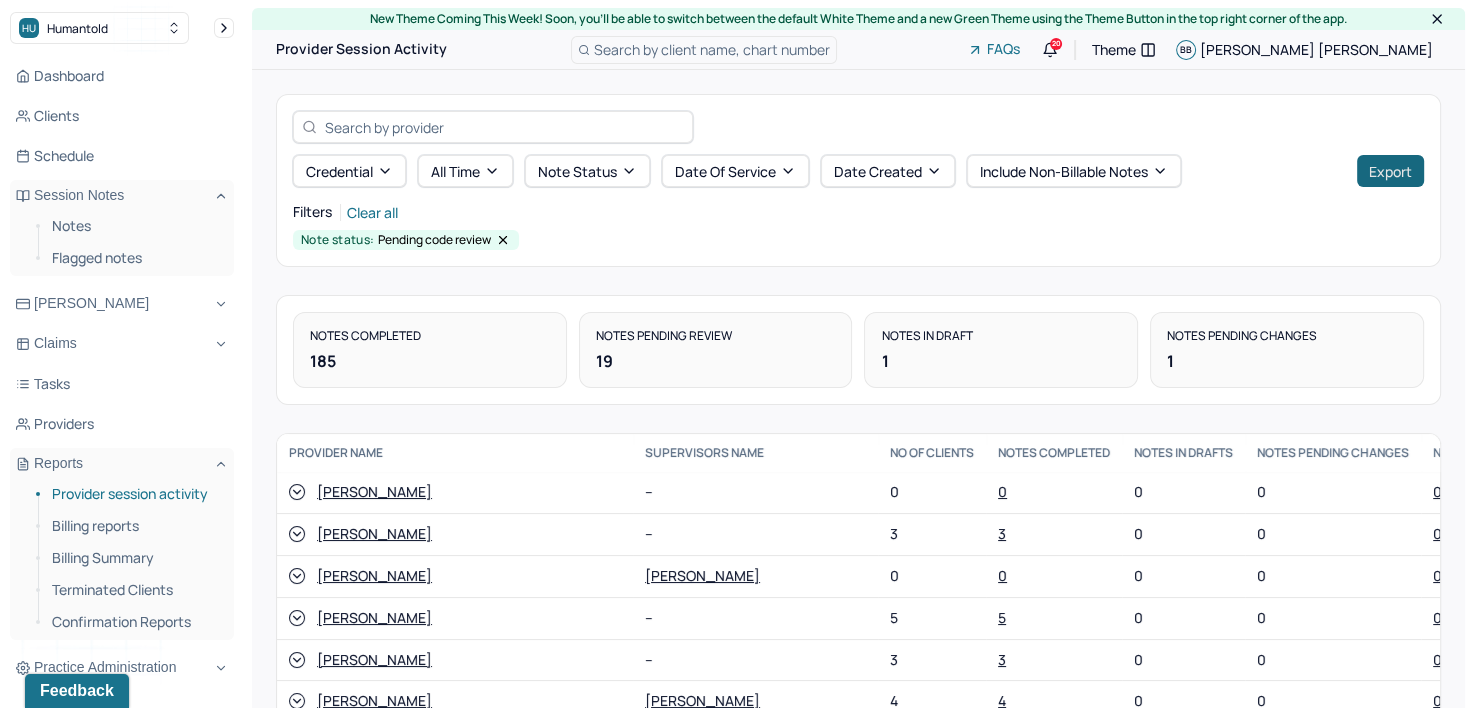 click on "Export" at bounding box center [1390, 171] 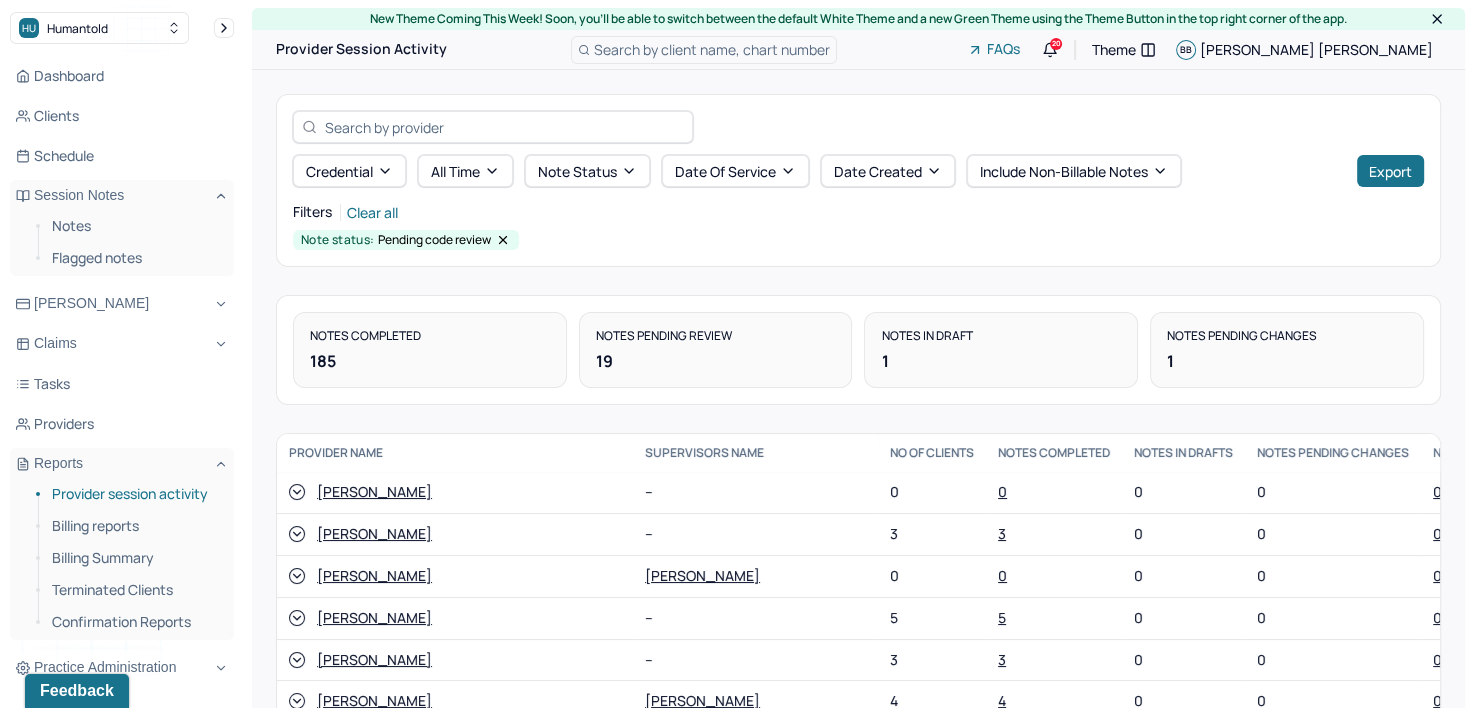 click on "Note status: Pending code review" at bounding box center [858, 240] 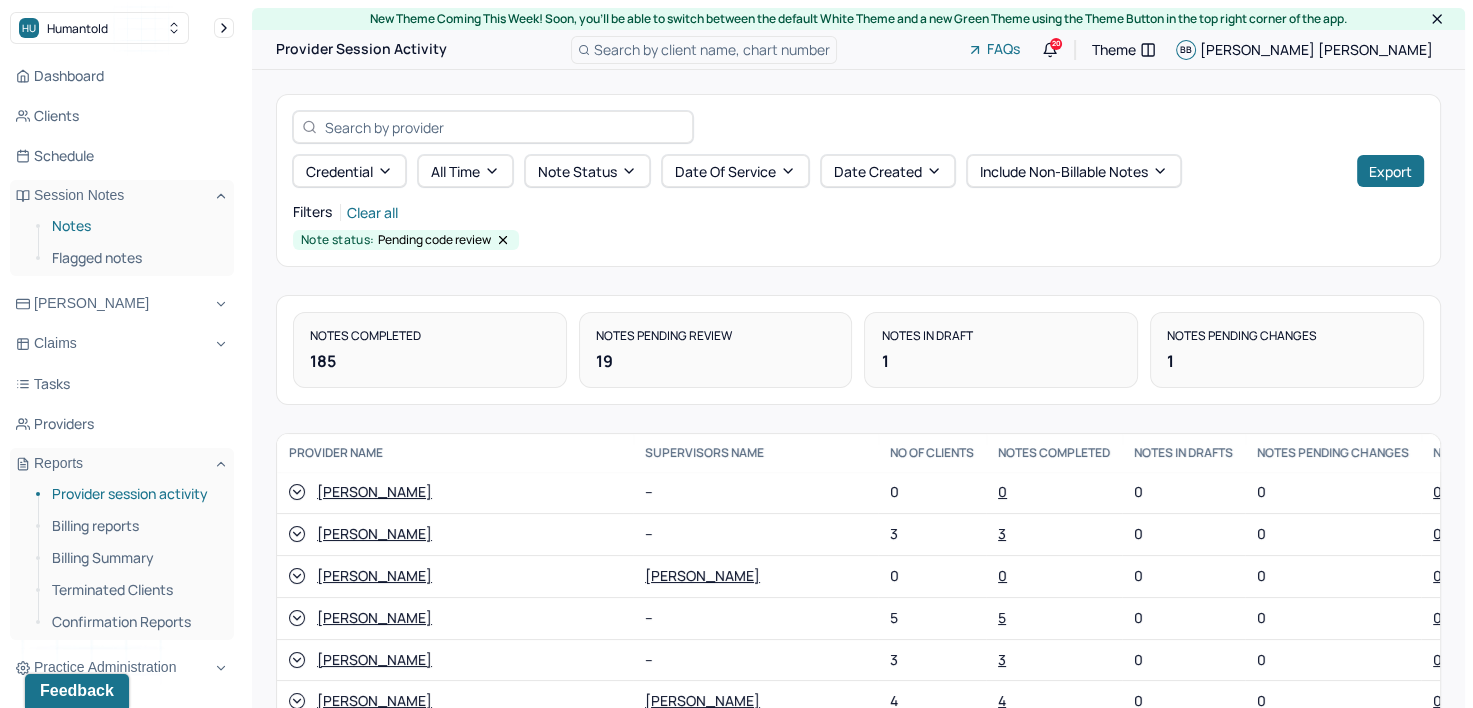 click on "Notes" at bounding box center [135, 226] 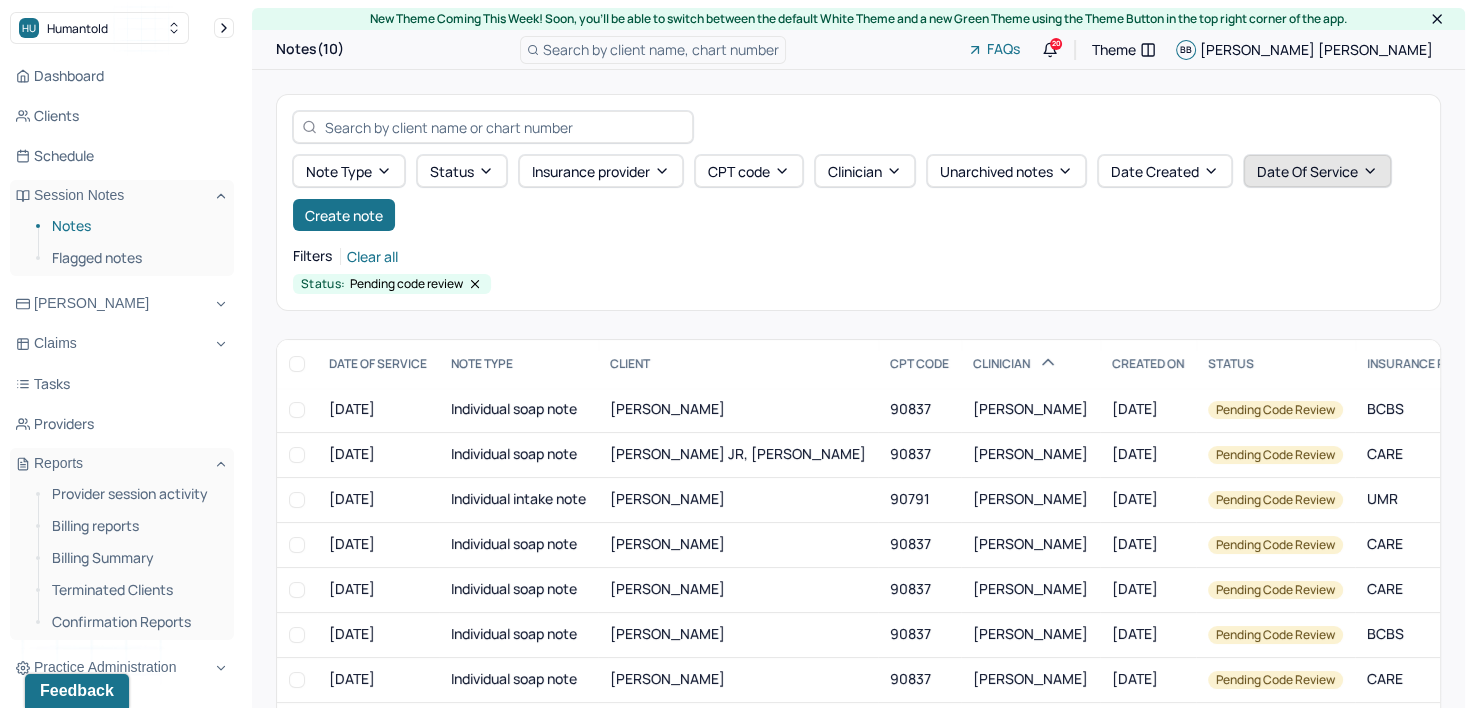 click on "Date Of Service" at bounding box center (1317, 171) 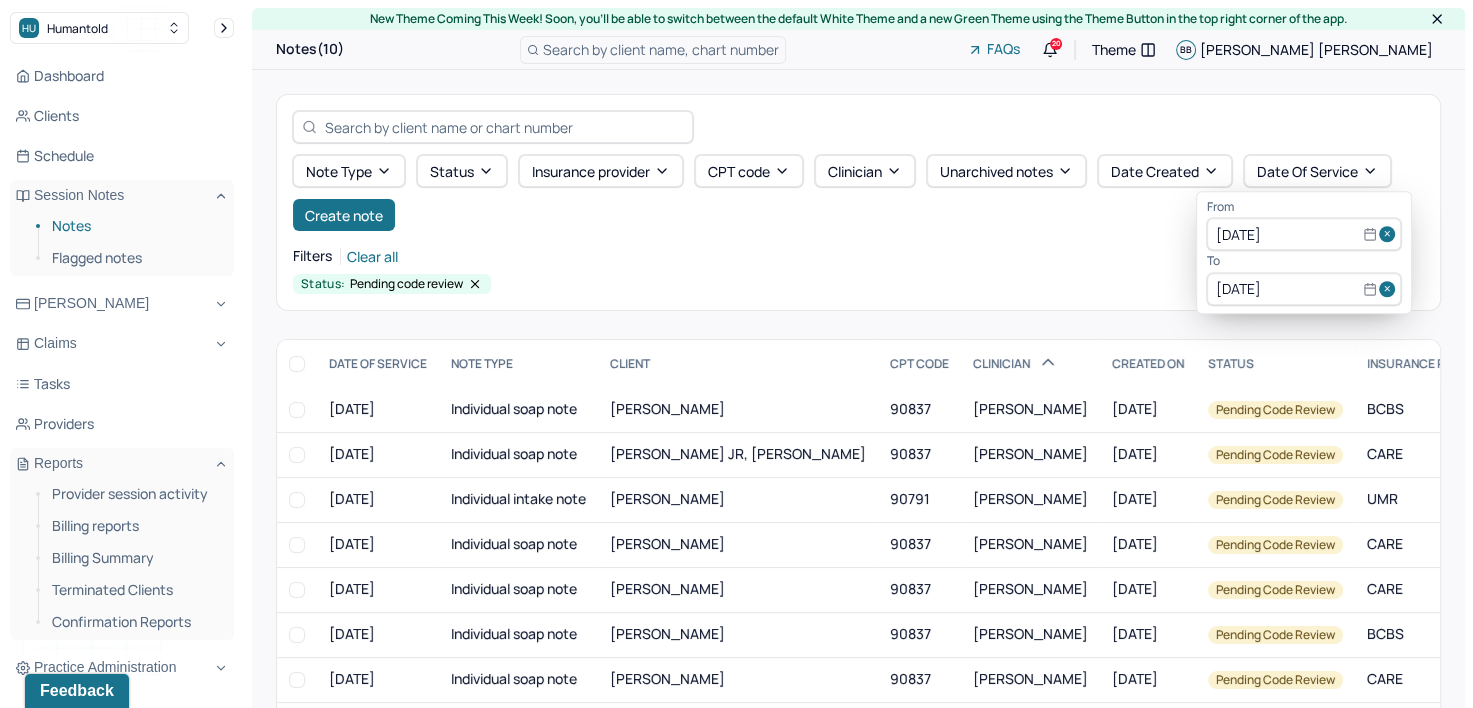 click at bounding box center (1390, 235) 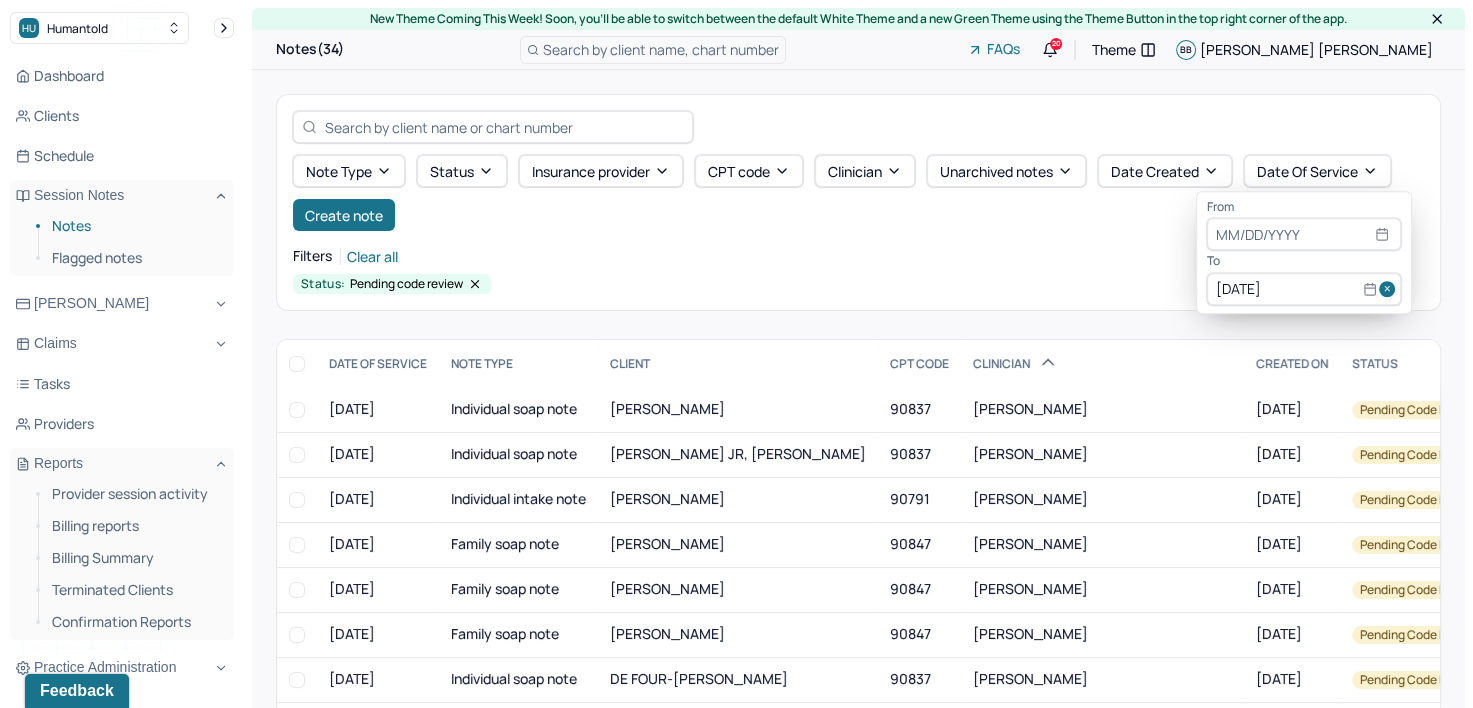 click at bounding box center (1390, 289) 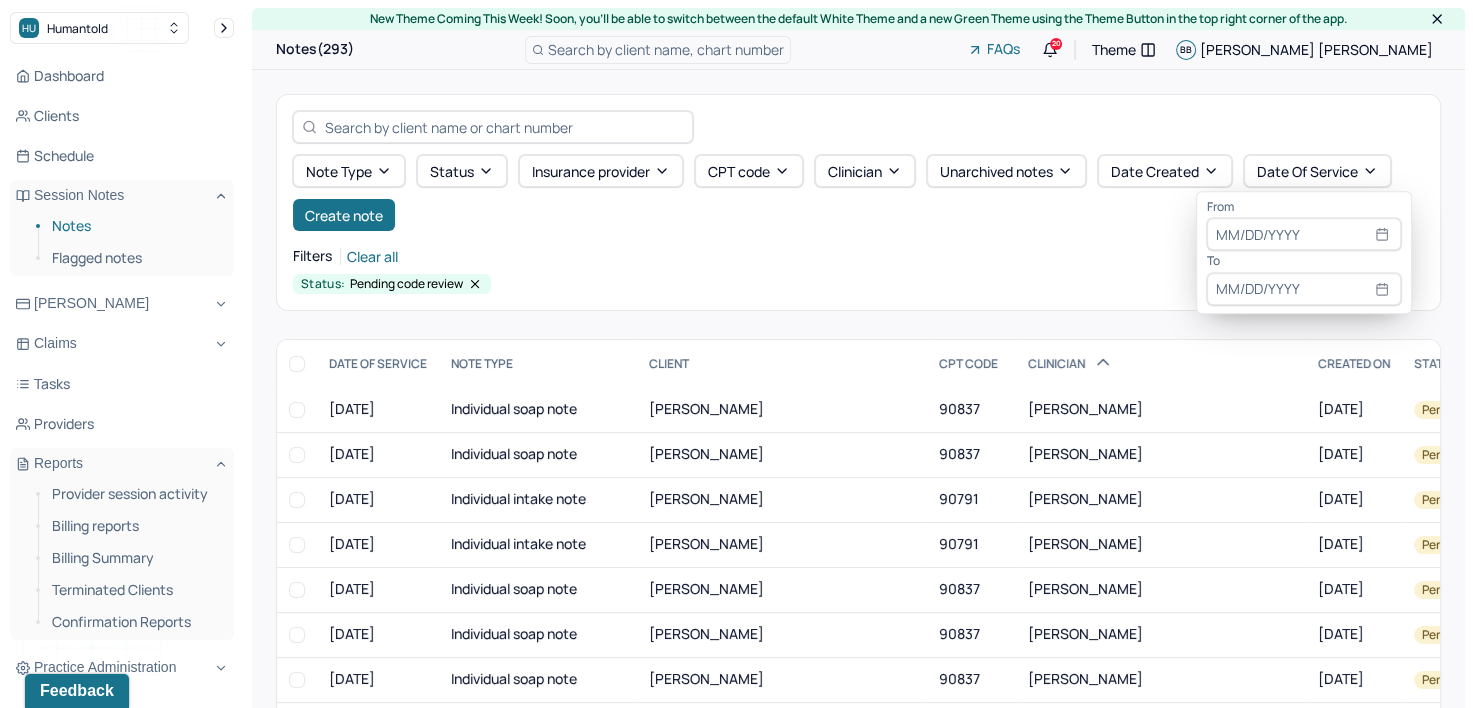 click at bounding box center [1304, 235] 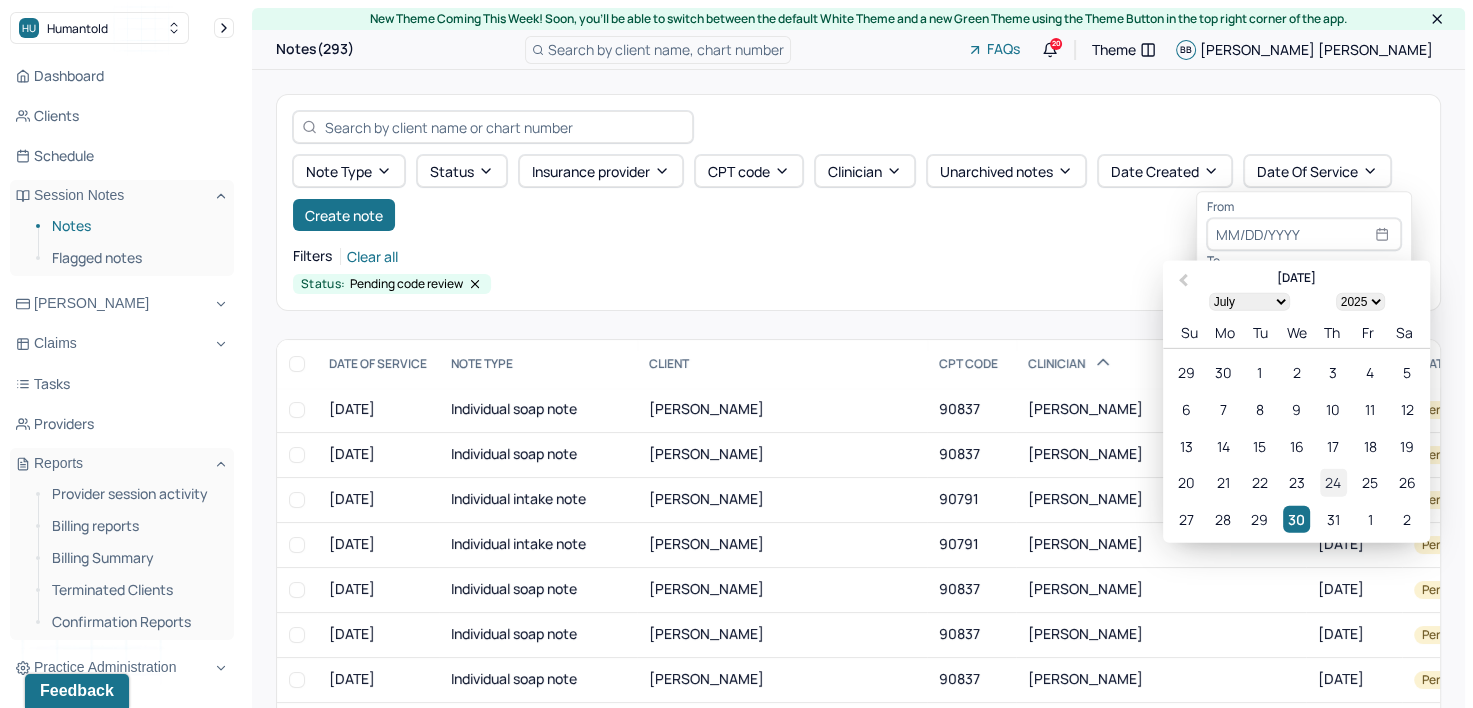 click on "24" at bounding box center [1333, 482] 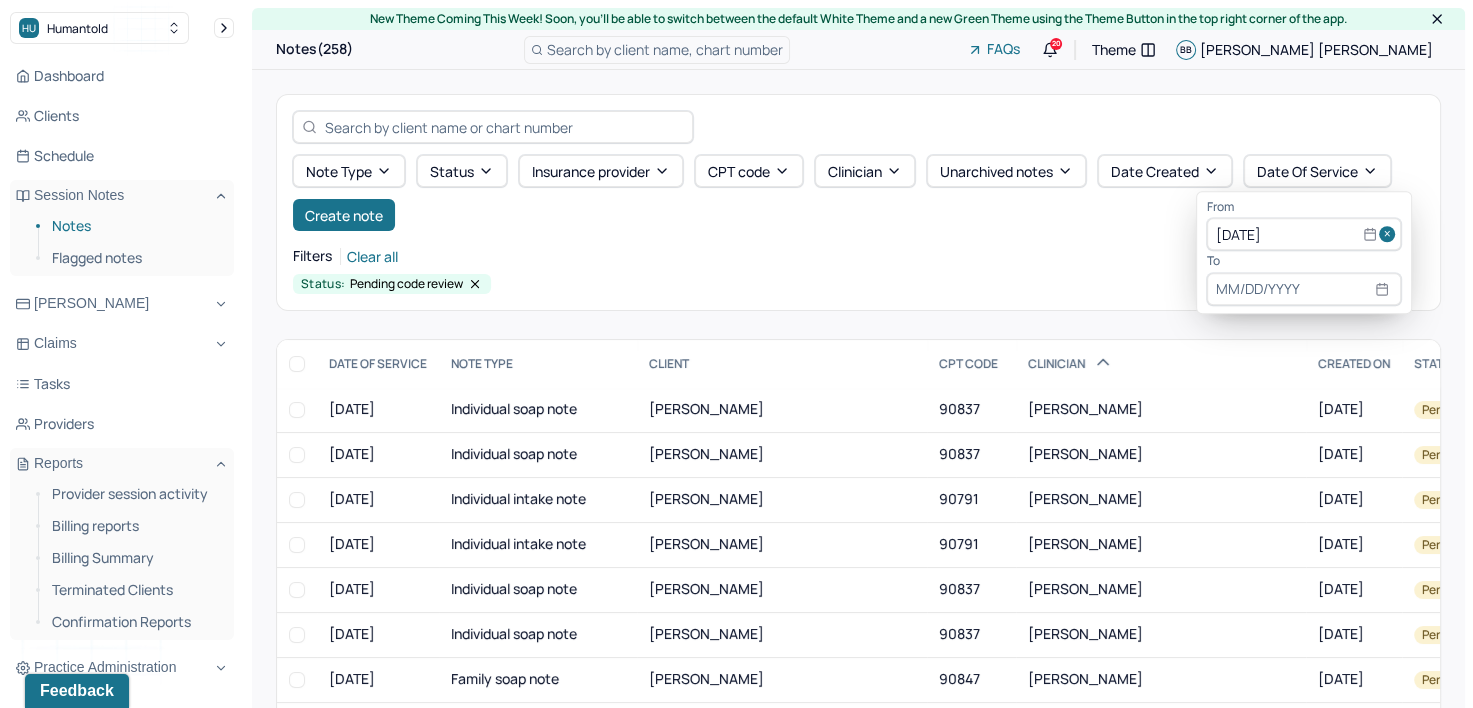 click at bounding box center [1304, 289] 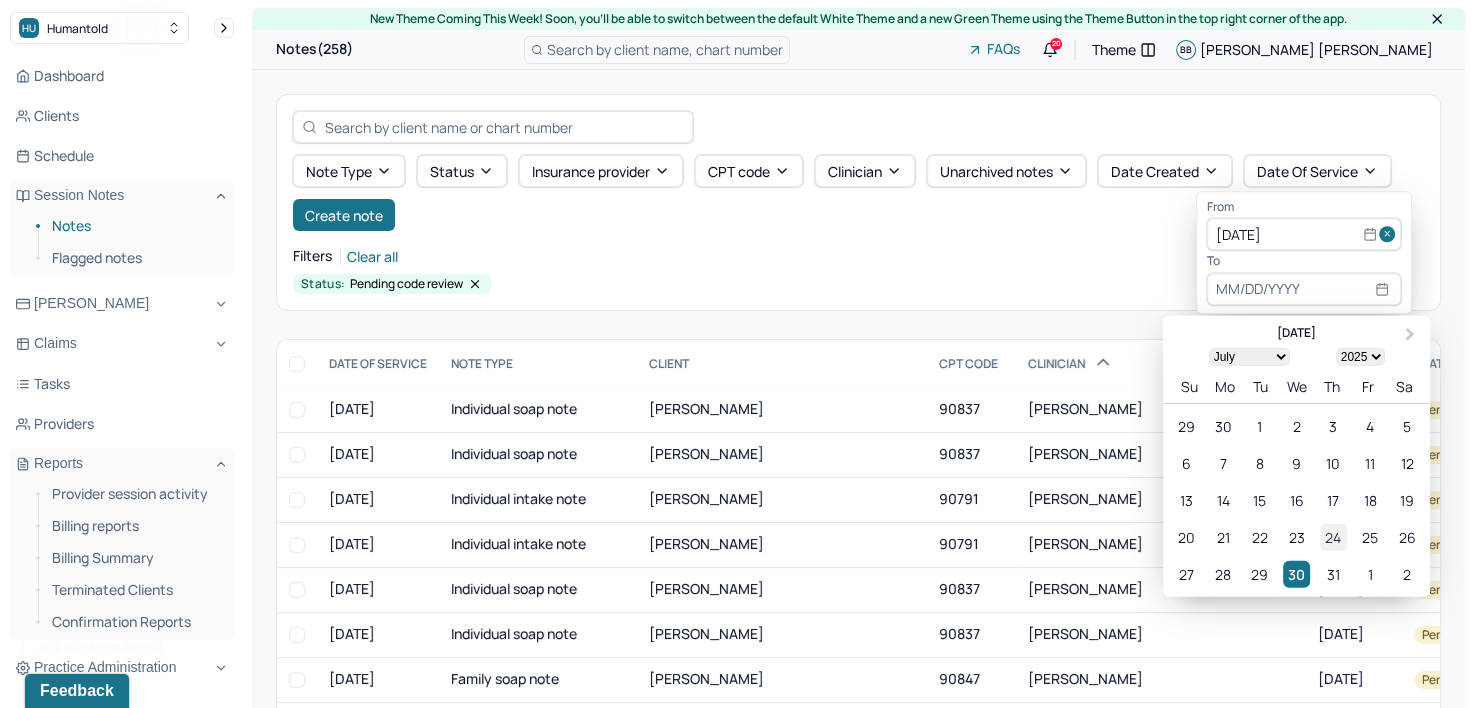 click on "24" at bounding box center [1333, 536] 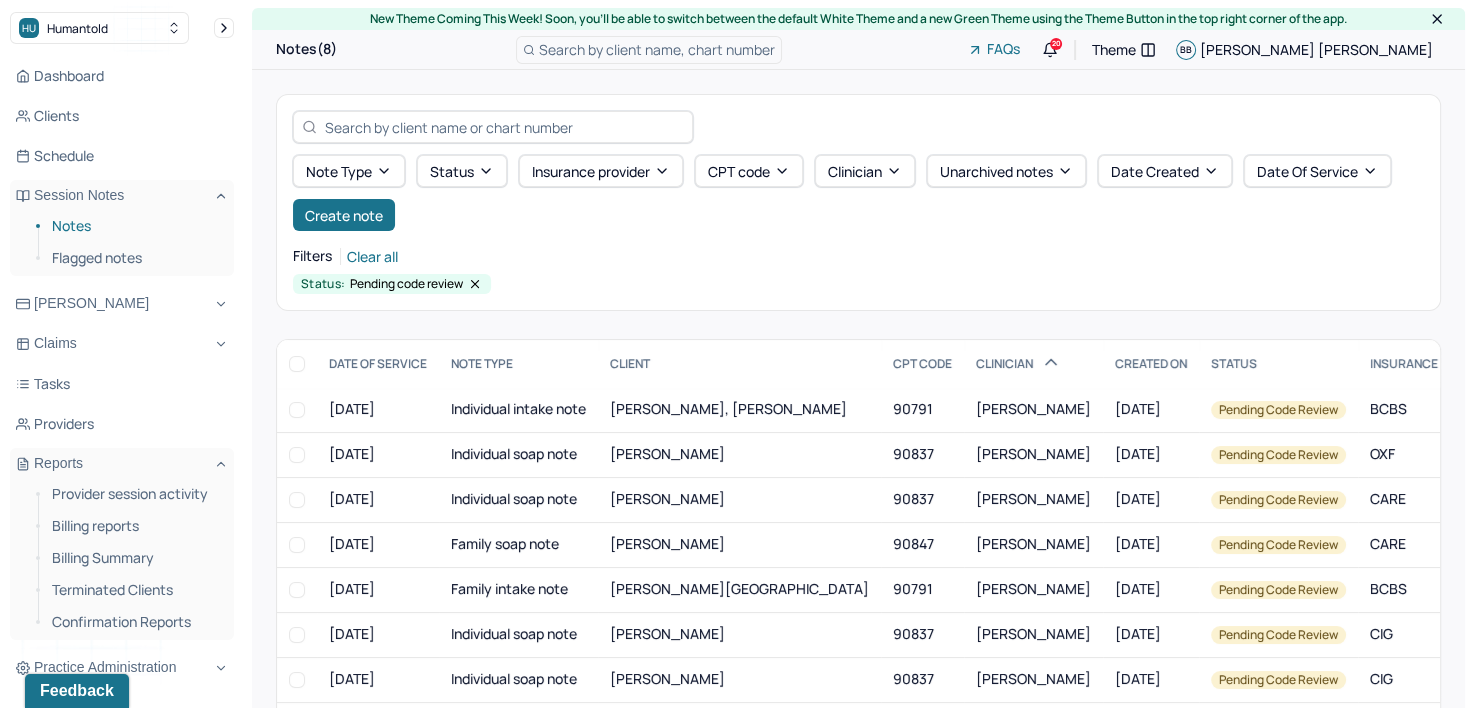click on "Filters Clear all Status: Pending code review" at bounding box center (858, 268) 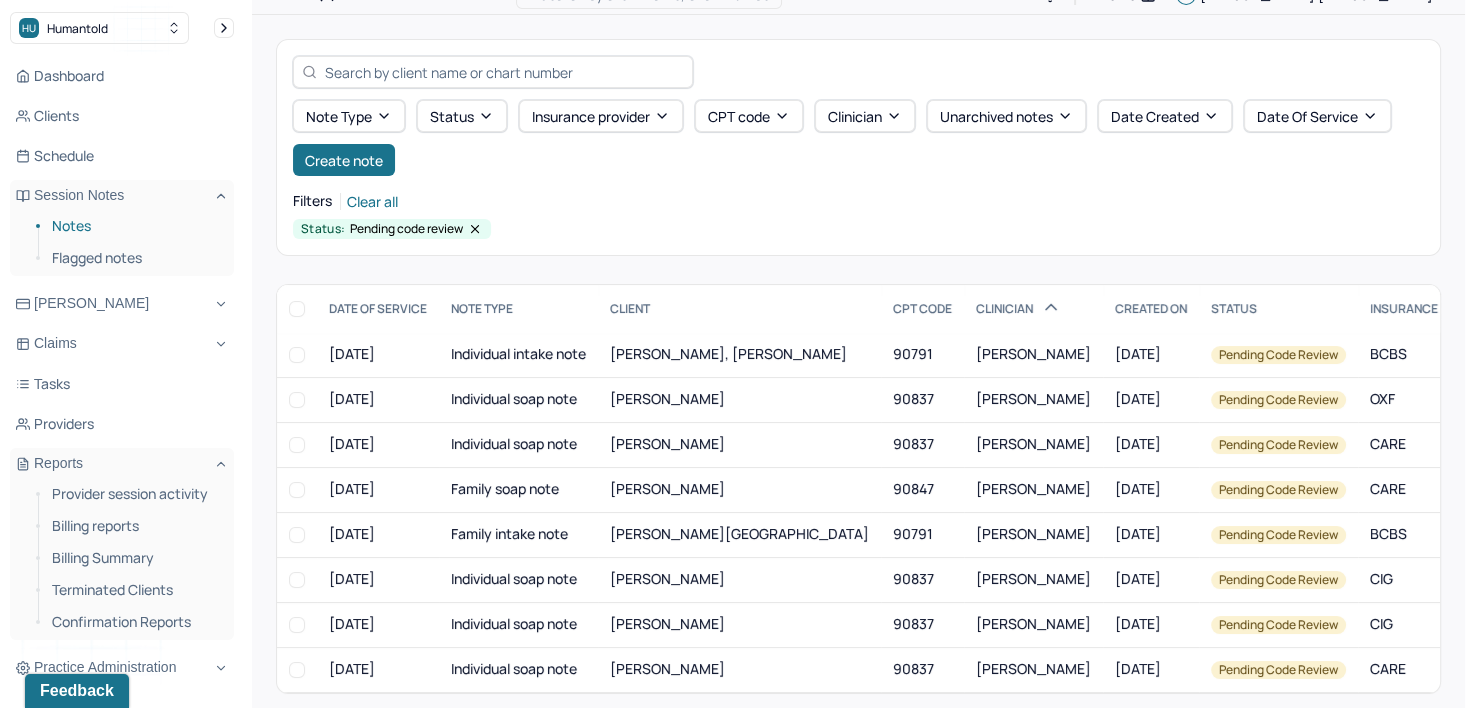 scroll, scrollTop: 85, scrollLeft: 0, axis: vertical 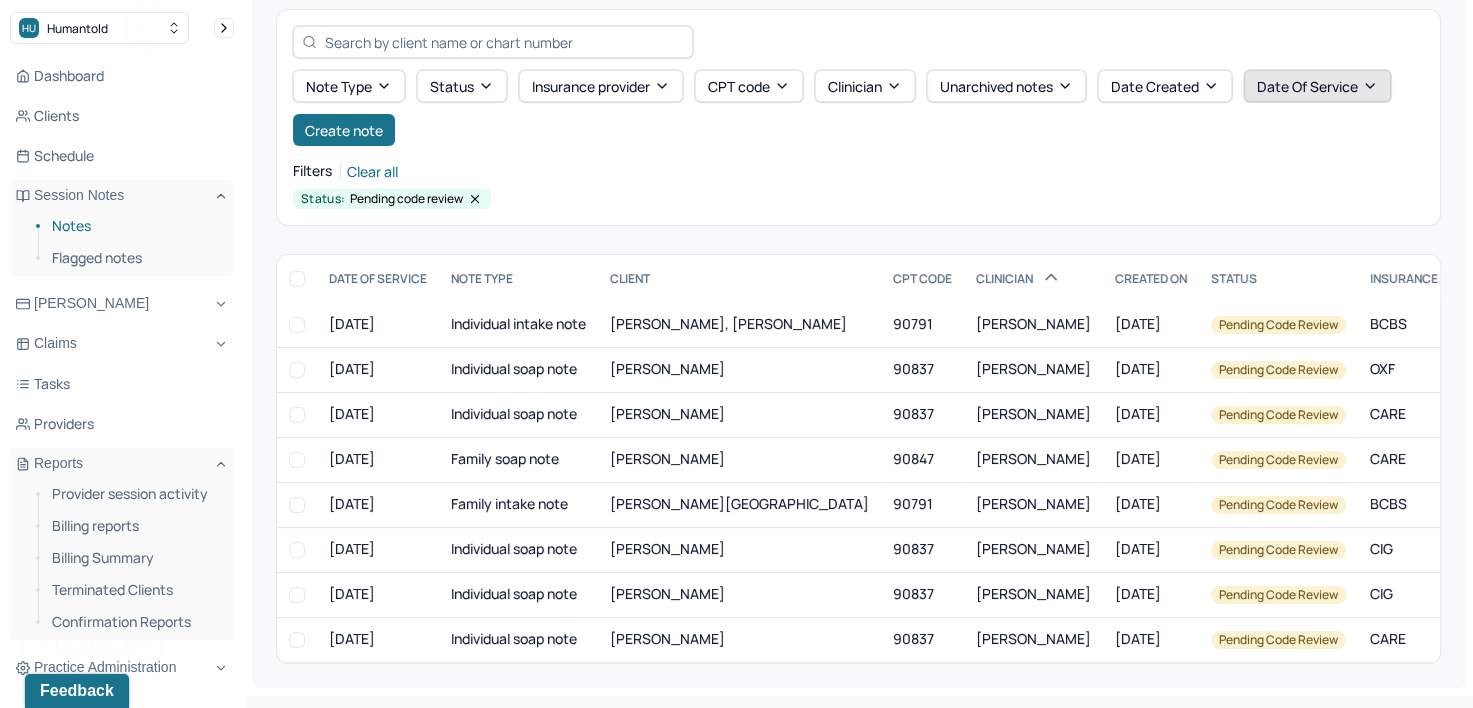 click 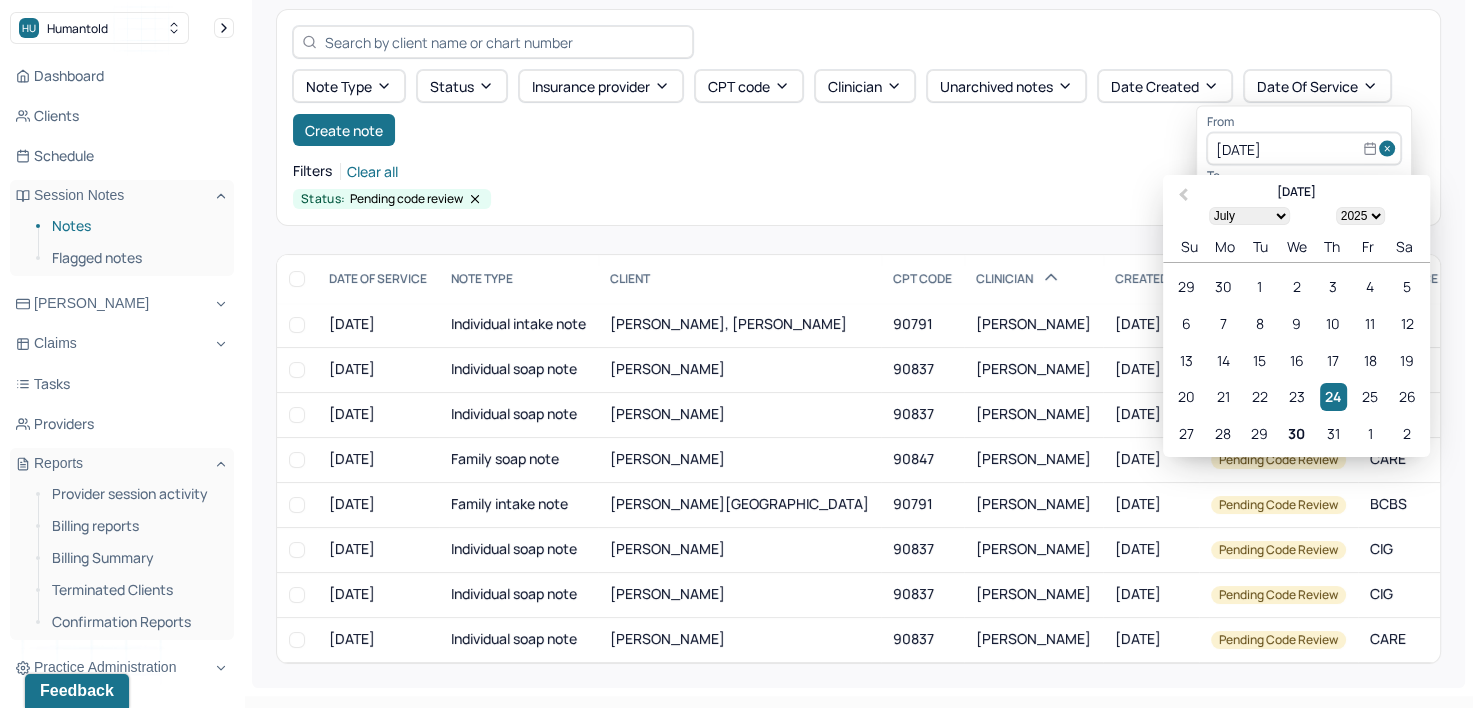 click at bounding box center [1390, 149] 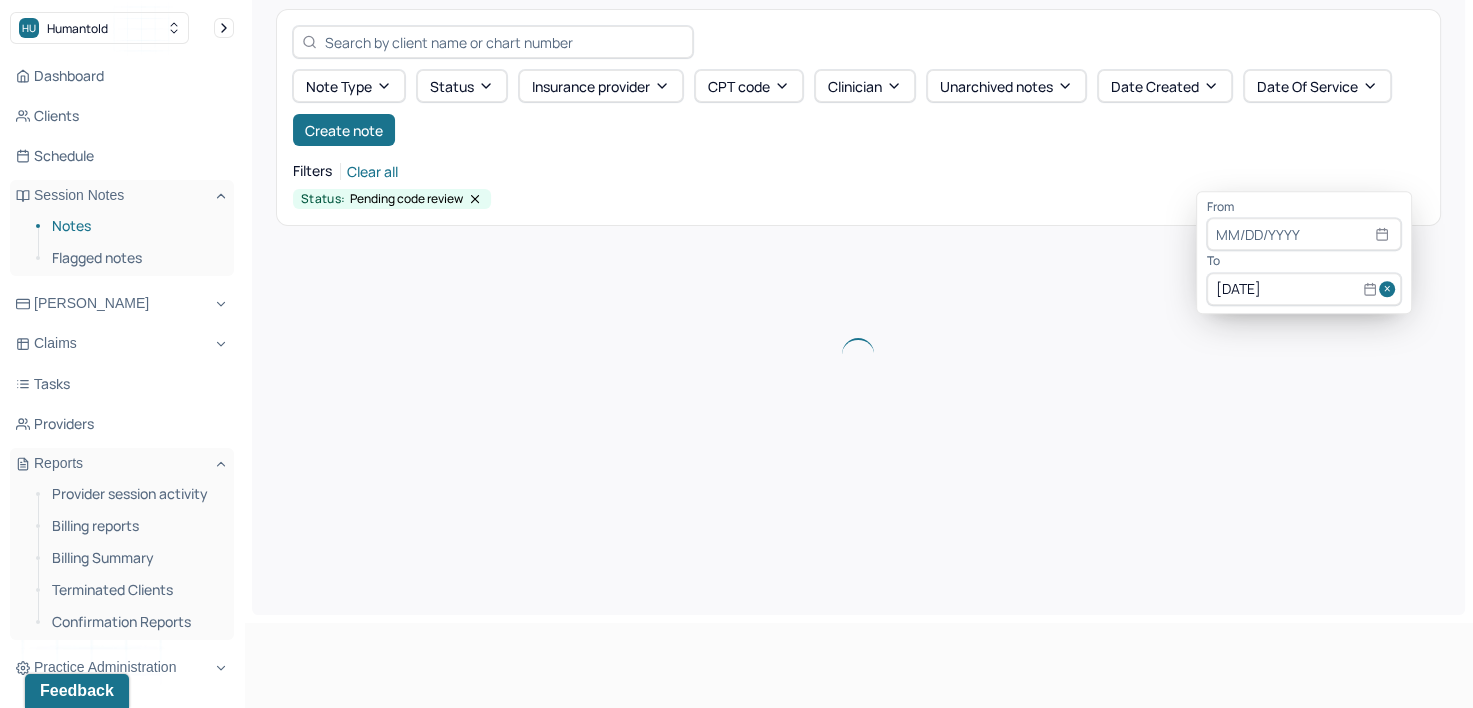 scroll, scrollTop: 0, scrollLeft: 0, axis: both 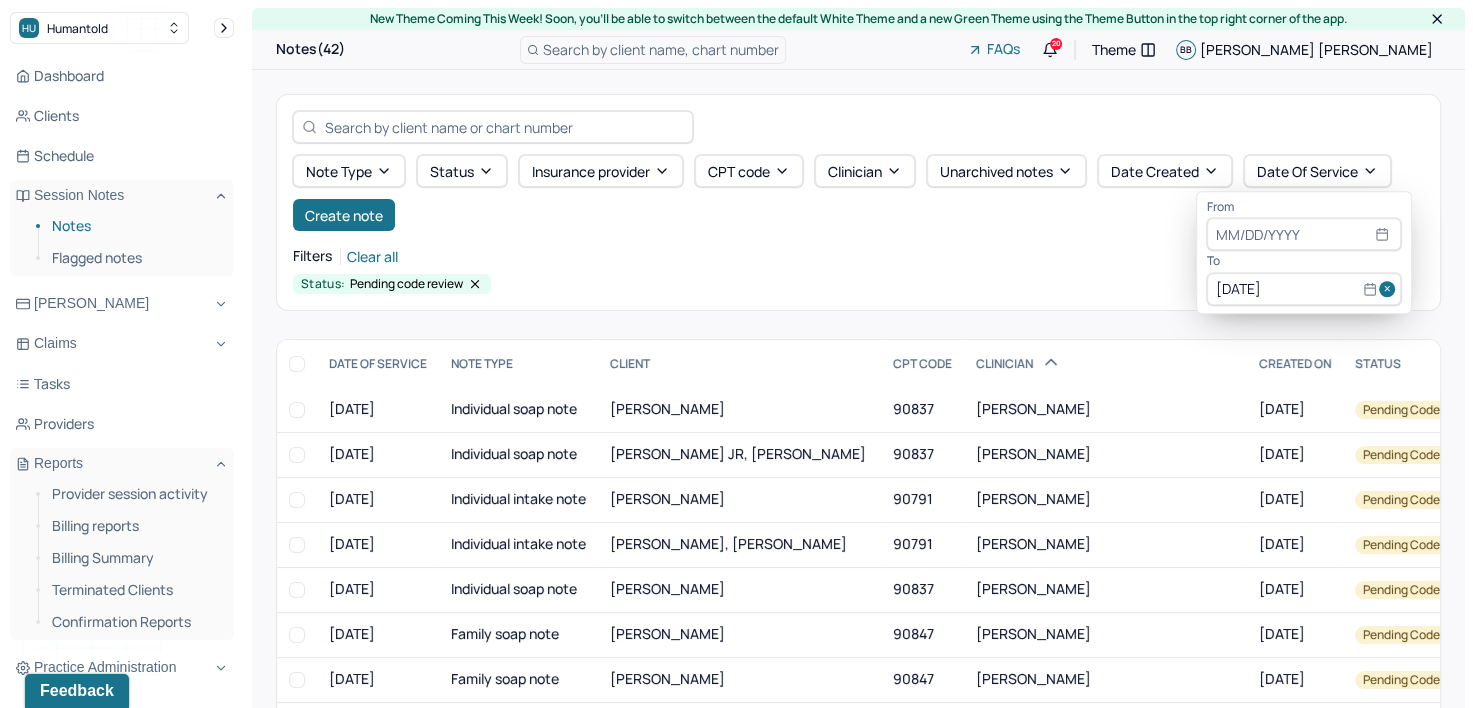 click at bounding box center (1390, 289) 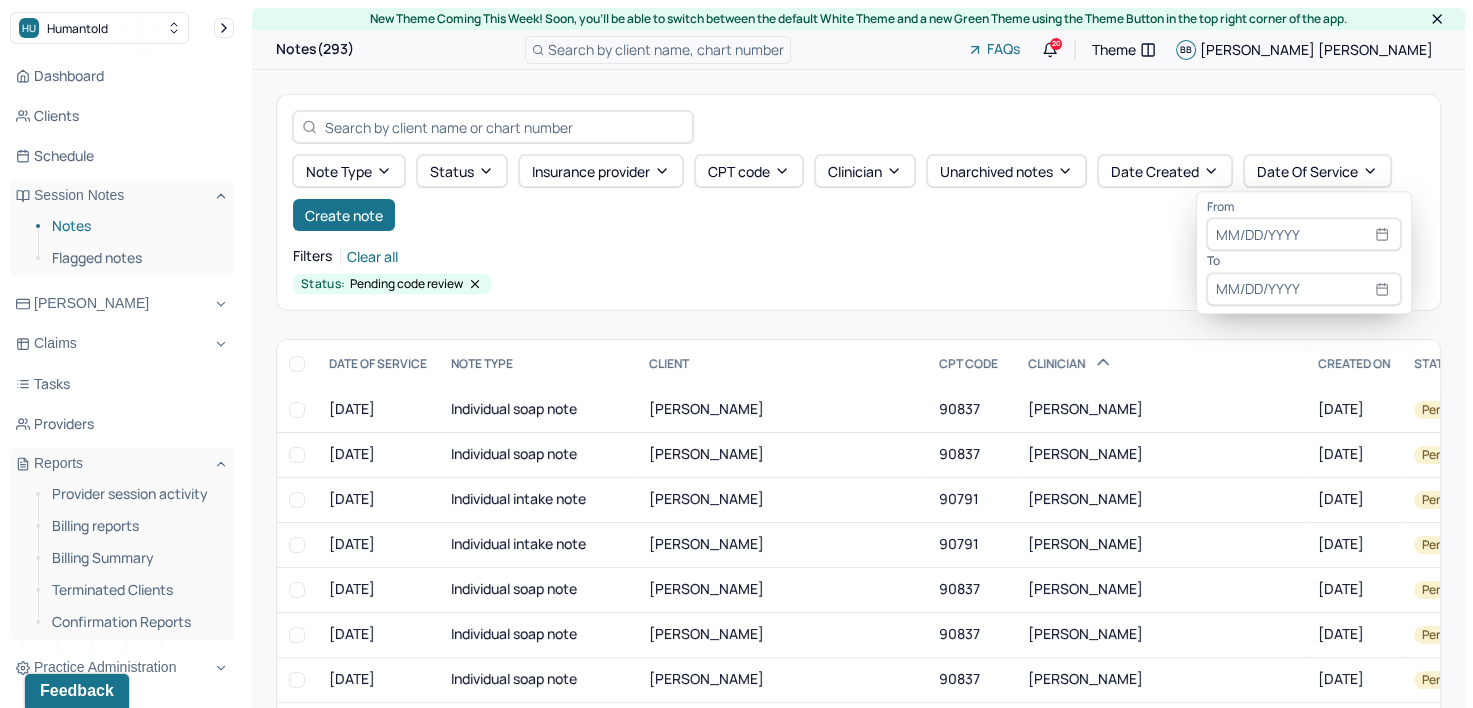 click at bounding box center (1304, 235) 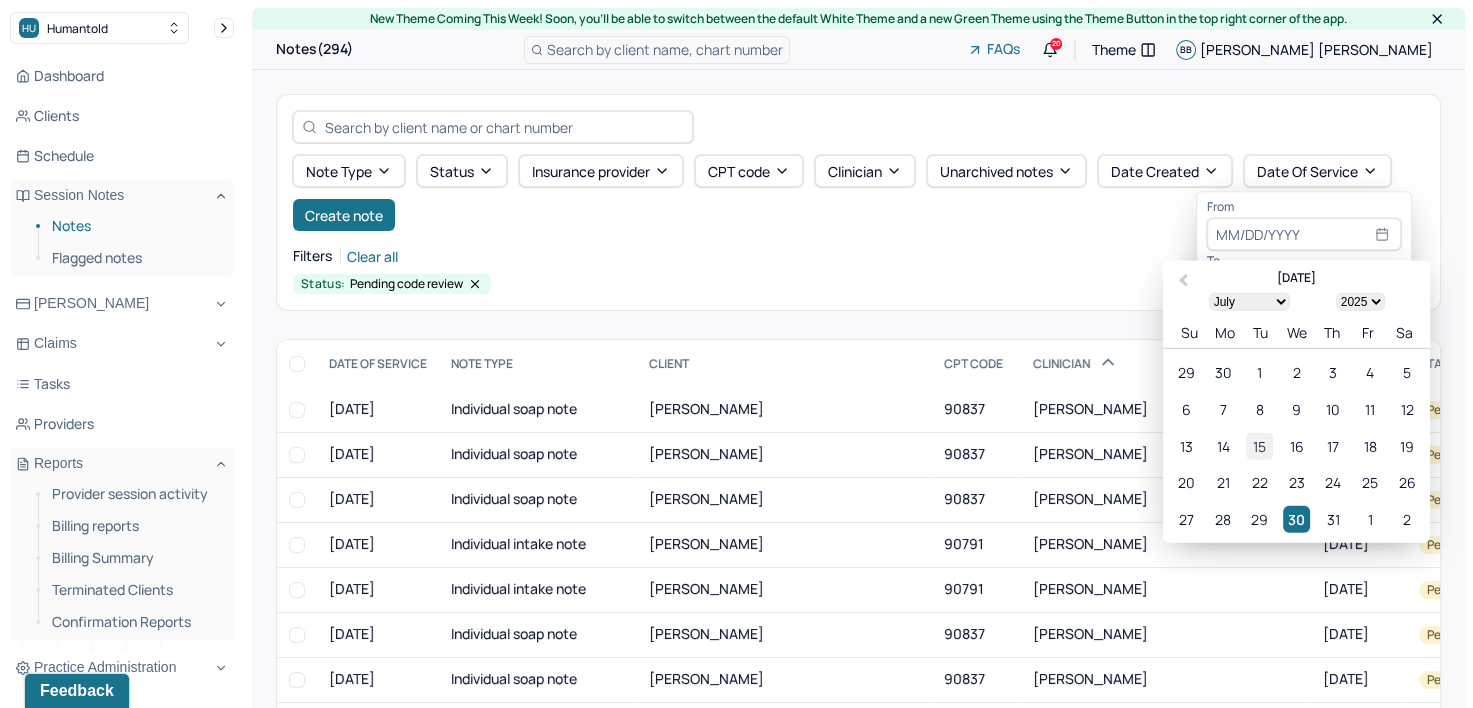 click on "15" at bounding box center (1259, 445) 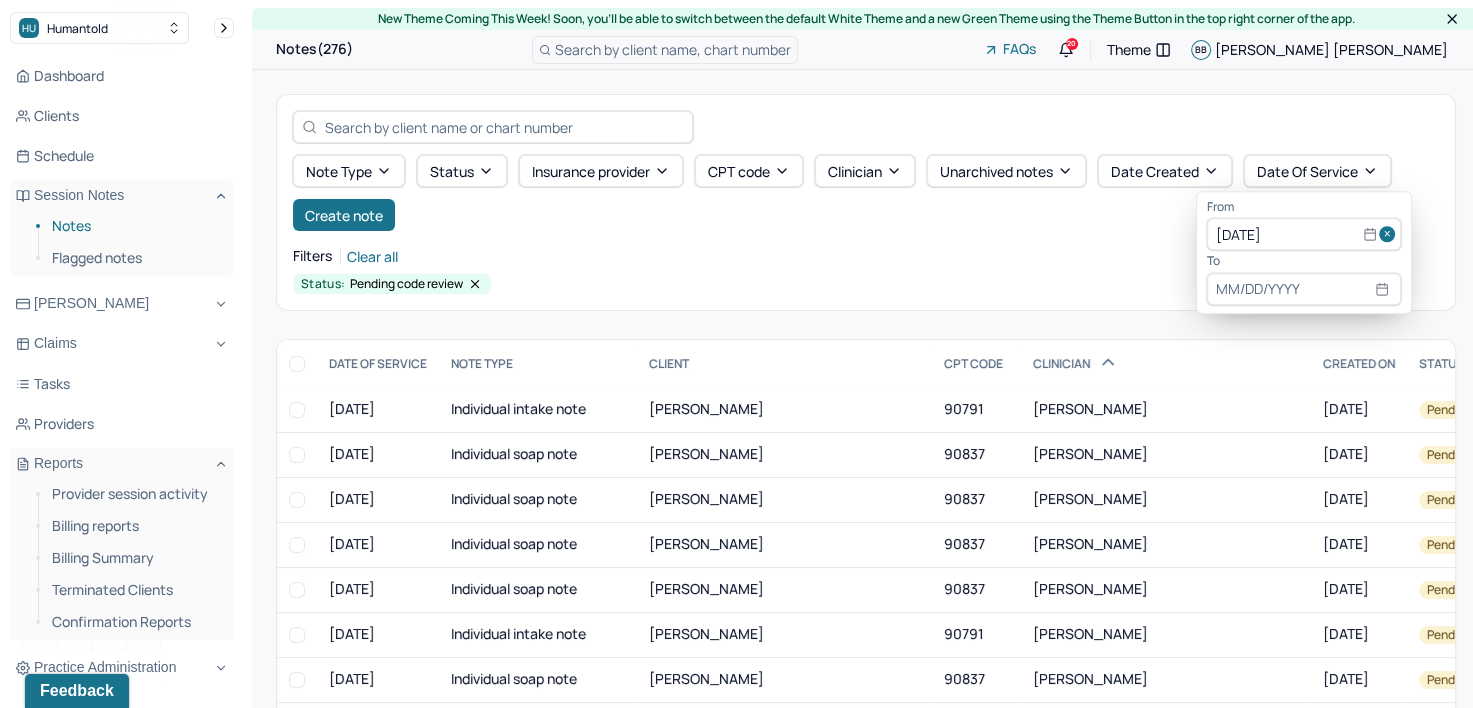 select on "6" 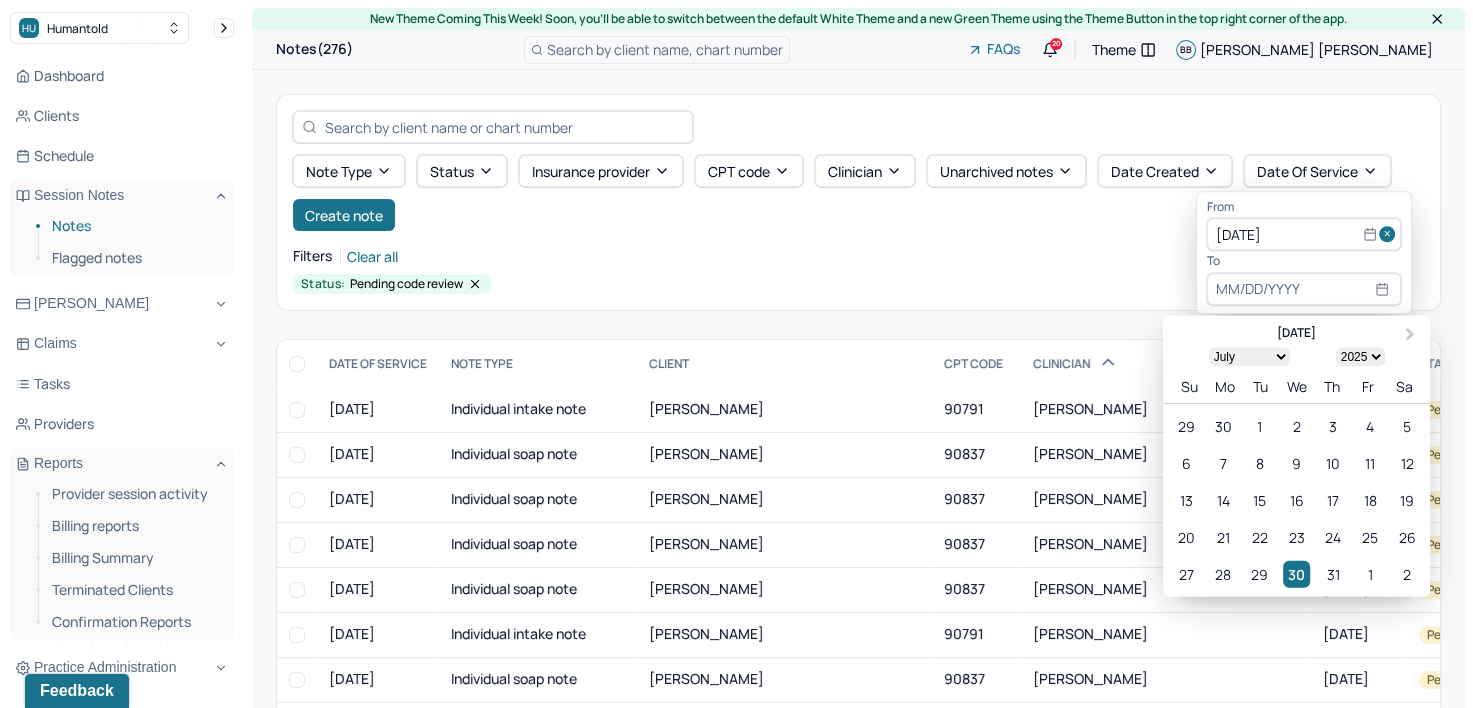 click at bounding box center (1304, 289) 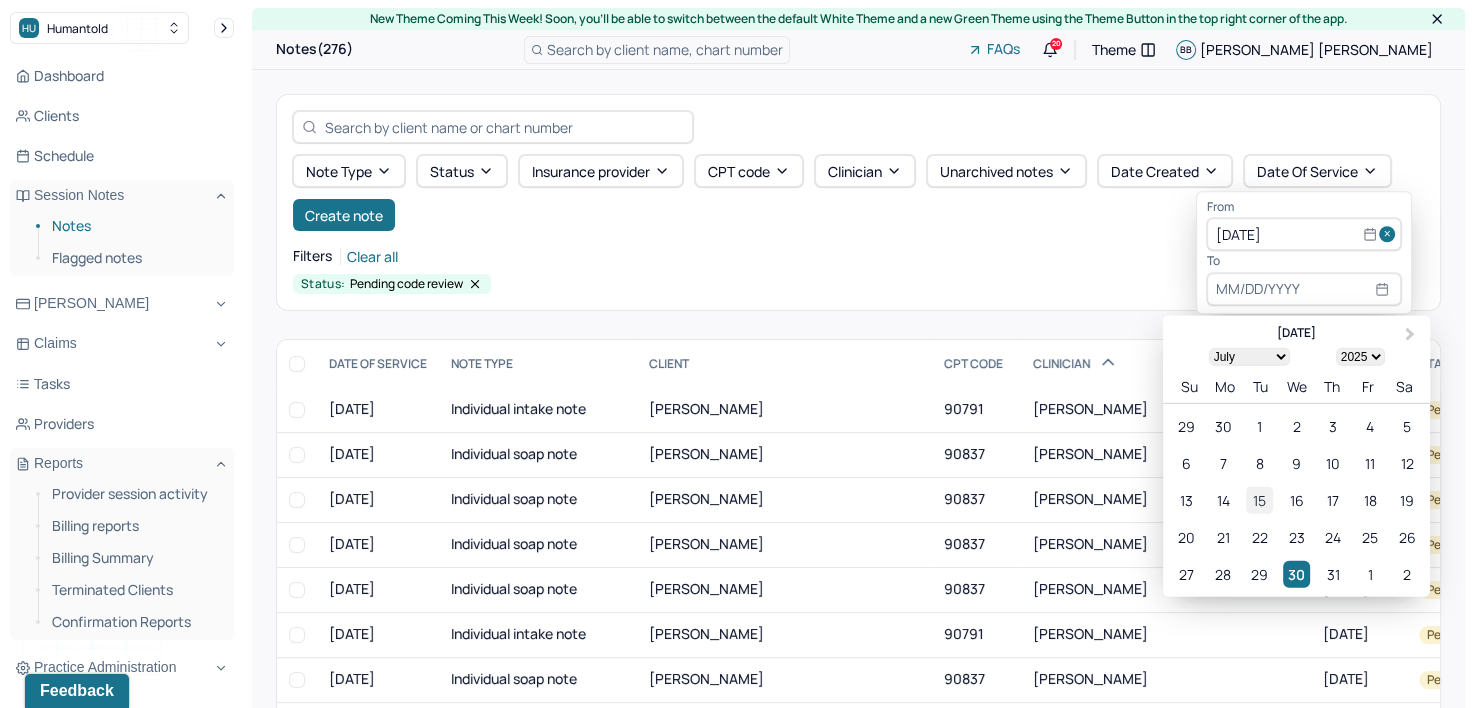 click on "15" at bounding box center [1259, 500] 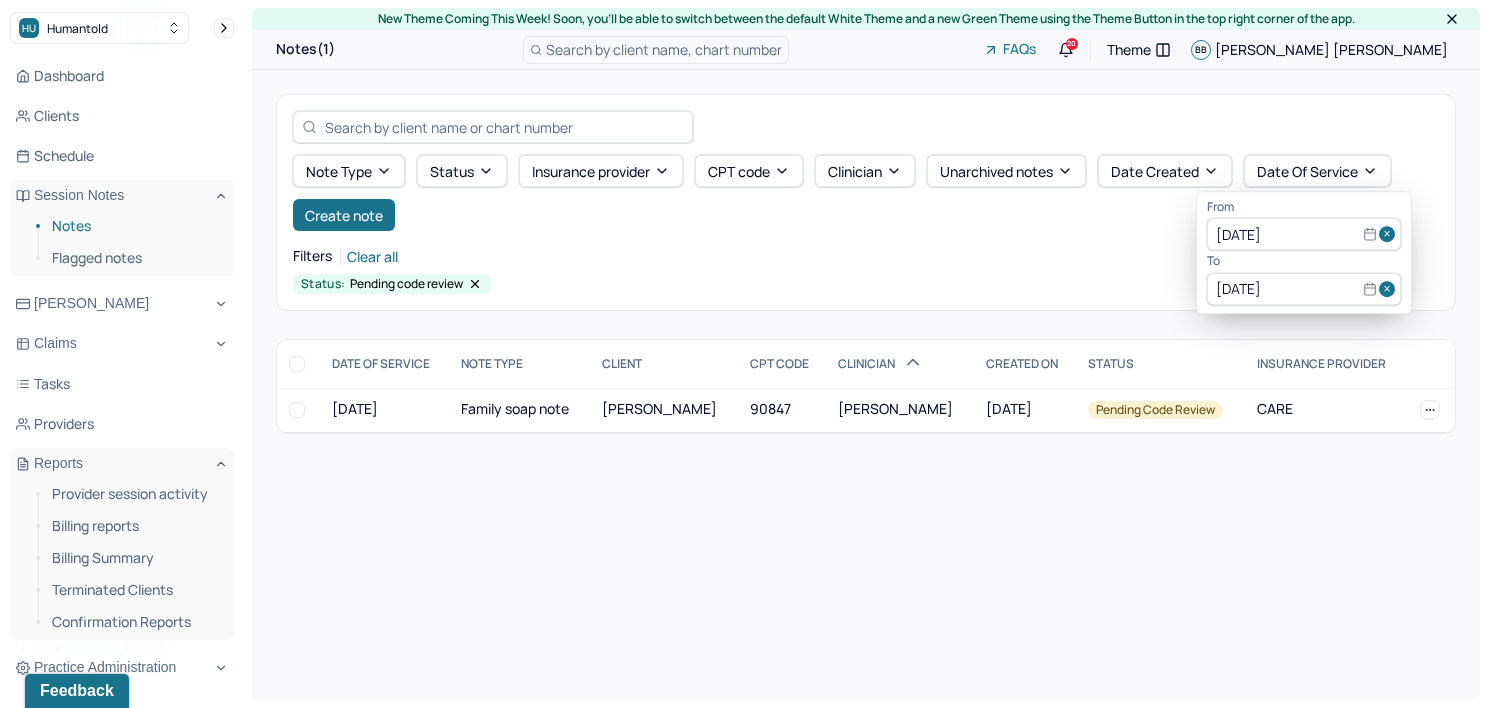 click on "Filters Clear all Status: Pending code review" at bounding box center (866, 268) 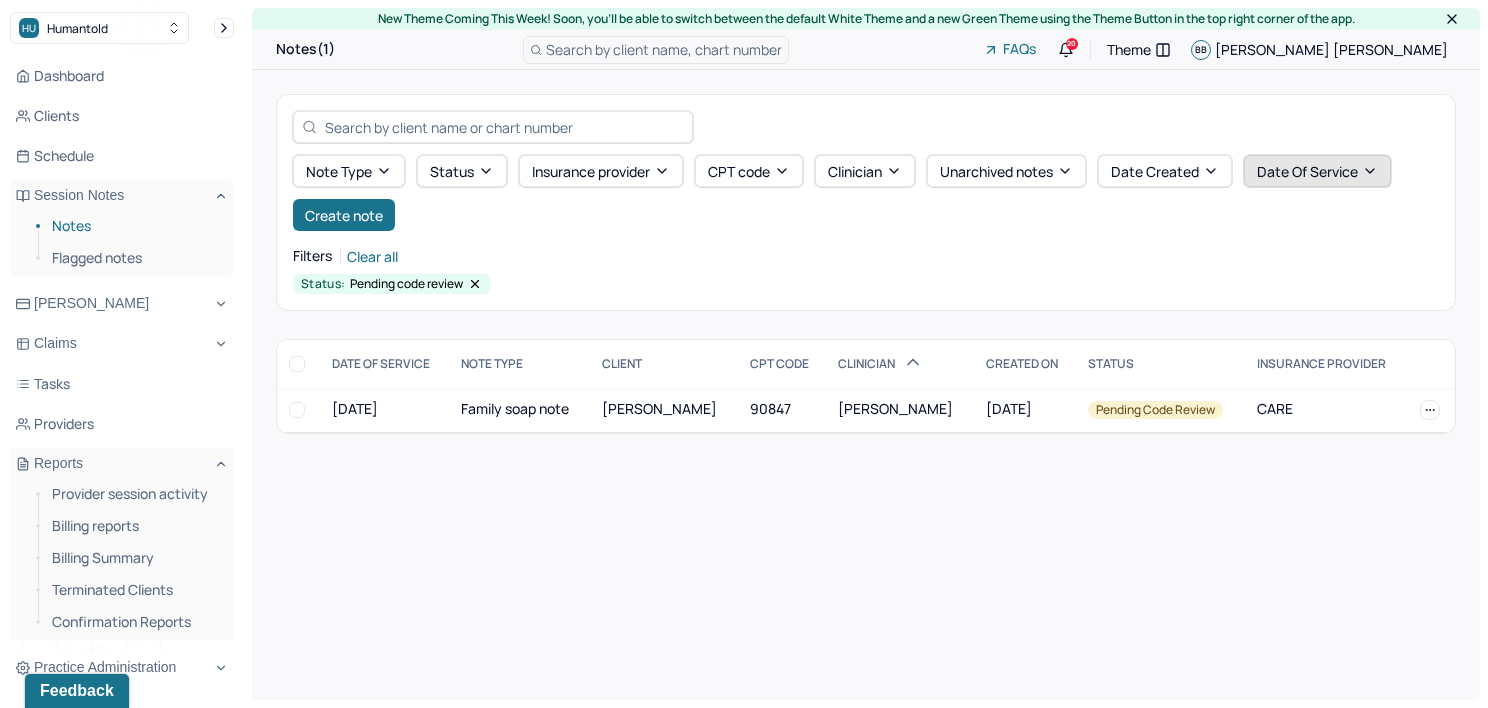 click on "Date Of Service" at bounding box center [1317, 171] 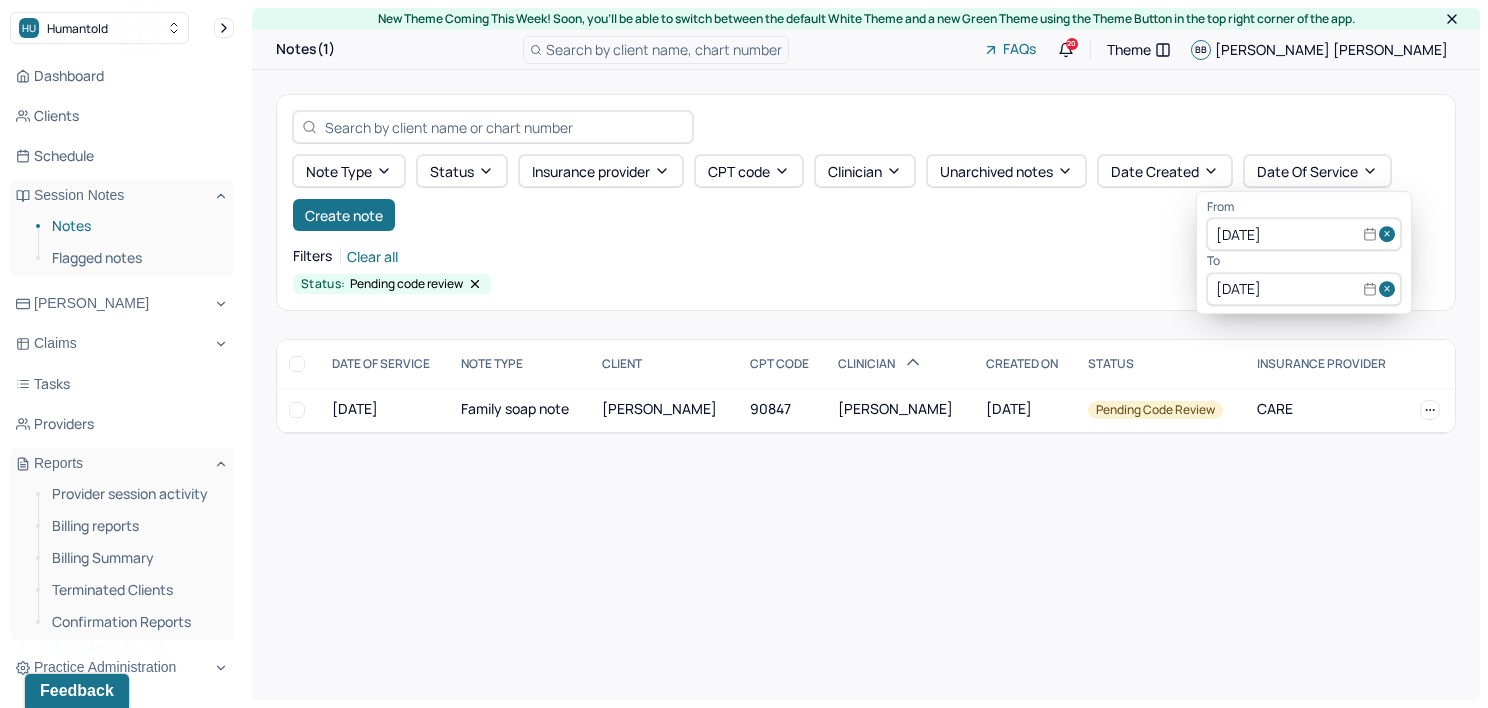 click at bounding box center [1390, 235] 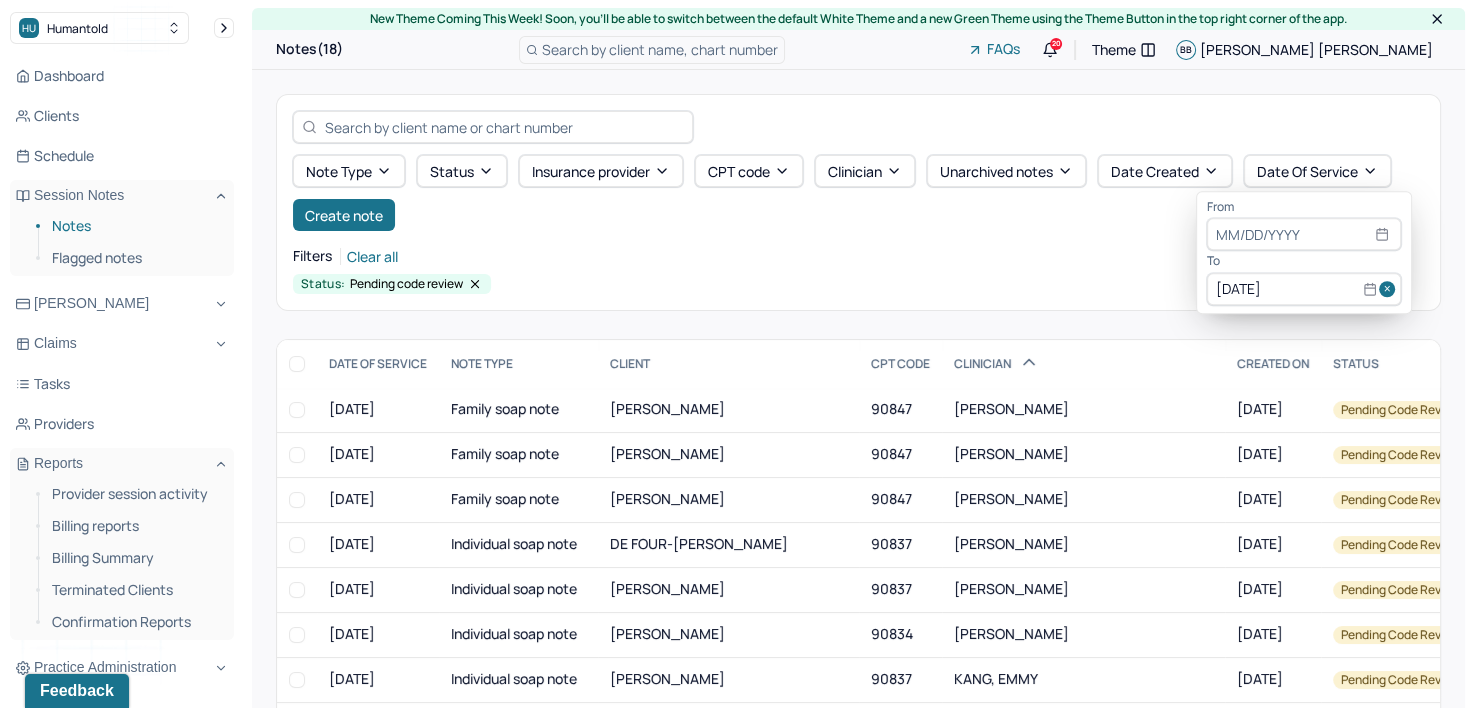 click at bounding box center (1390, 289) 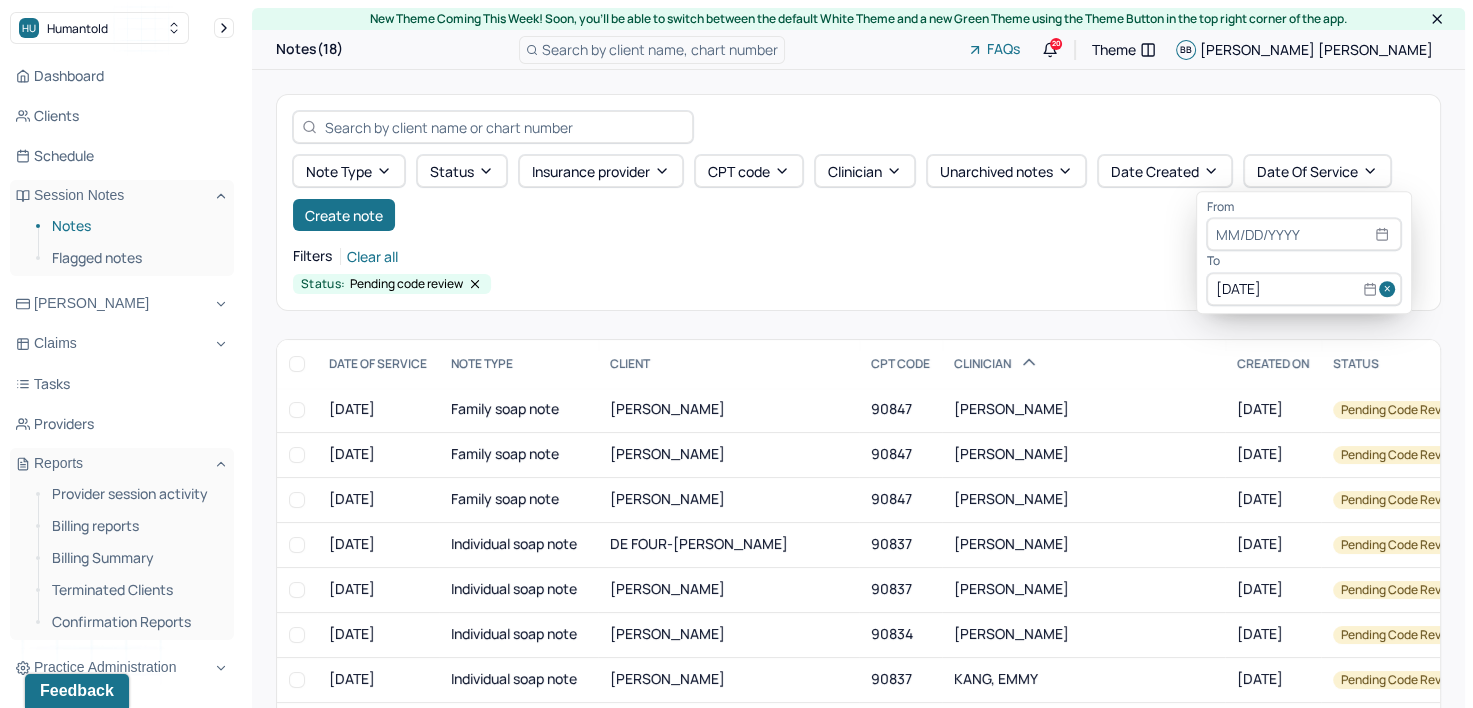 type 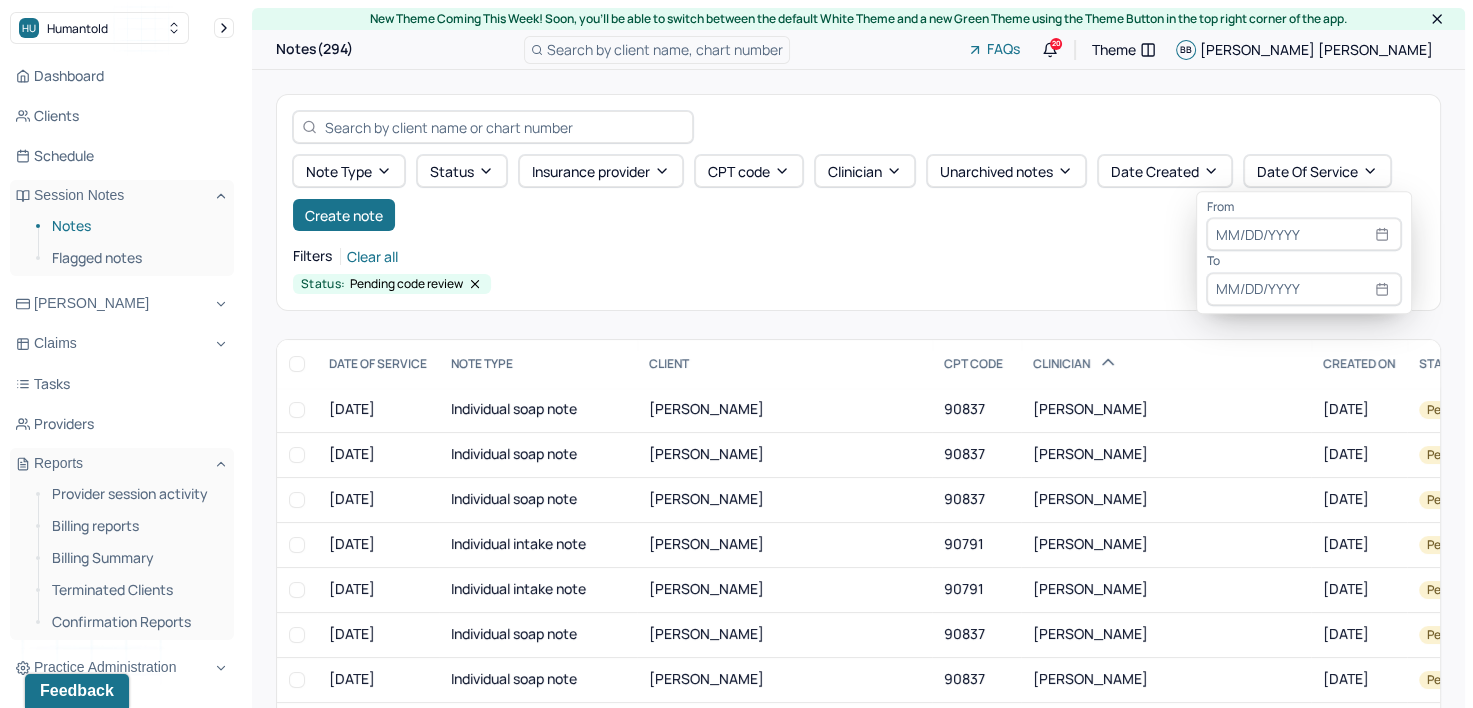 select on "6" 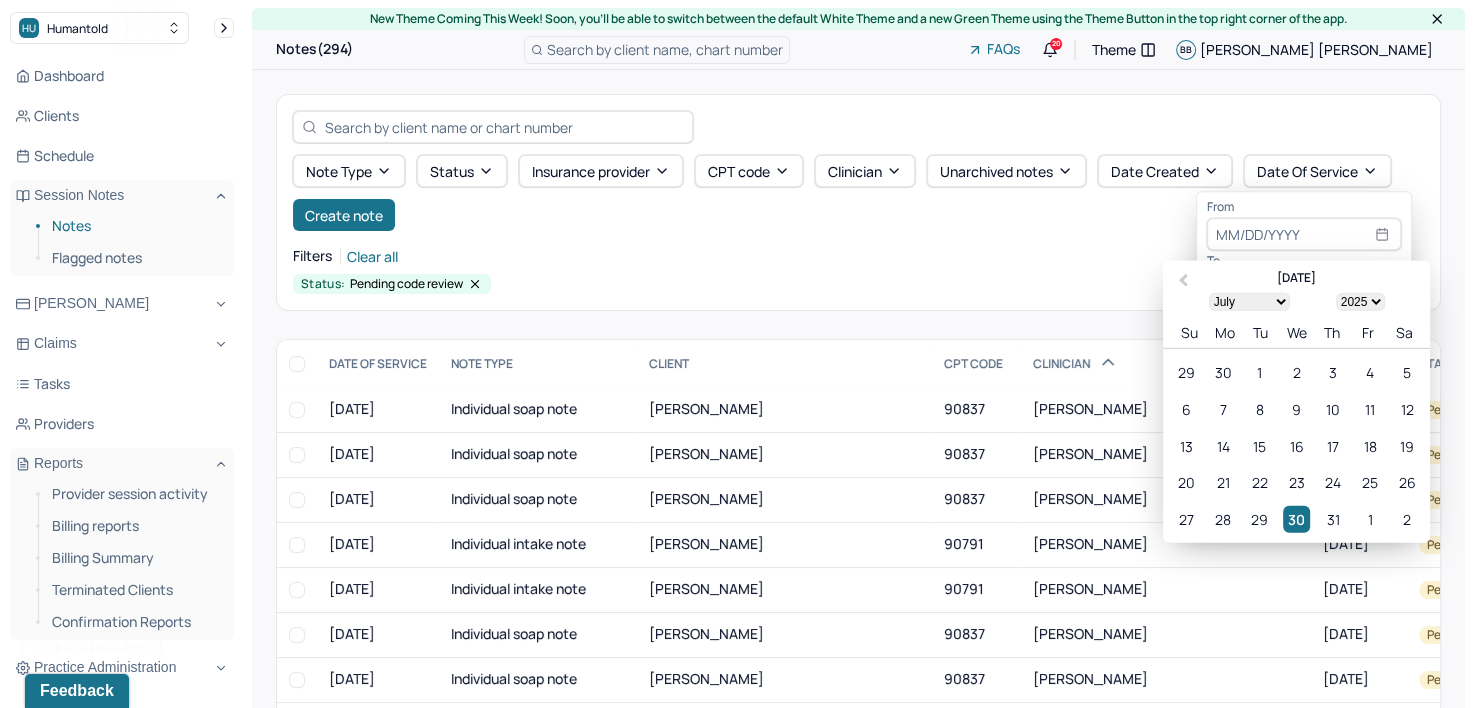 click at bounding box center [1304, 235] 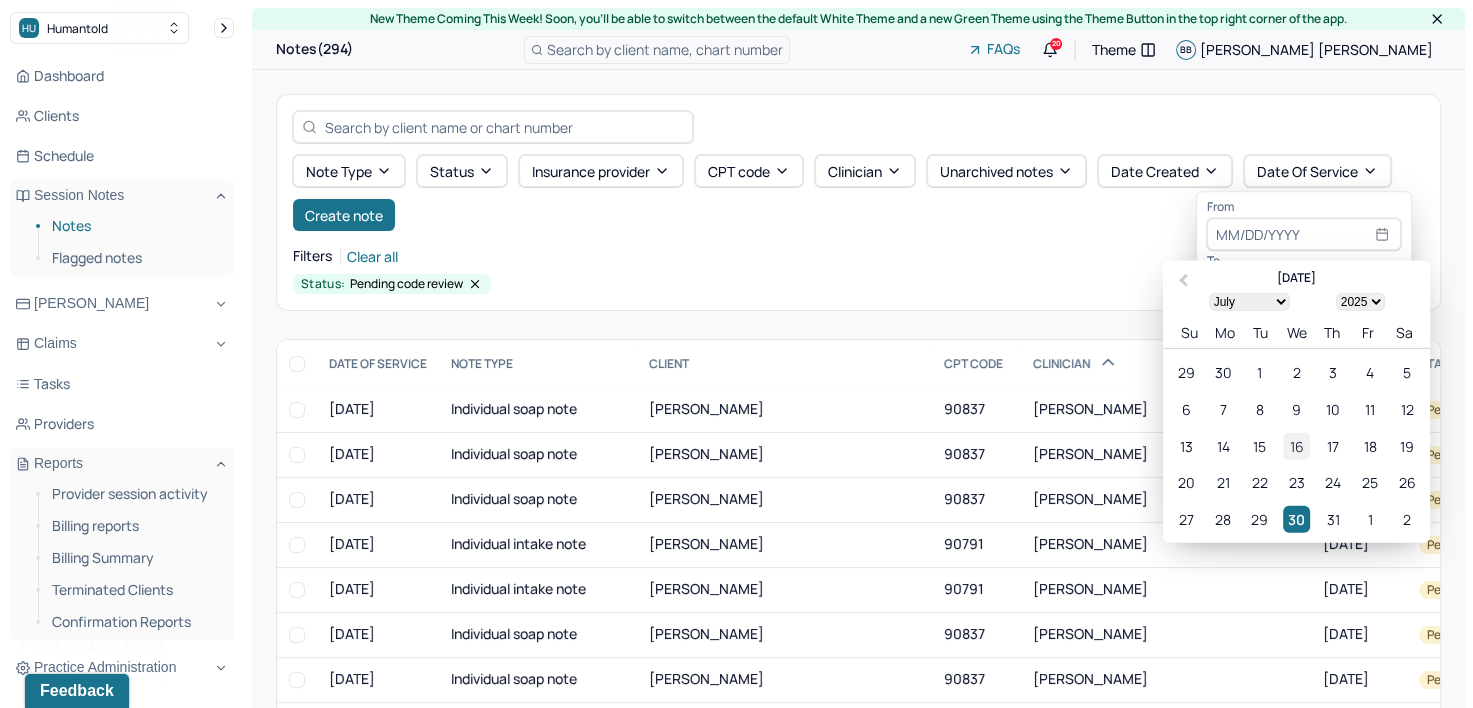 click on "16" at bounding box center (1296, 445) 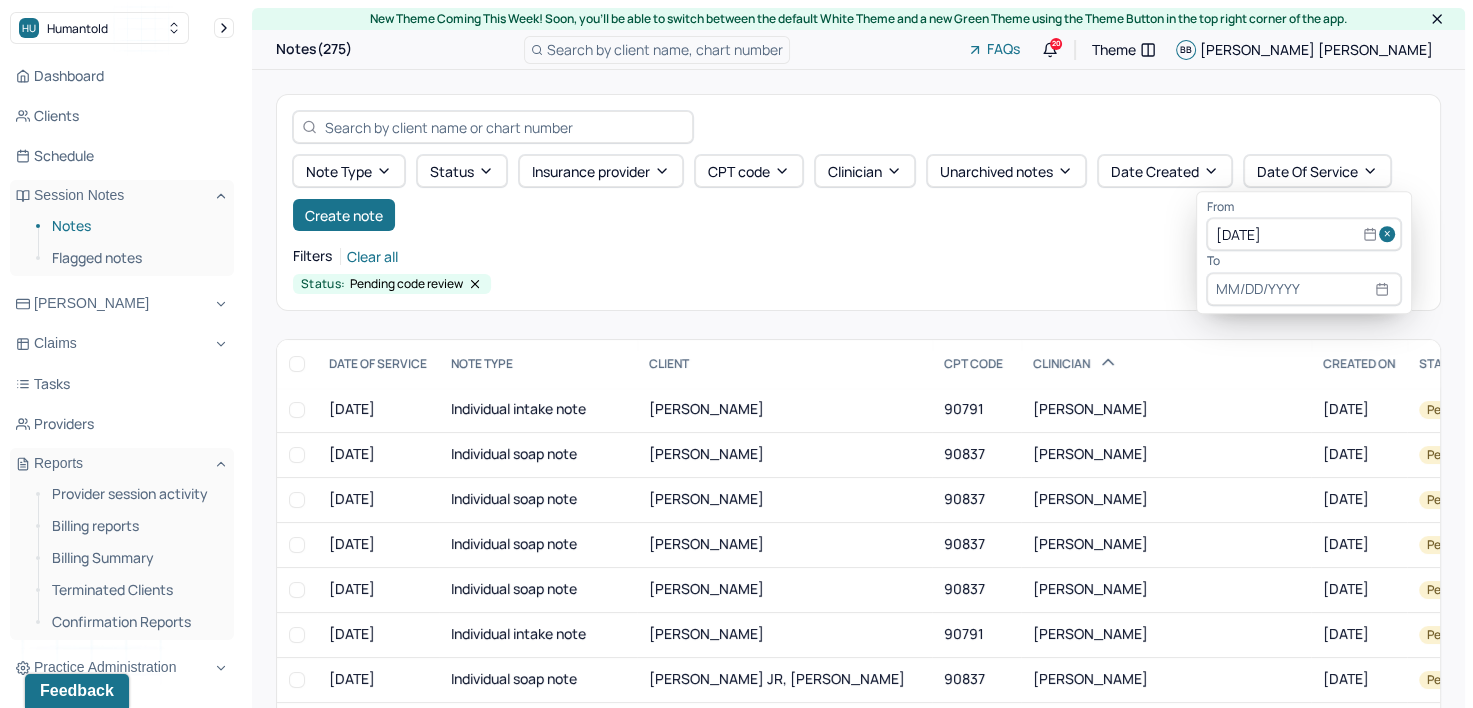 click at bounding box center (1304, 289) 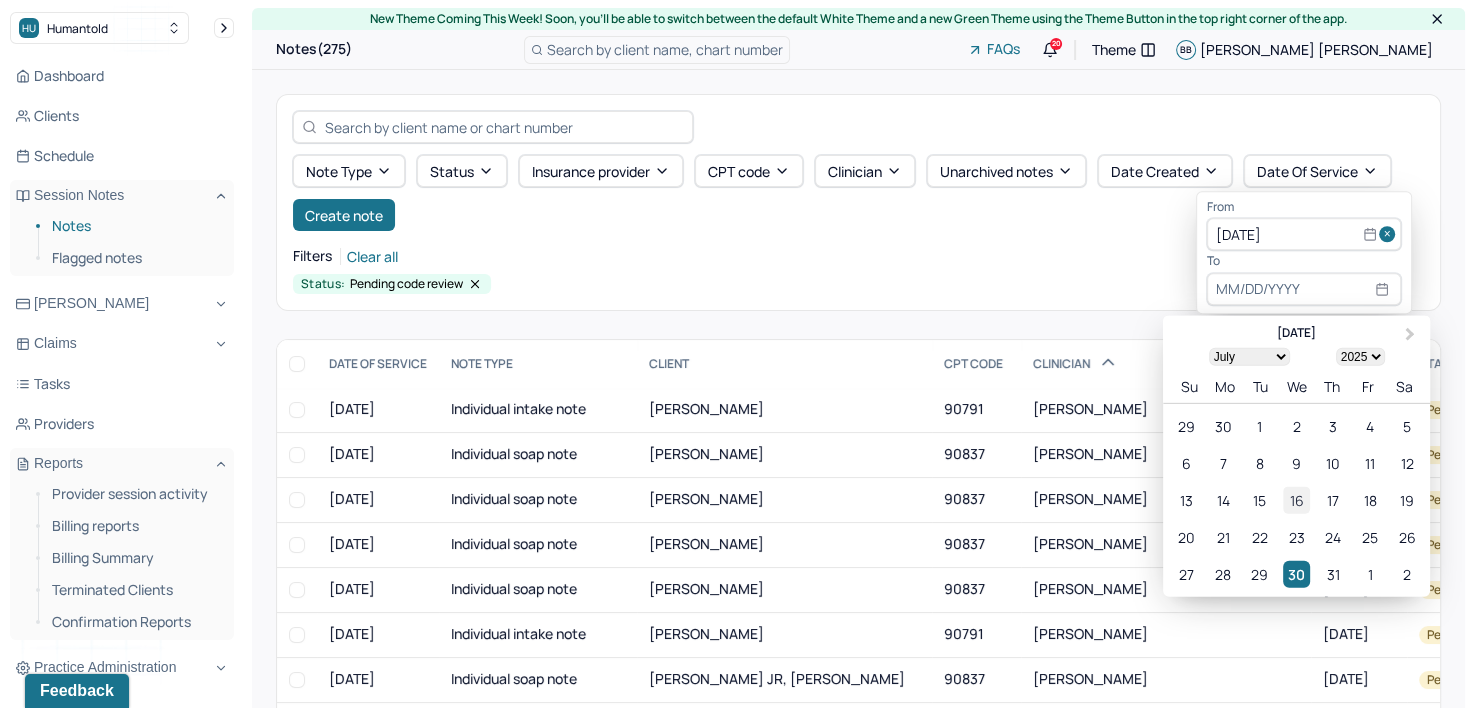 click on "16" at bounding box center [1296, 500] 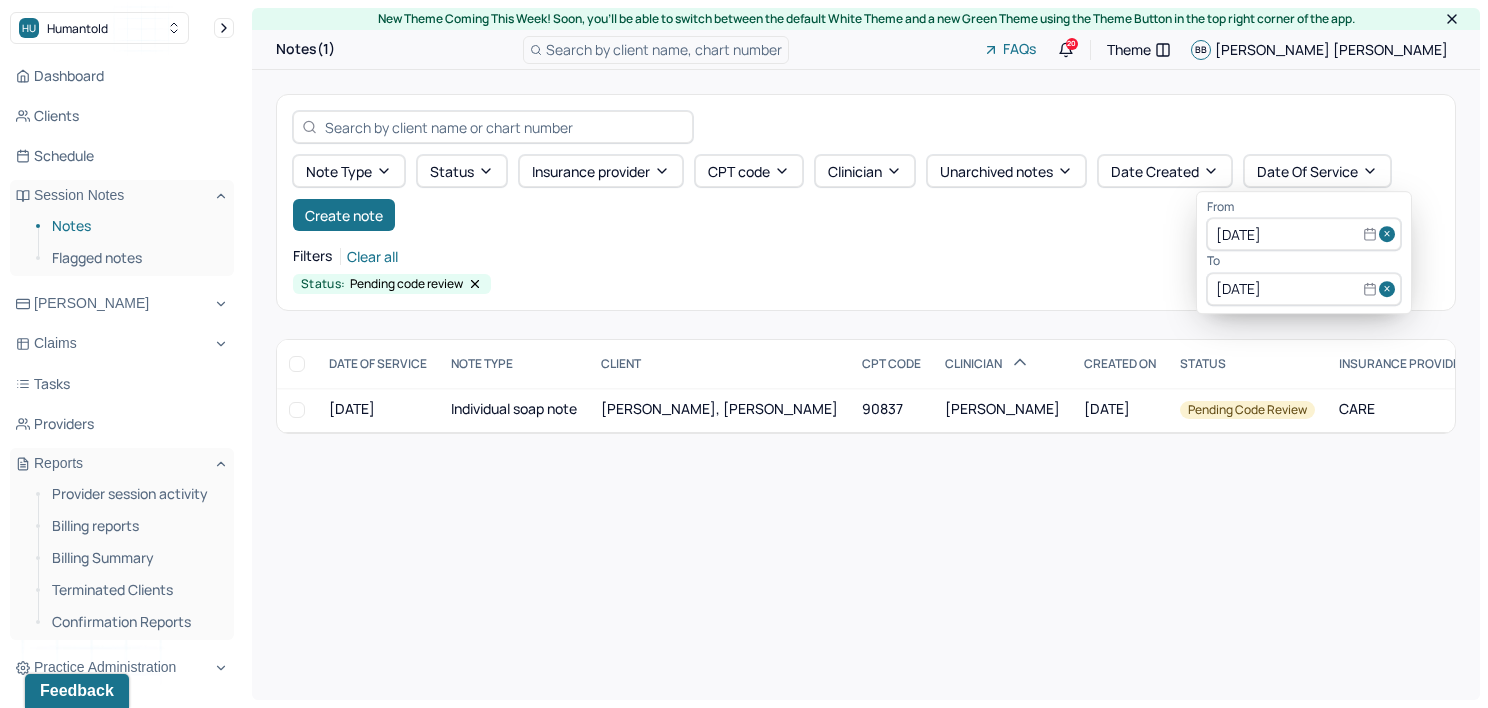 click on "Note type Status Insurance provider CPT code Clinician Unarchived notes Date Created Date Of Service Create note" at bounding box center [866, 193] 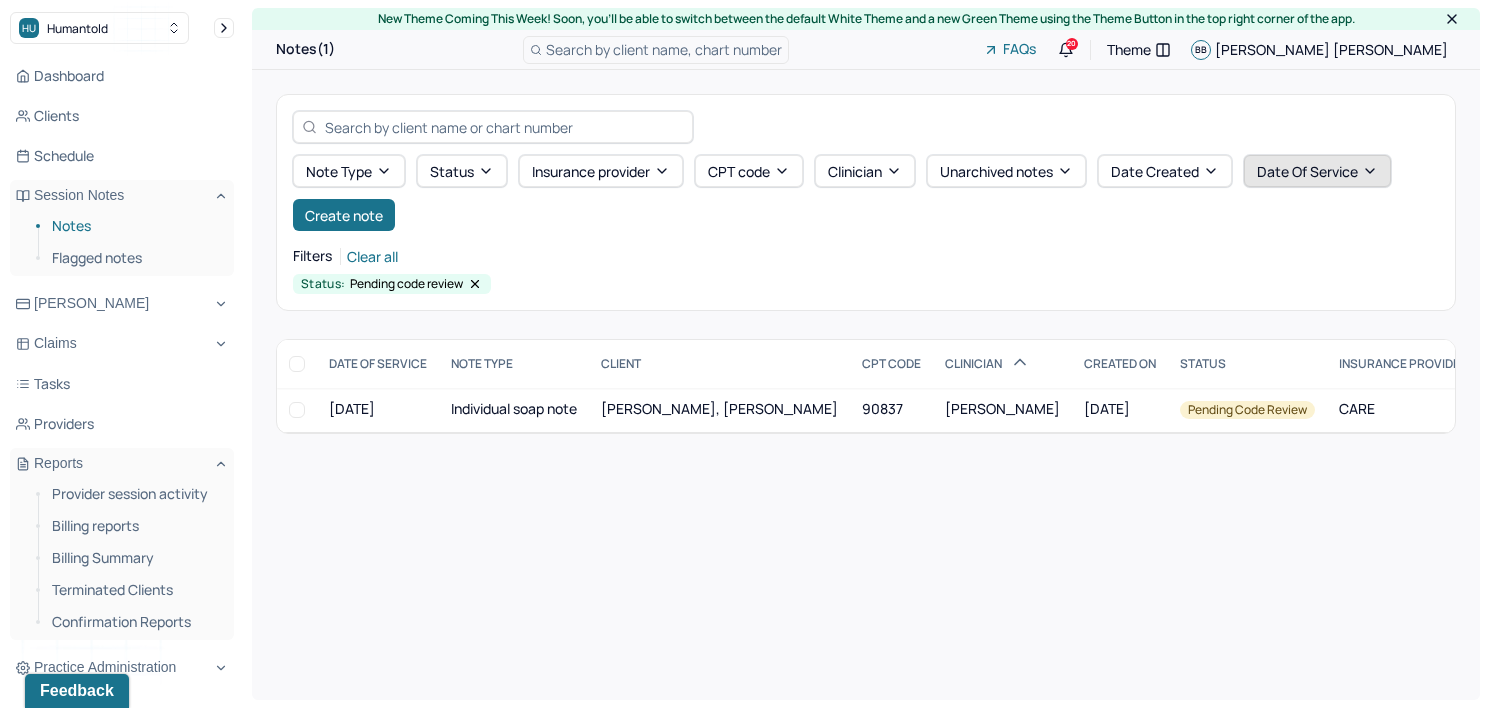click on "Date Of Service" at bounding box center [1317, 171] 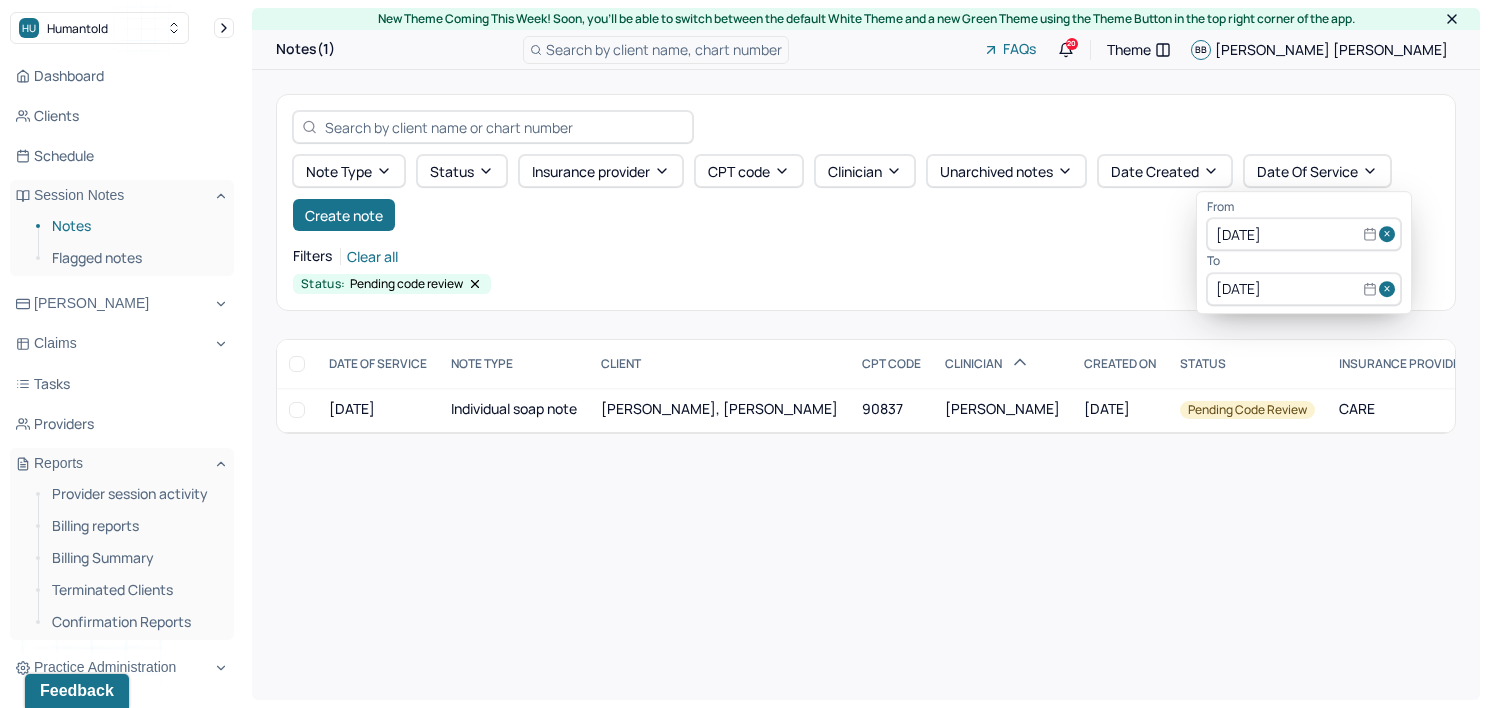 click at bounding box center (1390, 235) 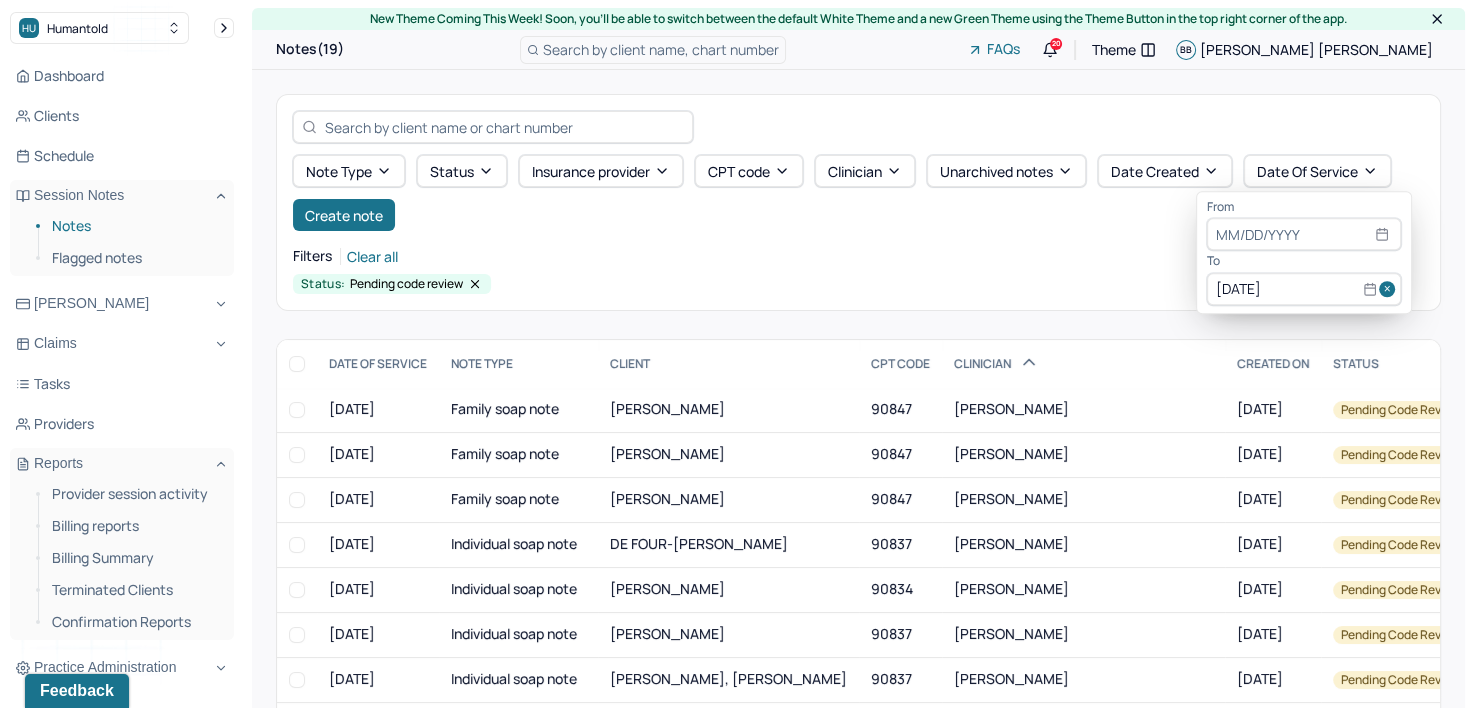 click at bounding box center (1390, 289) 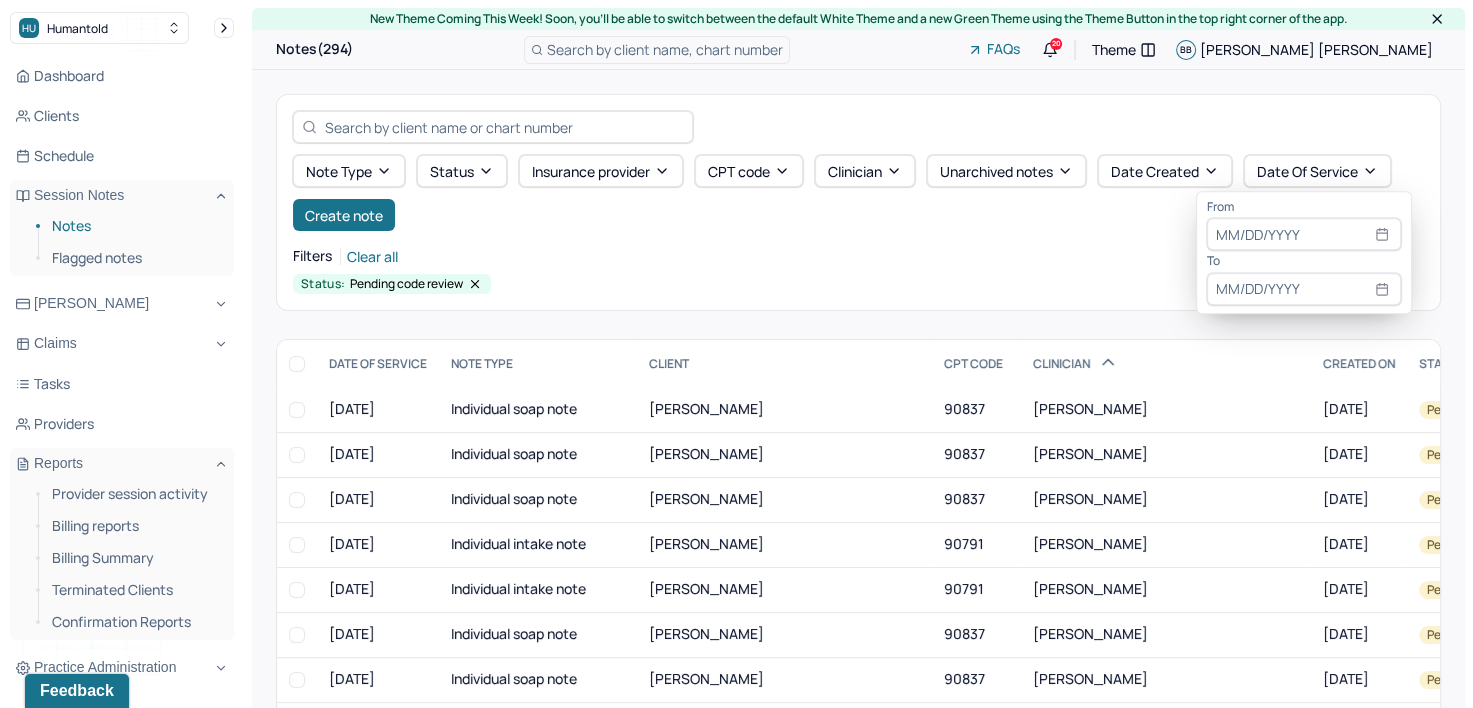 click at bounding box center [1304, 235] 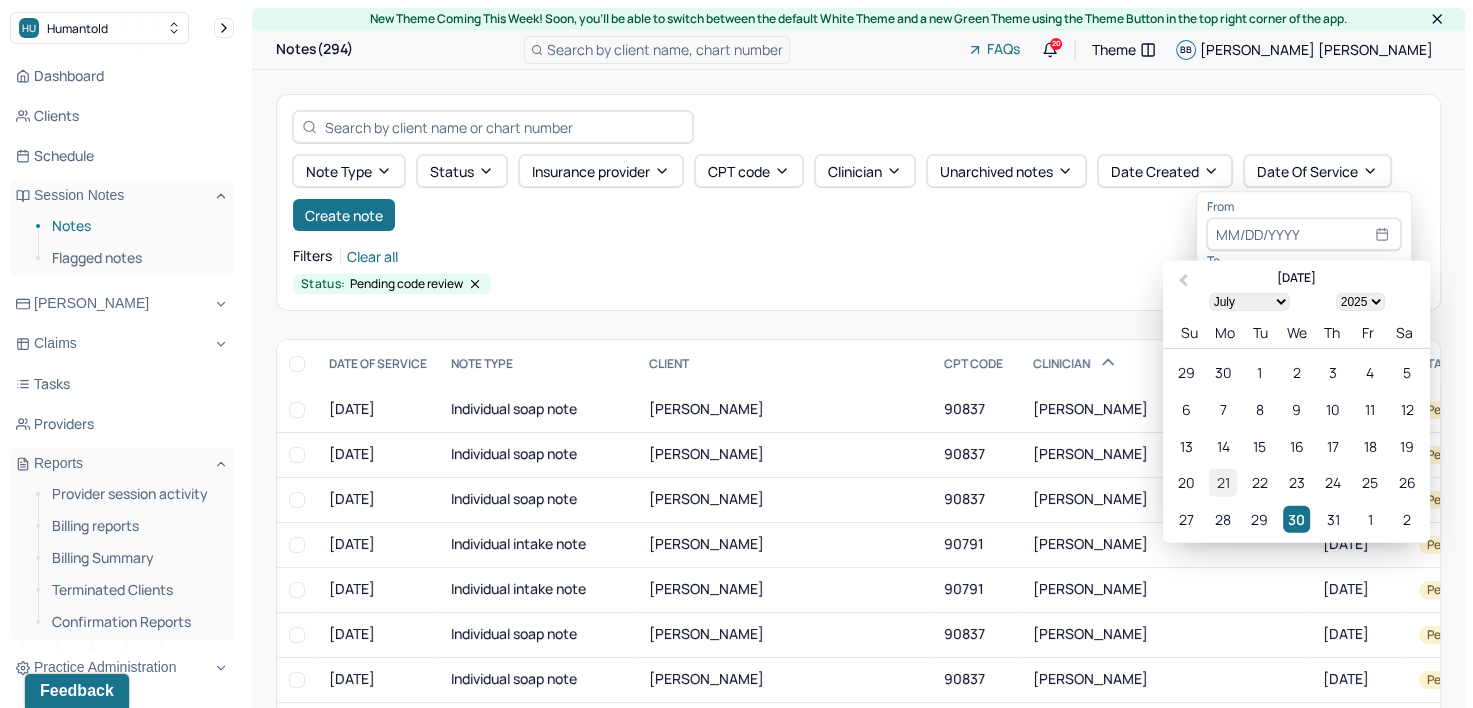 click on "21" at bounding box center (1222, 482) 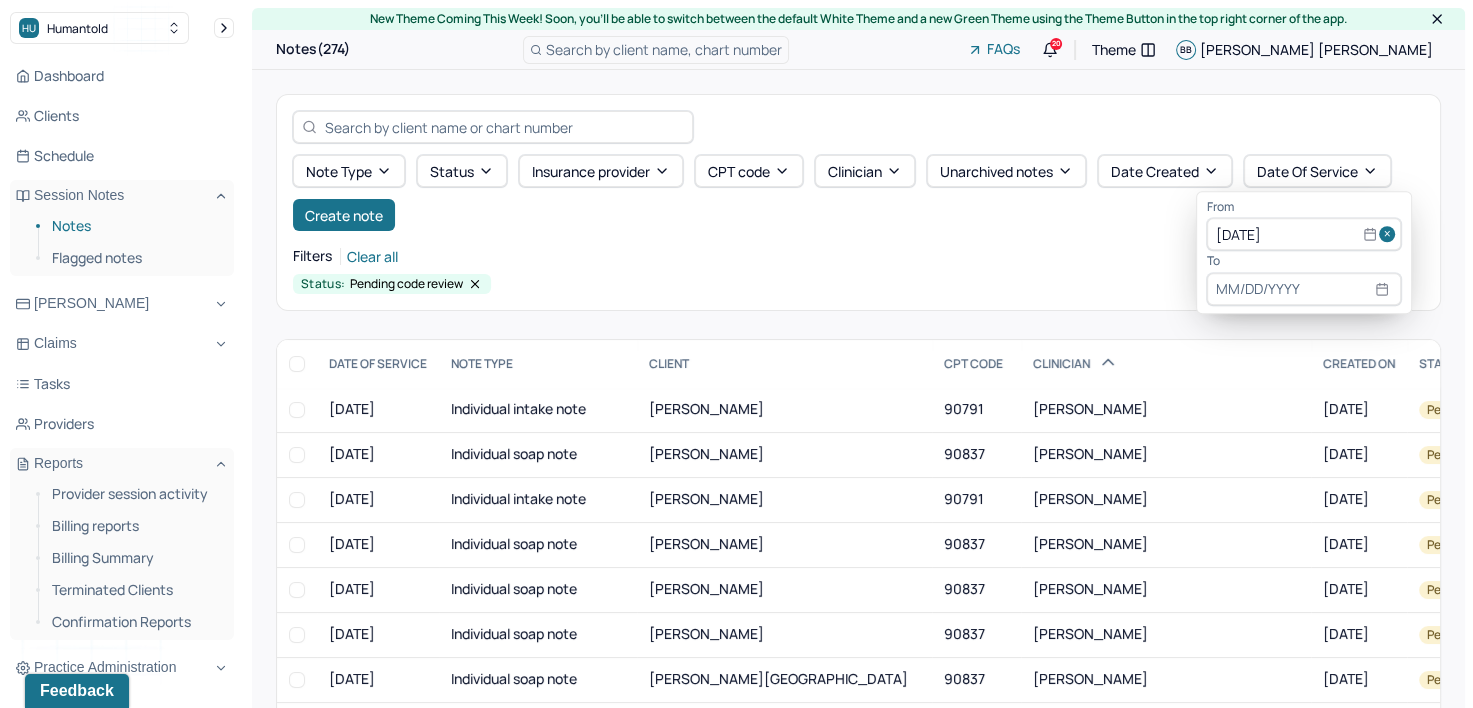 click at bounding box center (1304, 289) 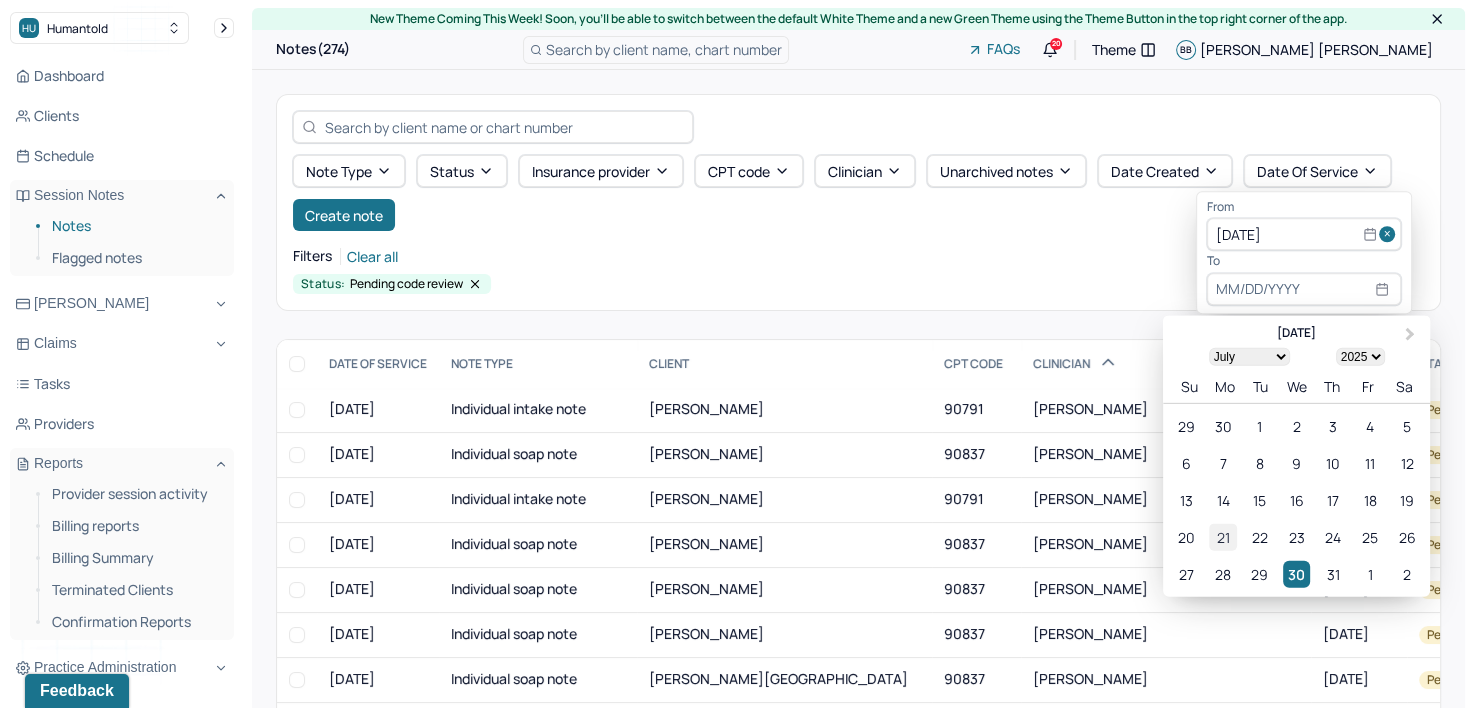 click on "21" at bounding box center (1222, 536) 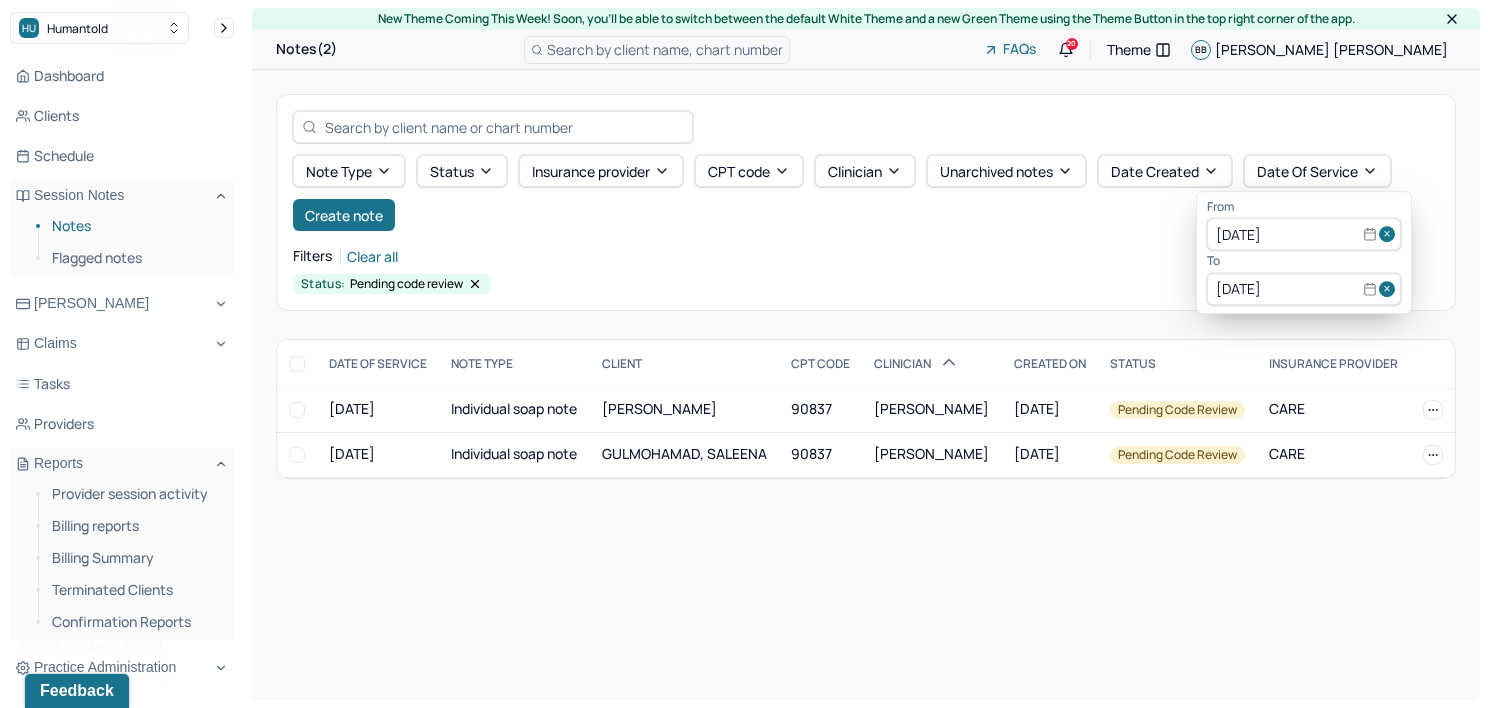 click at bounding box center (1390, 235) 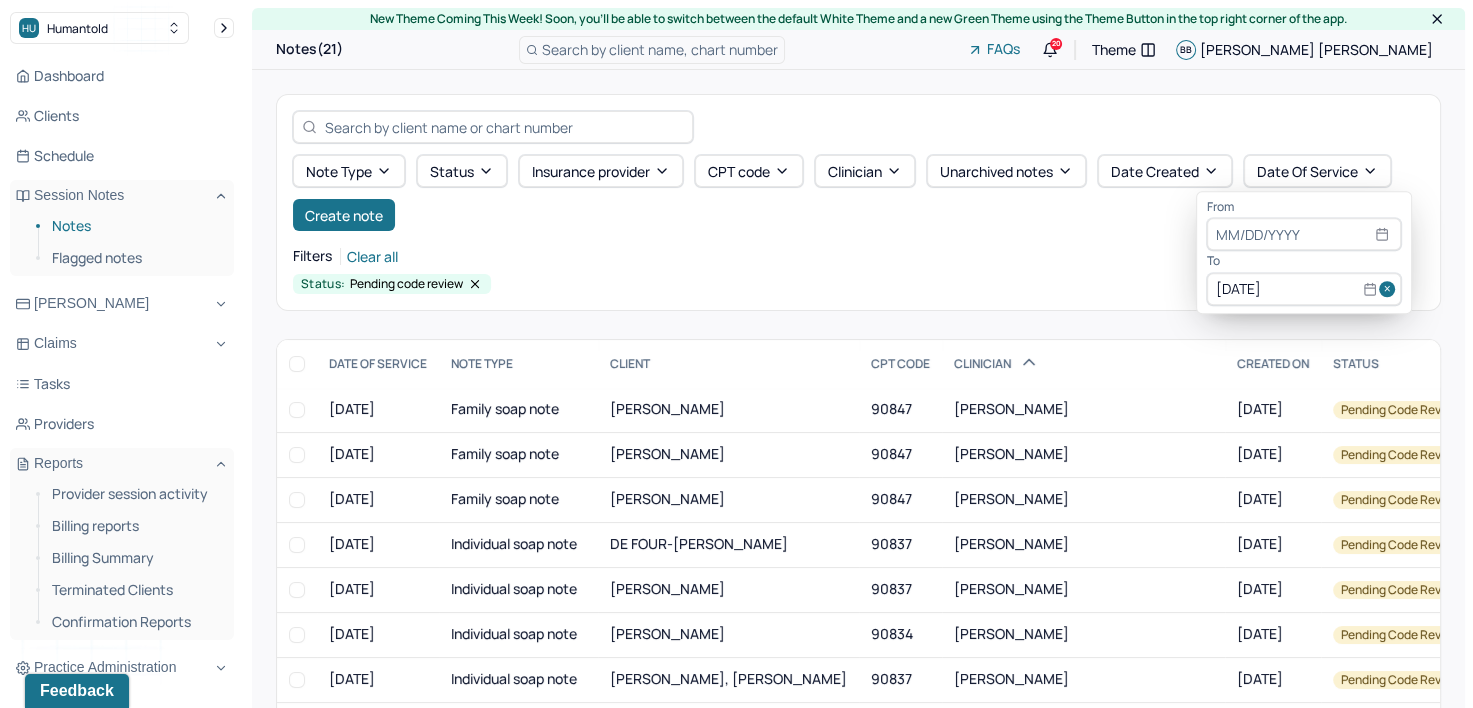 click at bounding box center [1390, 289] 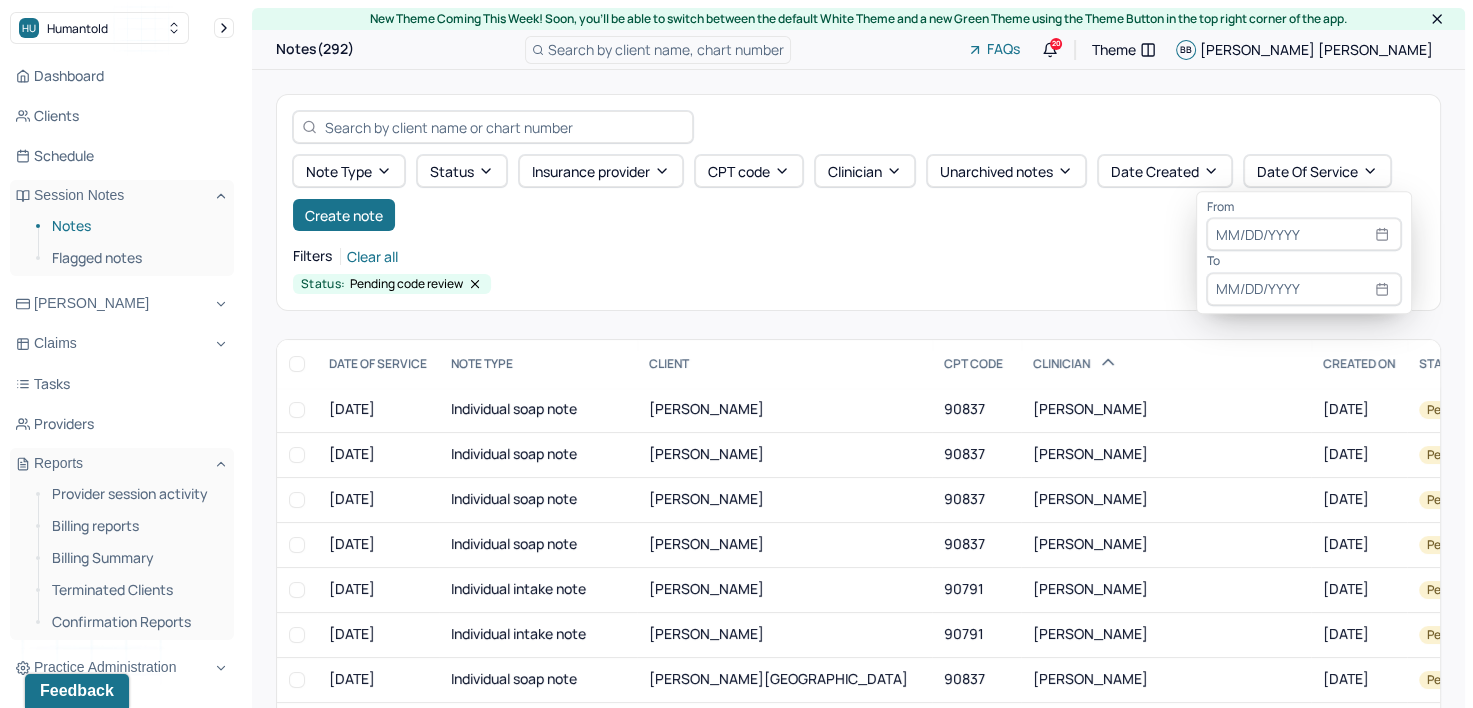 select on "6" 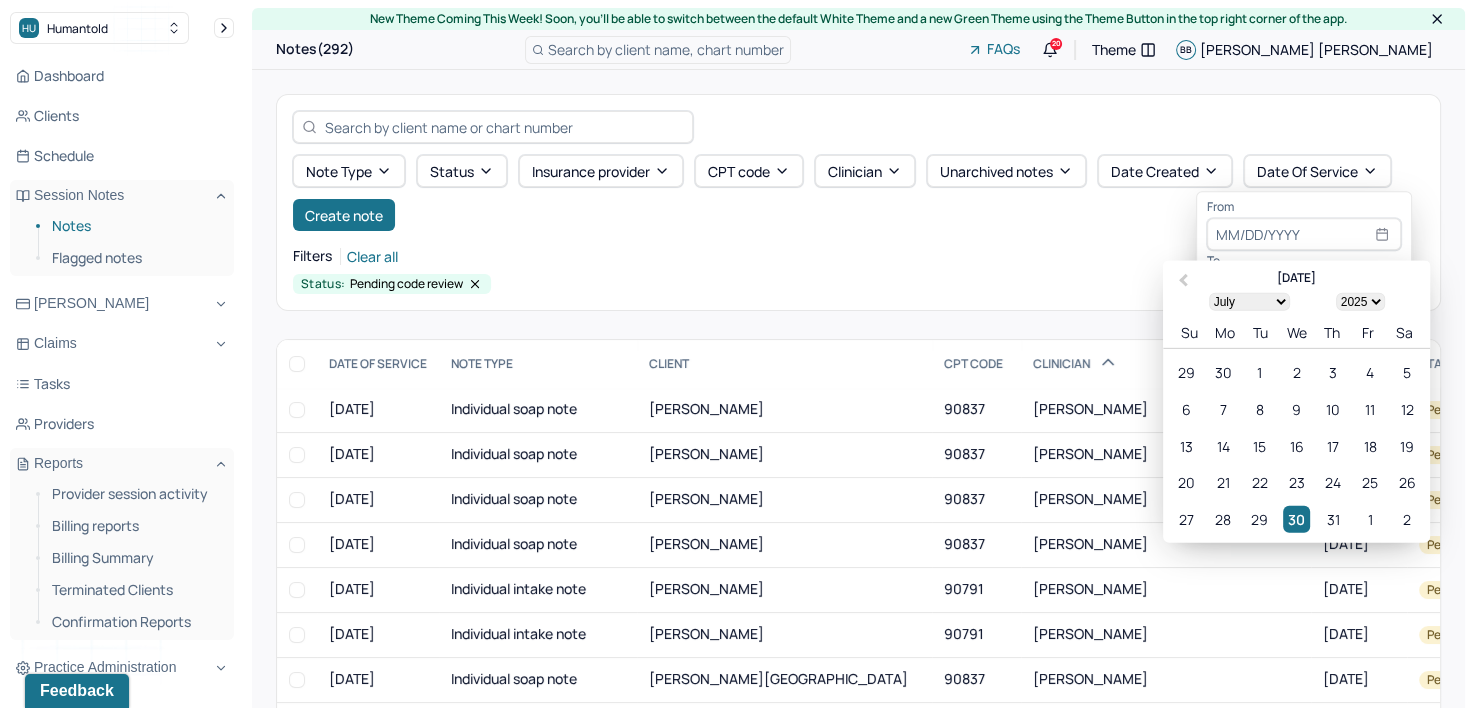 click at bounding box center [1304, 235] 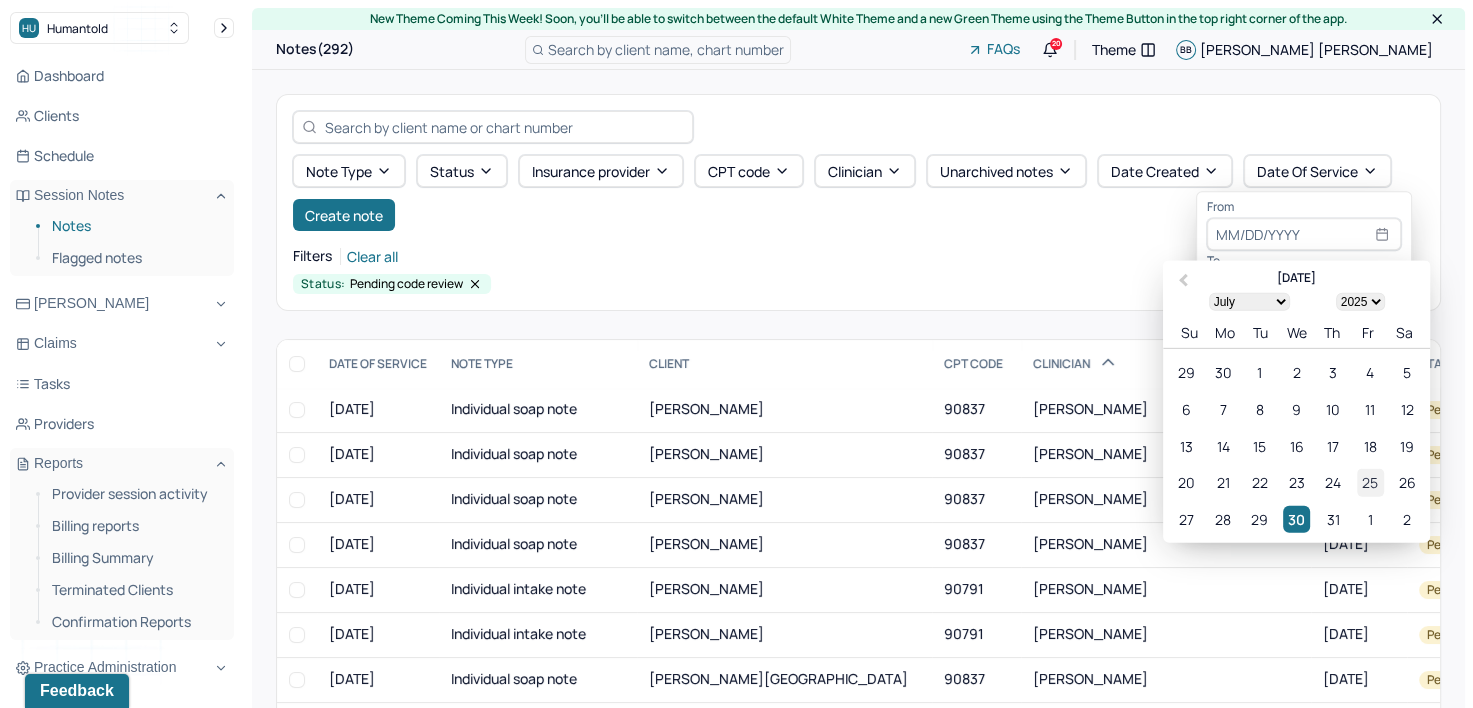 click on "25" at bounding box center (1370, 482) 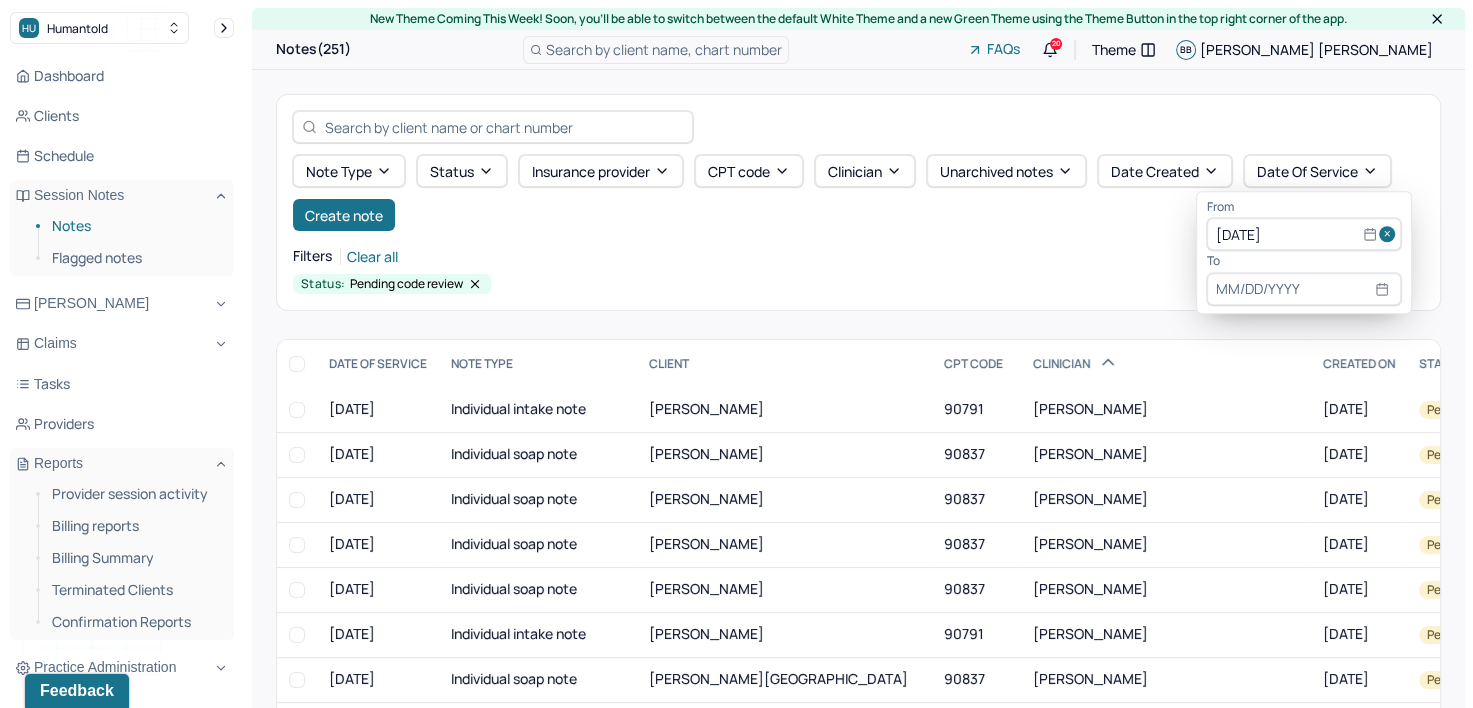 click at bounding box center (1304, 289) 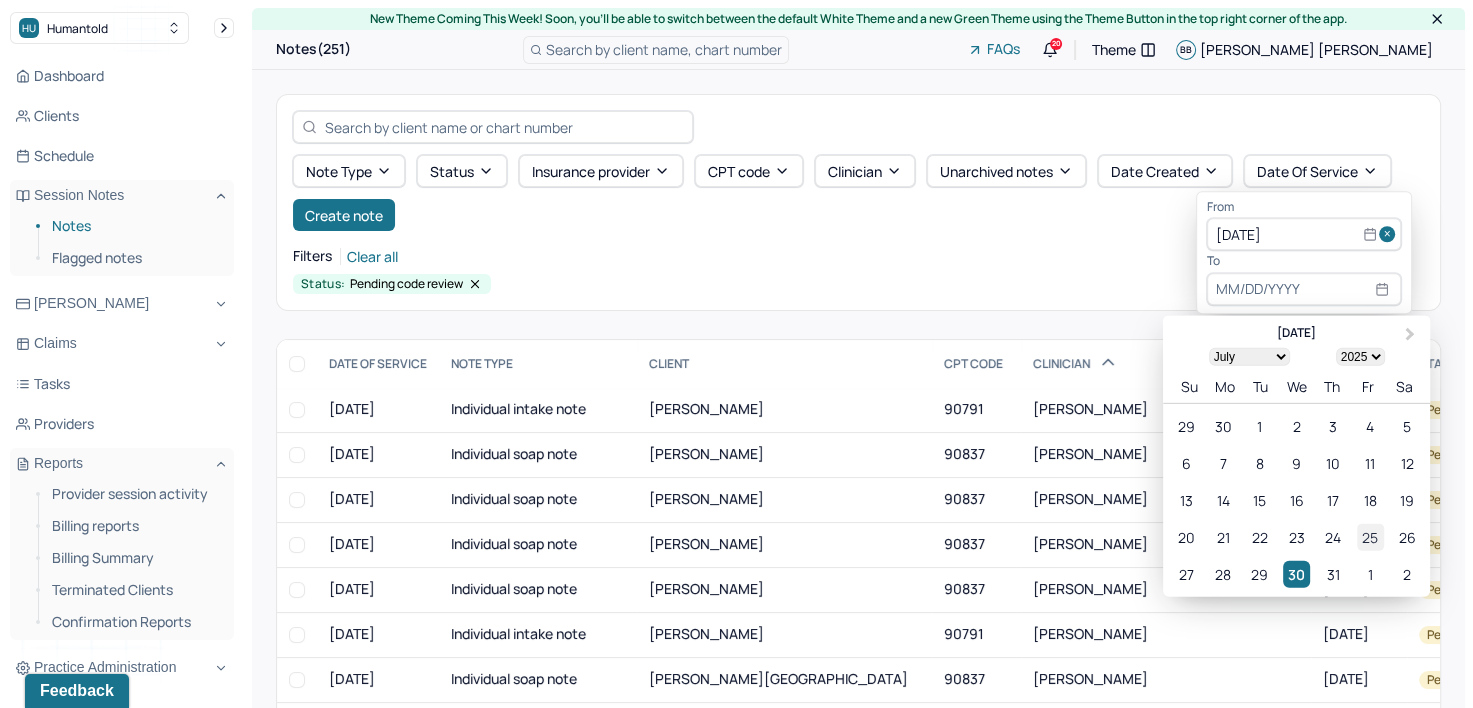 click on "25" at bounding box center [1370, 536] 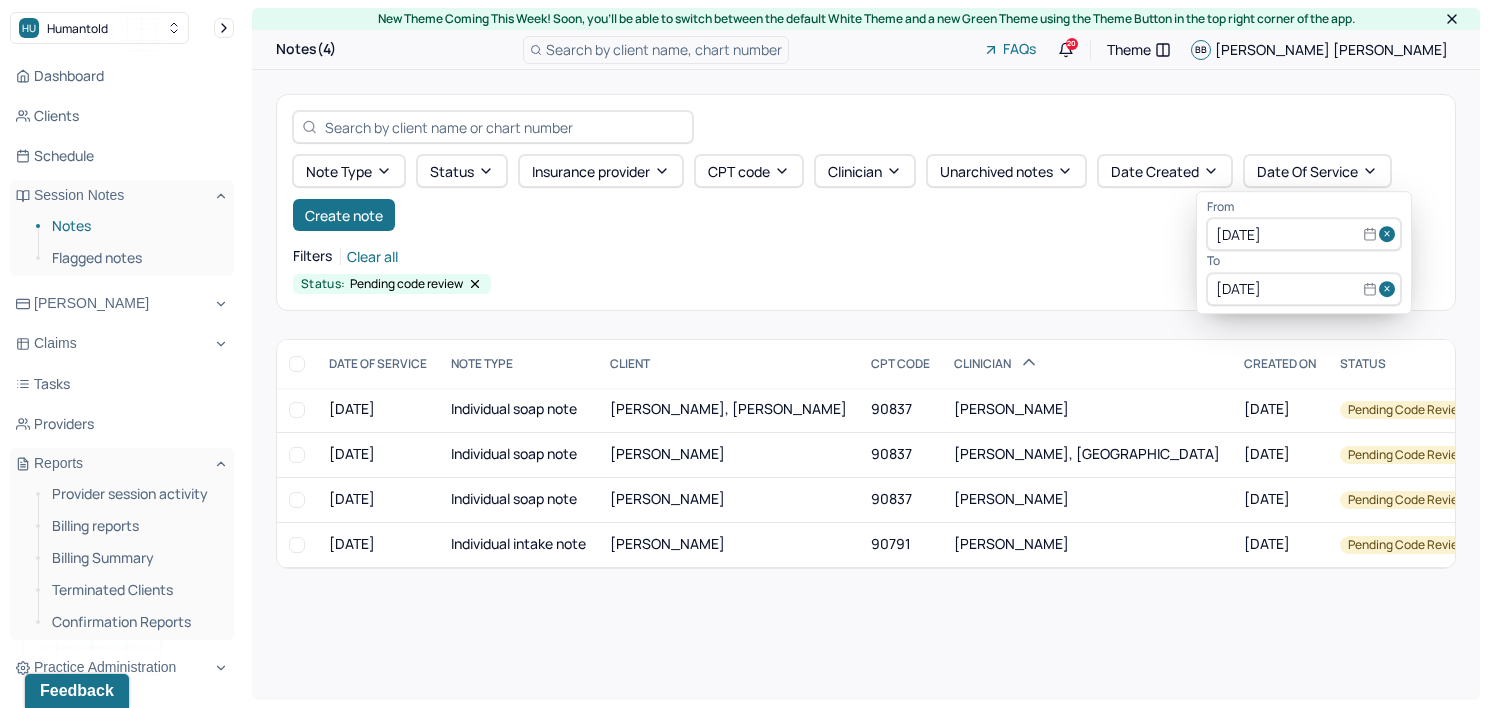 click at bounding box center (1390, 235) 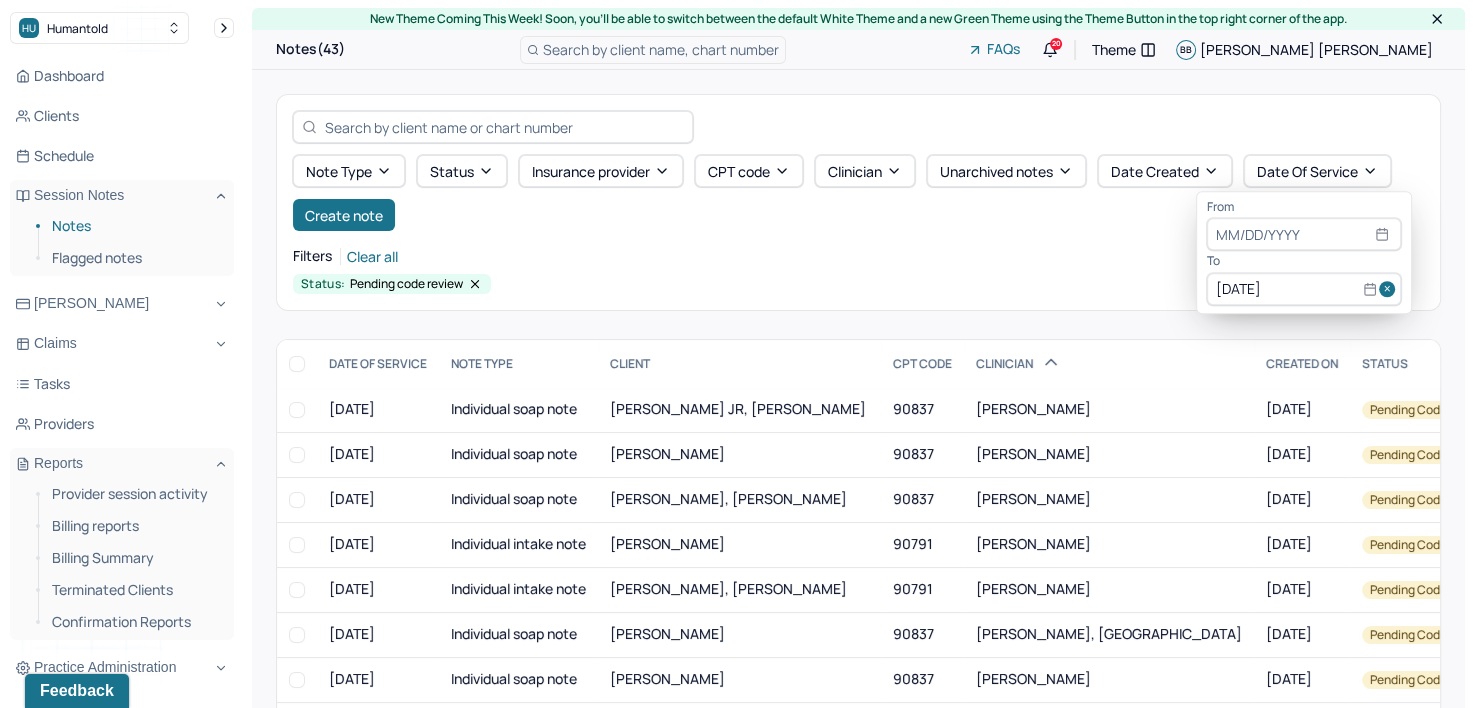 click at bounding box center (1390, 289) 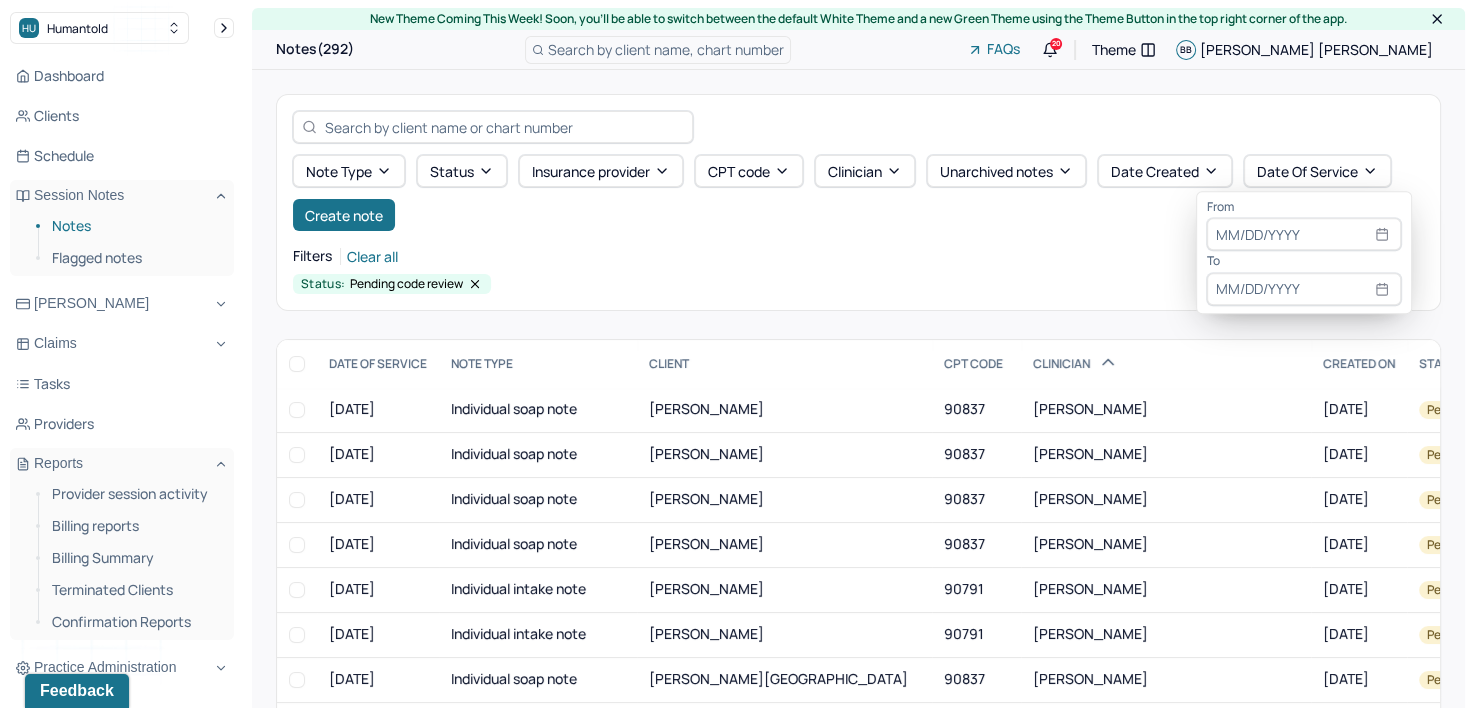 click at bounding box center [1304, 235] 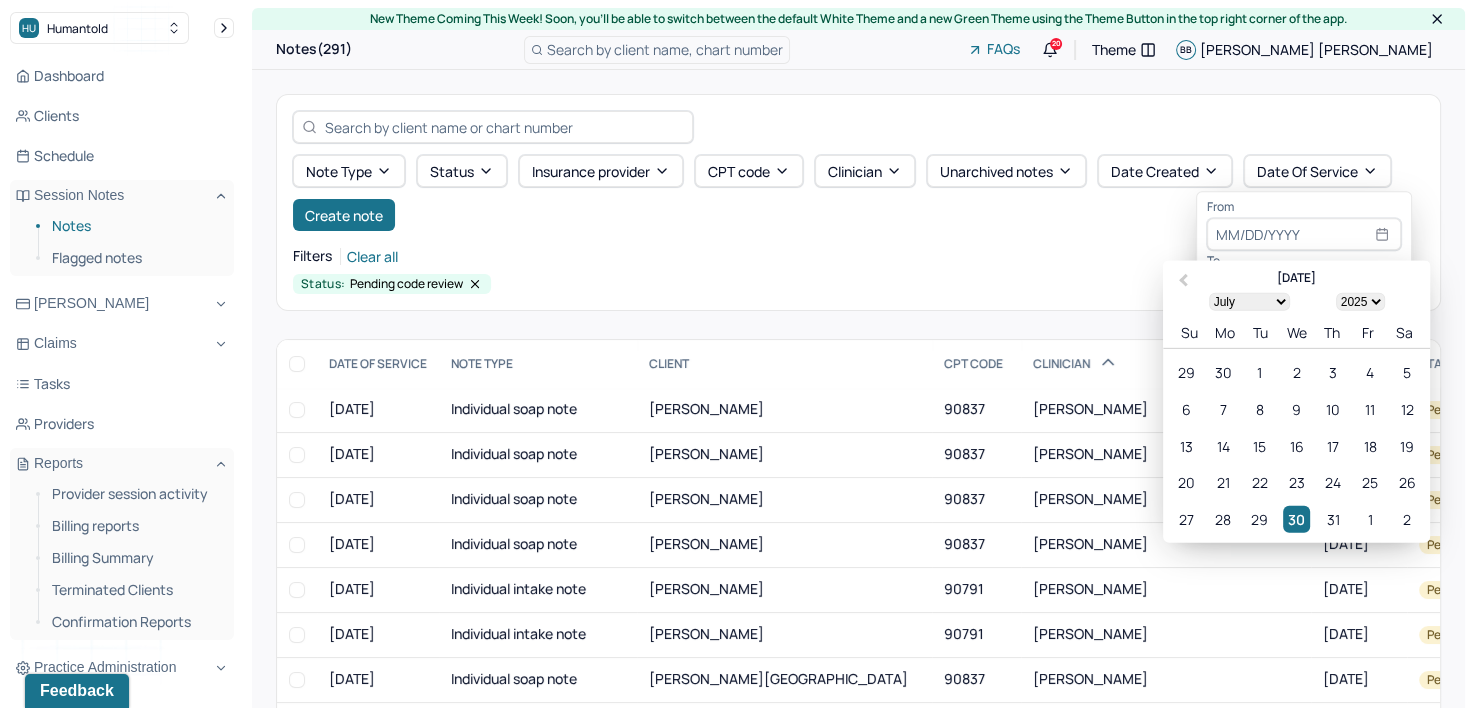 click on "Note type Status Insurance provider CPT code Clinician Unarchived notes Date Created Date Of Service Create note" at bounding box center (858, 193) 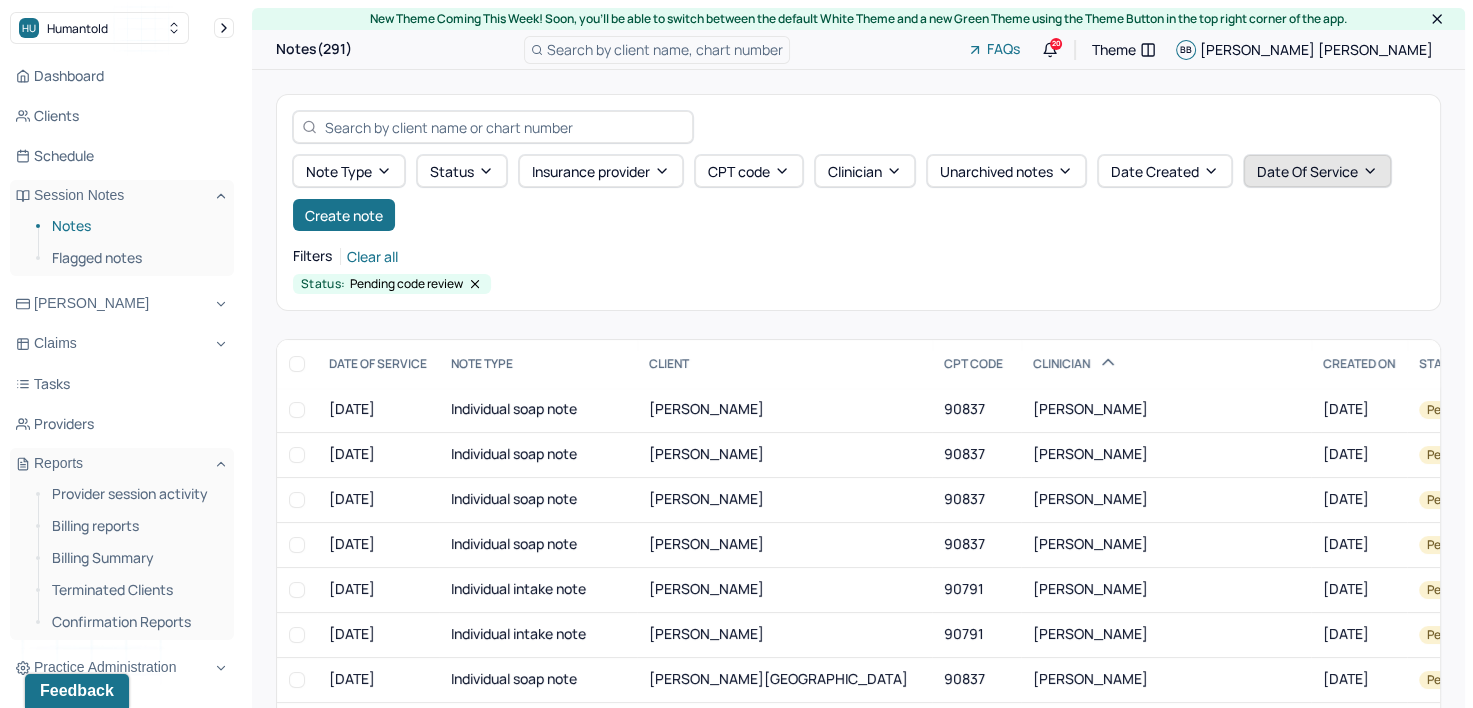 click on "Date Of Service" at bounding box center (1317, 171) 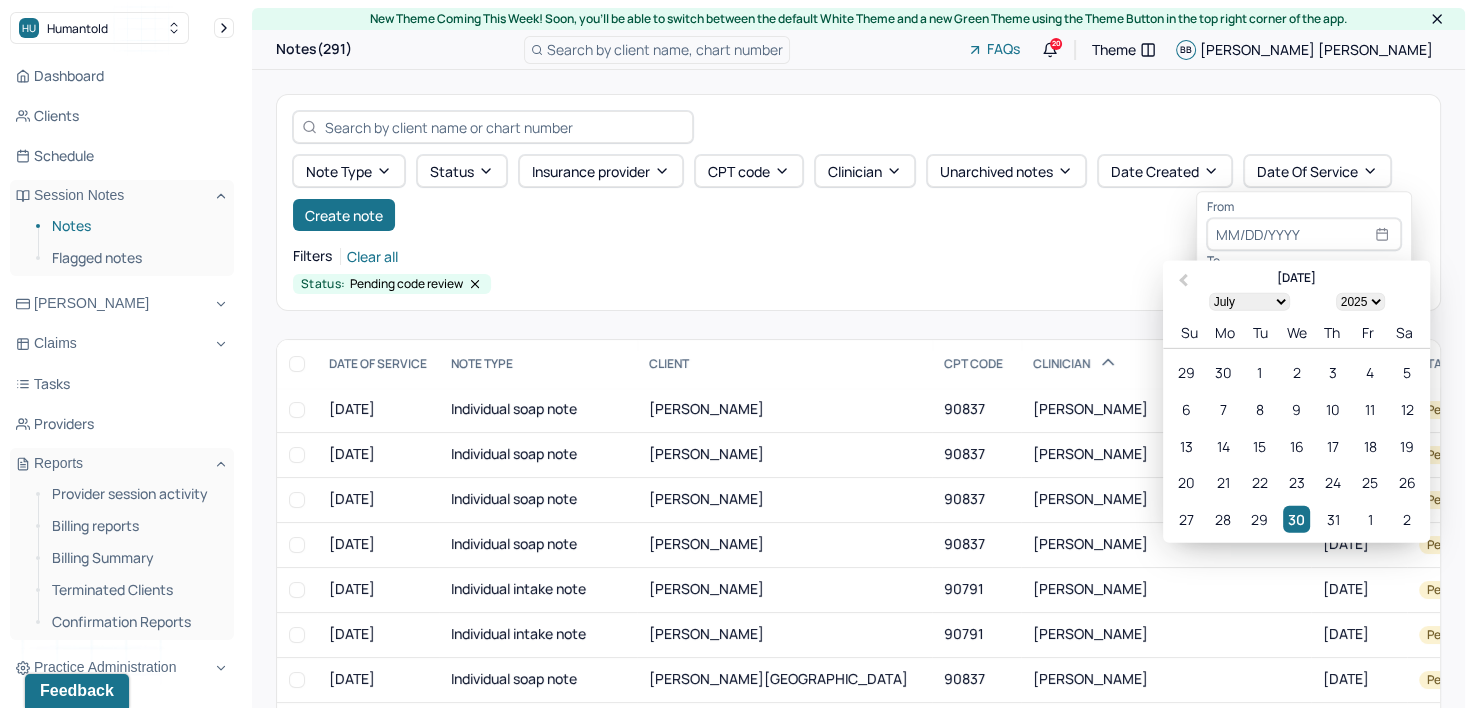 click on "From" at bounding box center [1304, 207] 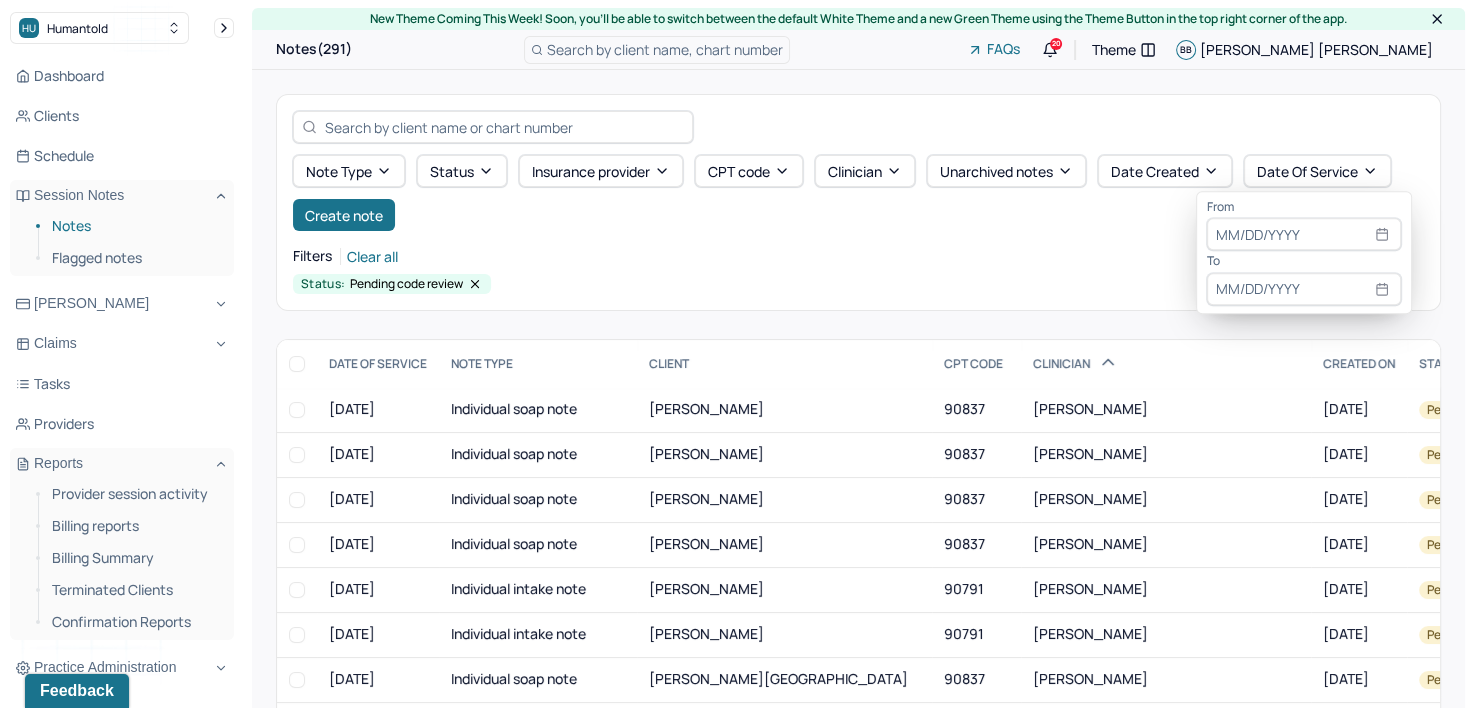 select on "6" 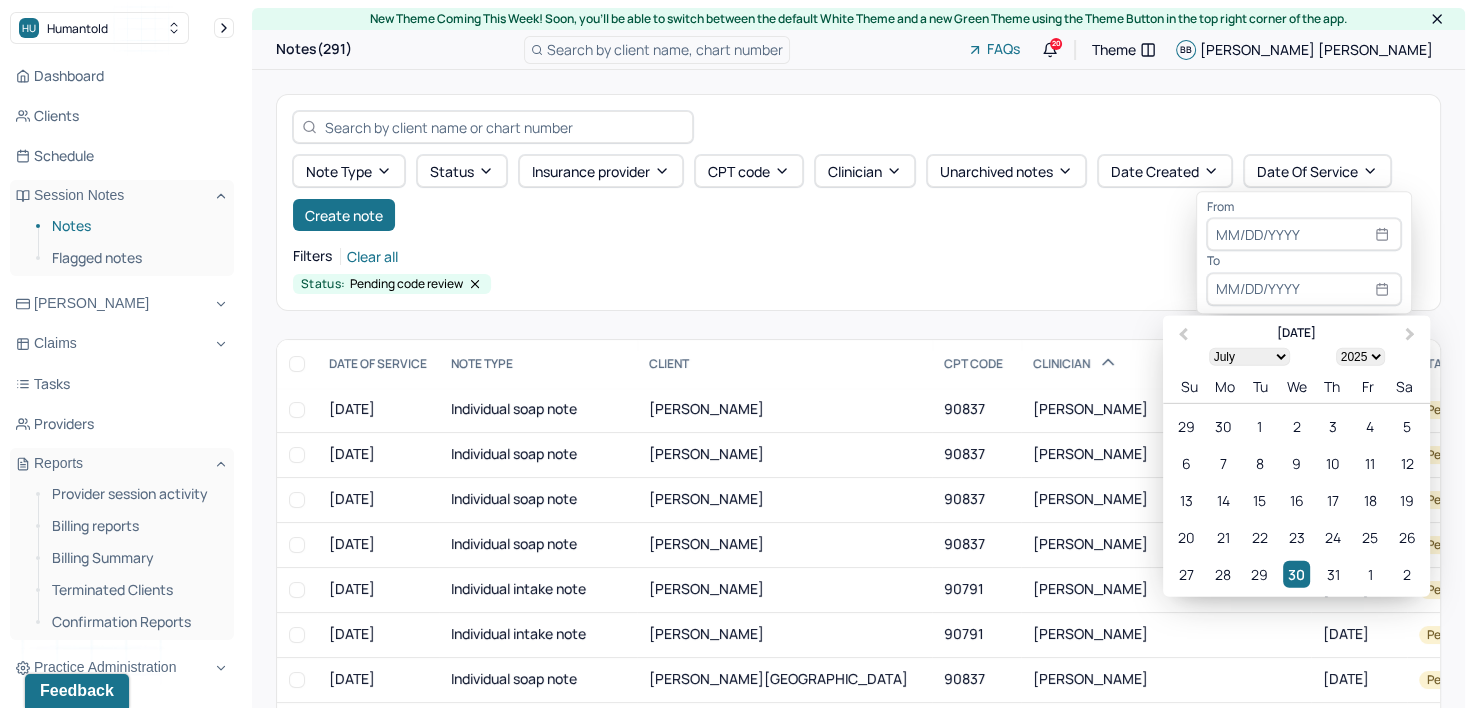 click at bounding box center [1304, 289] 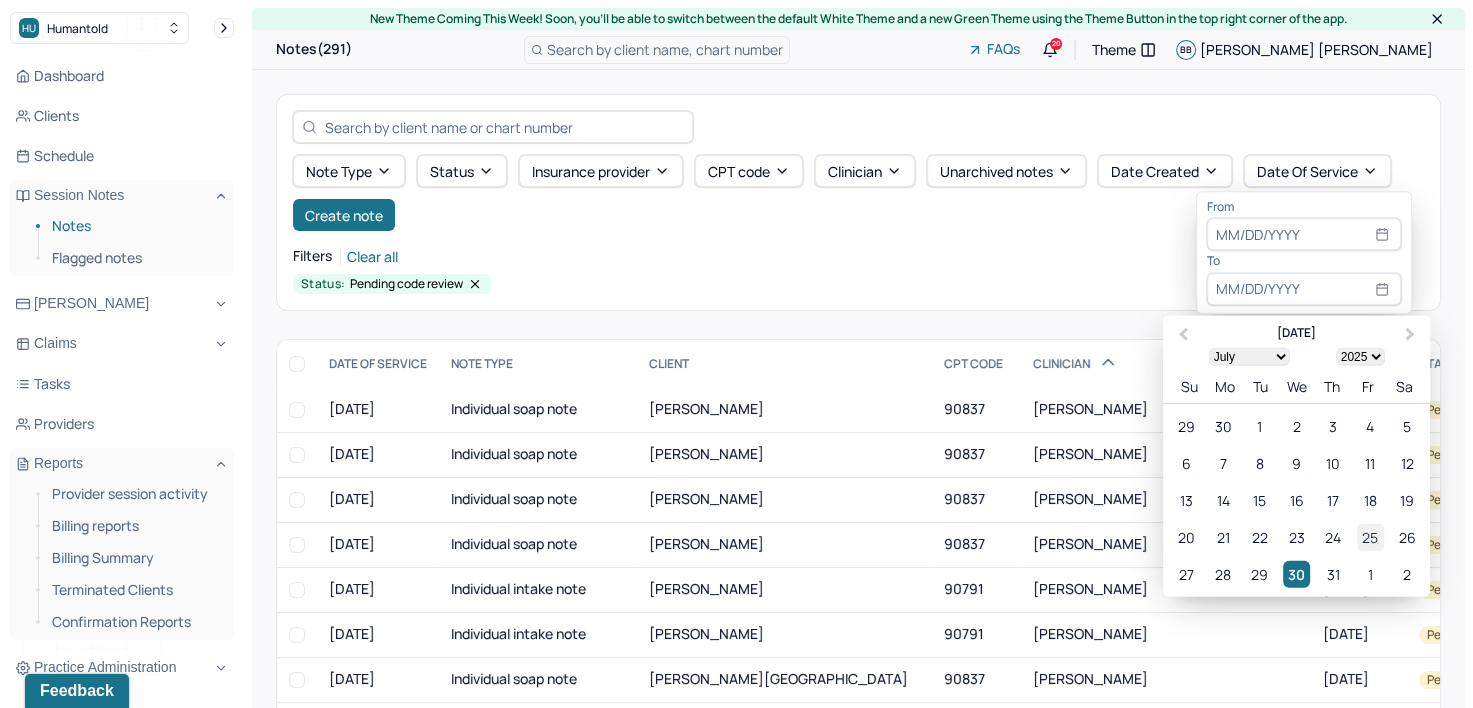 click on "25" at bounding box center (1370, 536) 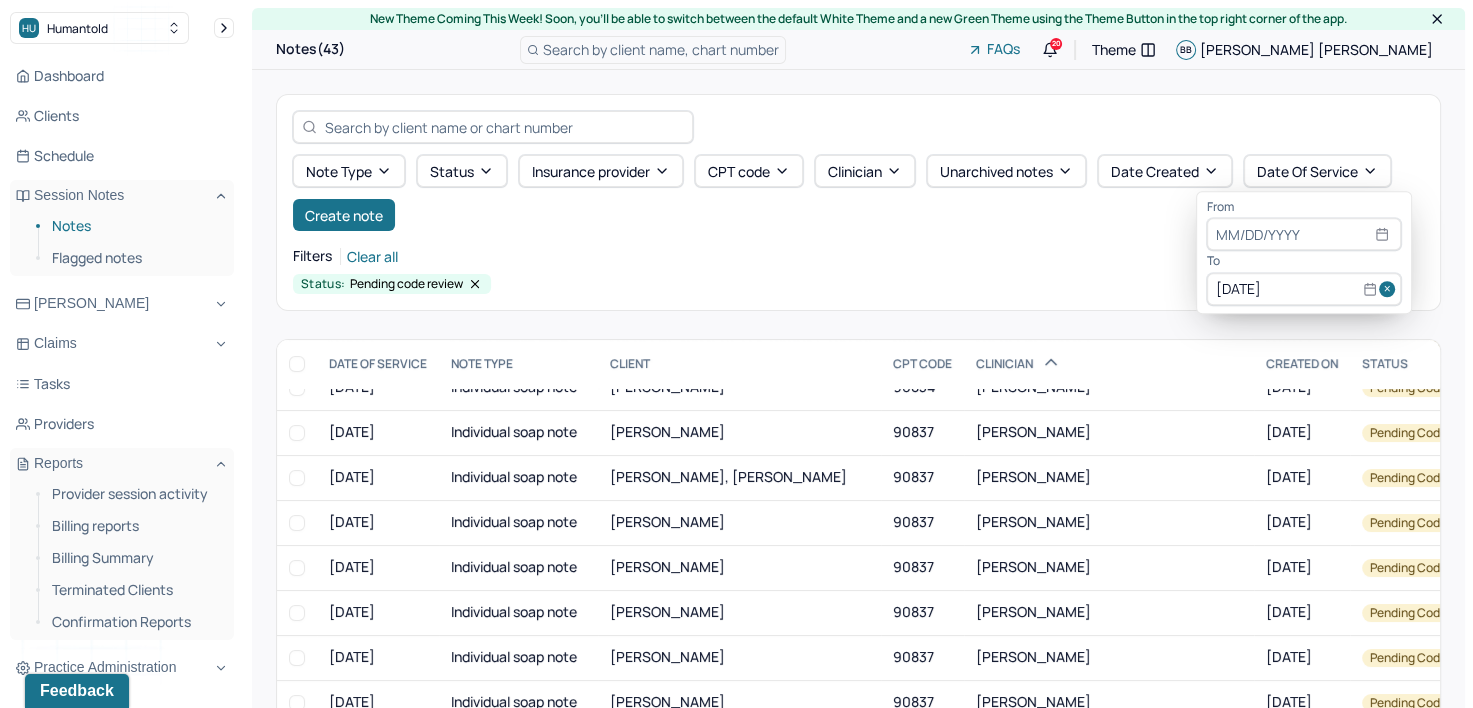 scroll, scrollTop: 700, scrollLeft: 0, axis: vertical 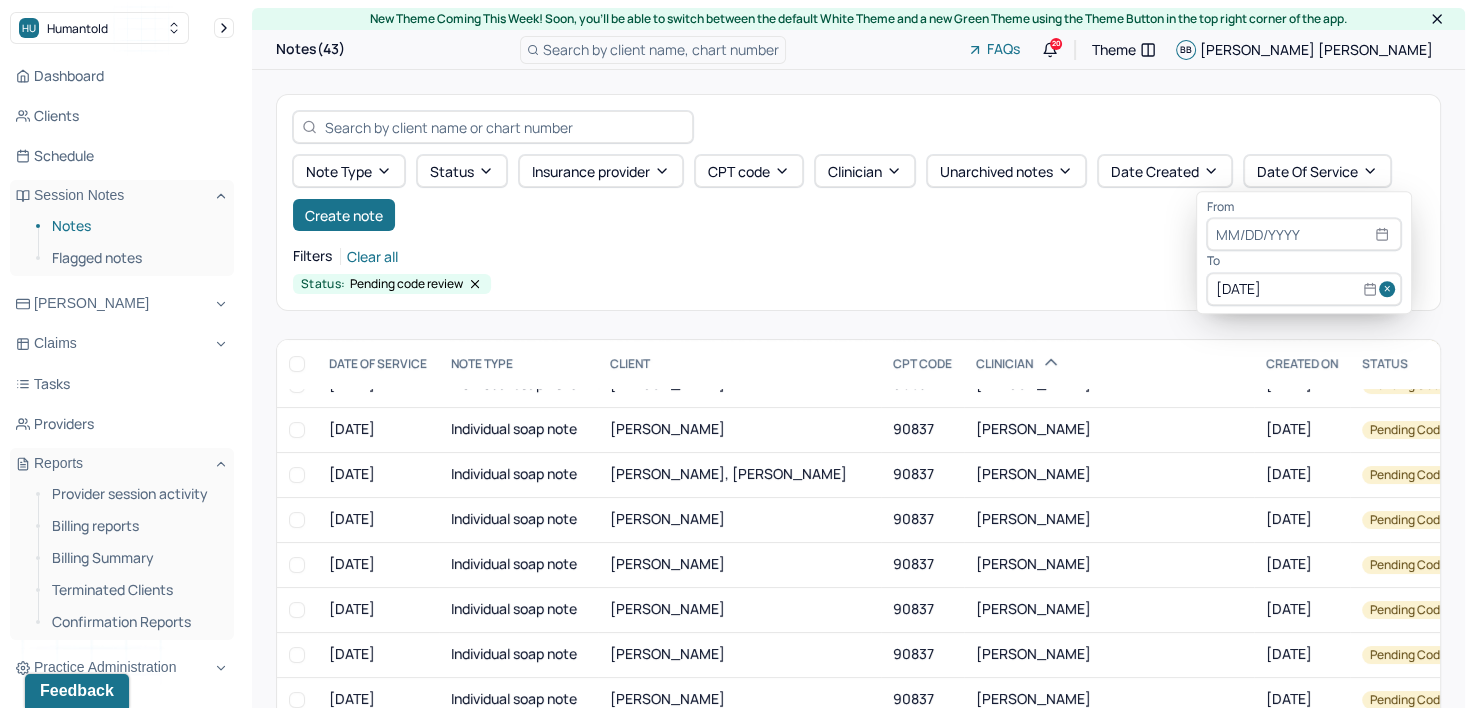select on "6" 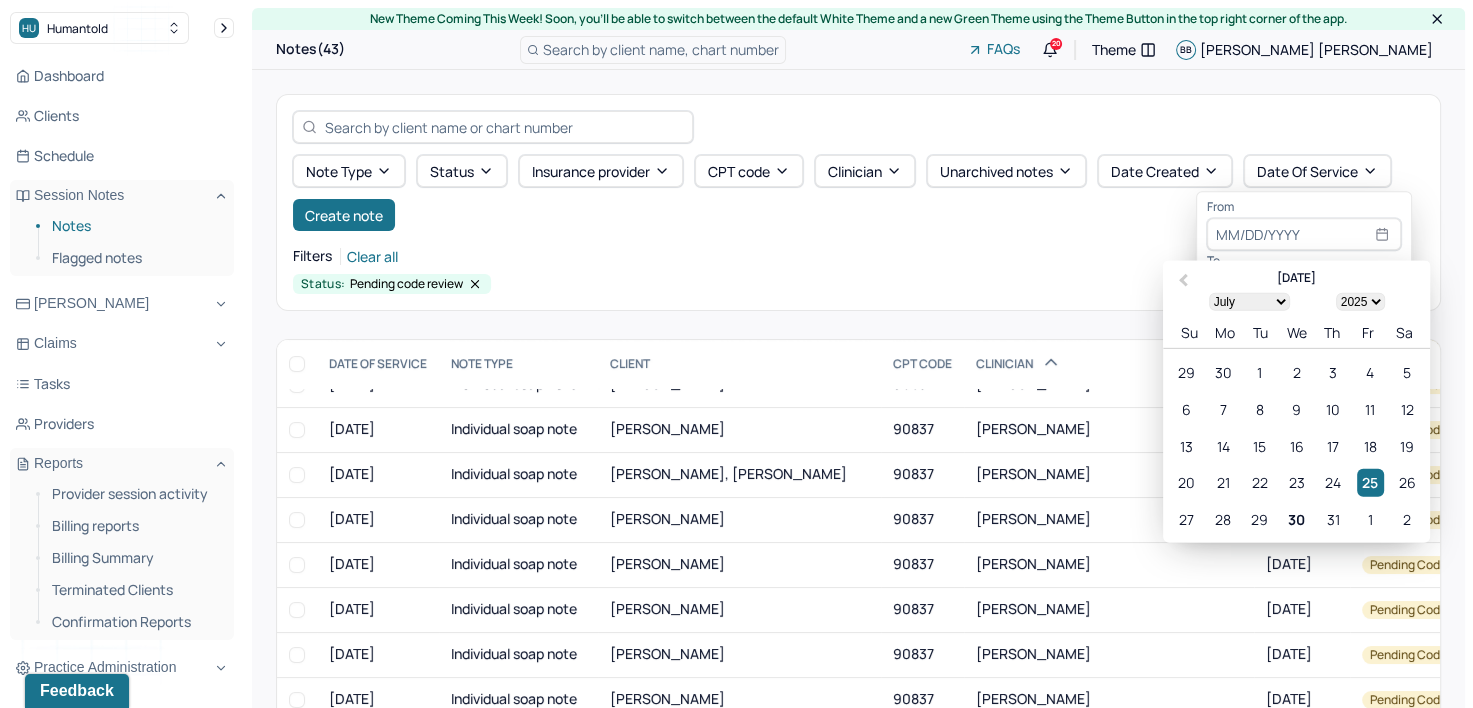 click at bounding box center (1304, 235) 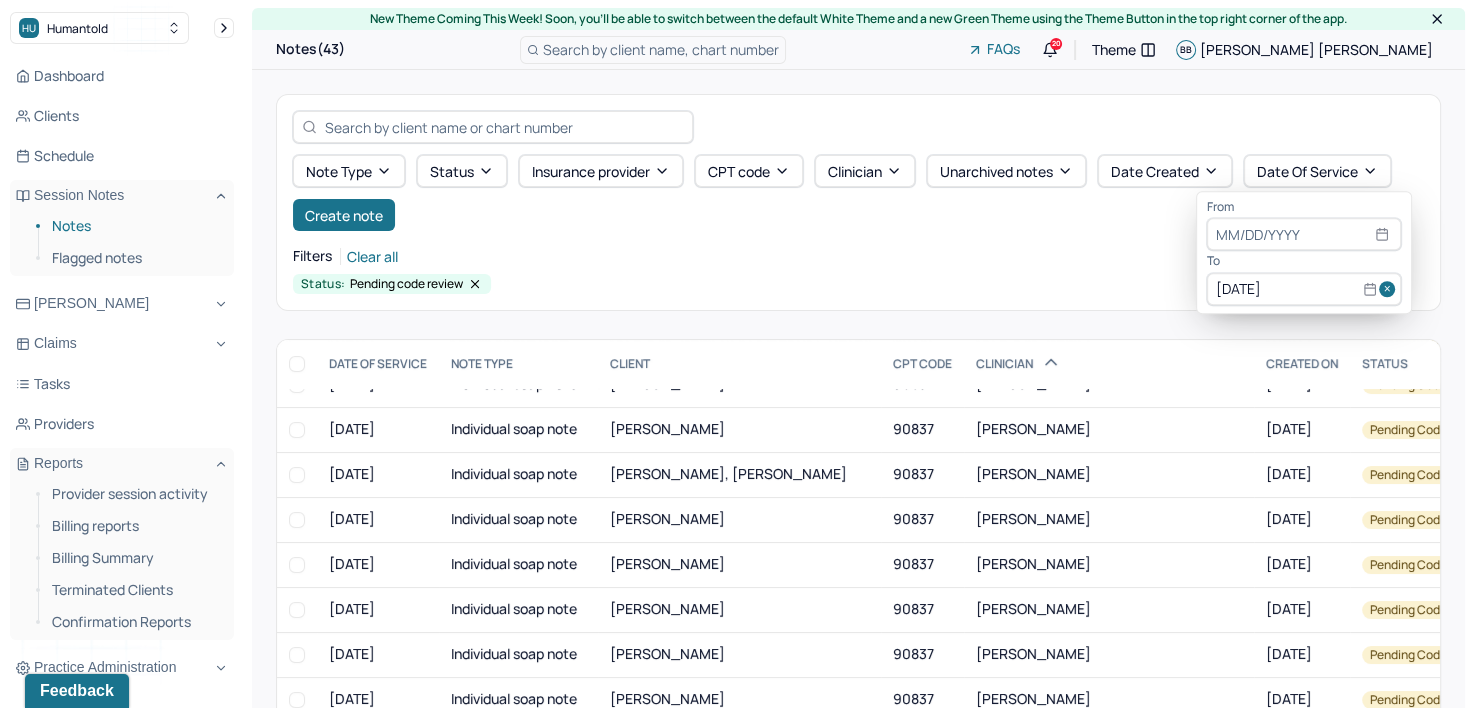 click on "From" at bounding box center [1304, 207] 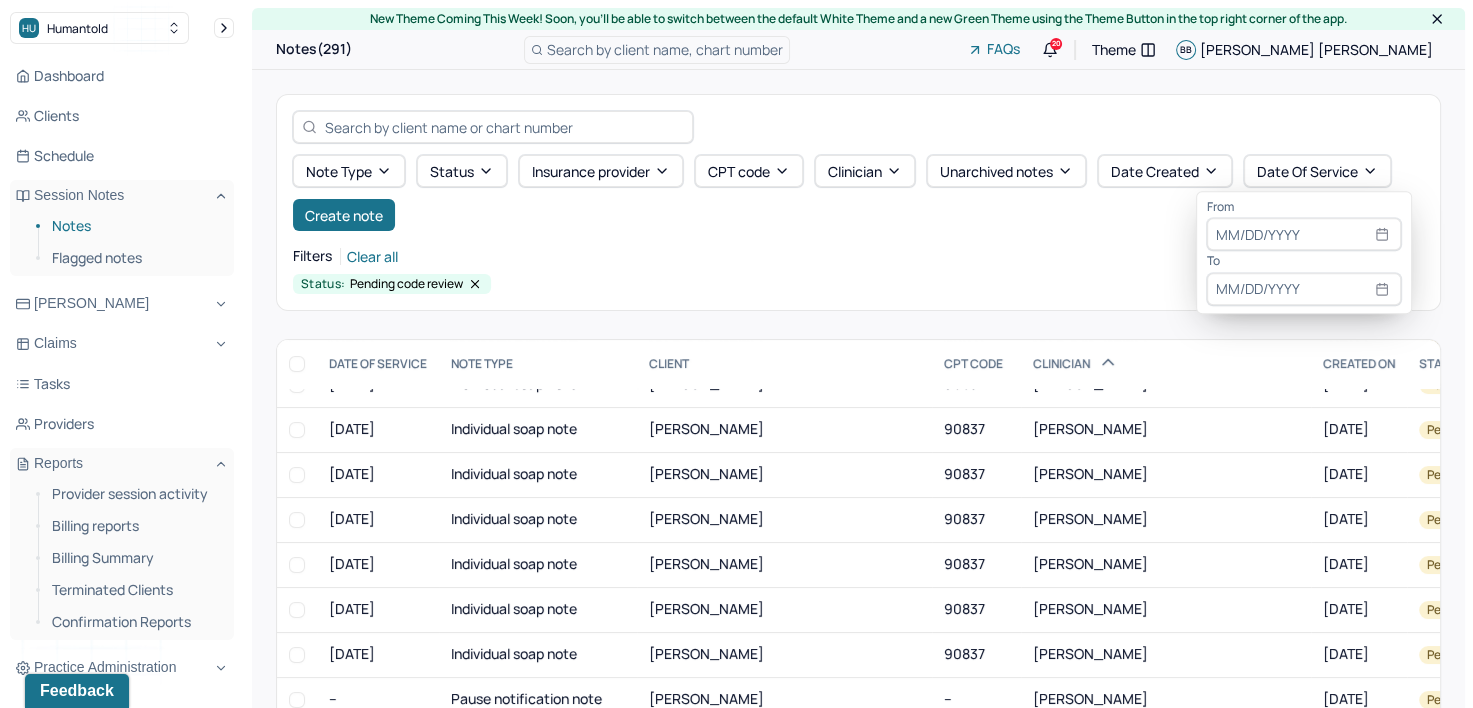 select on "6" 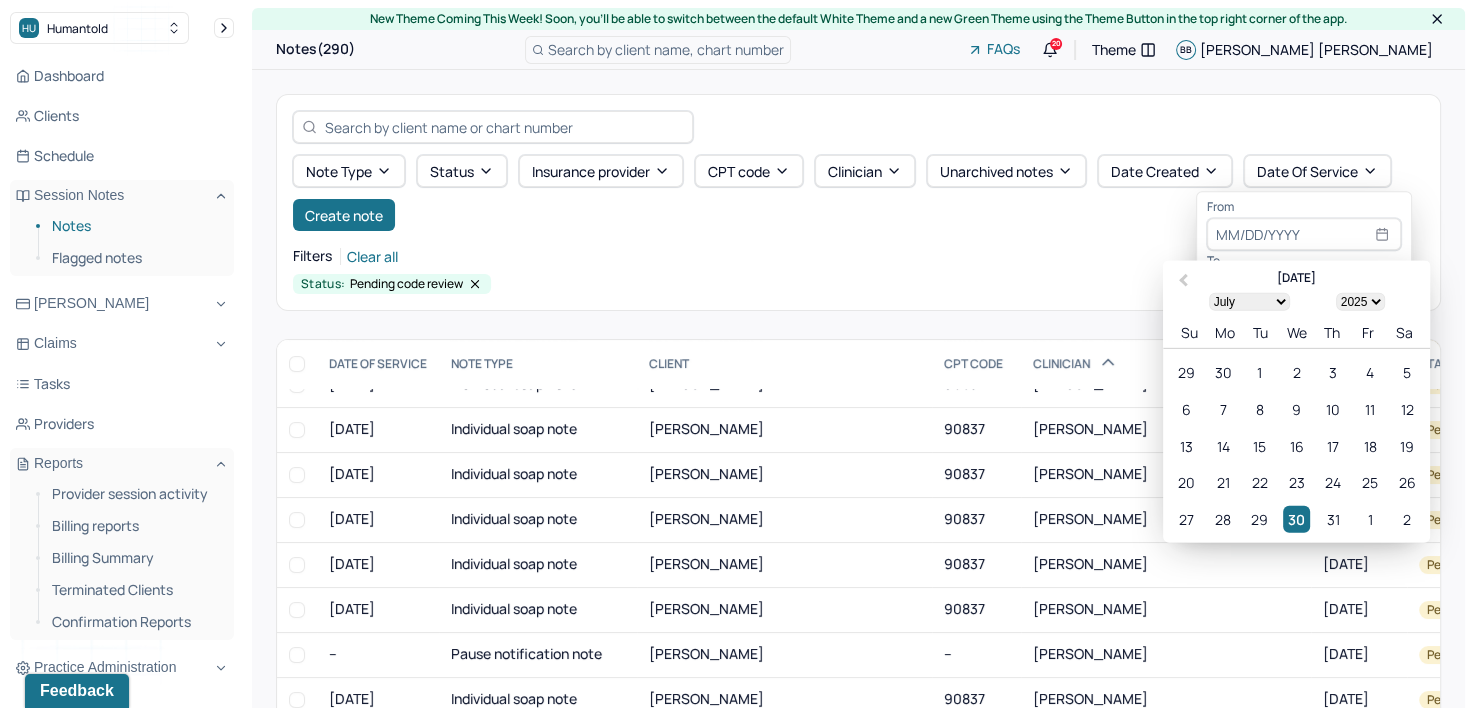 click at bounding box center [1304, 235] 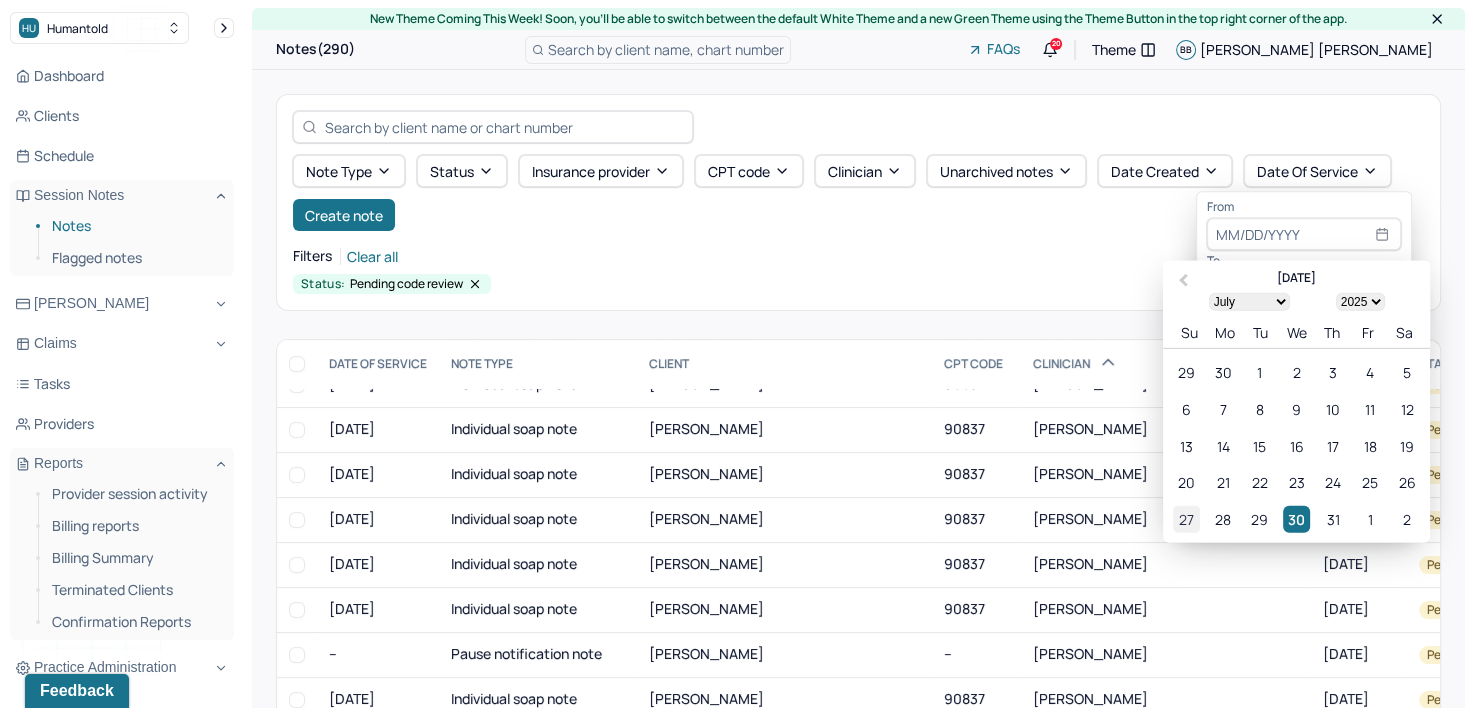 click on "27" at bounding box center (1186, 519) 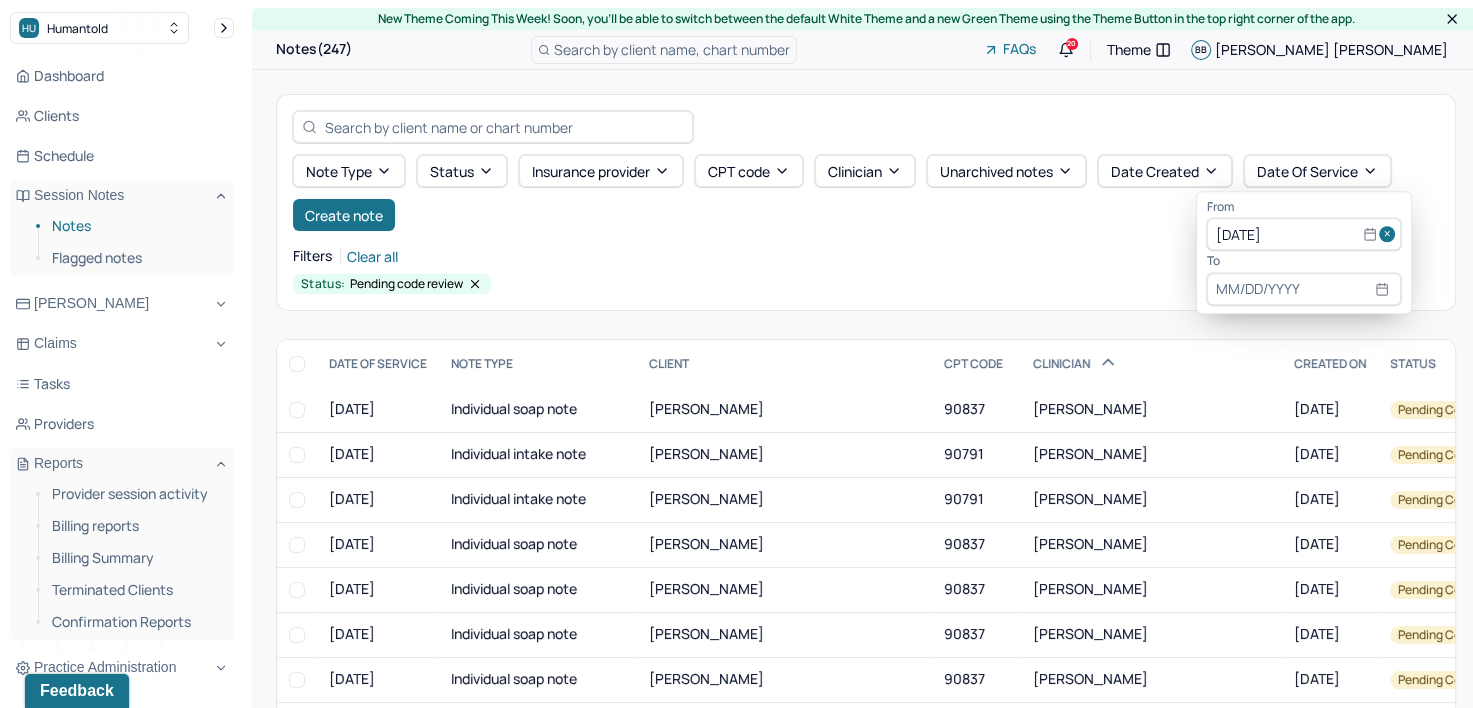 click at bounding box center (1304, 289) 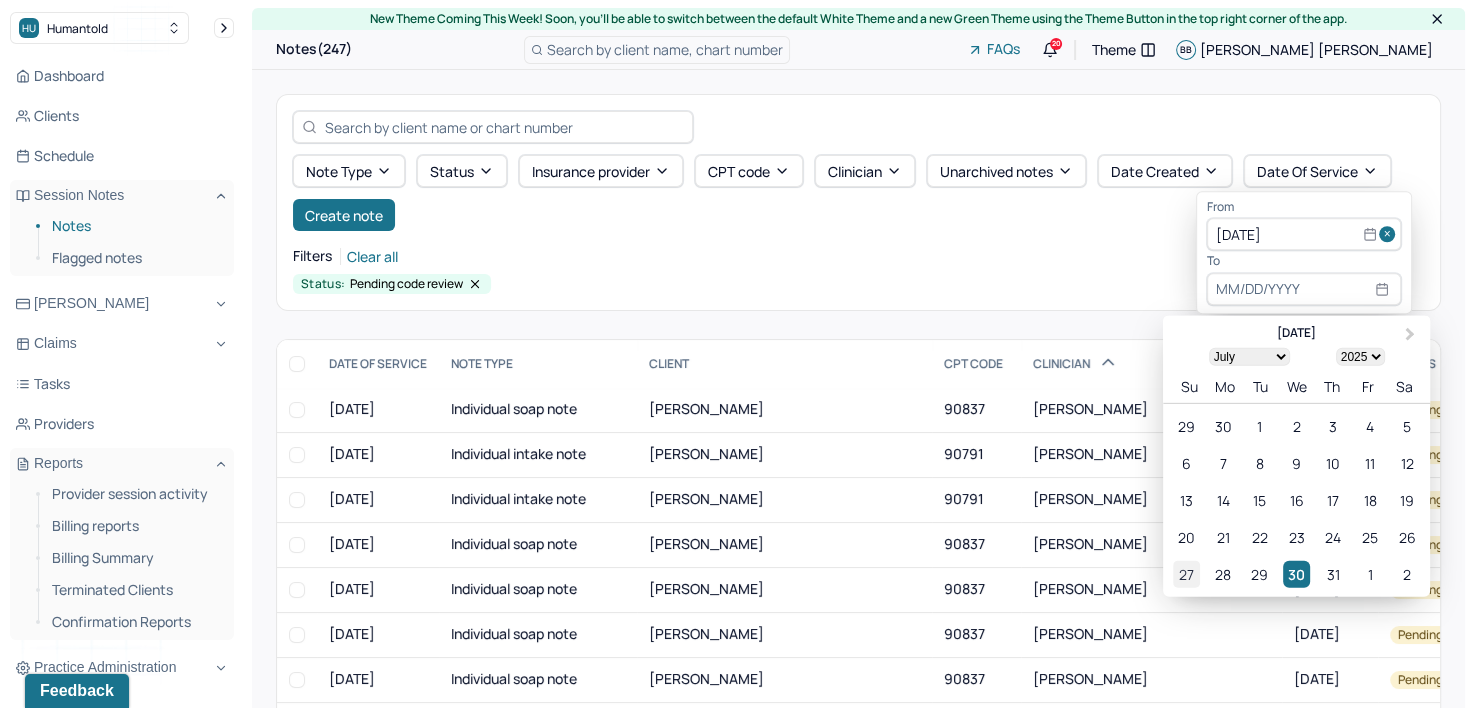 click on "27" at bounding box center (1186, 573) 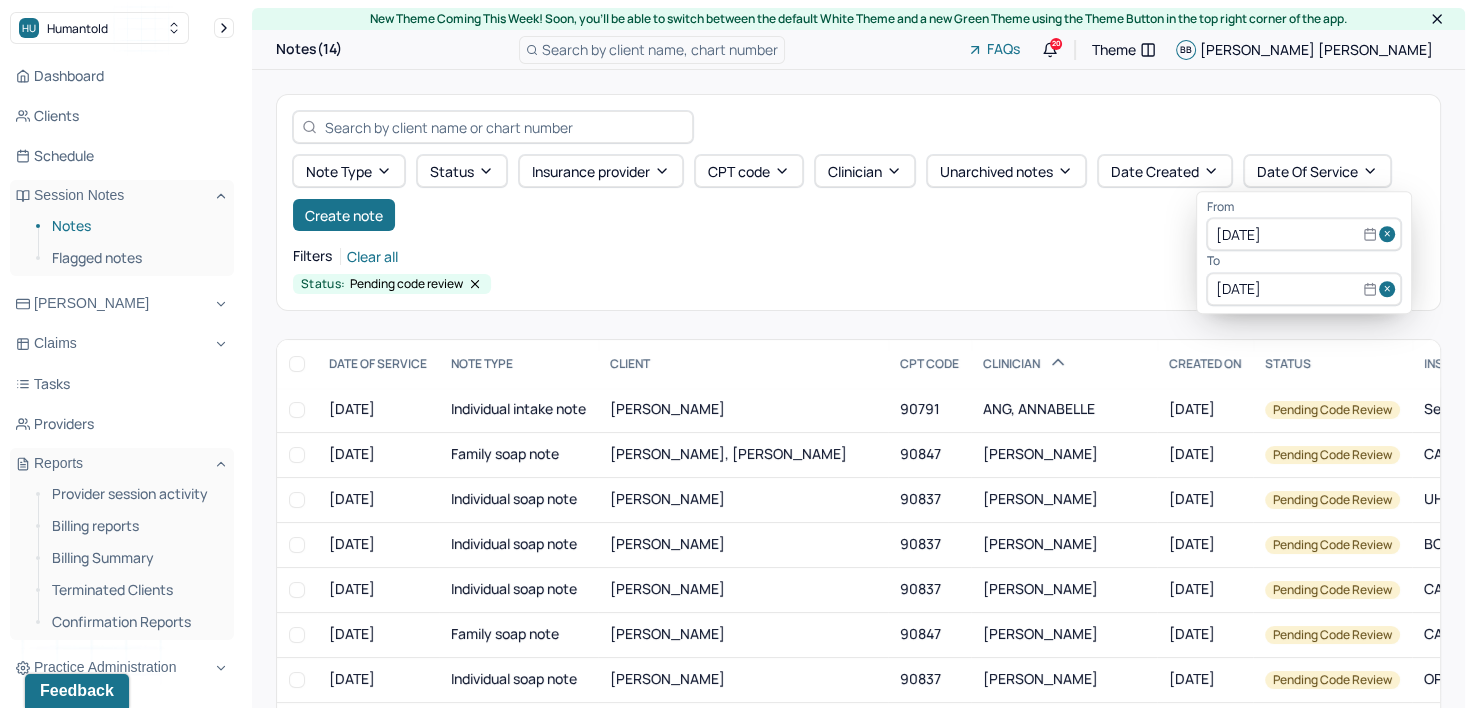 click on "Filters Clear all Status: Pending code review" at bounding box center [858, 268] 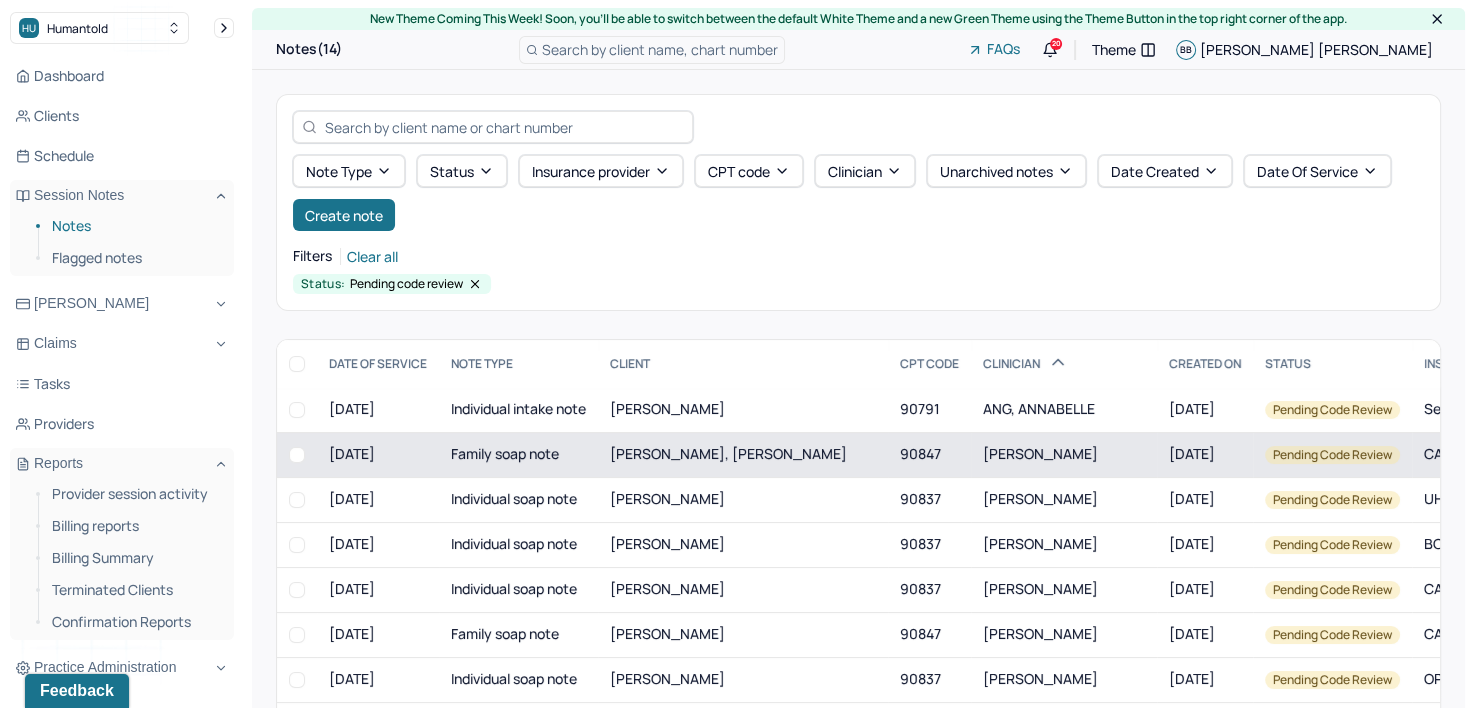 click on "[PERSON_NAME]" at bounding box center (1040, 453) 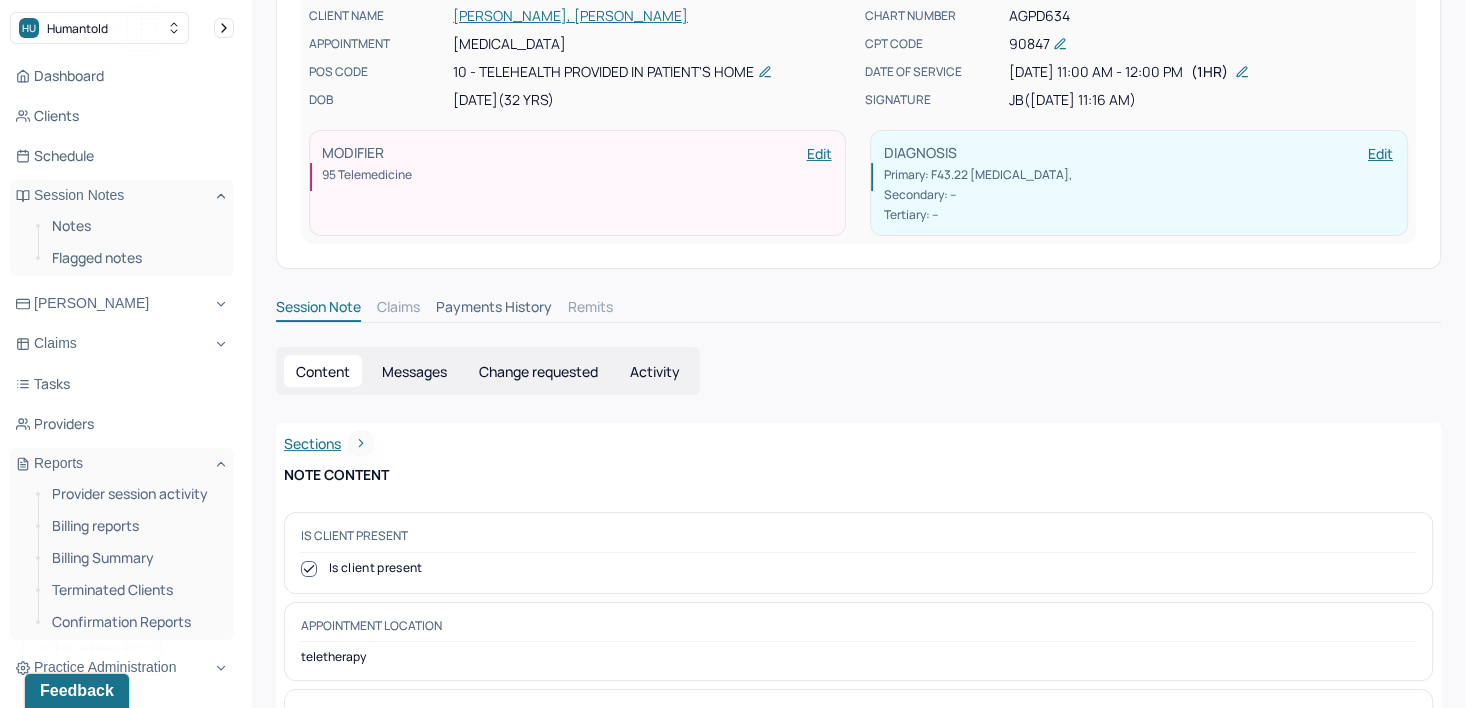 scroll, scrollTop: 0, scrollLeft: 0, axis: both 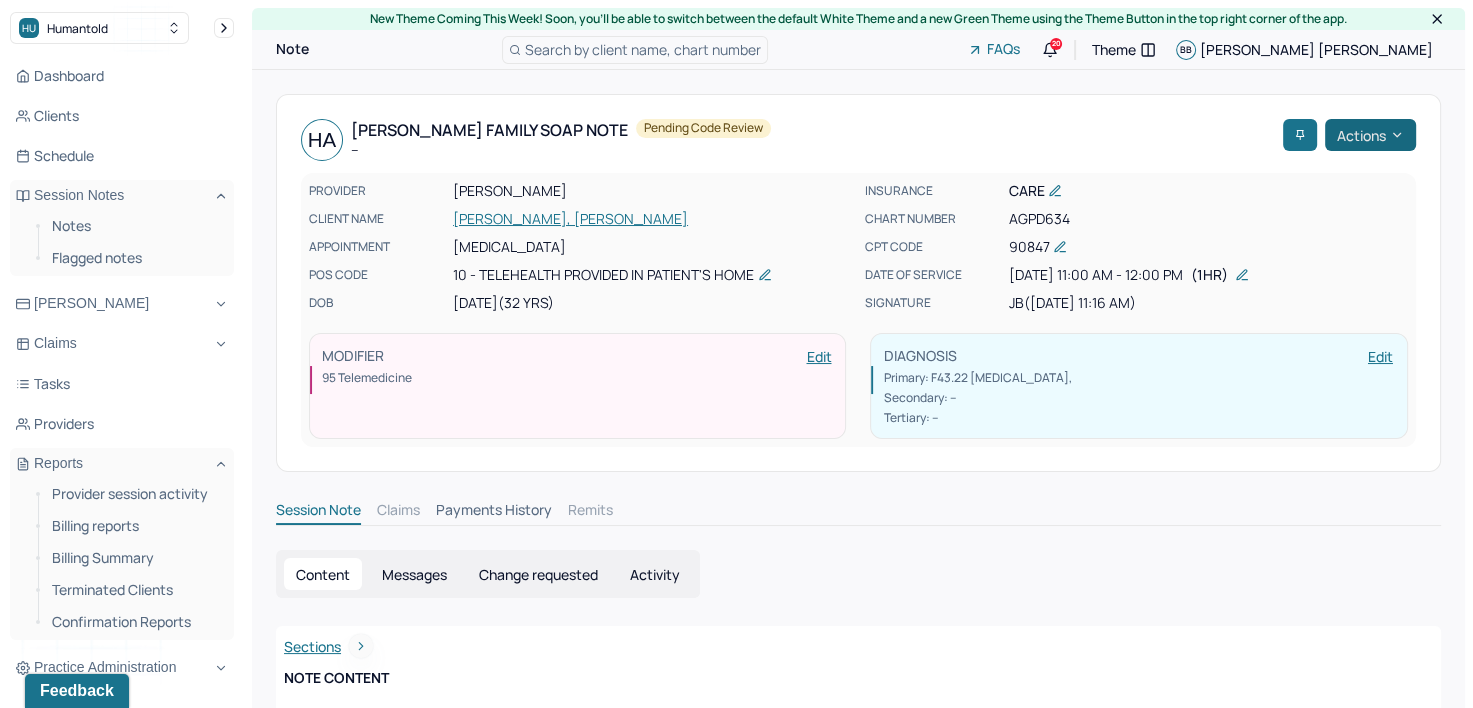 click on "Actions" at bounding box center (1370, 135) 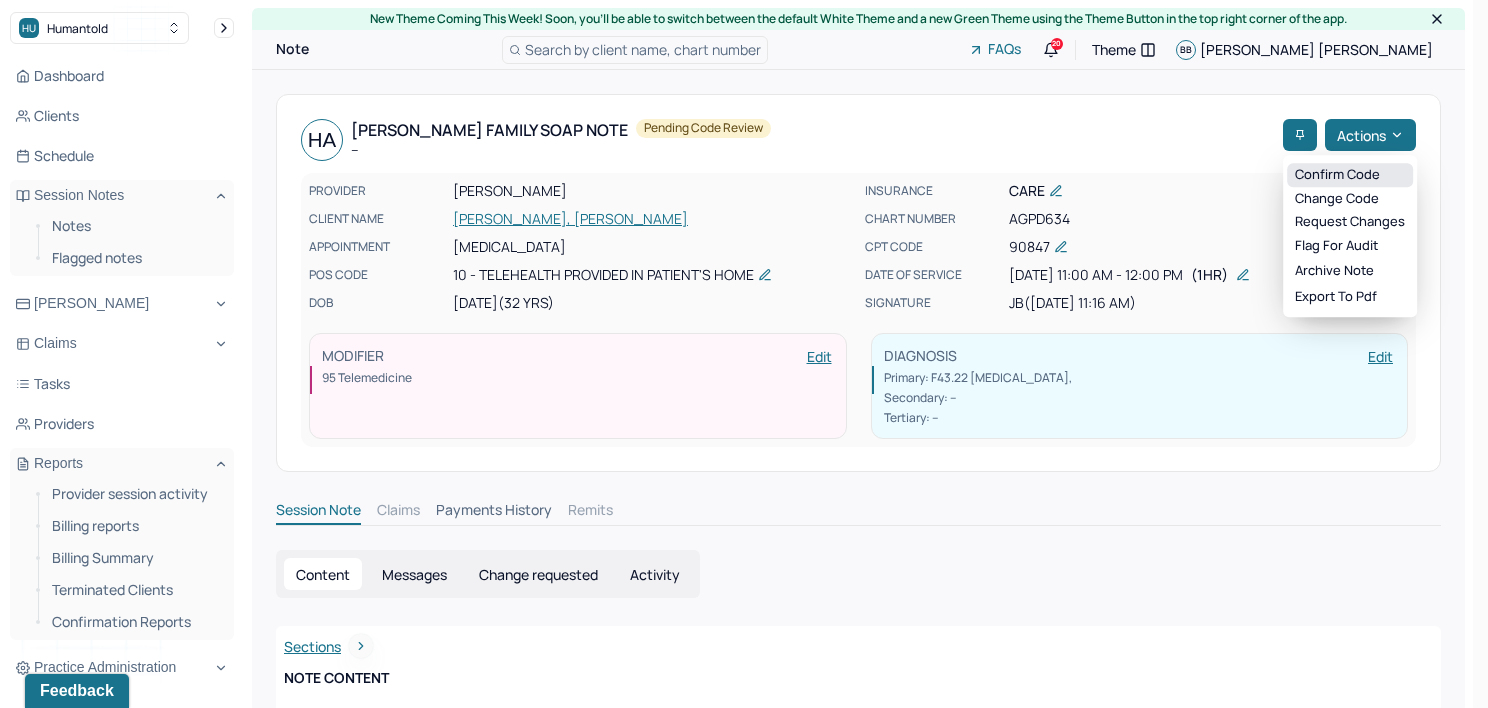 click on "Confirm code" at bounding box center (1350, 175) 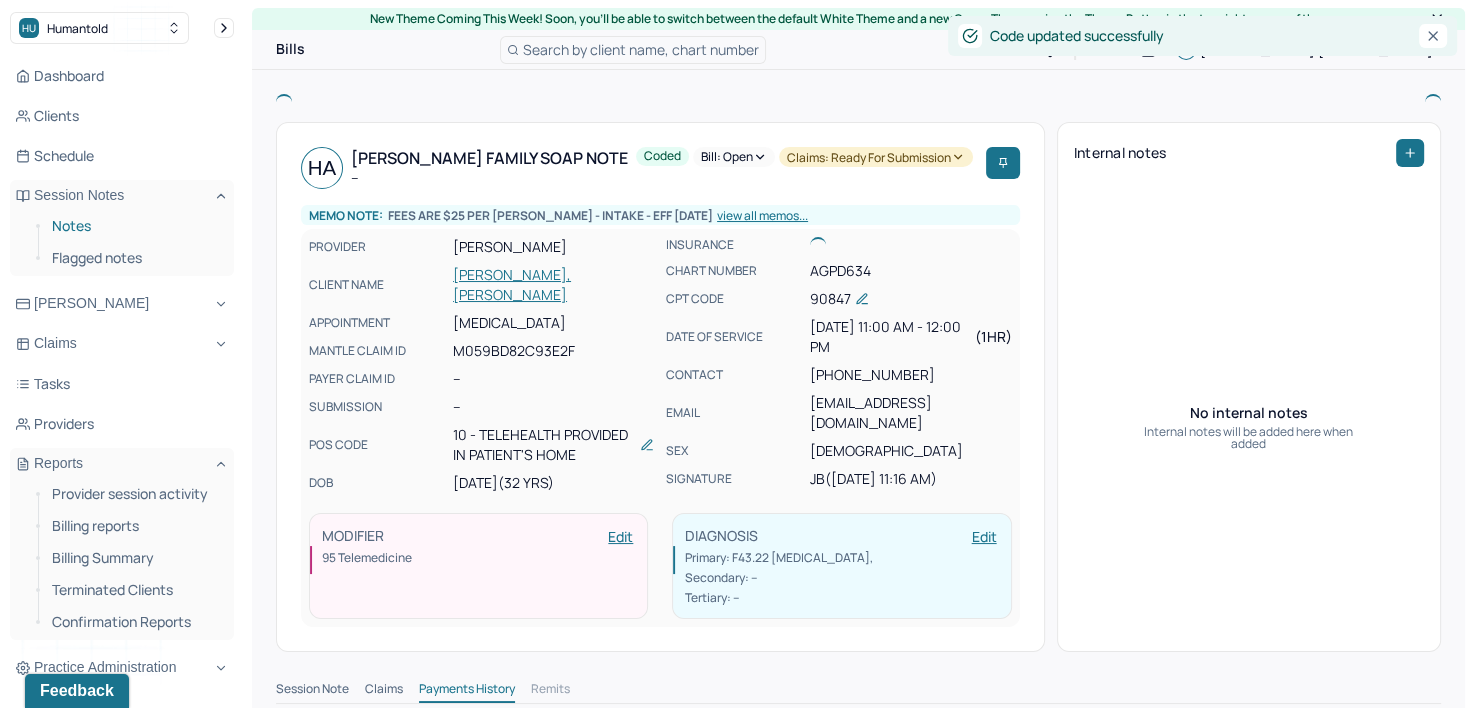 click on "Notes" at bounding box center (135, 226) 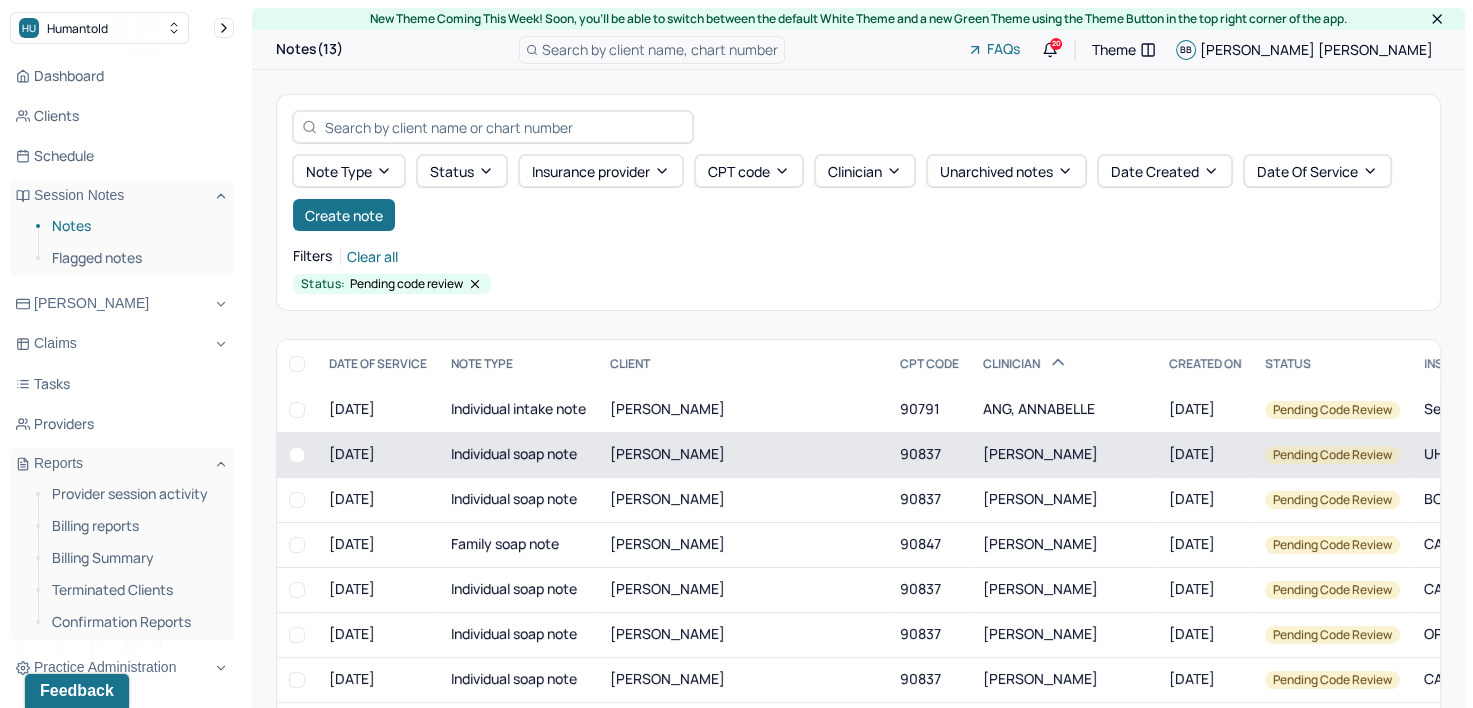 click on "[PERSON_NAME]" at bounding box center (1040, 453) 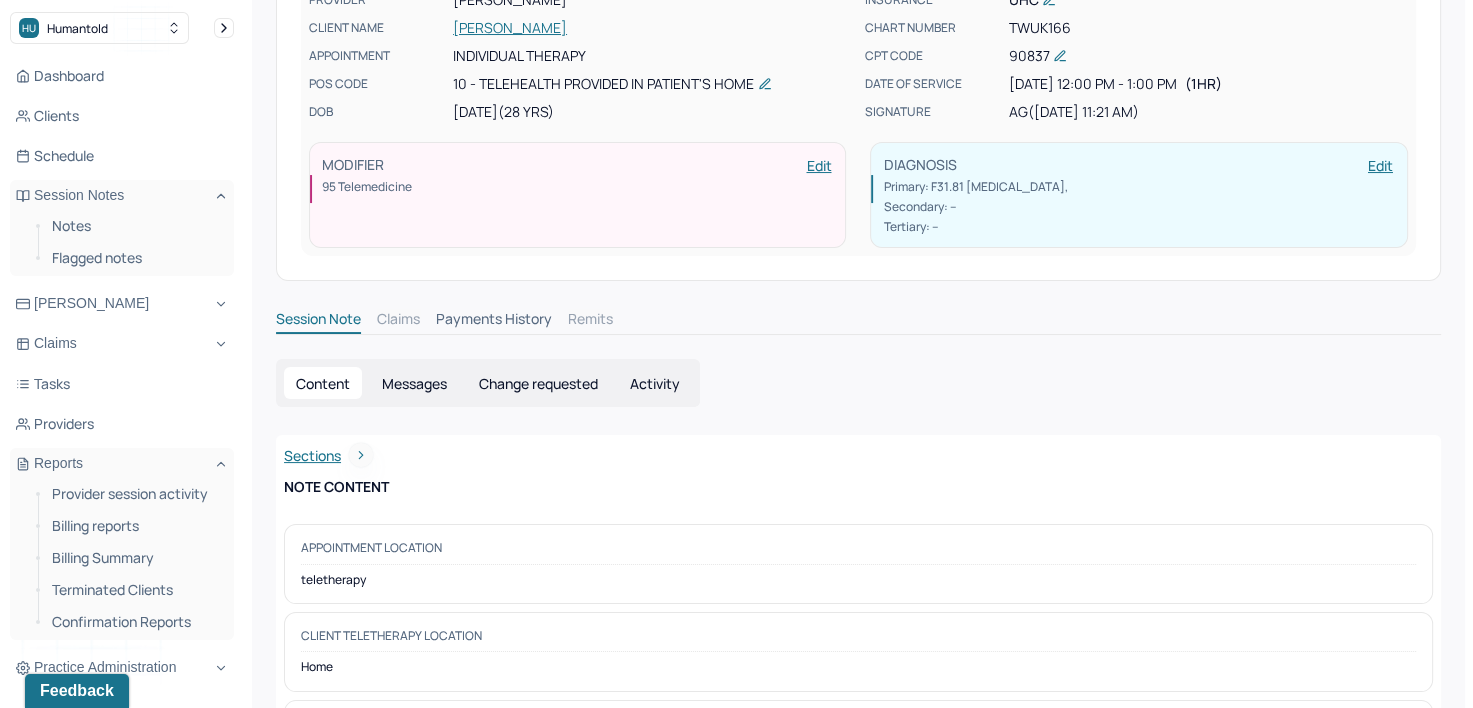 scroll, scrollTop: 0, scrollLeft: 0, axis: both 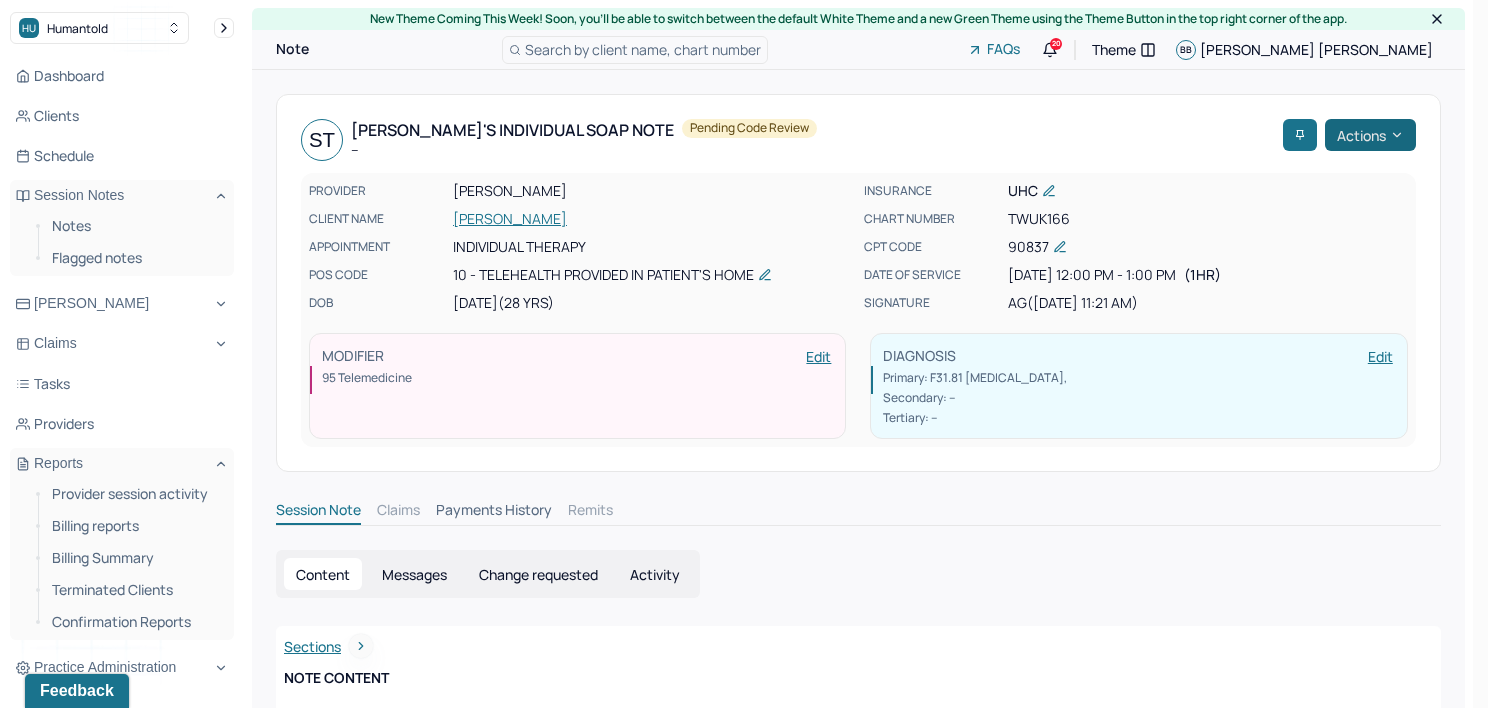 click 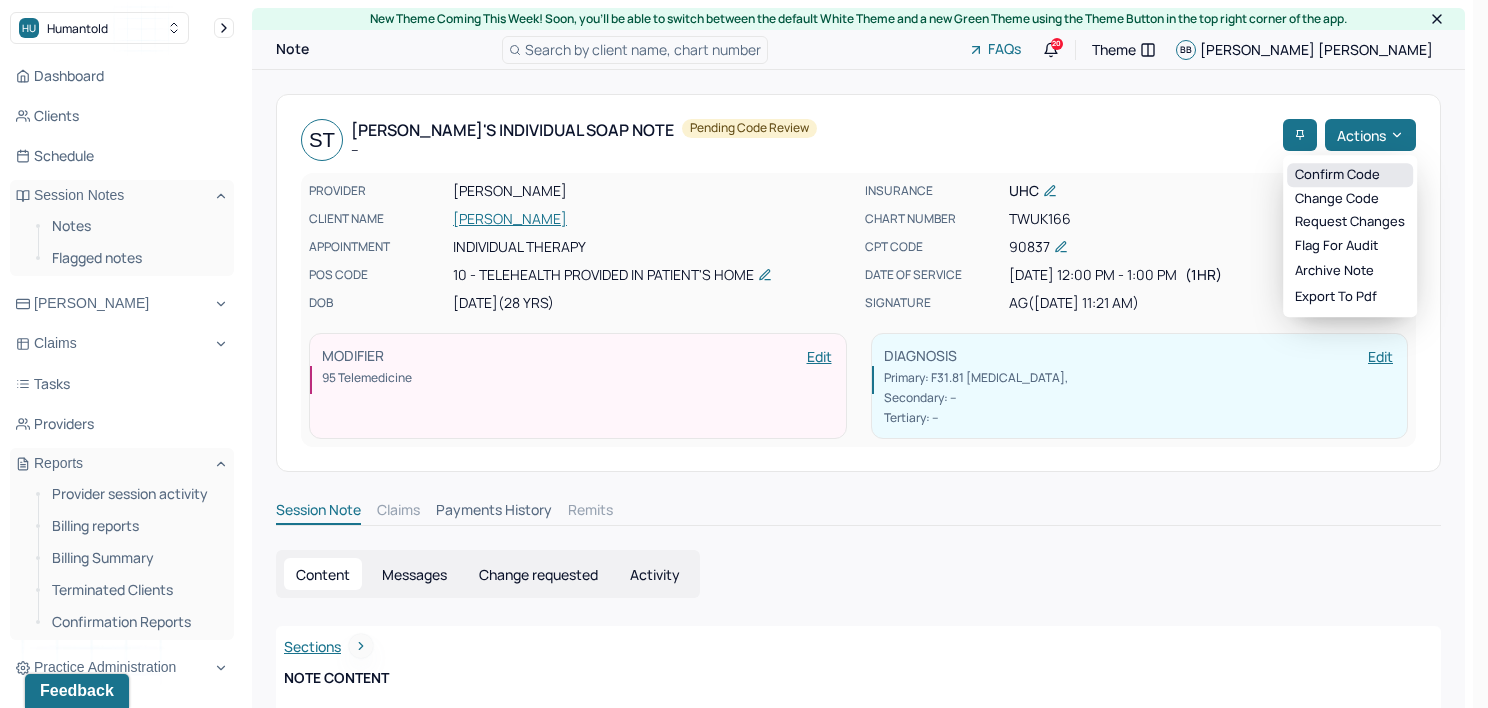 click on "Confirm code" at bounding box center [1350, 175] 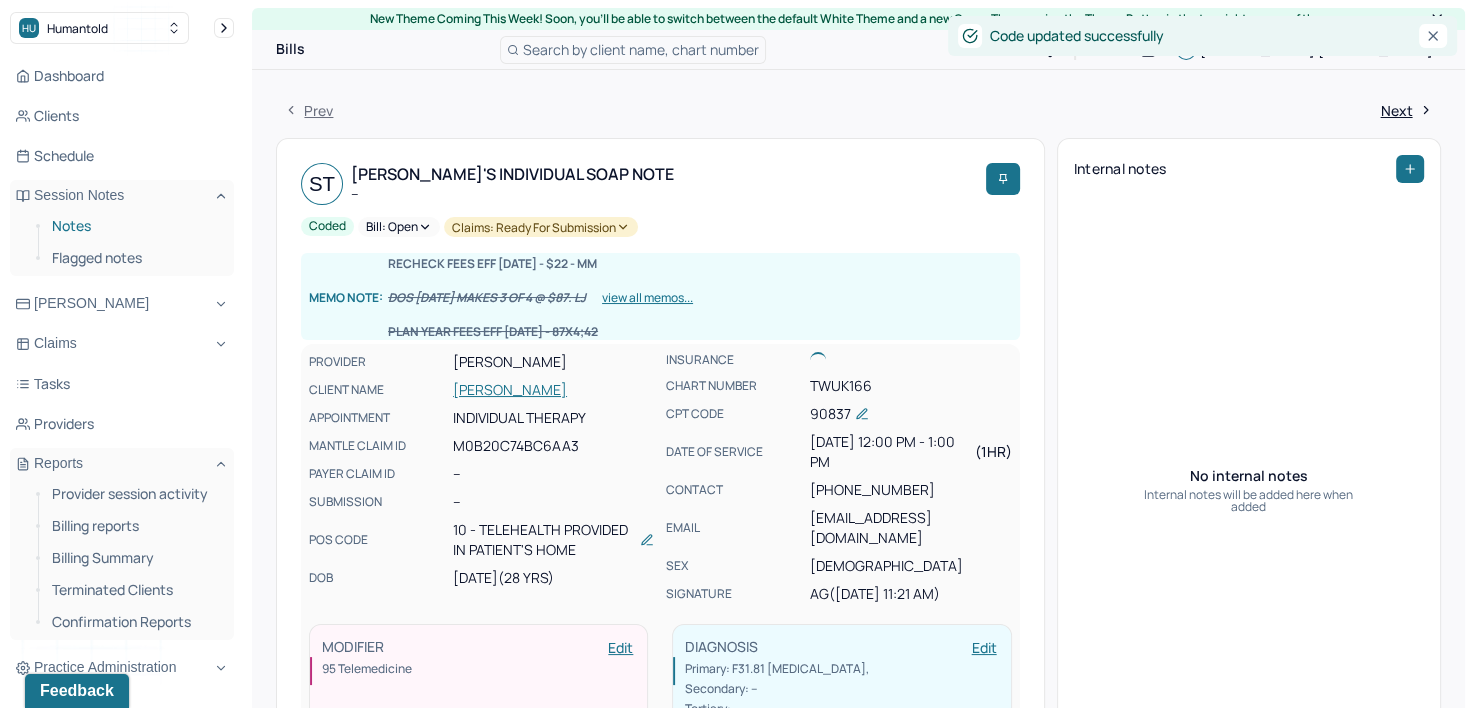 click on "Notes" at bounding box center (135, 226) 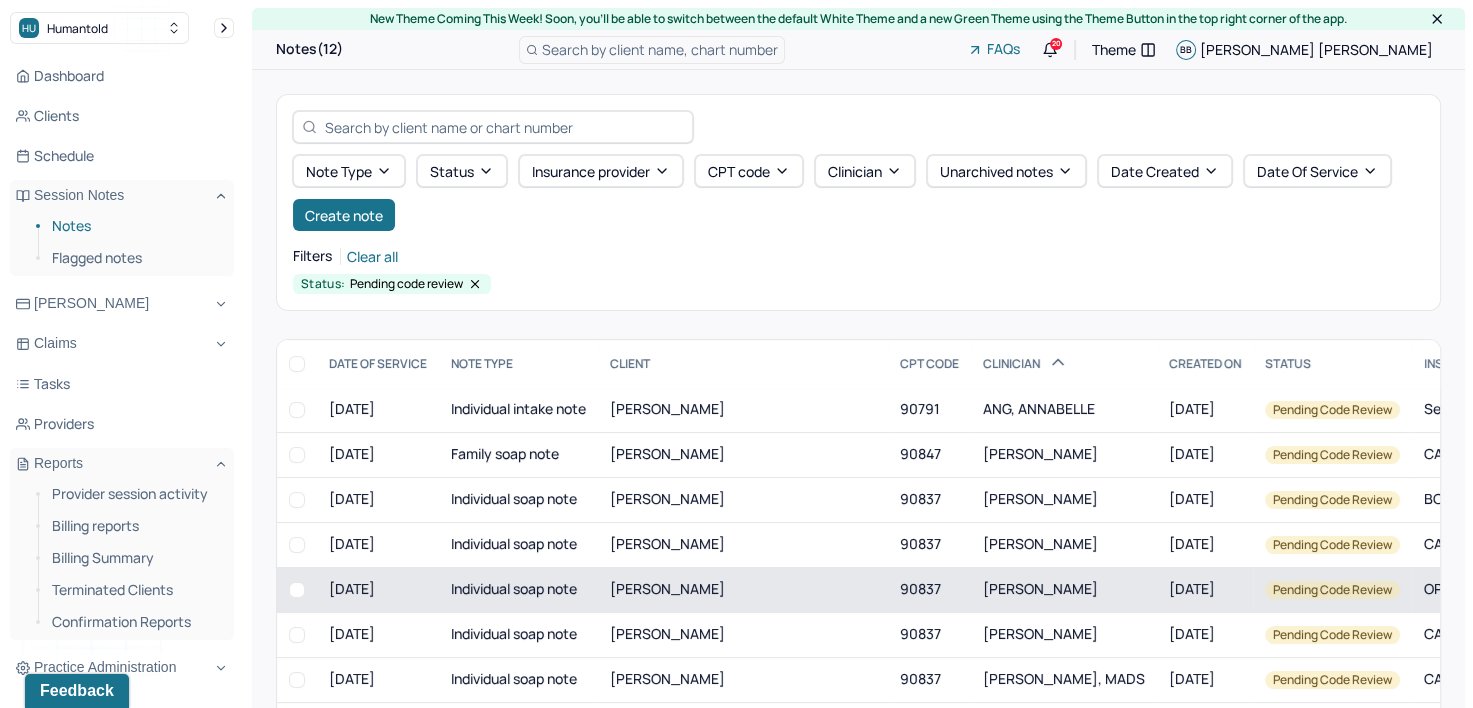 click on "[PERSON_NAME]" at bounding box center (1040, 588) 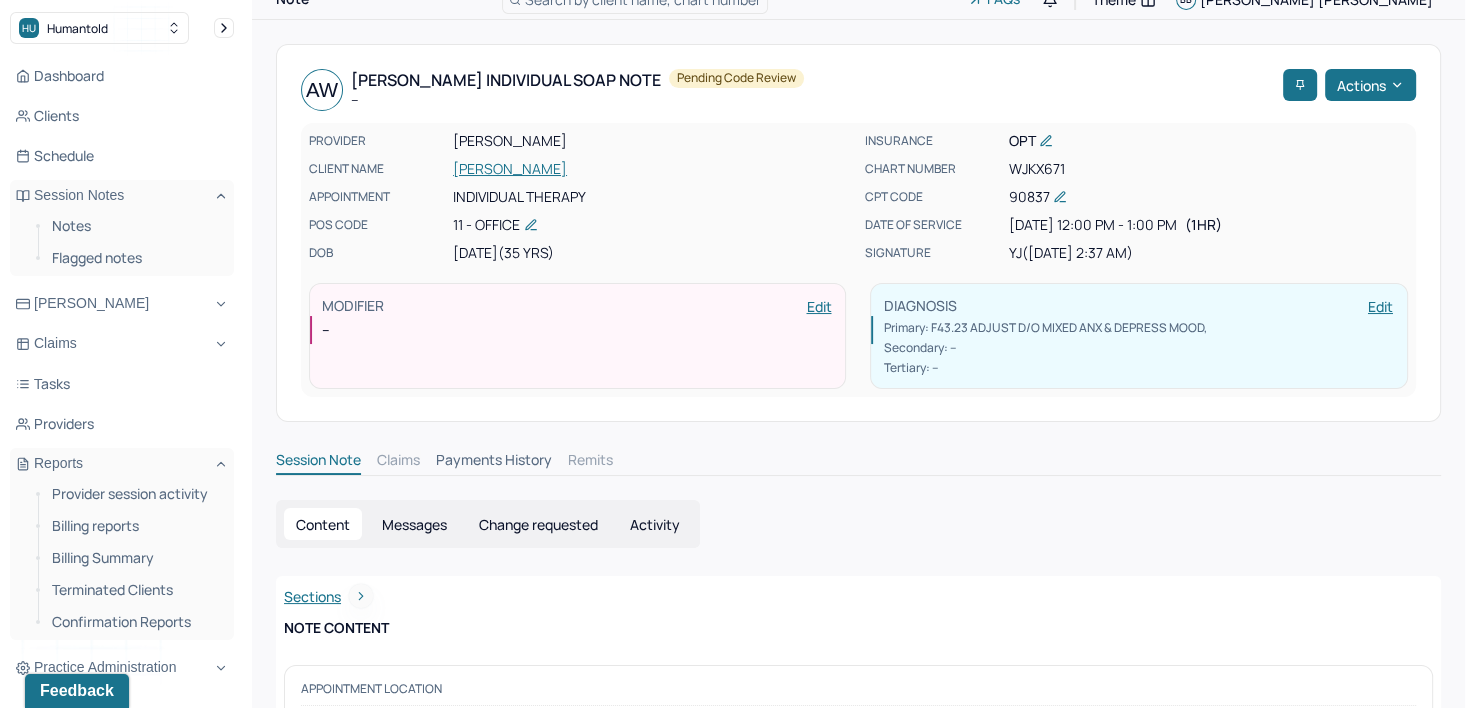 scroll, scrollTop: 0, scrollLeft: 0, axis: both 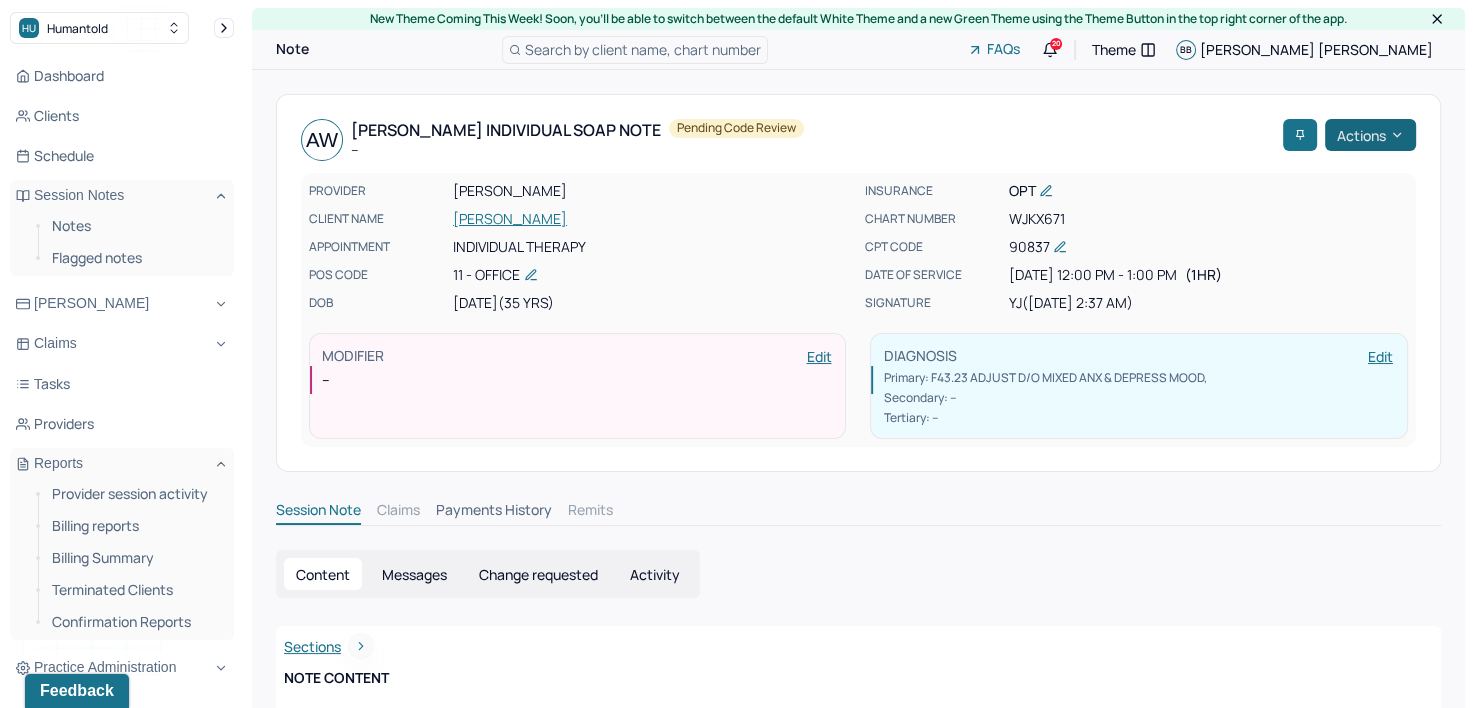 click on "Actions" at bounding box center [1370, 135] 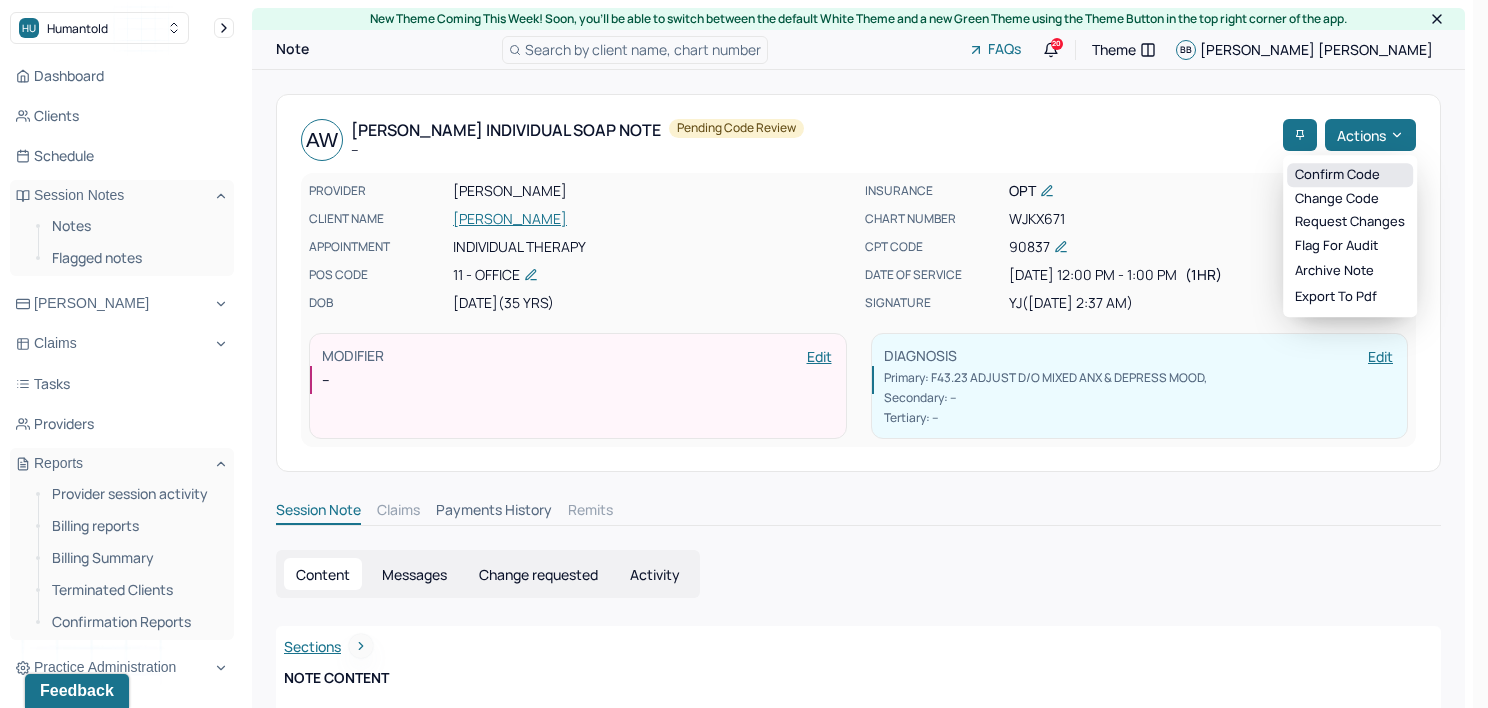 click on "Confirm code" at bounding box center [1350, 175] 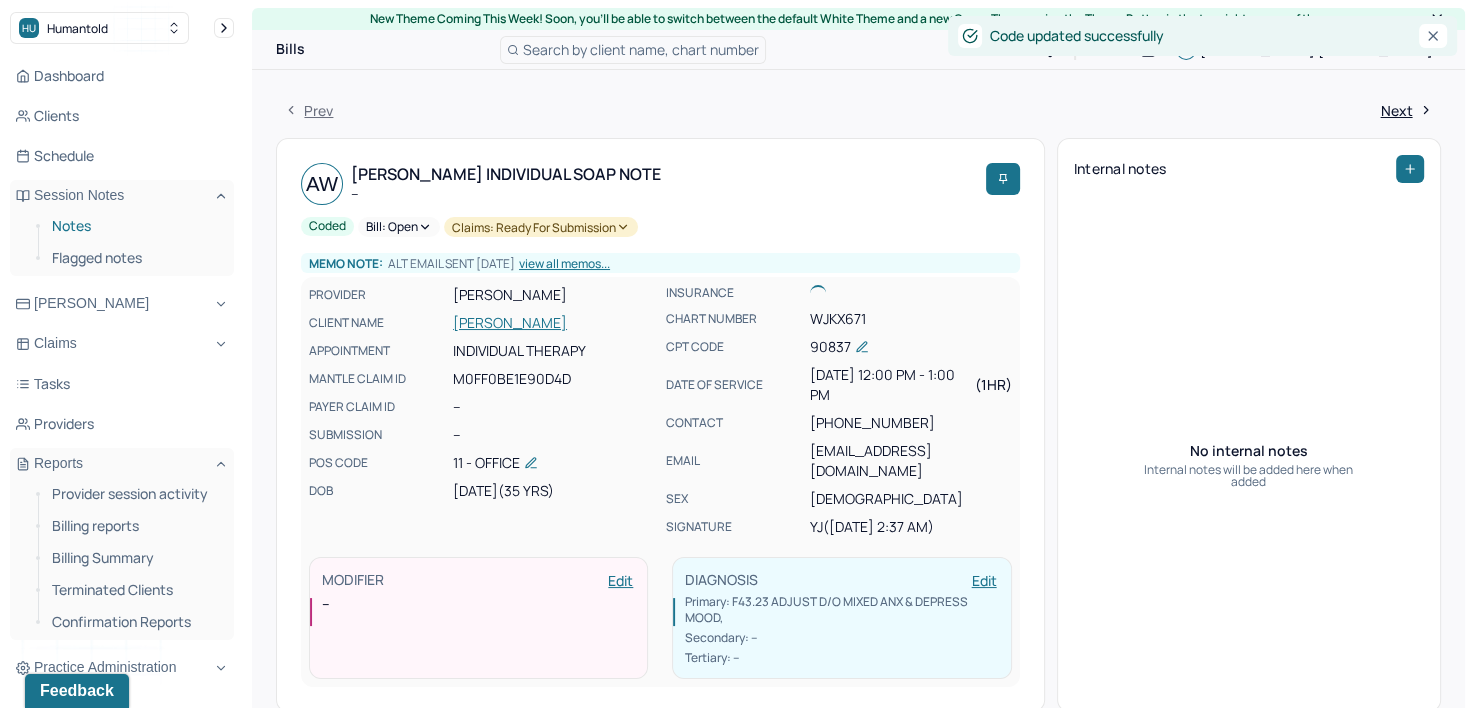 click on "Notes" at bounding box center (135, 226) 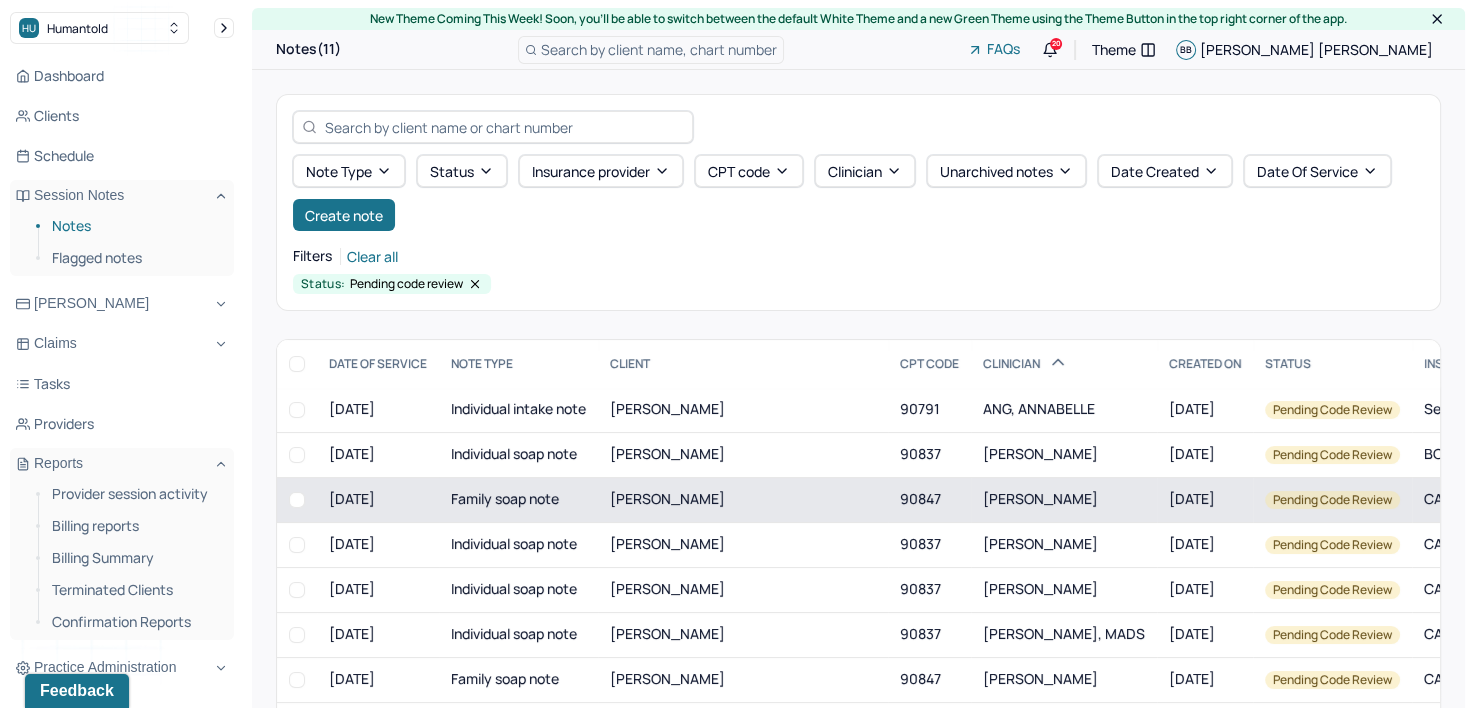 click on "[PERSON_NAME]" at bounding box center (1064, 499) 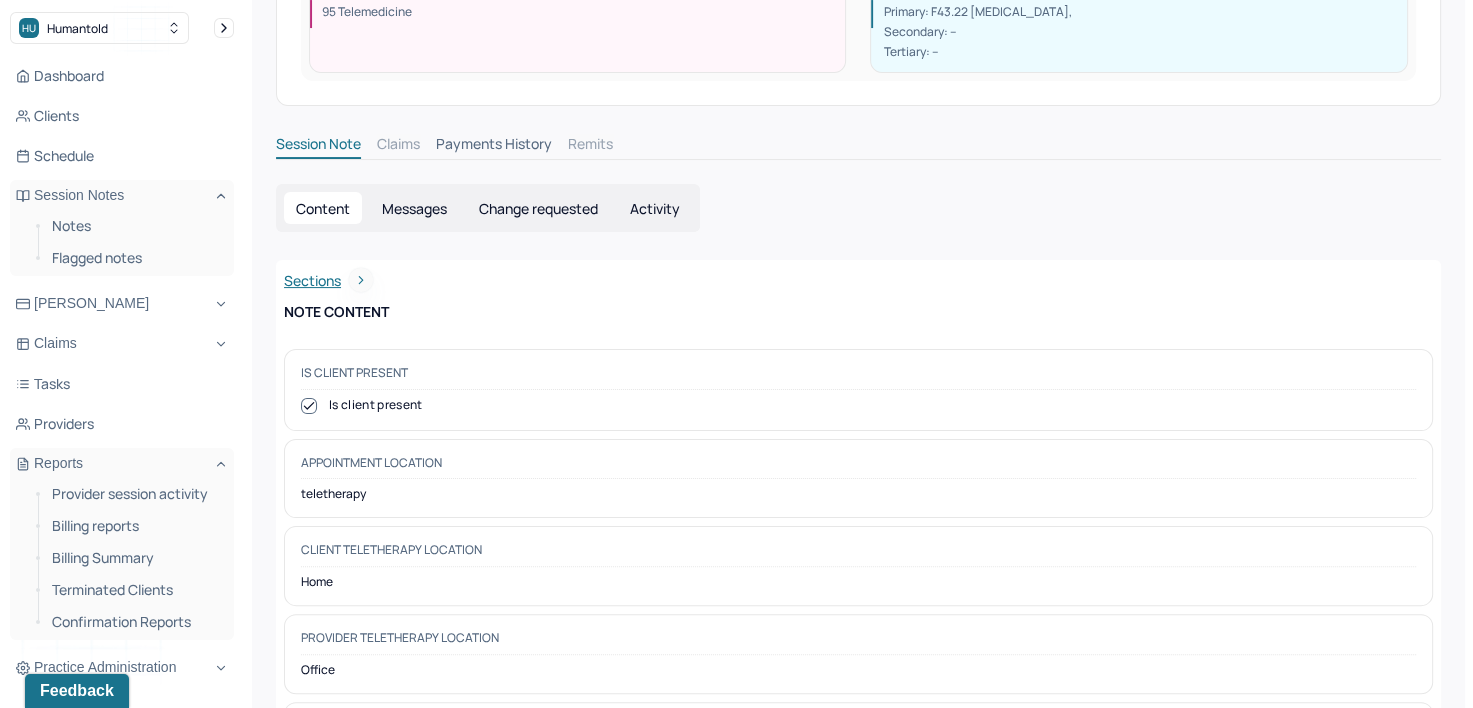 scroll, scrollTop: 0, scrollLeft: 0, axis: both 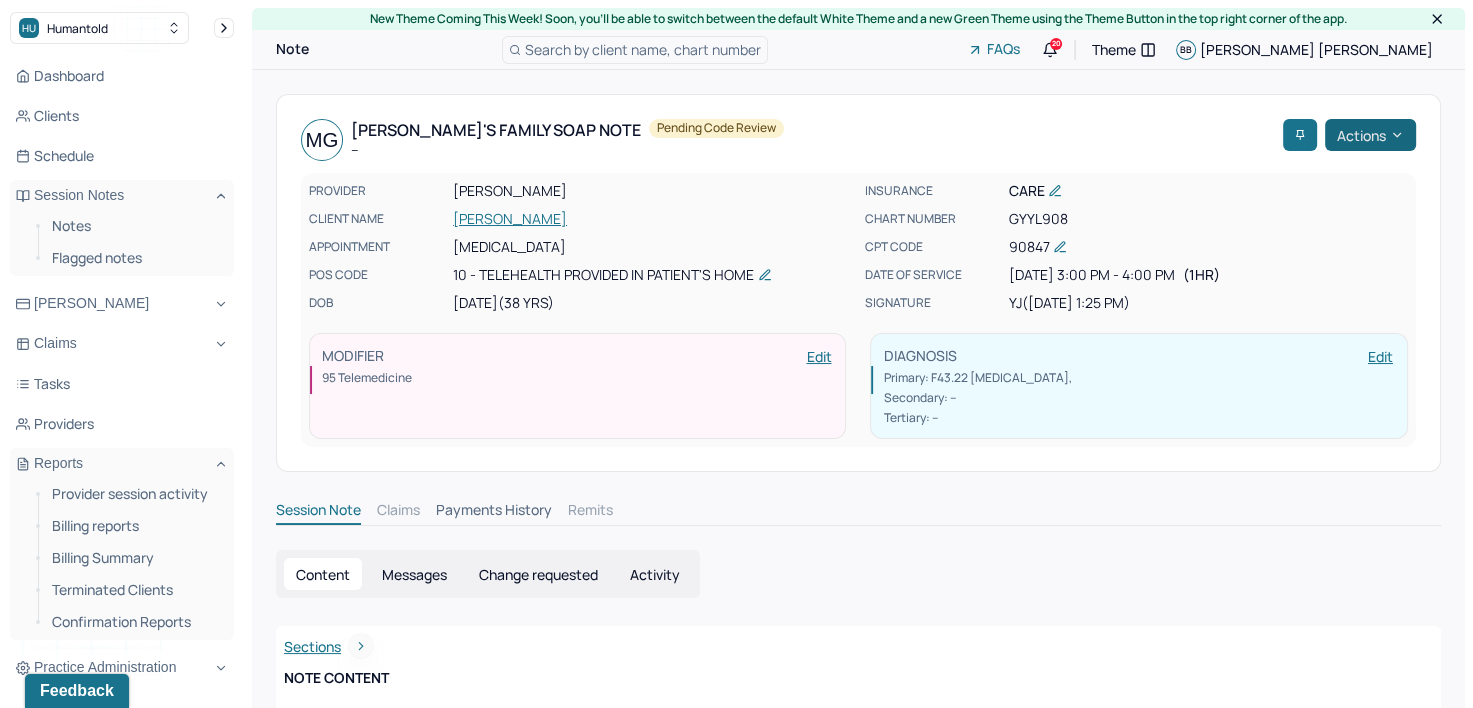 click on "Actions" at bounding box center (1370, 135) 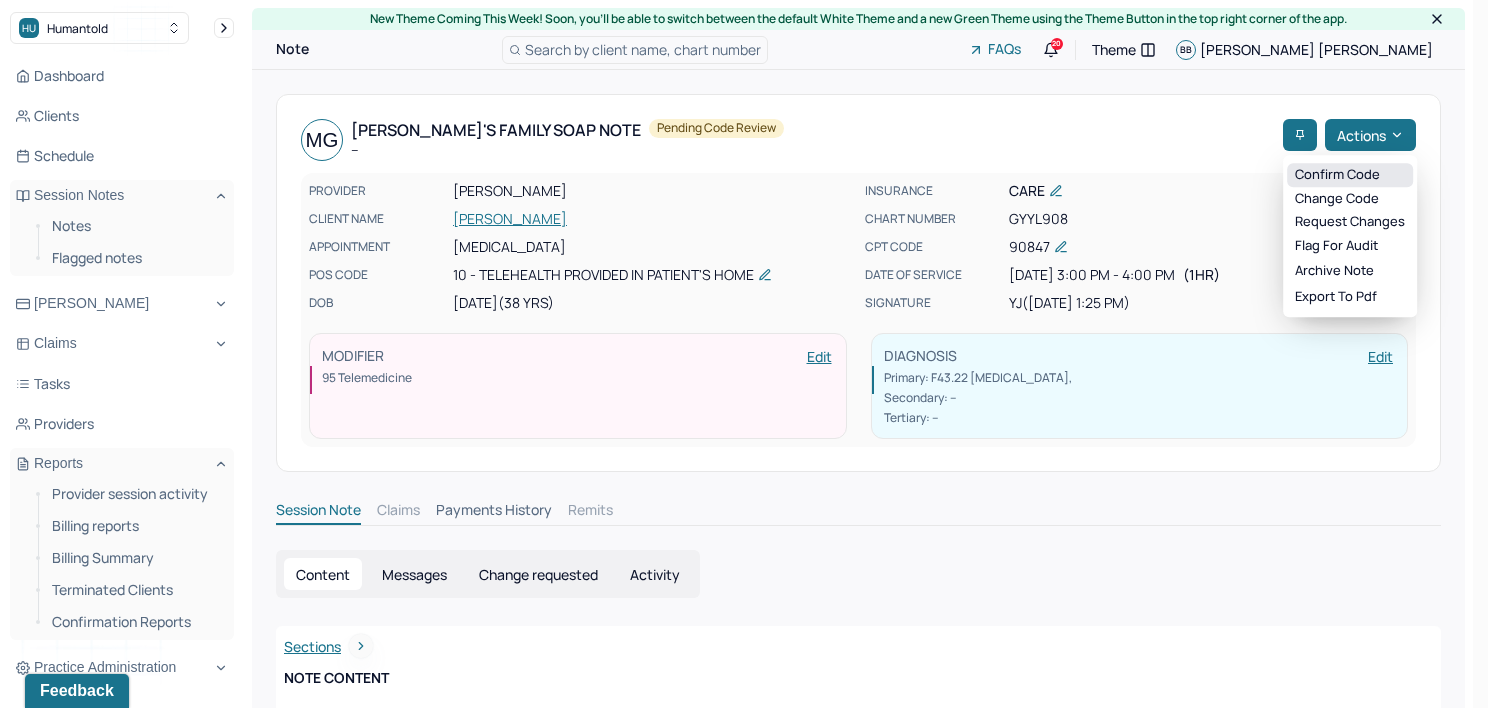 click on "Confirm code" at bounding box center (1350, 175) 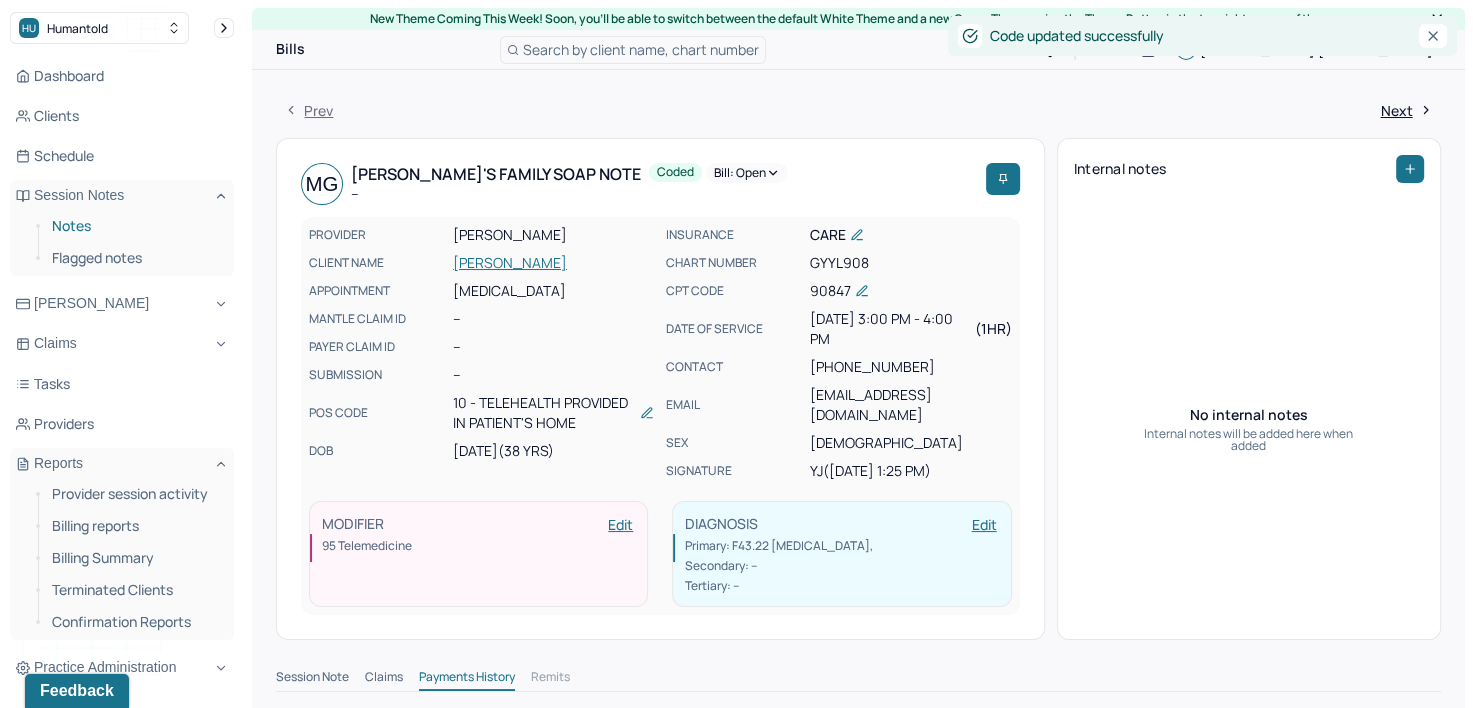 click on "Notes" at bounding box center [135, 226] 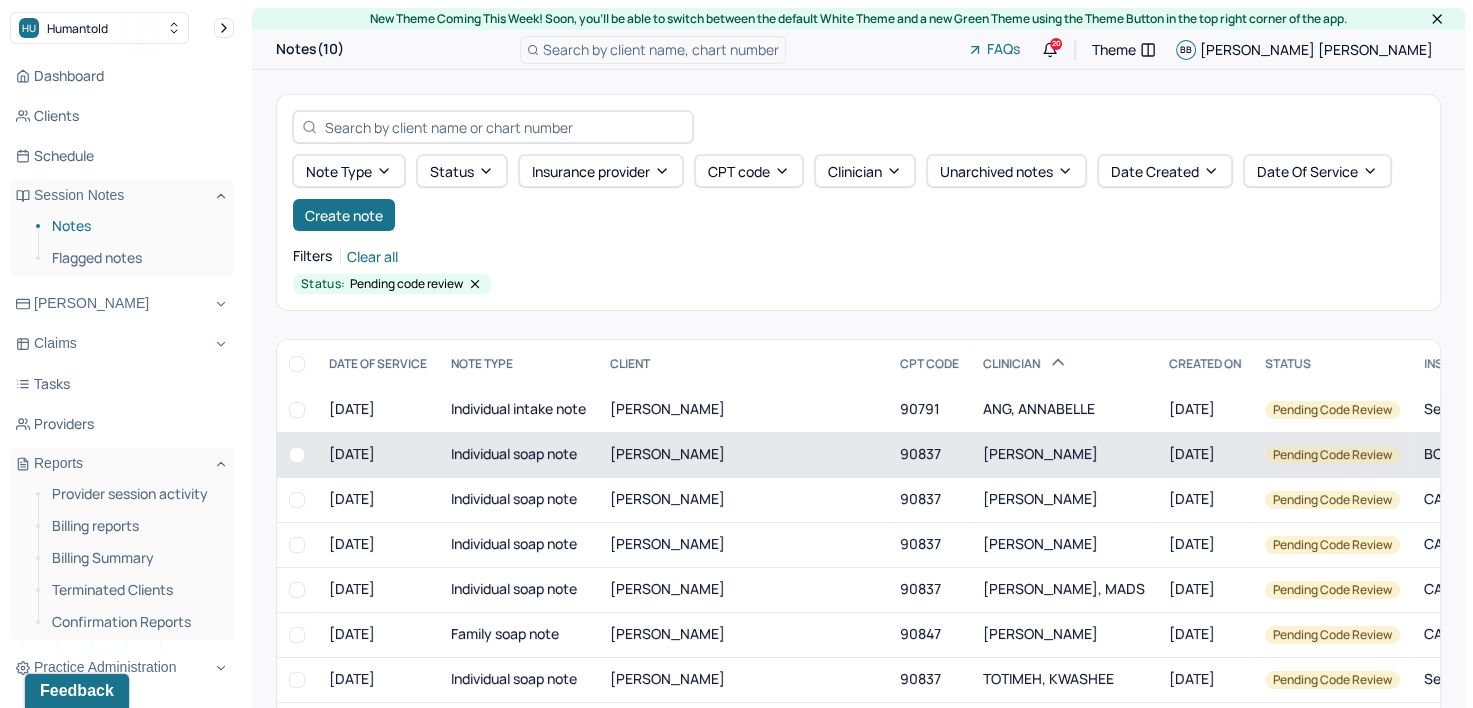 click on "[PERSON_NAME]" at bounding box center [1040, 453] 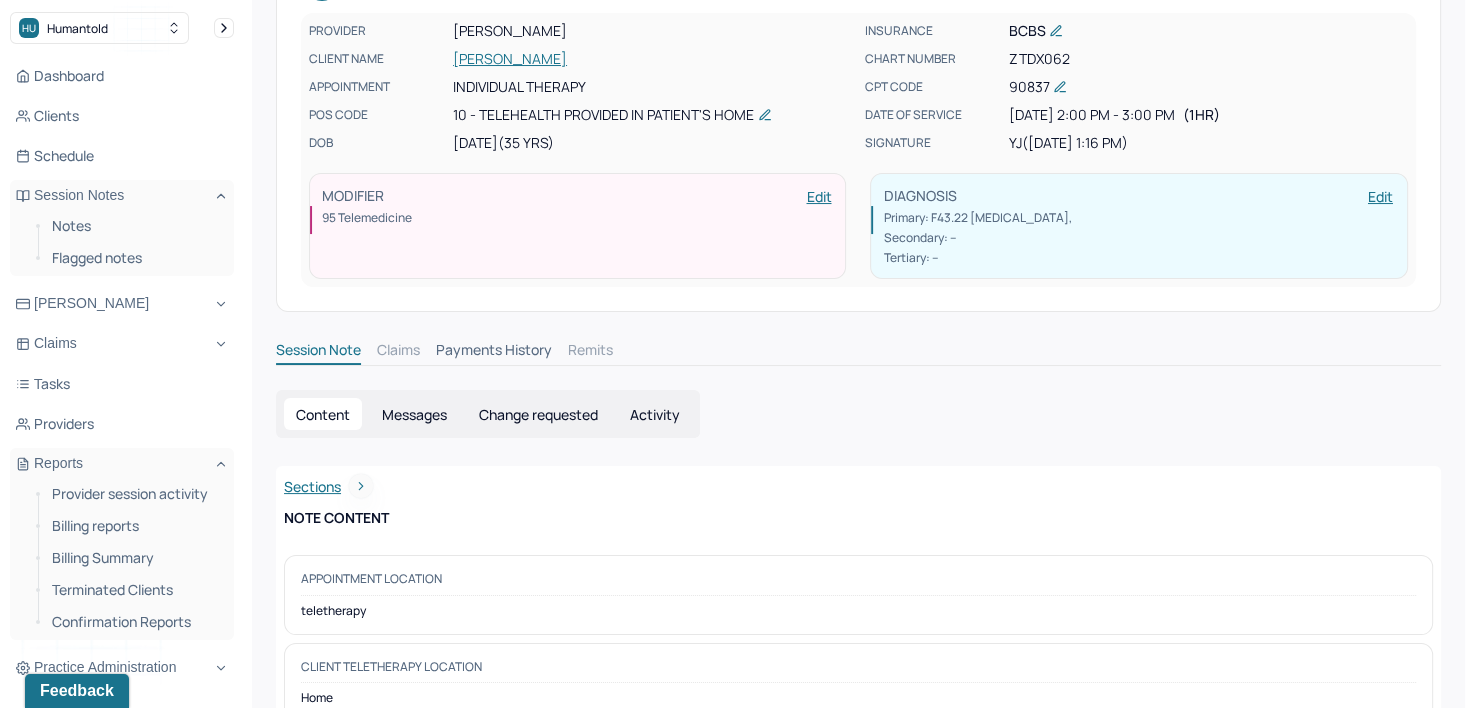 scroll, scrollTop: 0, scrollLeft: 0, axis: both 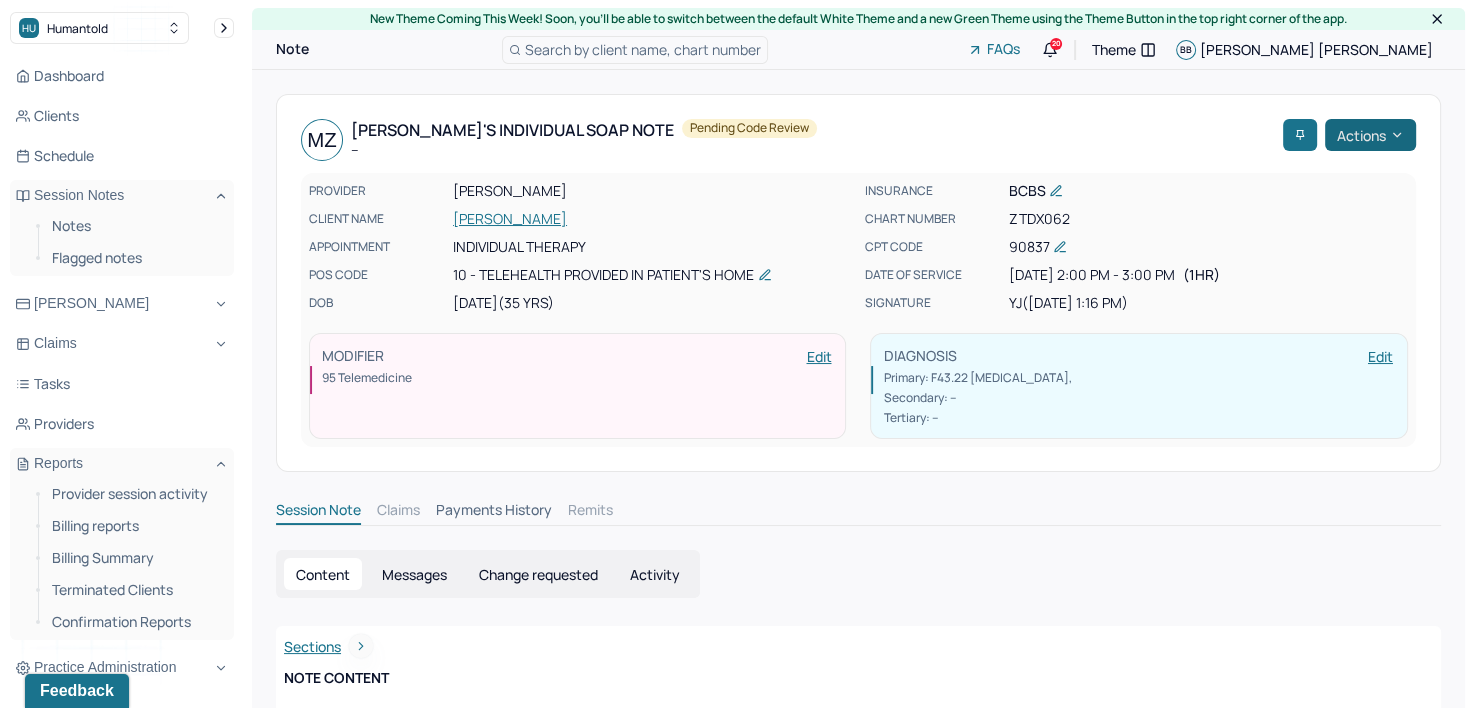 click 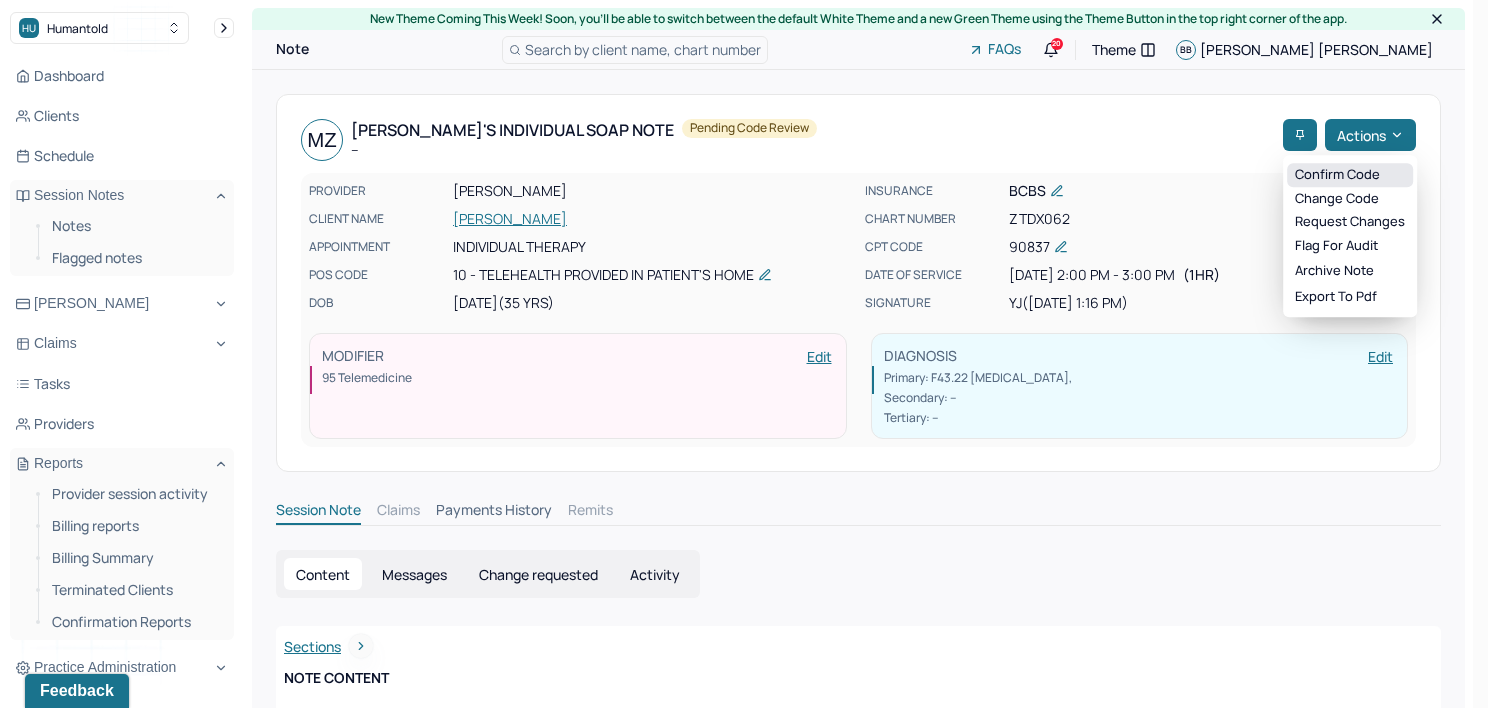 click on "Confirm code" at bounding box center (1350, 175) 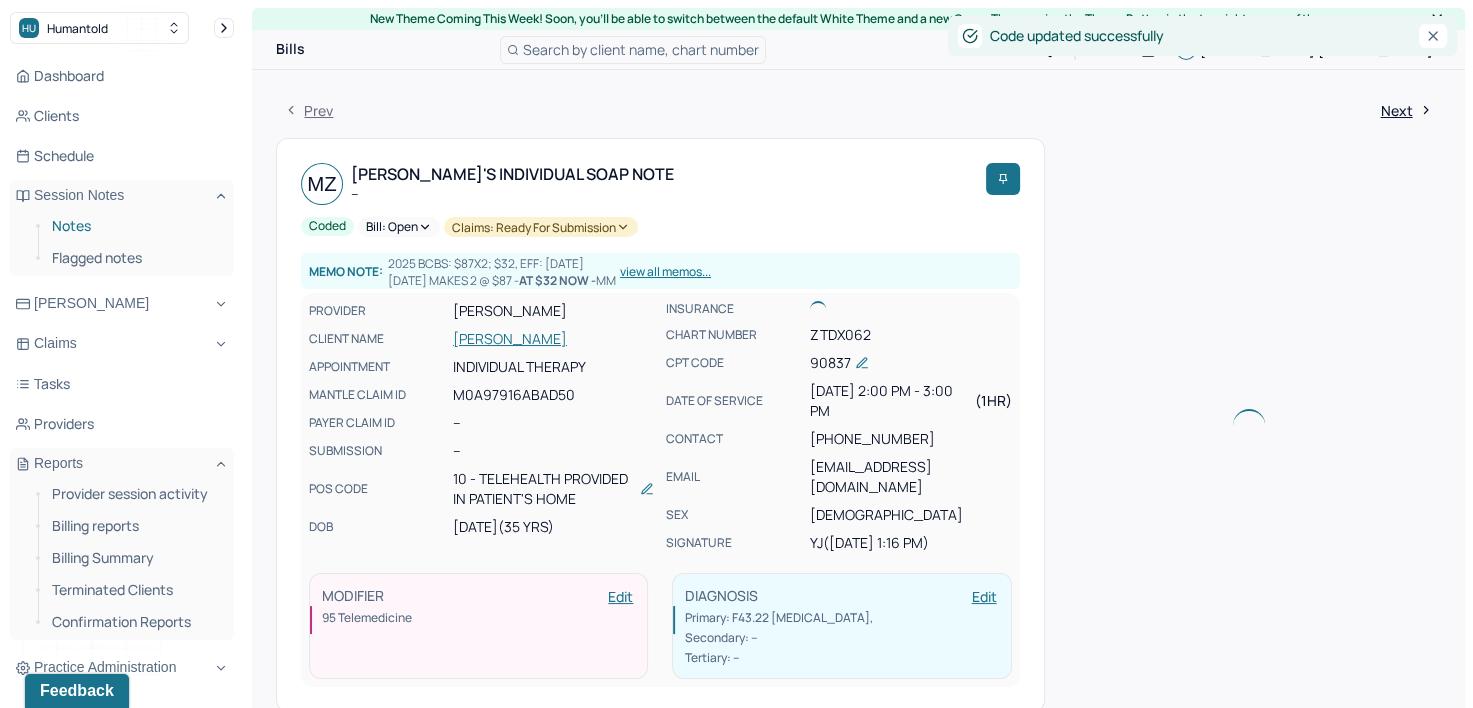 click on "Notes" at bounding box center [135, 226] 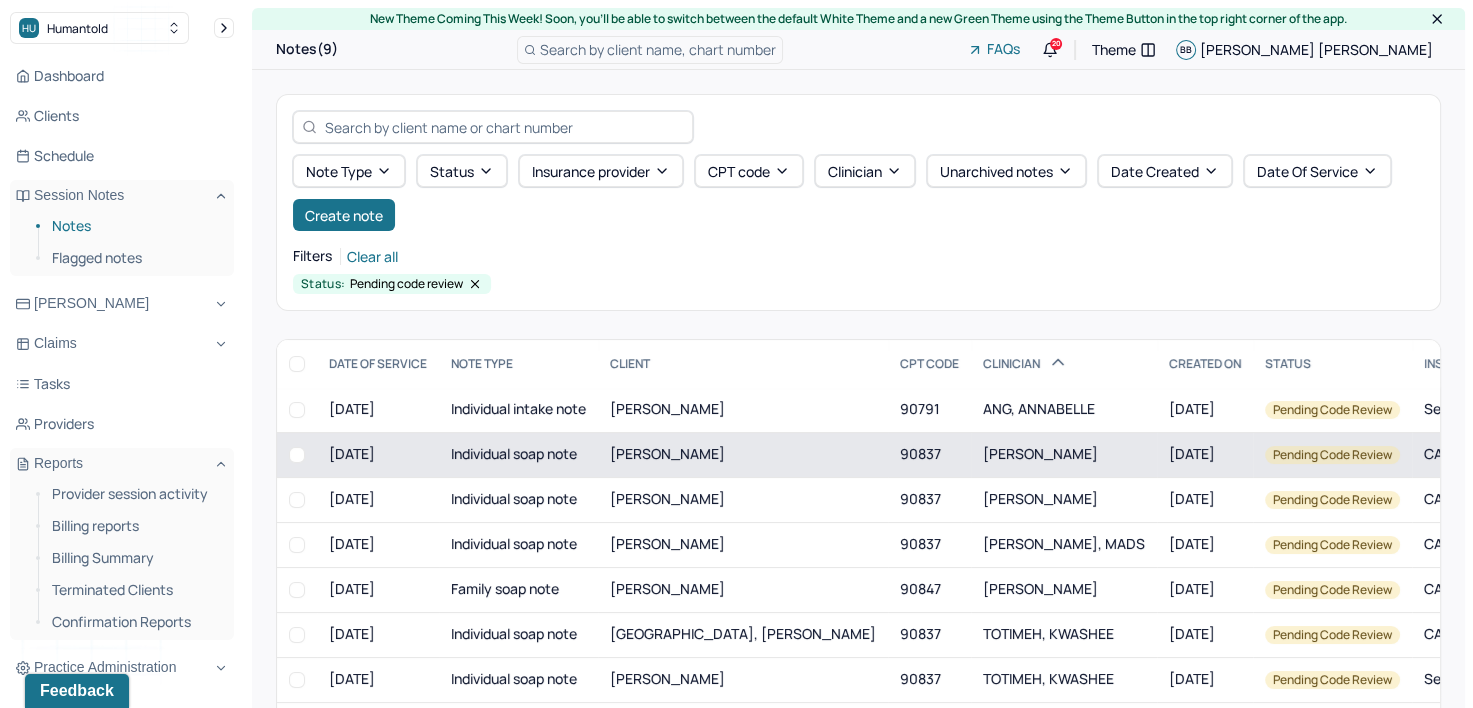 click on "[PERSON_NAME]" at bounding box center (1040, 453) 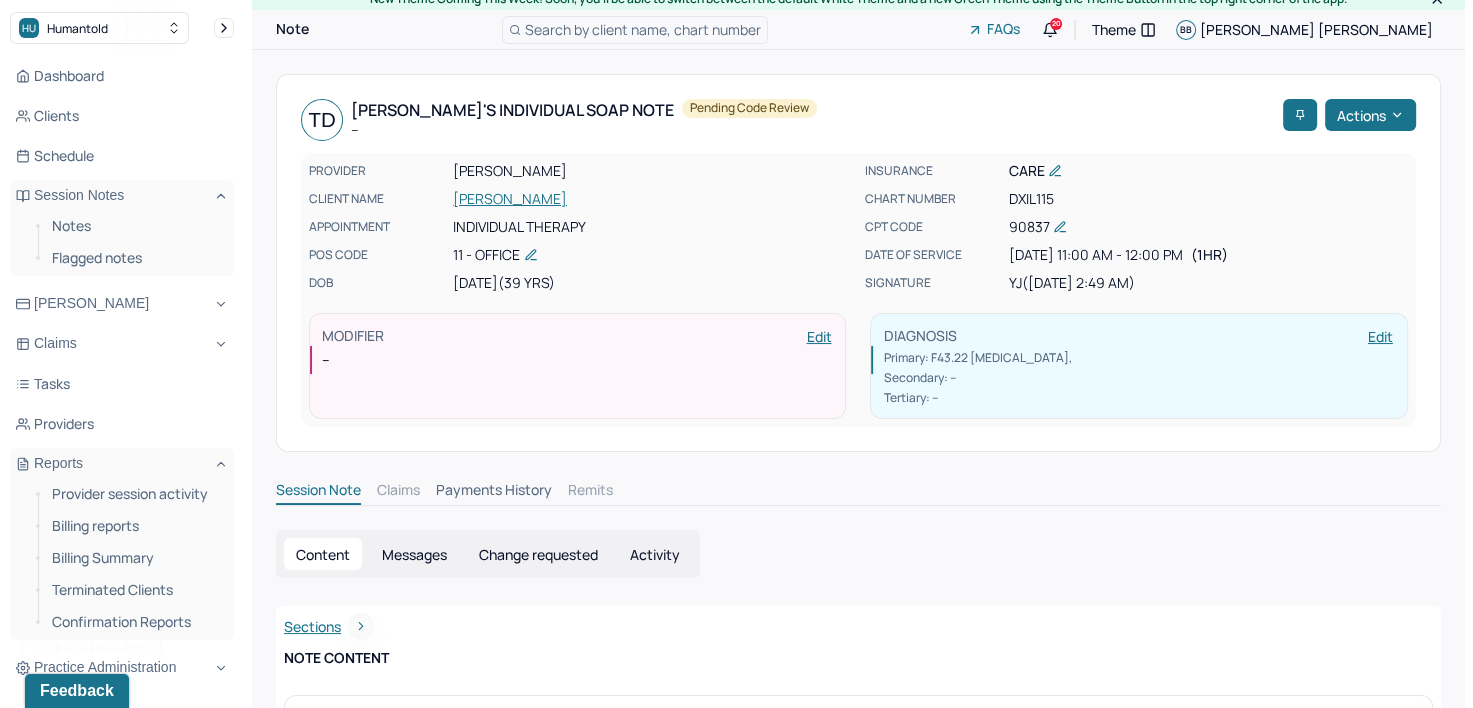 scroll, scrollTop: 0, scrollLeft: 0, axis: both 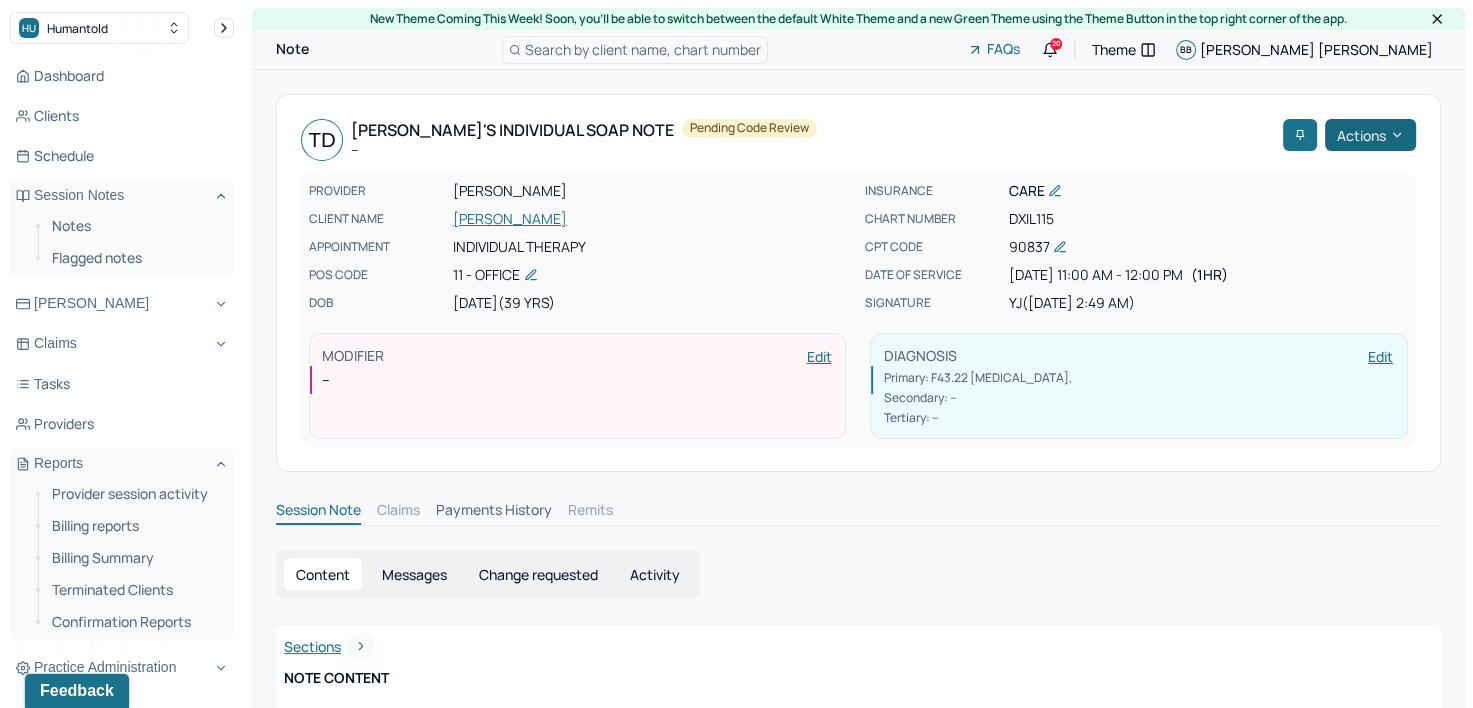click on "Actions" at bounding box center [1370, 135] 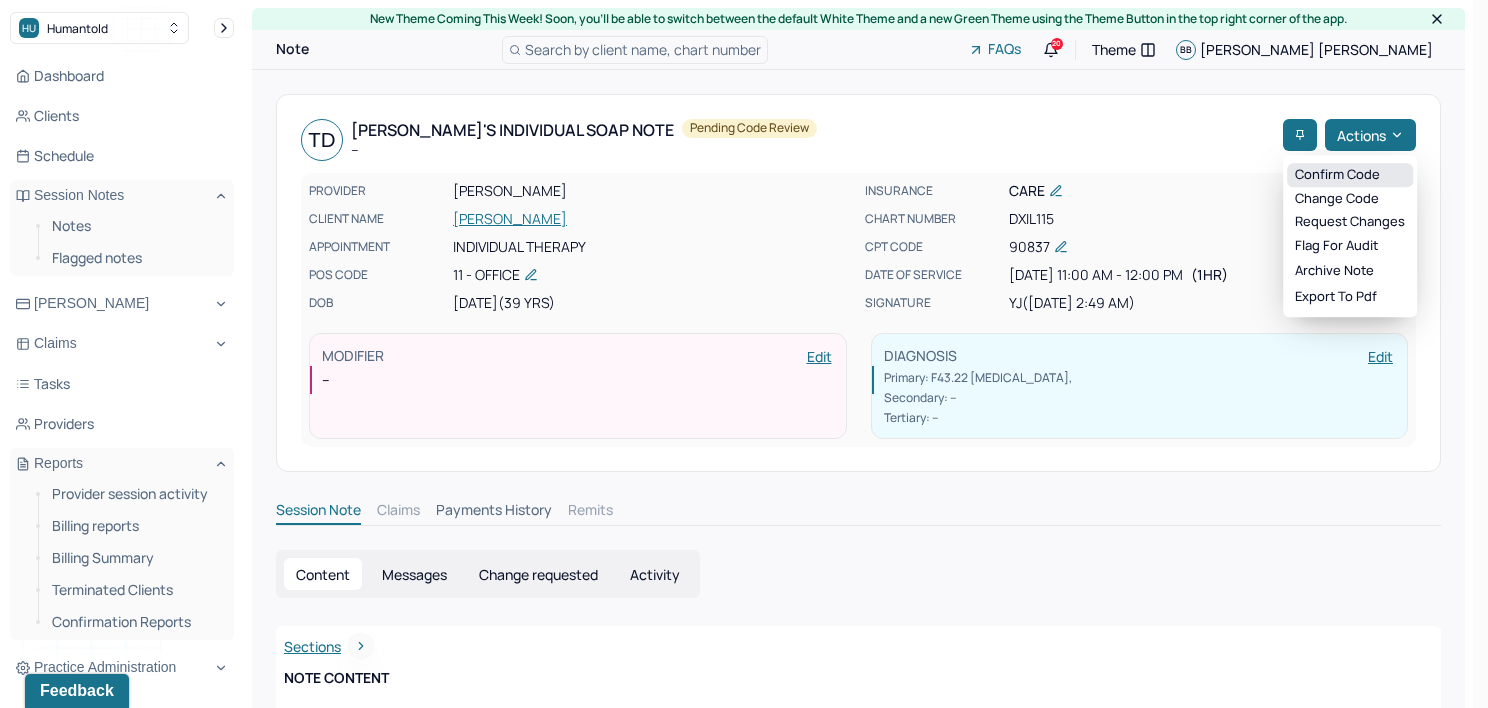 click on "Confirm code" at bounding box center [1350, 175] 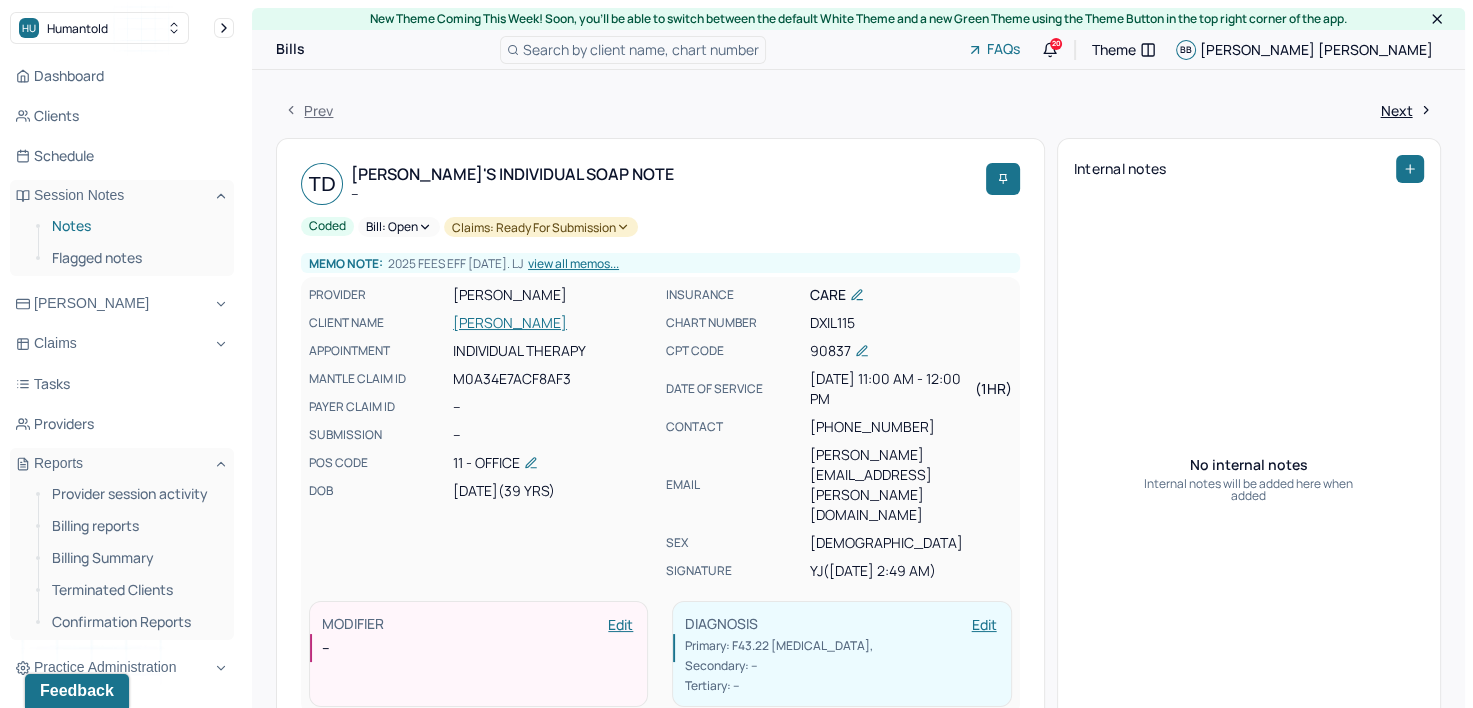 click on "Notes" at bounding box center (135, 226) 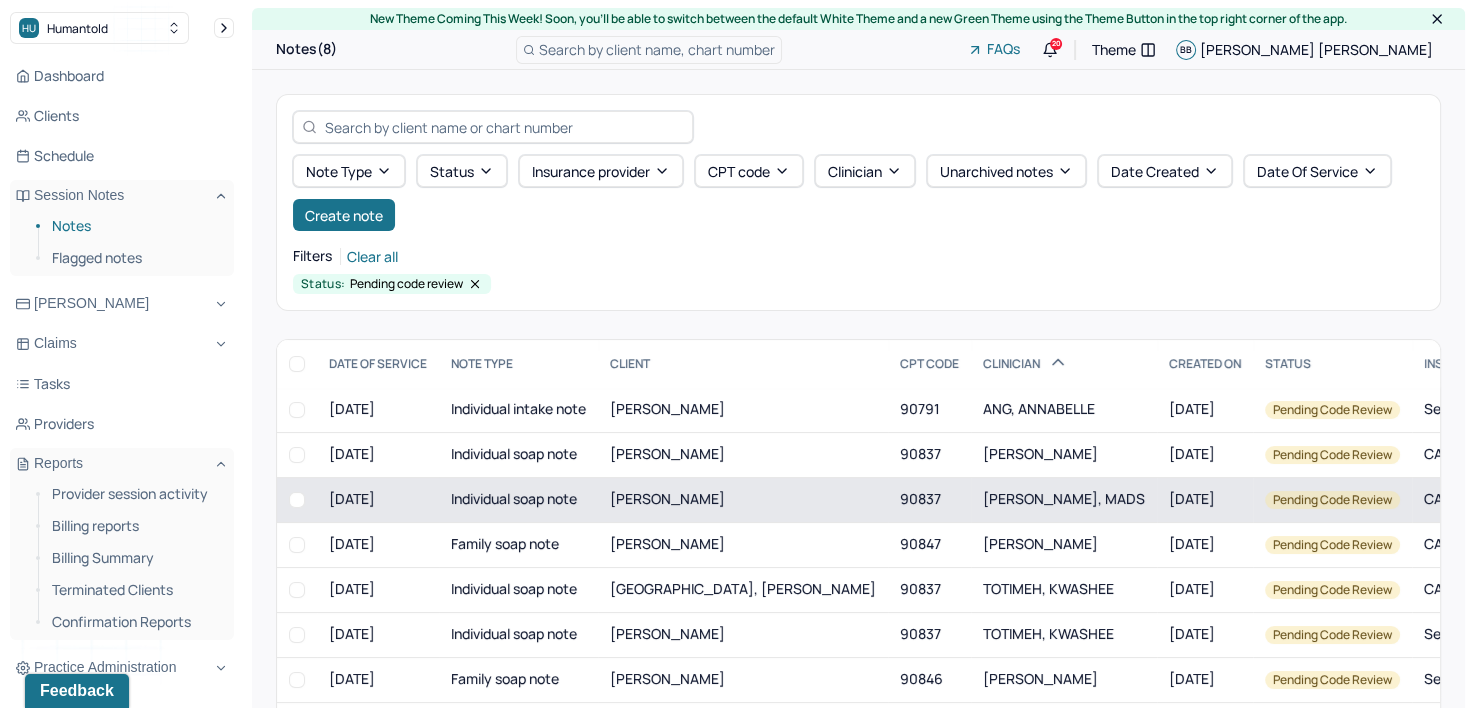 click on "[PERSON_NAME], MADS" at bounding box center [1064, 498] 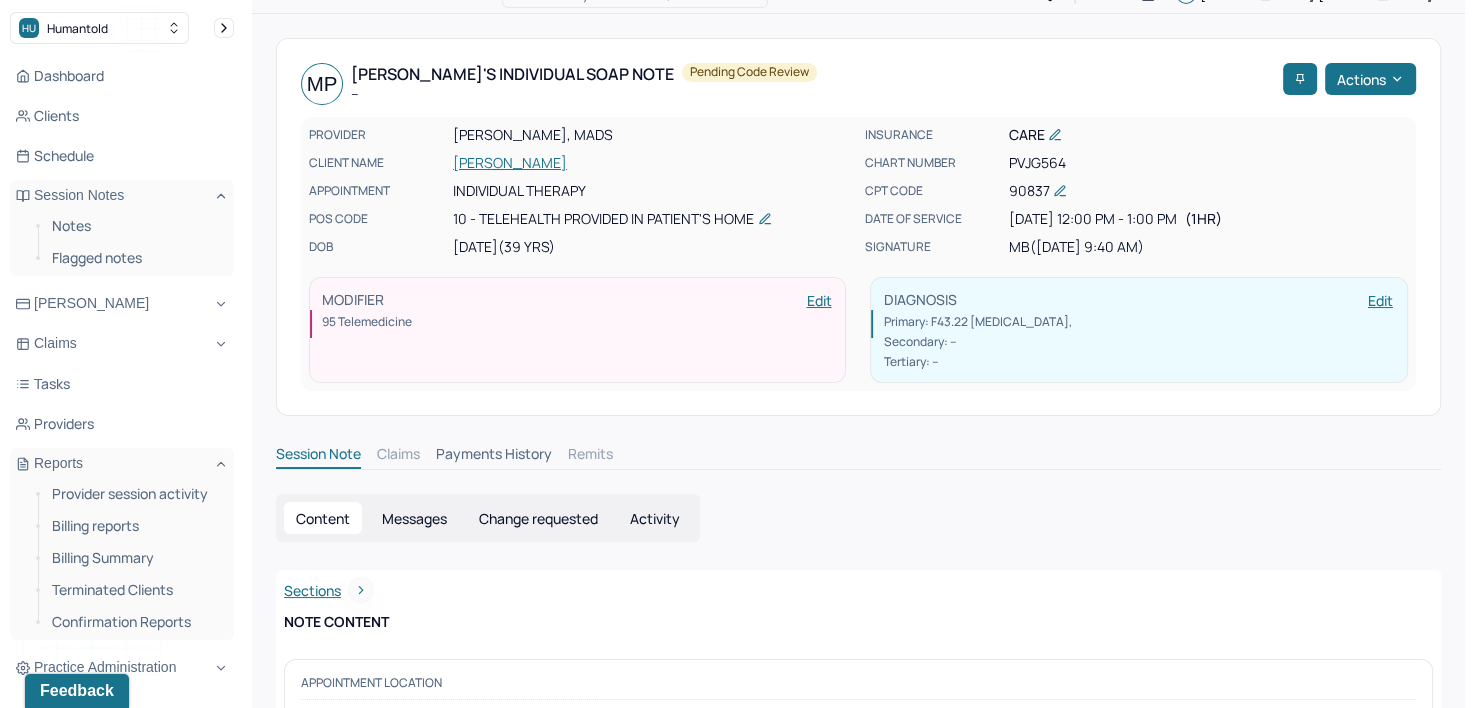 scroll, scrollTop: 0, scrollLeft: 0, axis: both 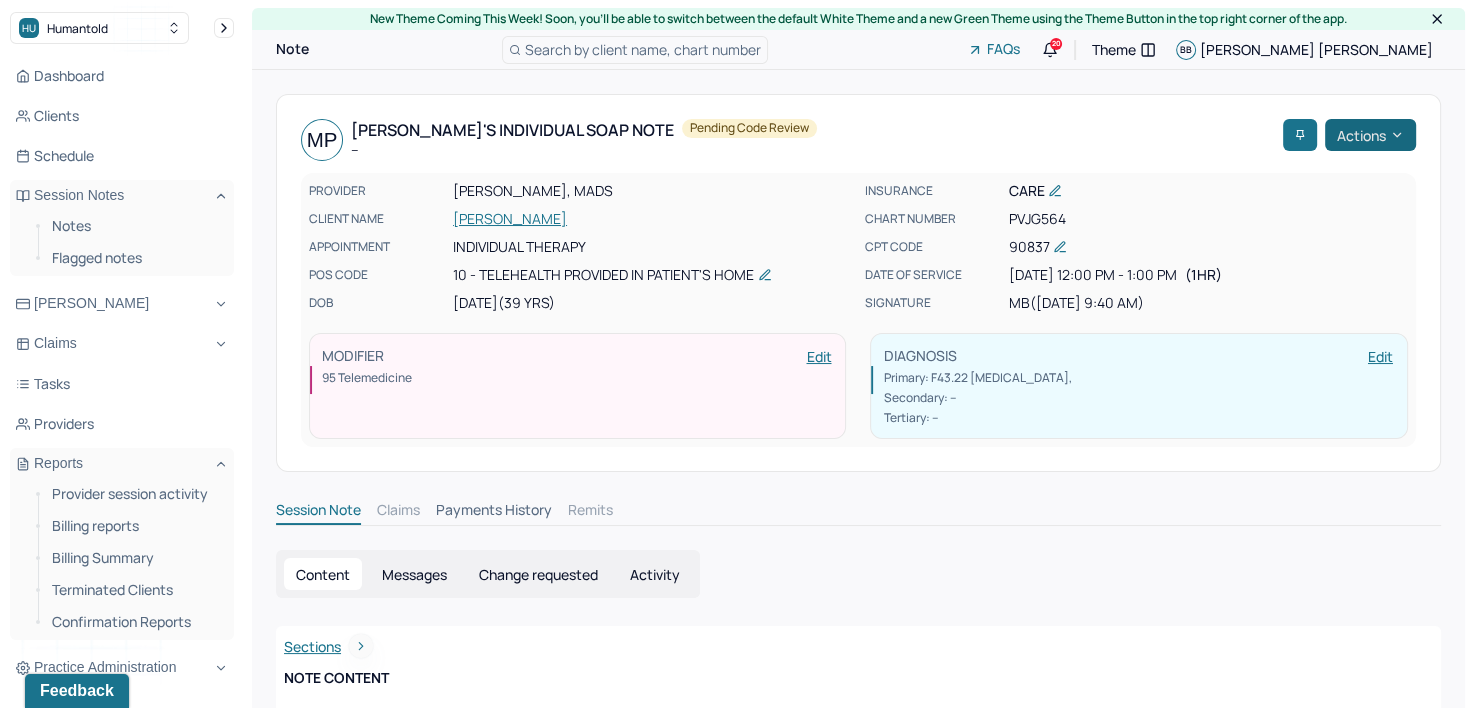 click 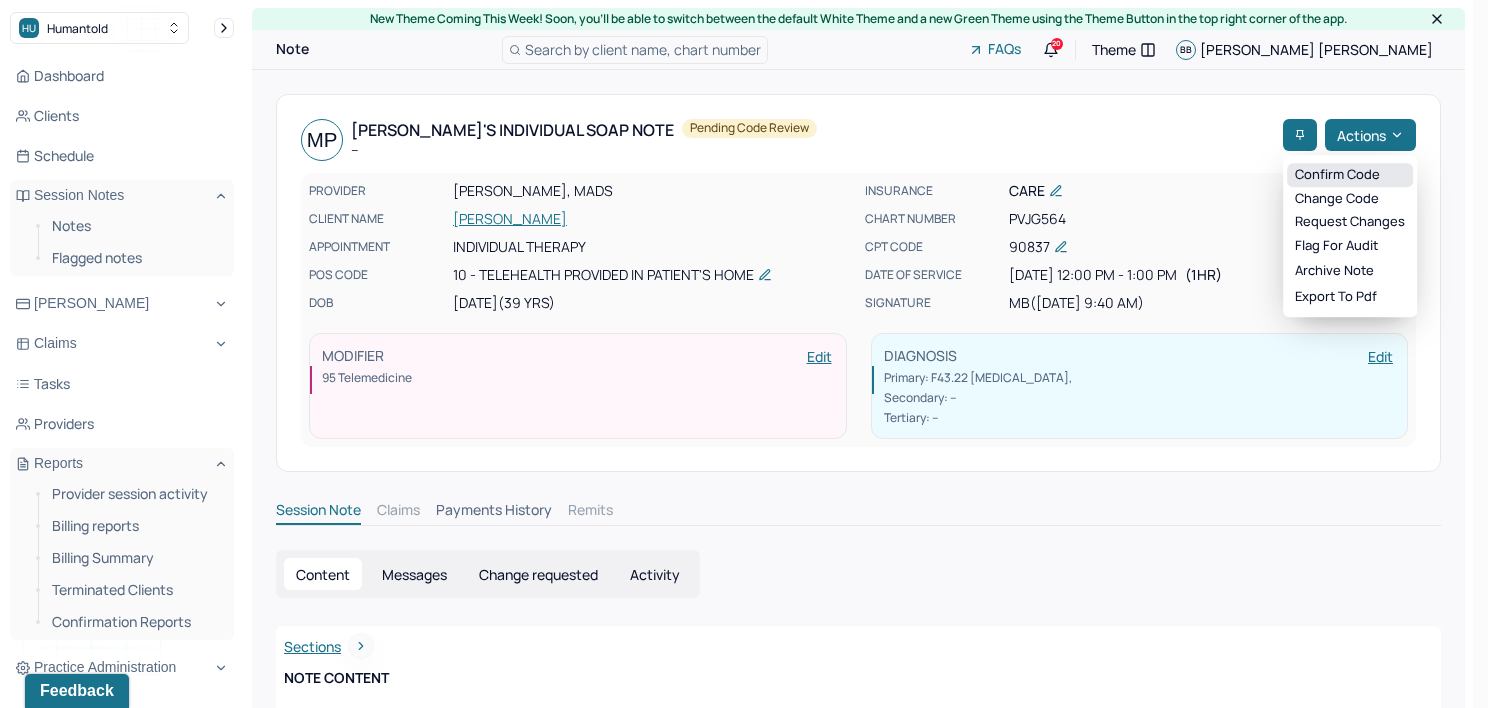 click on "Confirm code" at bounding box center (1350, 175) 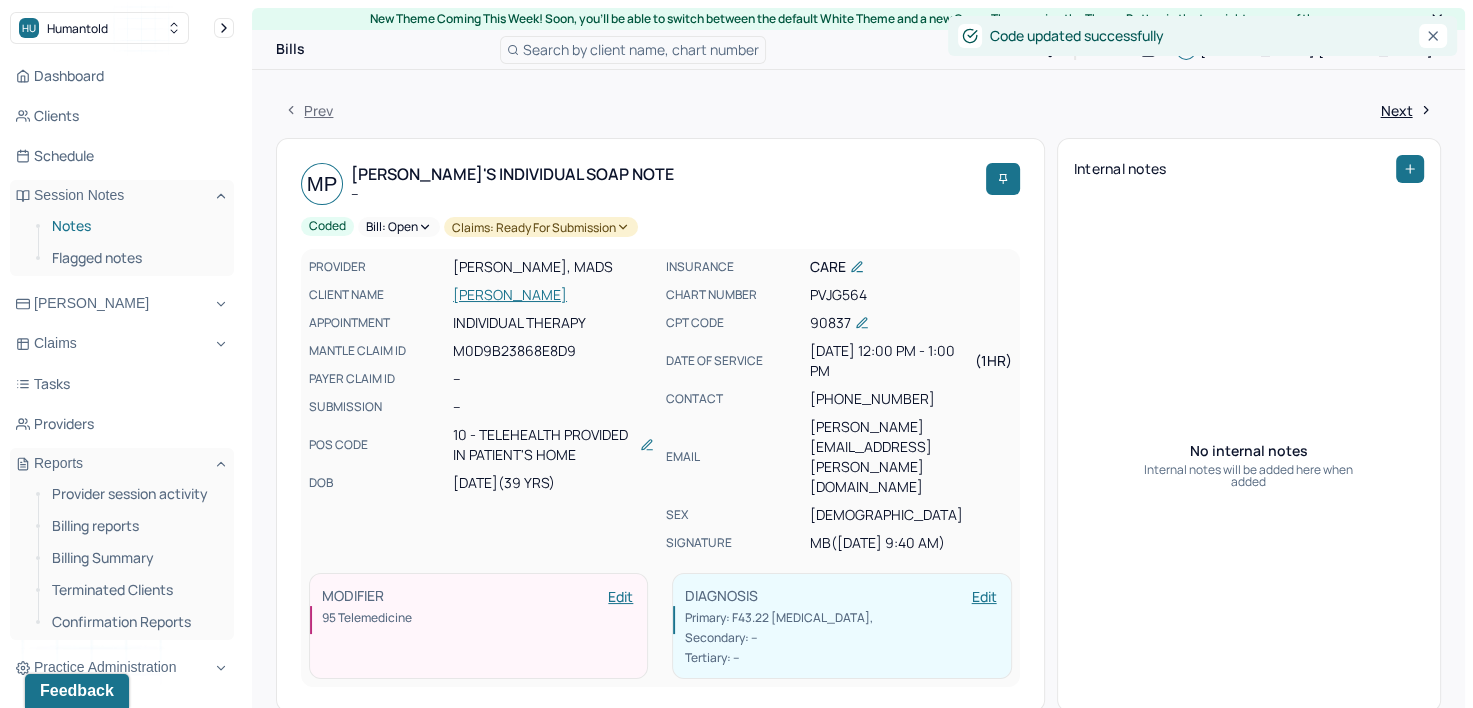 drag, startPoint x: 91, startPoint y: 227, endPoint x: 108, endPoint y: 233, distance: 18.027756 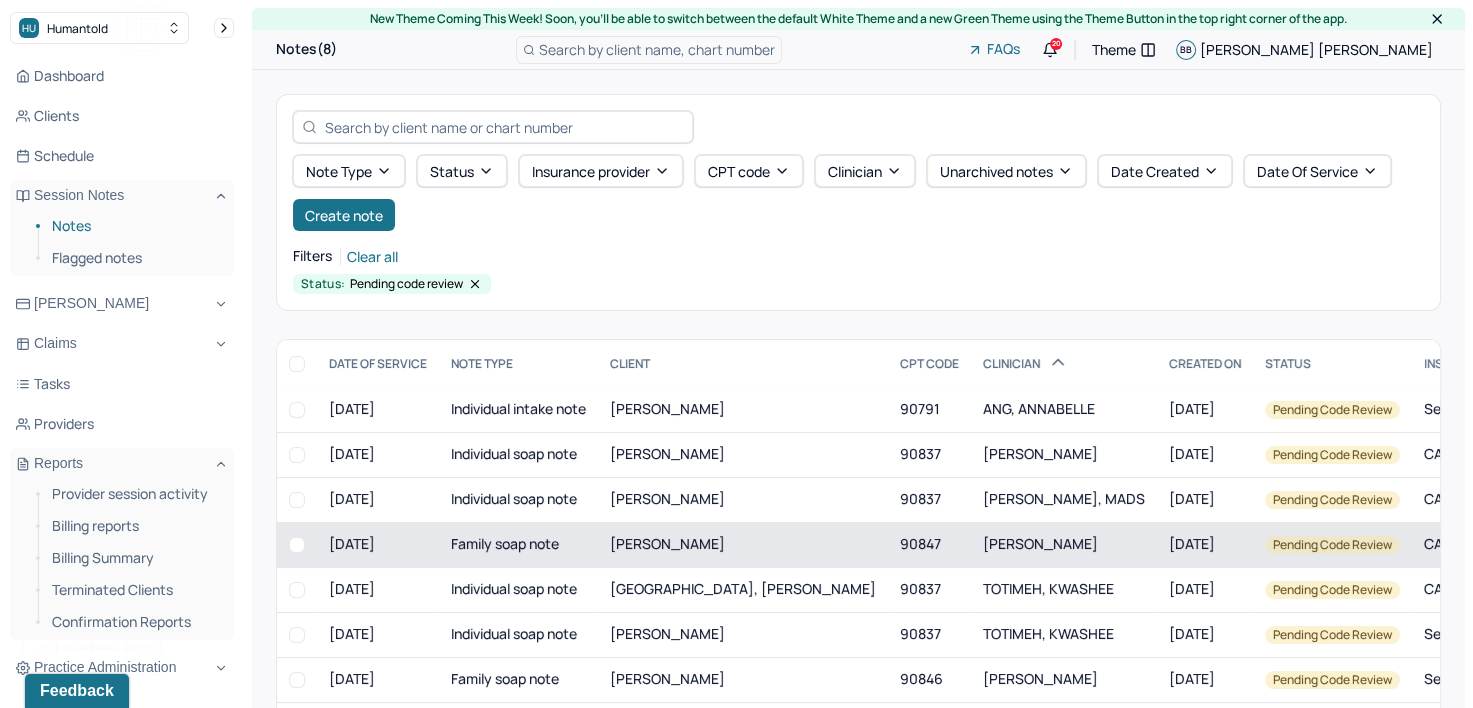 click on "[PERSON_NAME]" at bounding box center (1040, 543) 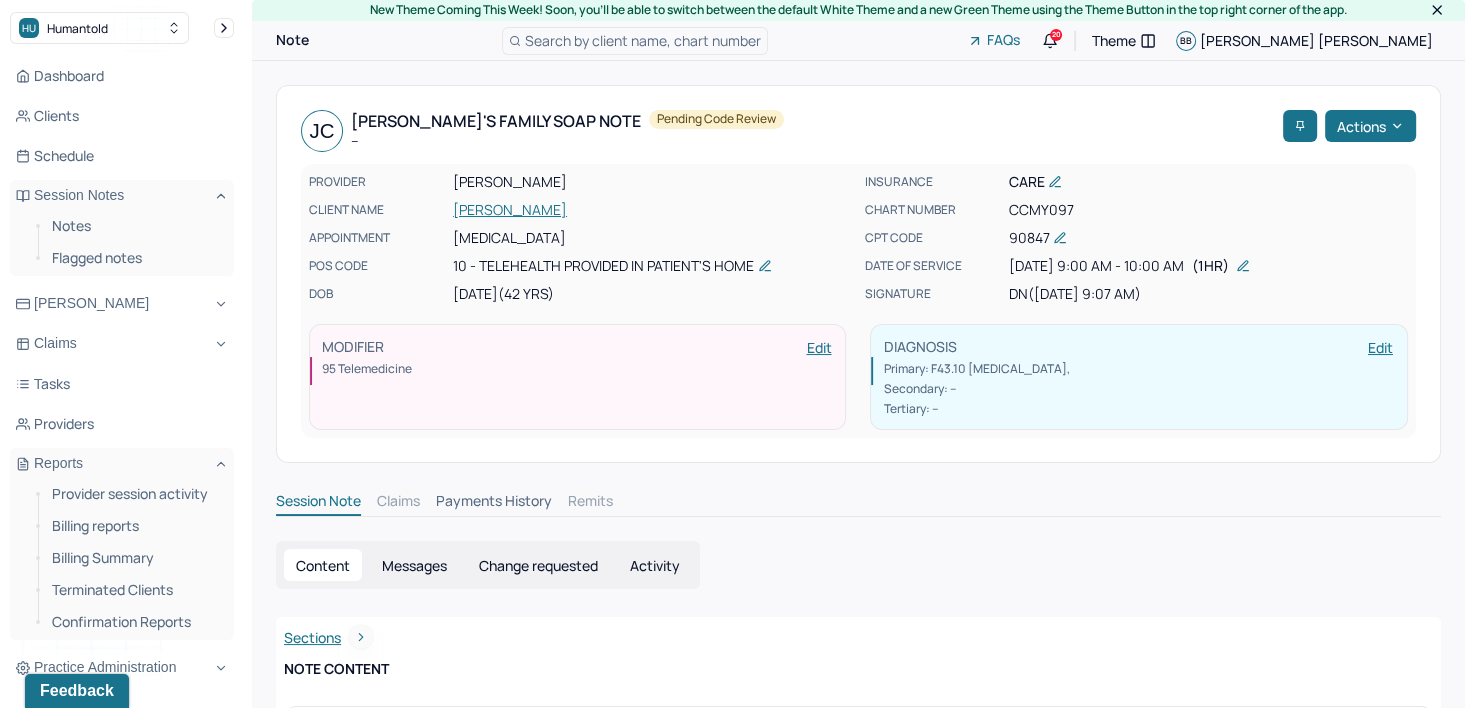 scroll, scrollTop: 0, scrollLeft: 0, axis: both 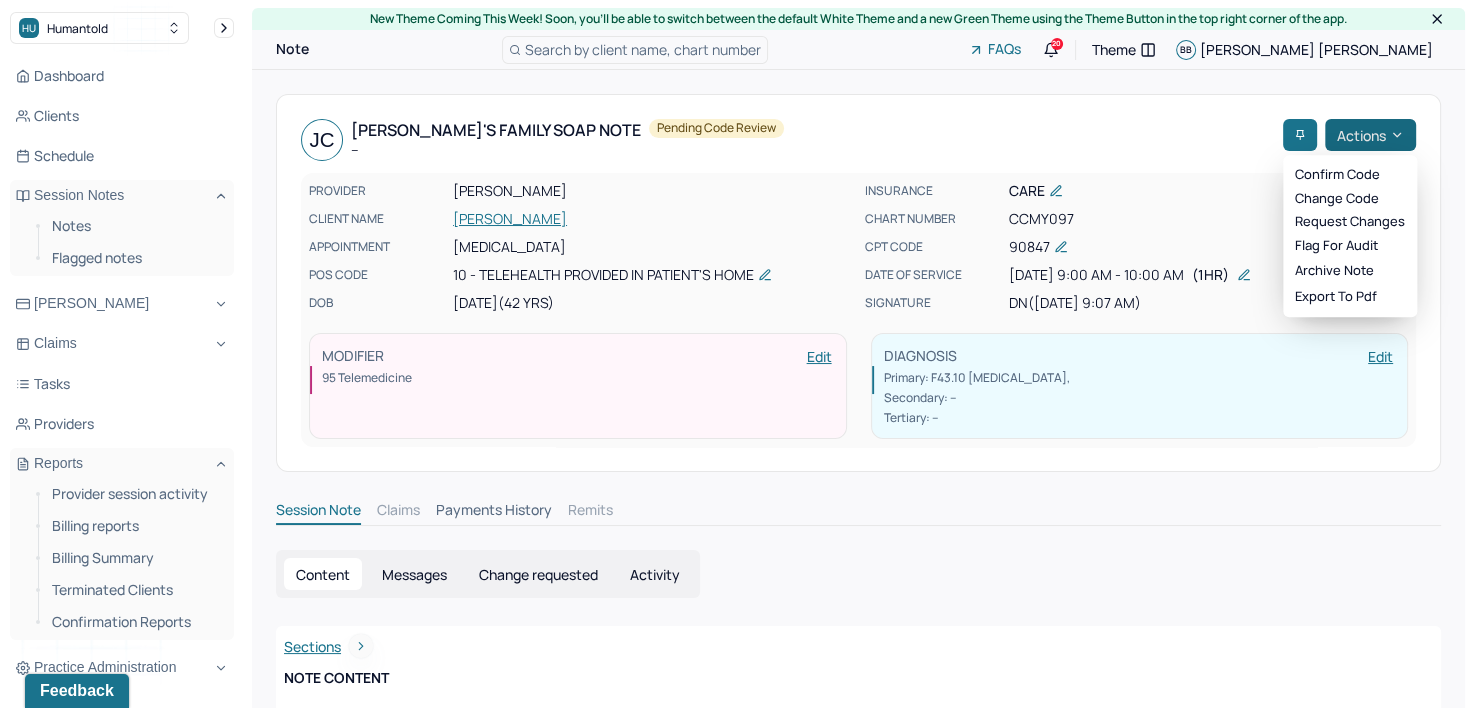 click on "Actions" at bounding box center (1370, 135) 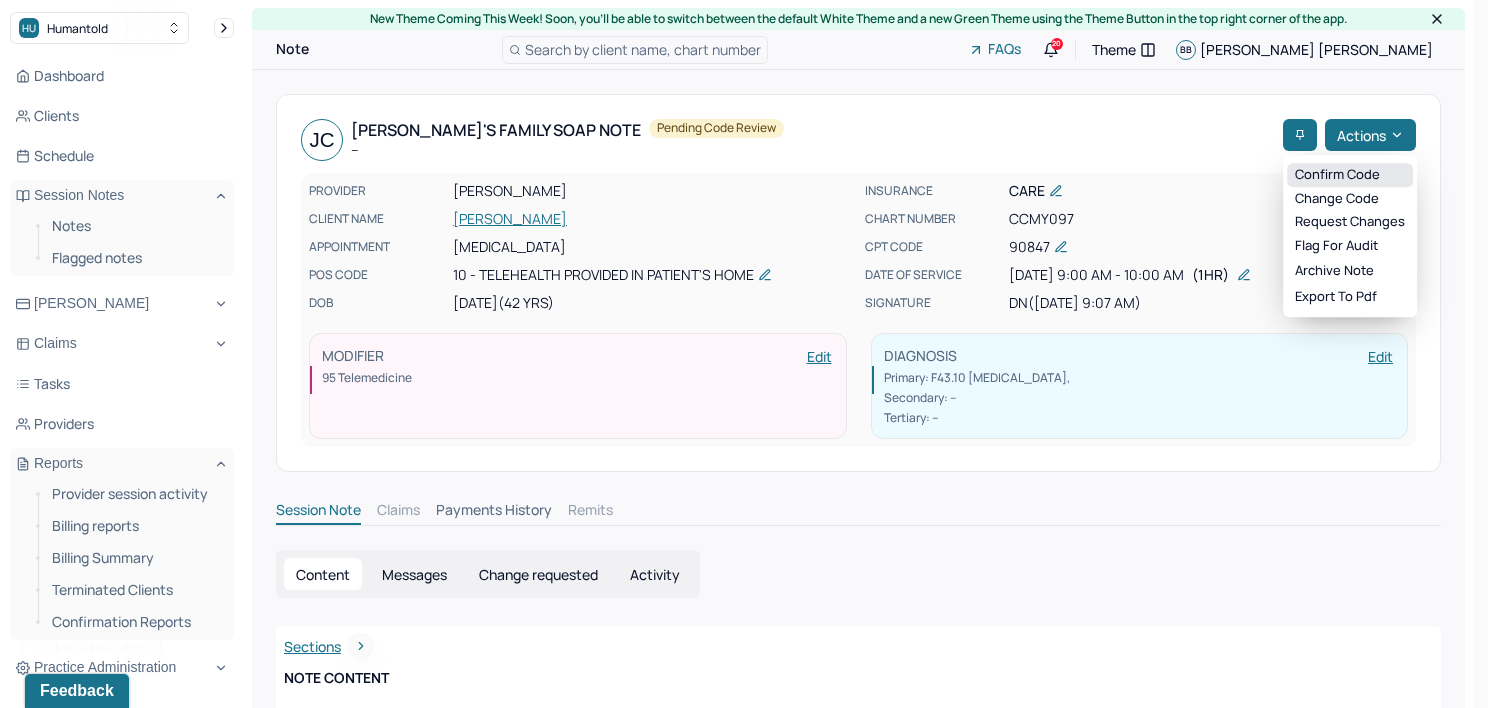 click on "Confirm code" at bounding box center [1350, 175] 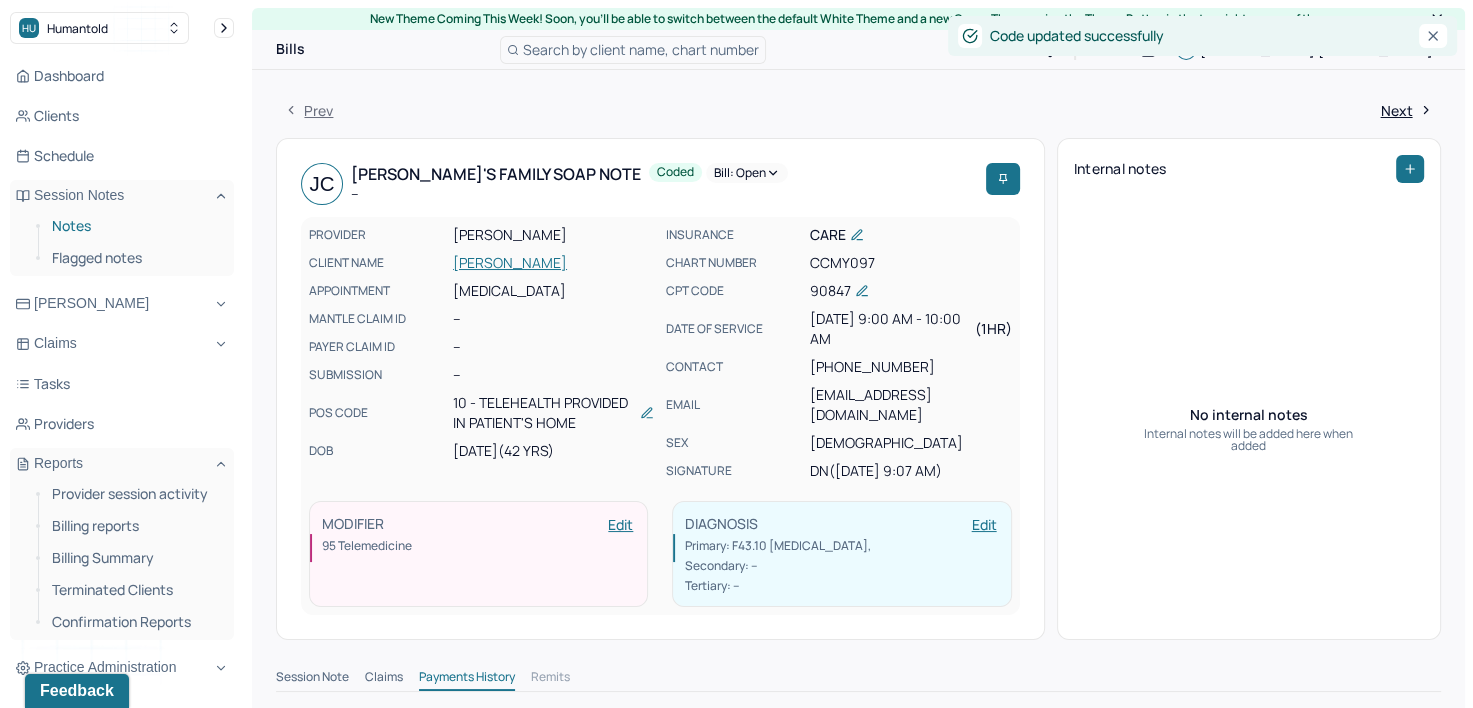click on "Notes" at bounding box center [135, 226] 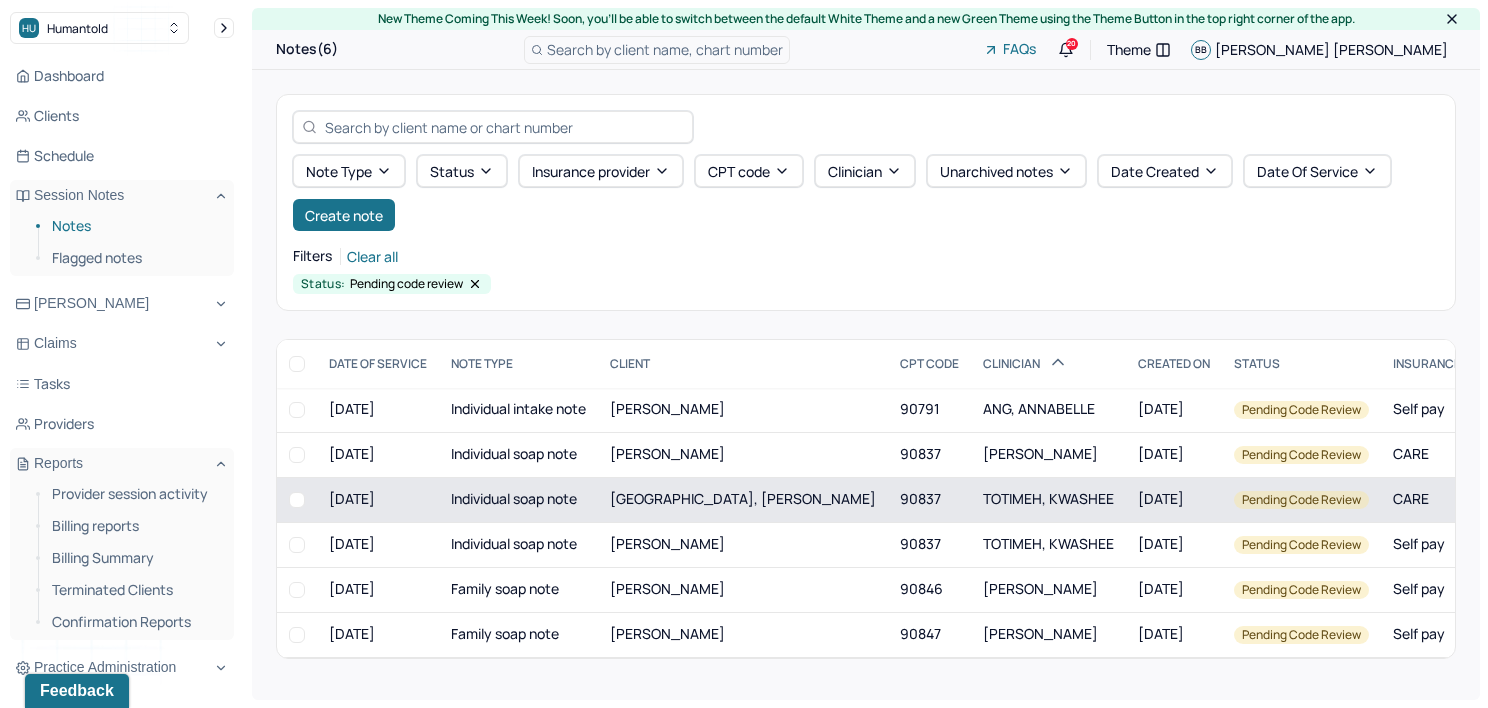 click on "TOTIMEH, KWASHEE" at bounding box center (1048, 499) 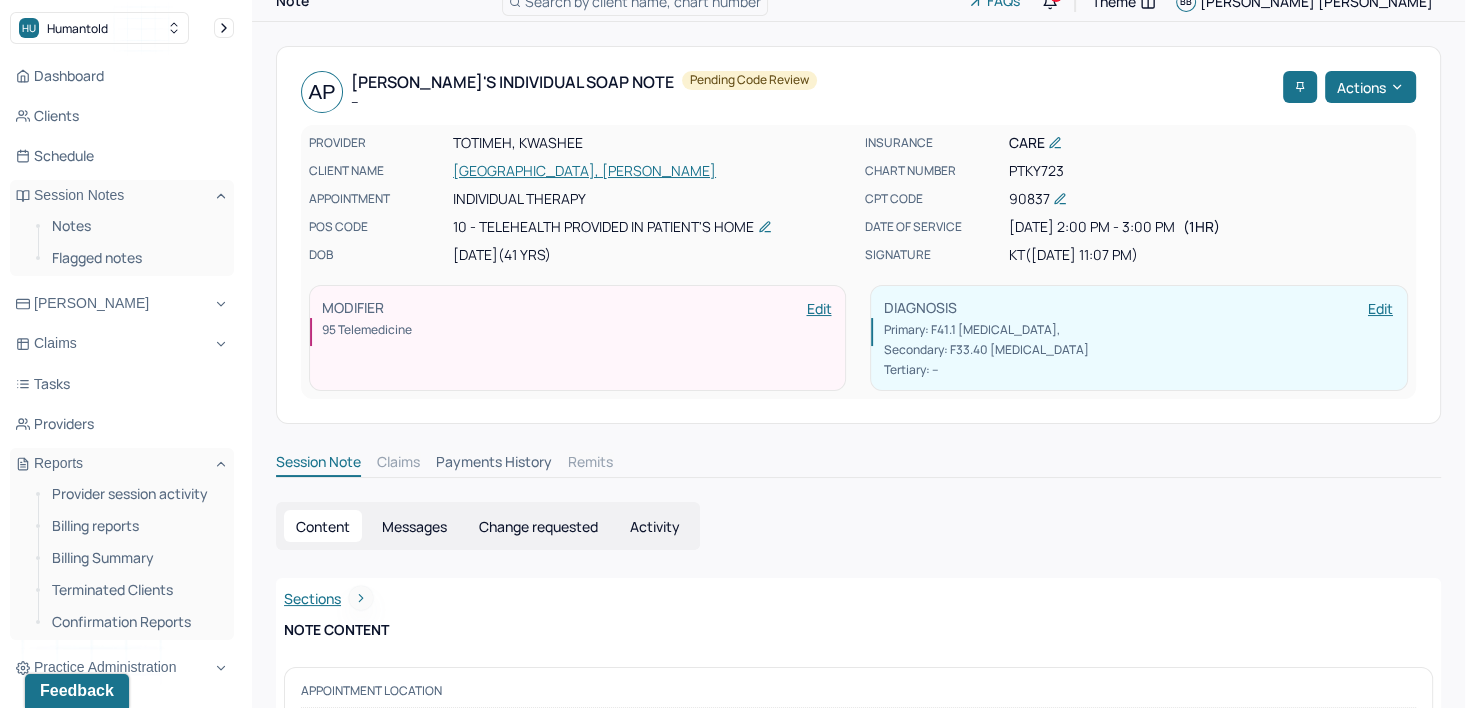 scroll, scrollTop: 0, scrollLeft: 0, axis: both 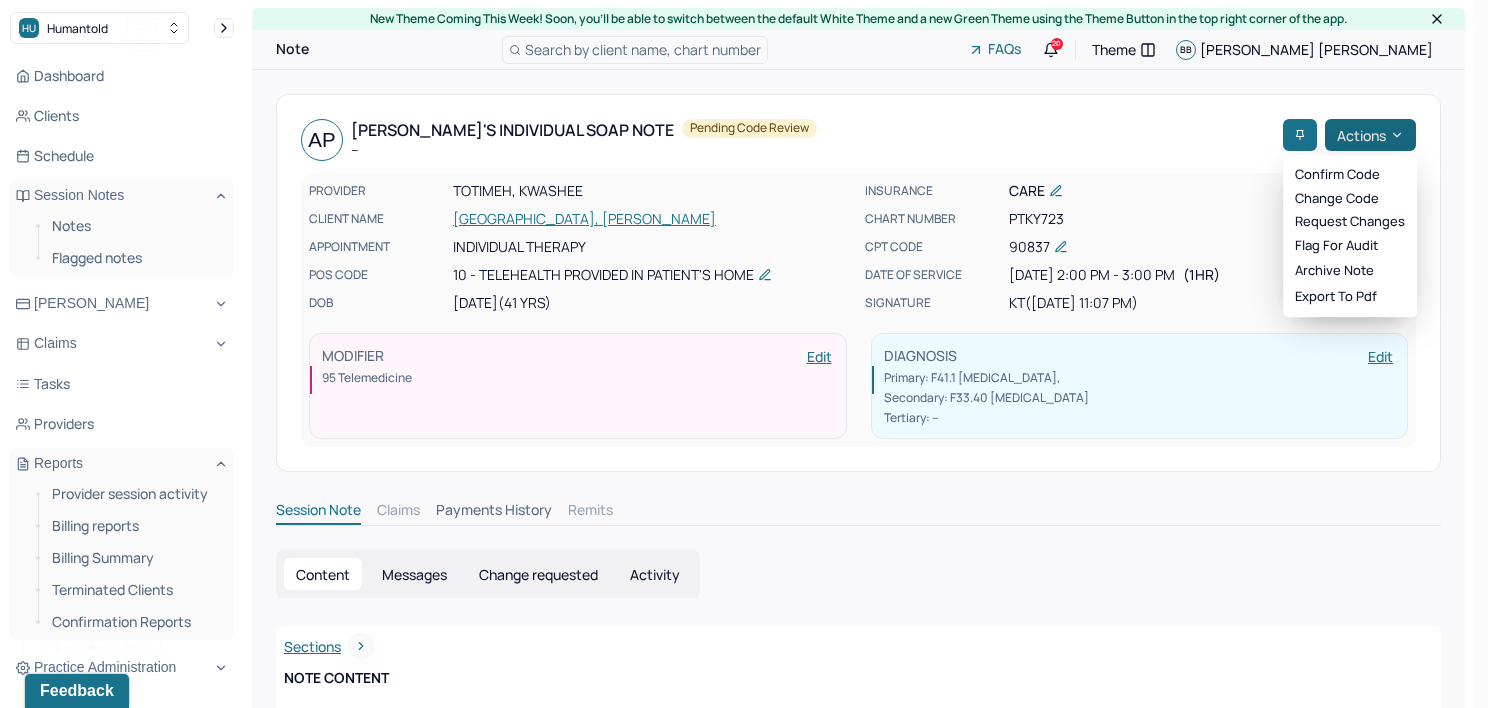 click 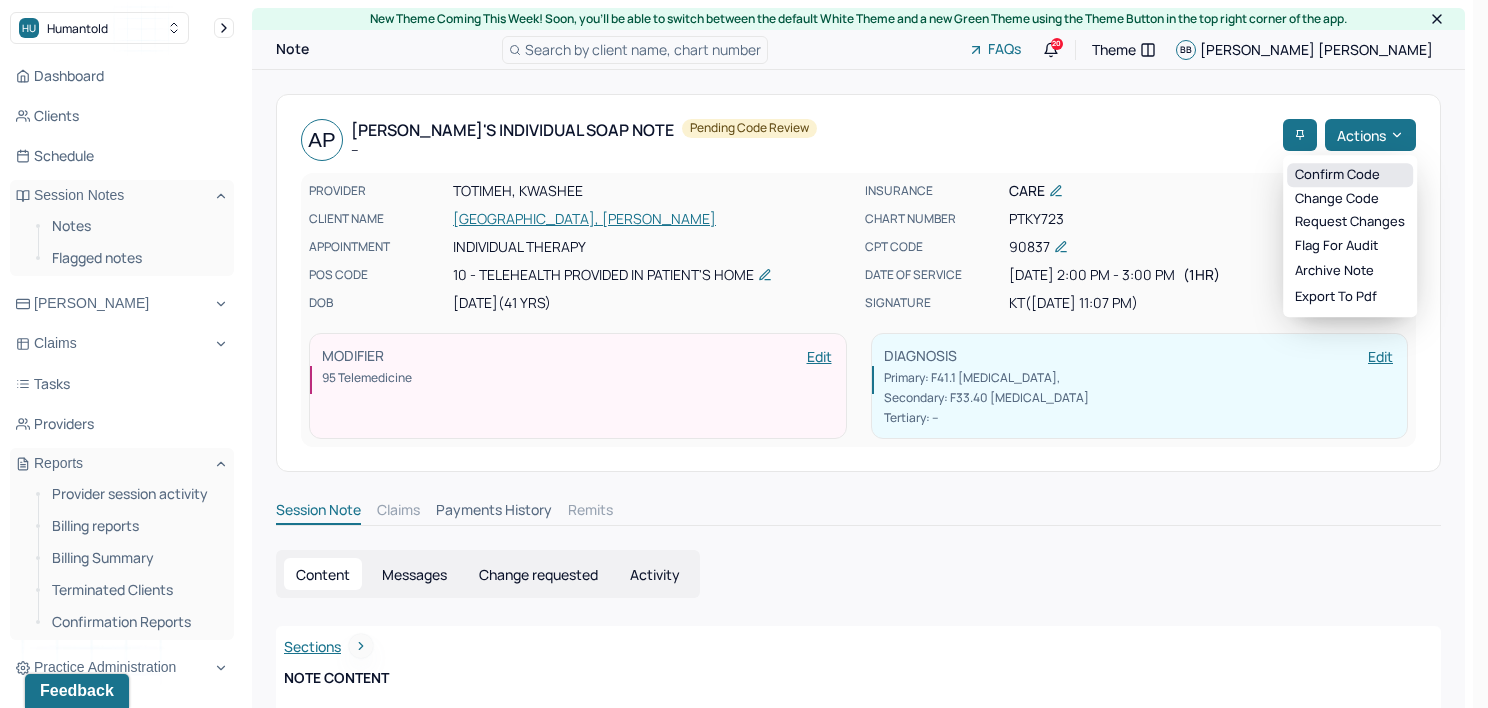 click on "Confirm code" at bounding box center (1350, 175) 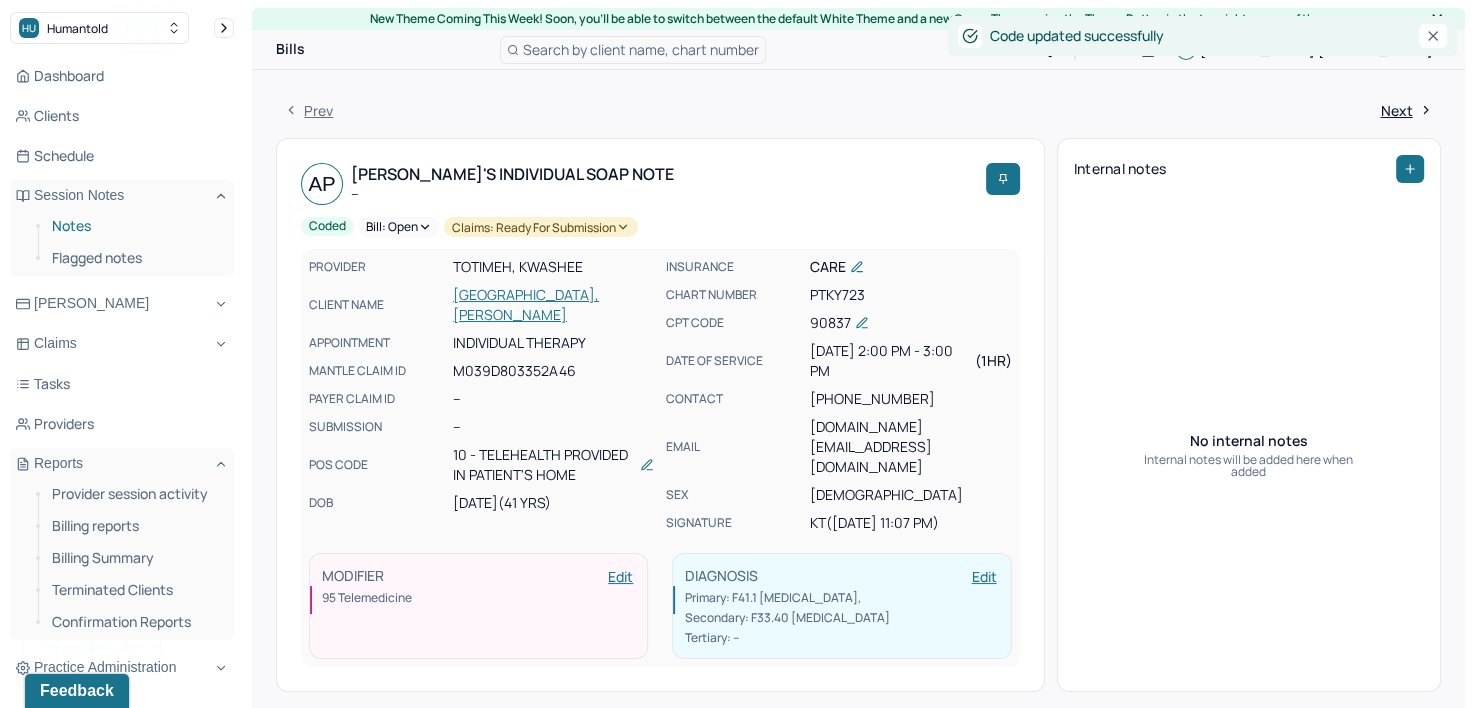 click on "Notes" at bounding box center (135, 226) 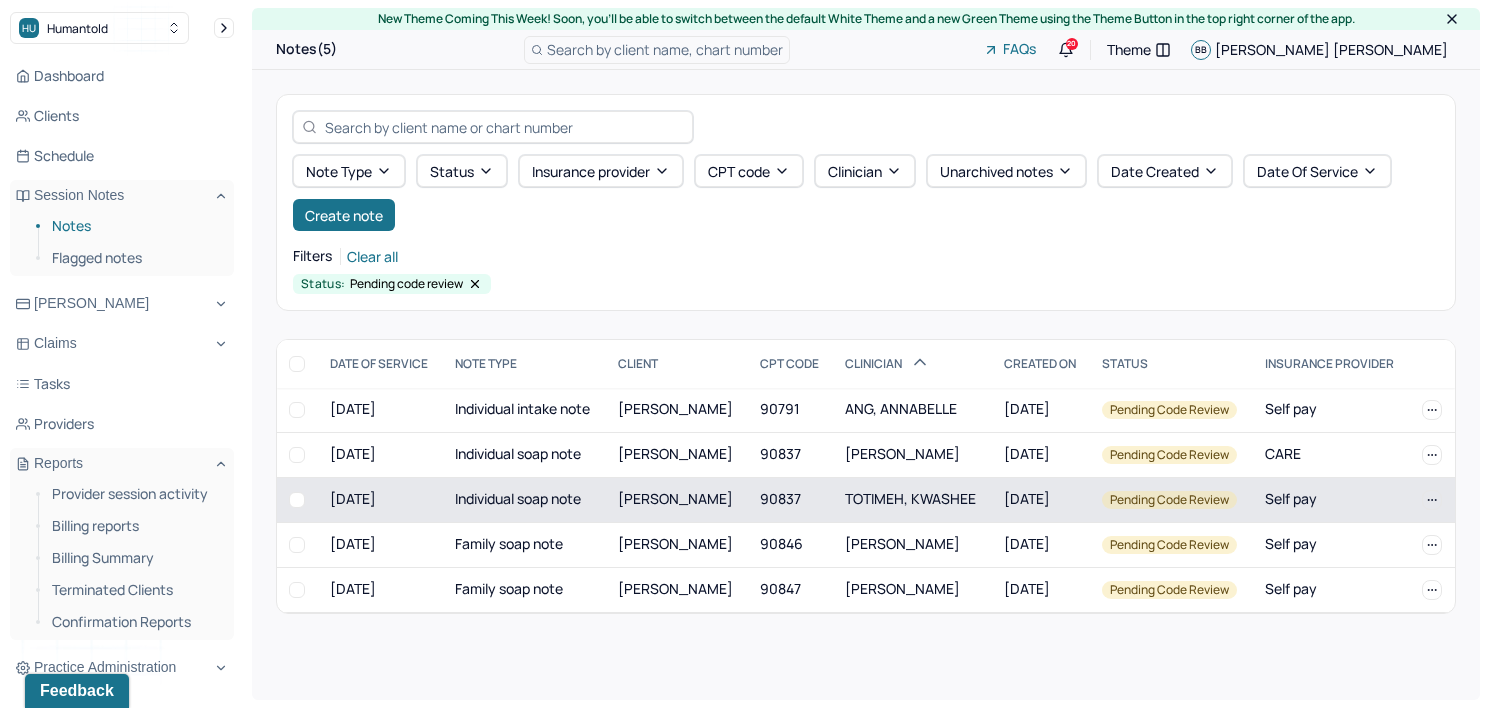 click on "TOTIMEH, KWASHEE" at bounding box center (910, 498) 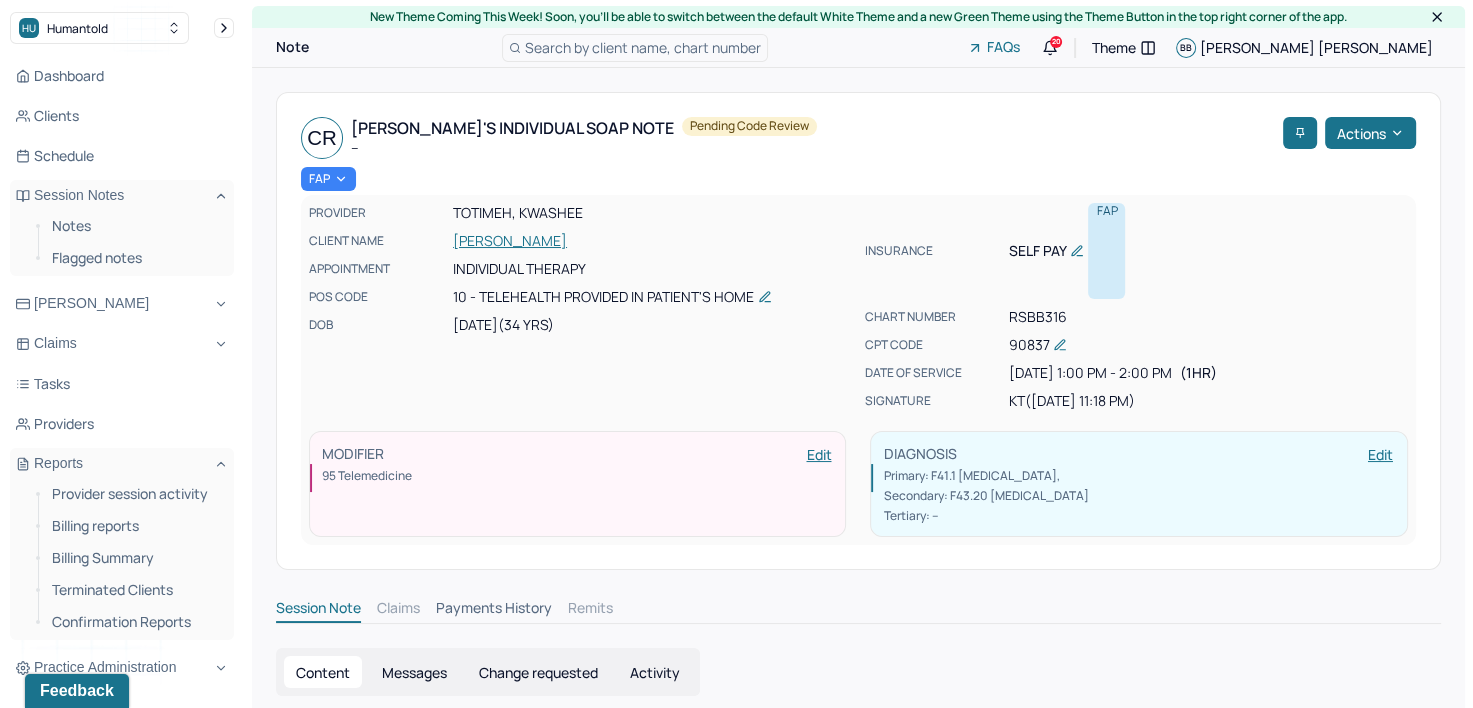 scroll, scrollTop: 0, scrollLeft: 0, axis: both 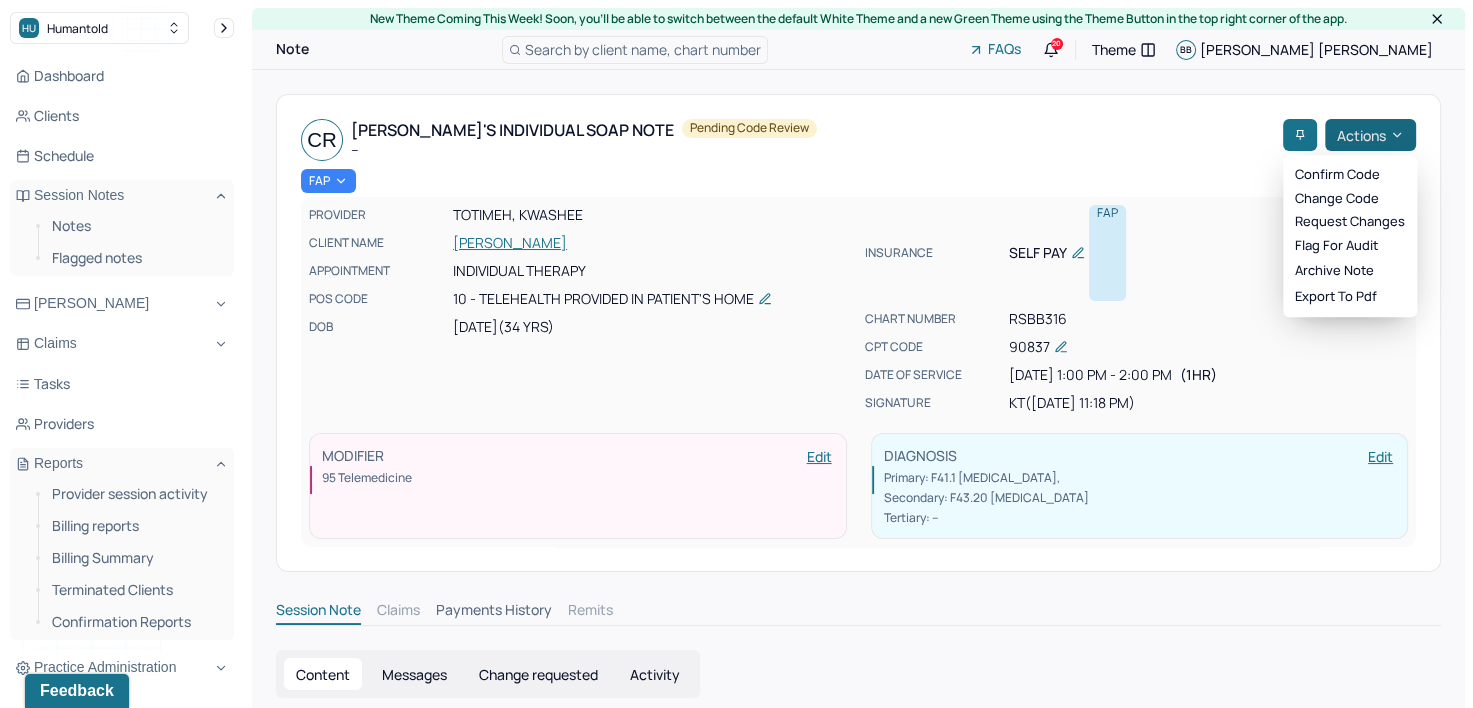 click on "Actions" at bounding box center [1370, 135] 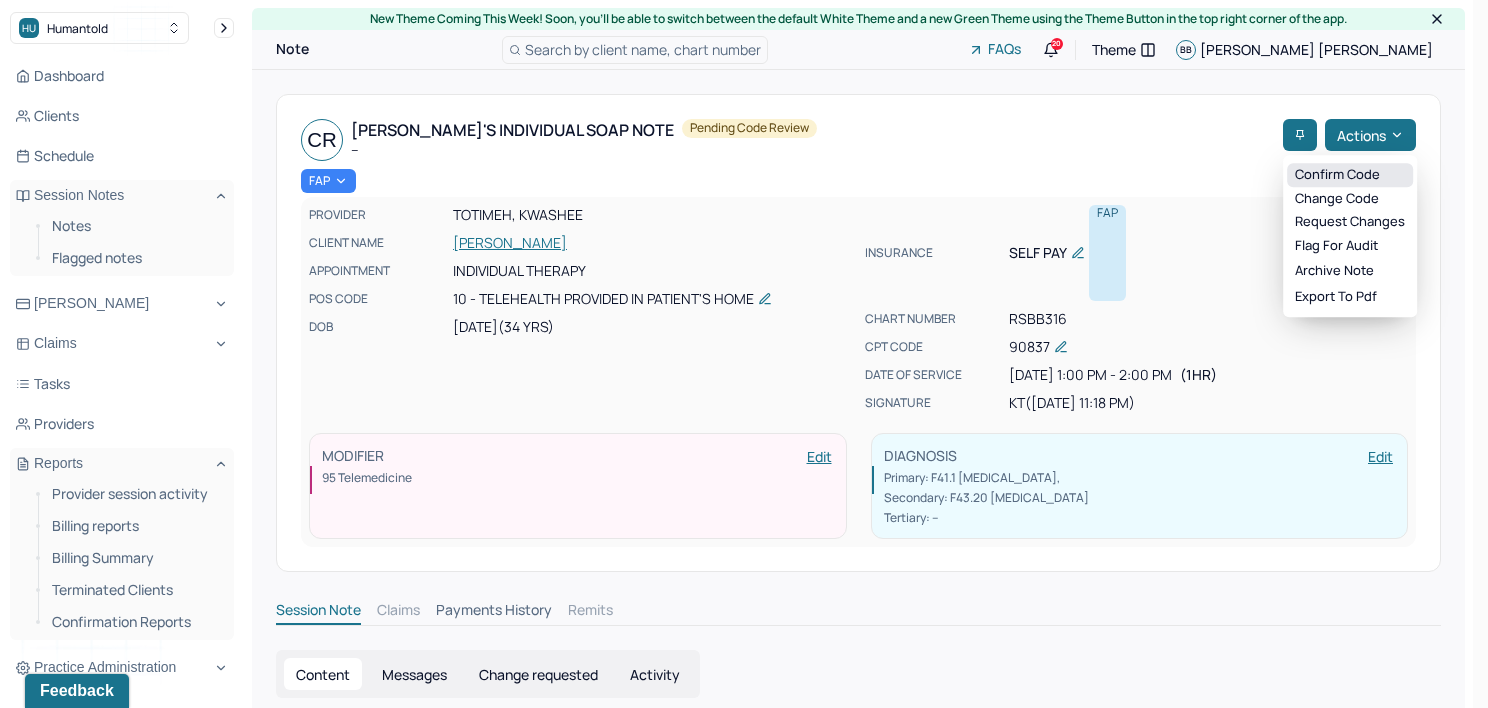 click on "Confirm code" at bounding box center [1350, 175] 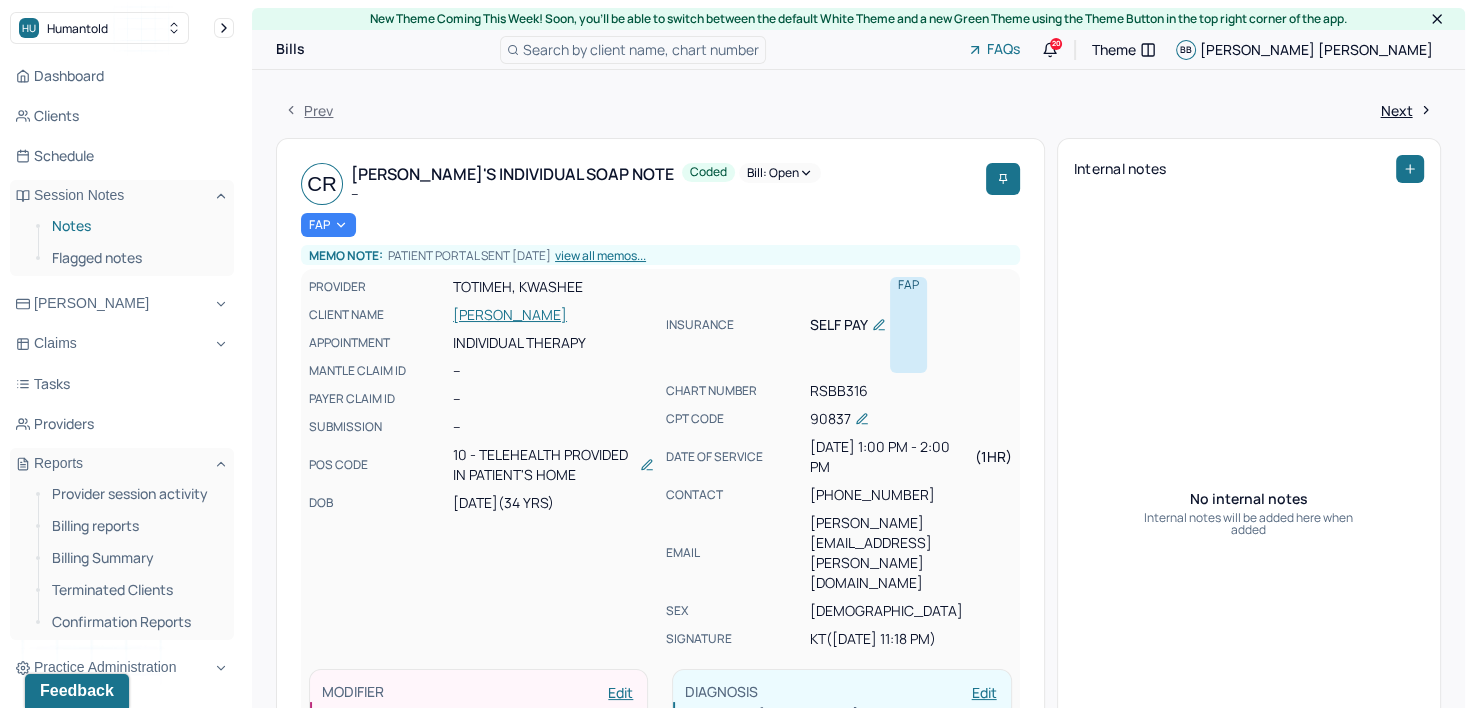 click on "Notes" at bounding box center [135, 226] 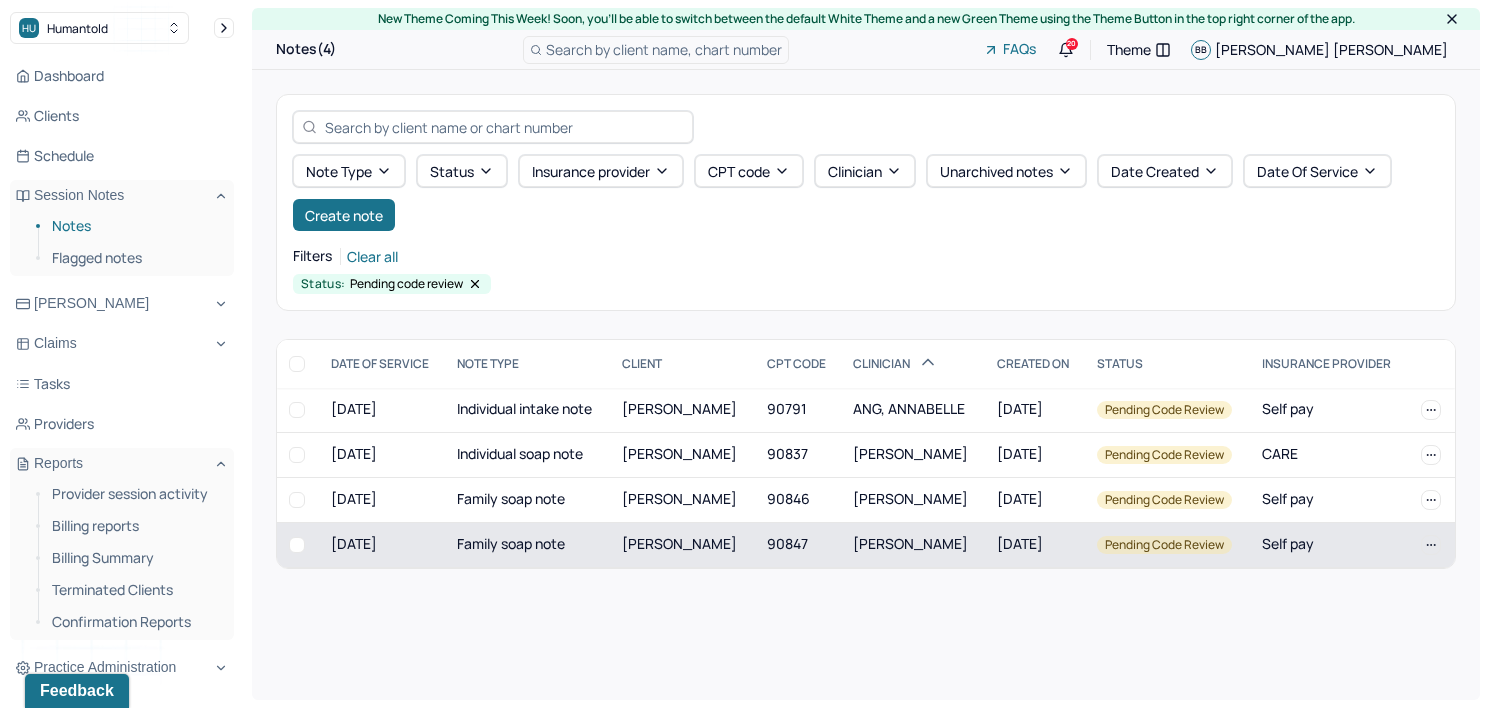 click on "[PERSON_NAME]" at bounding box center [913, 544] 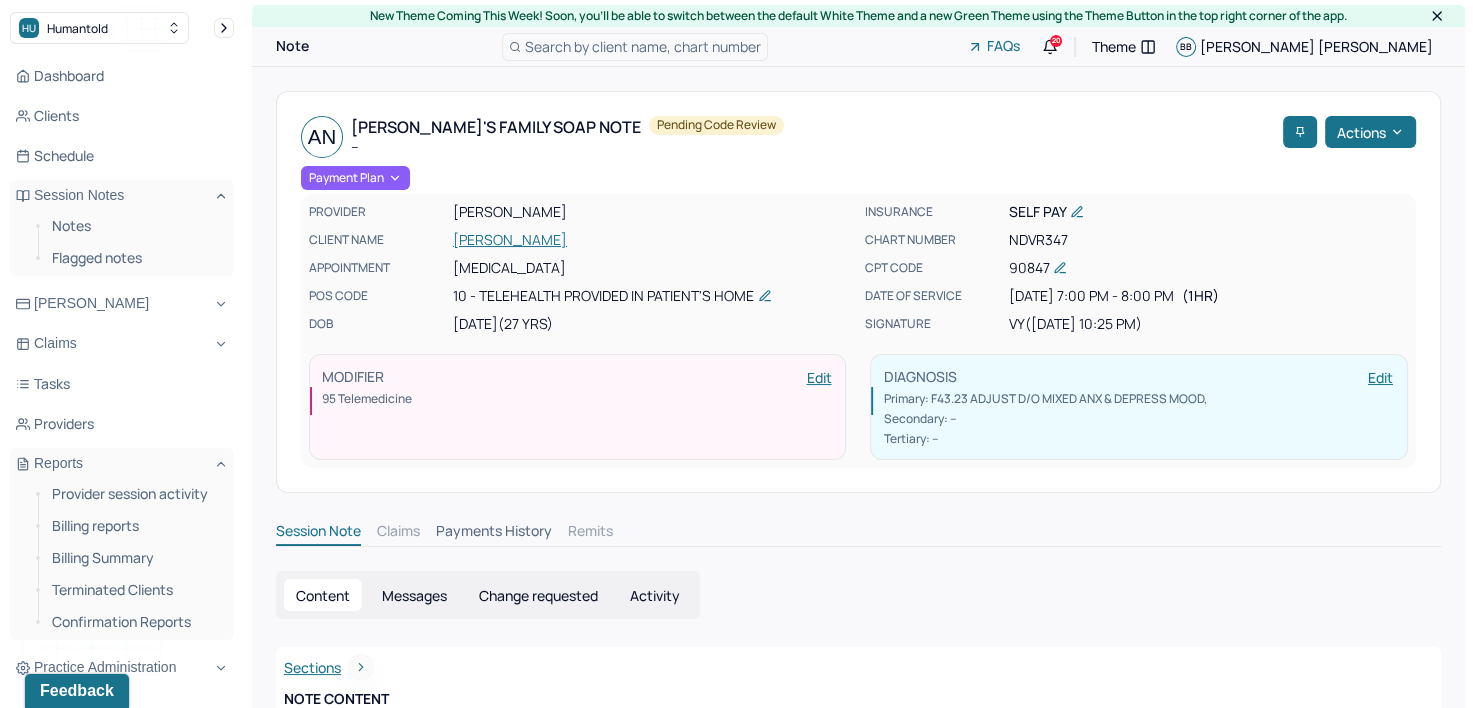 scroll, scrollTop: 0, scrollLeft: 0, axis: both 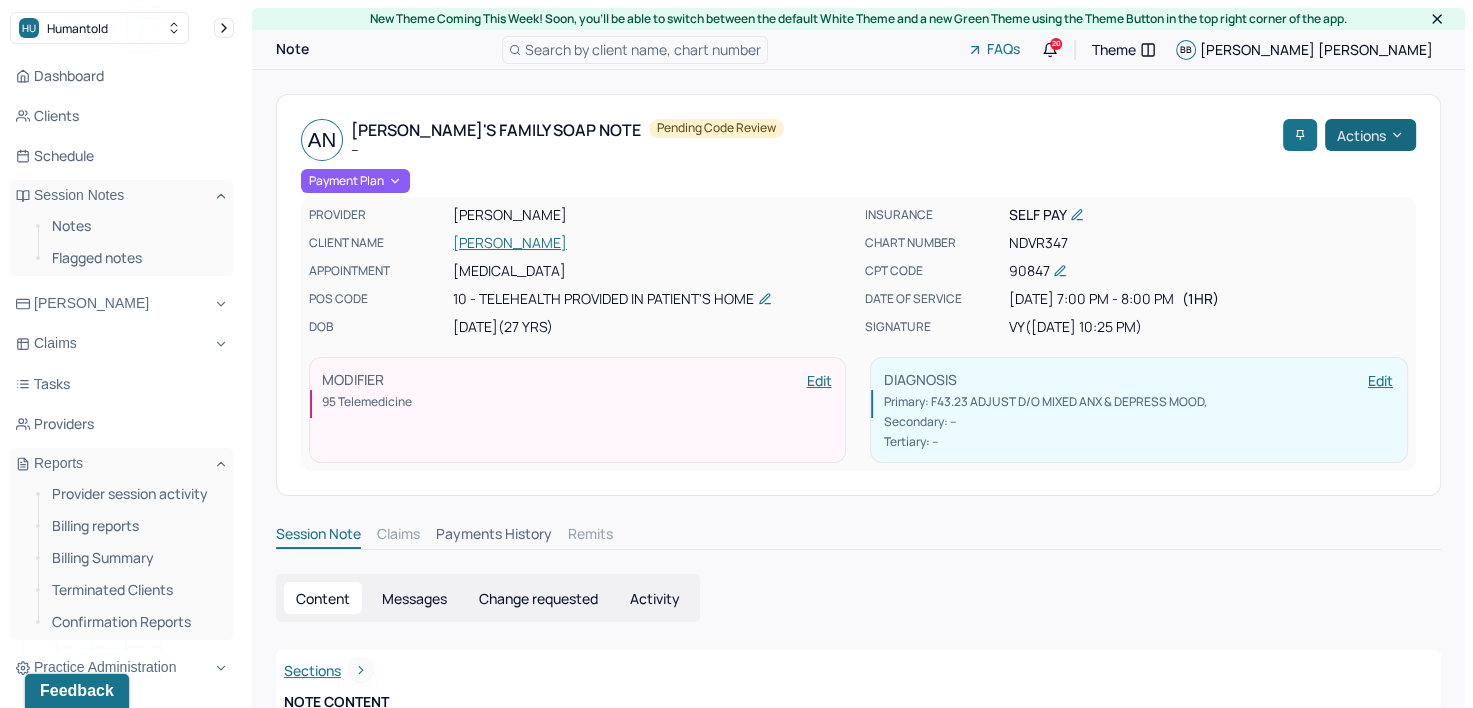 click on "Actions" at bounding box center (1370, 135) 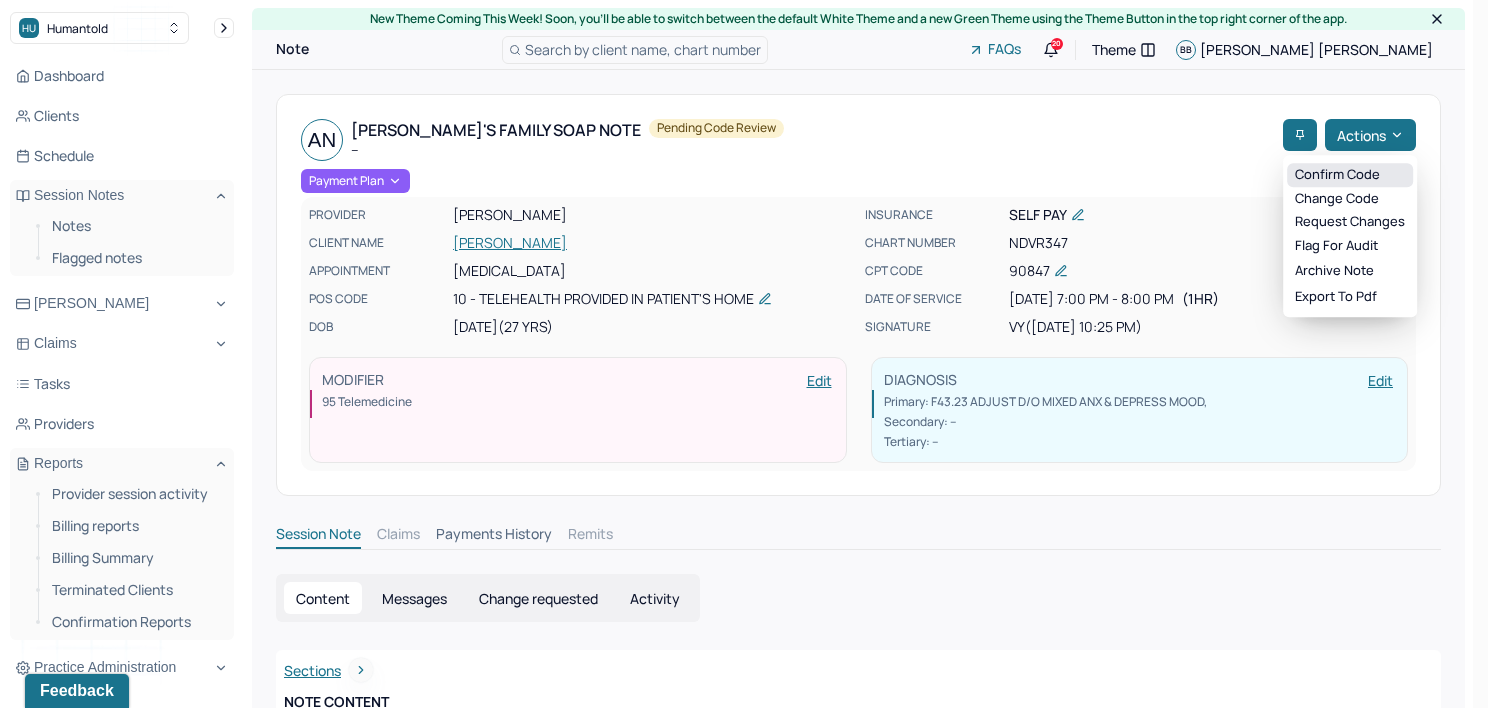 click on "Confirm code" at bounding box center [1350, 175] 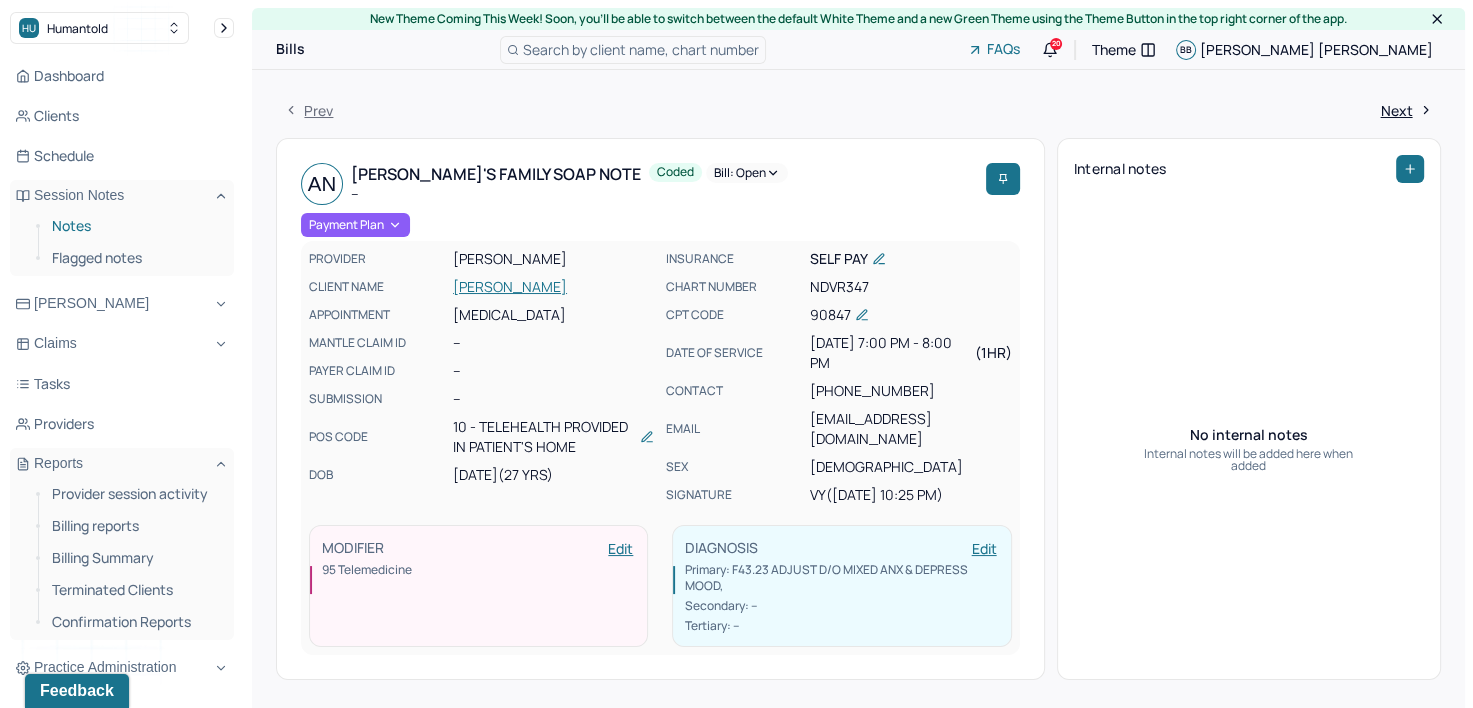 click on "Notes" at bounding box center (135, 226) 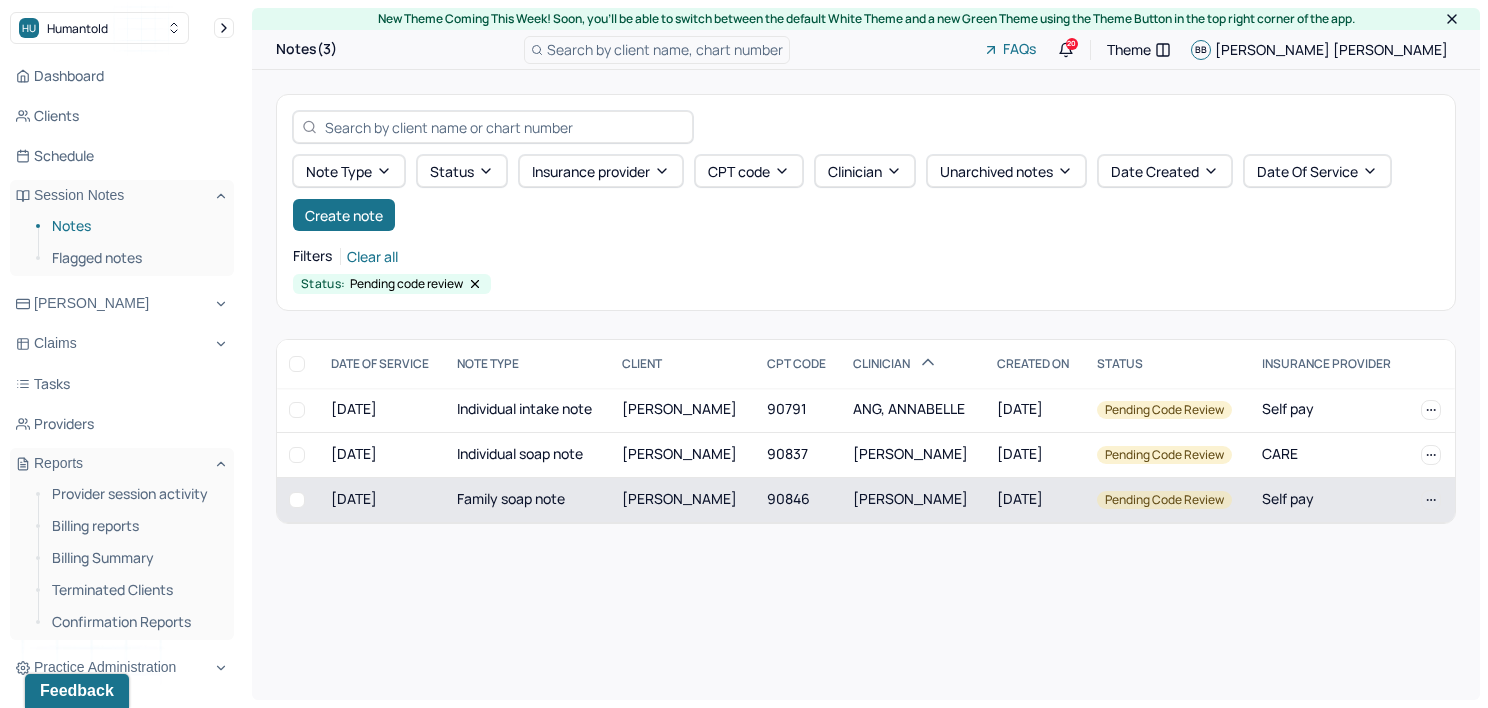 click on "[PERSON_NAME]" at bounding box center [913, 499] 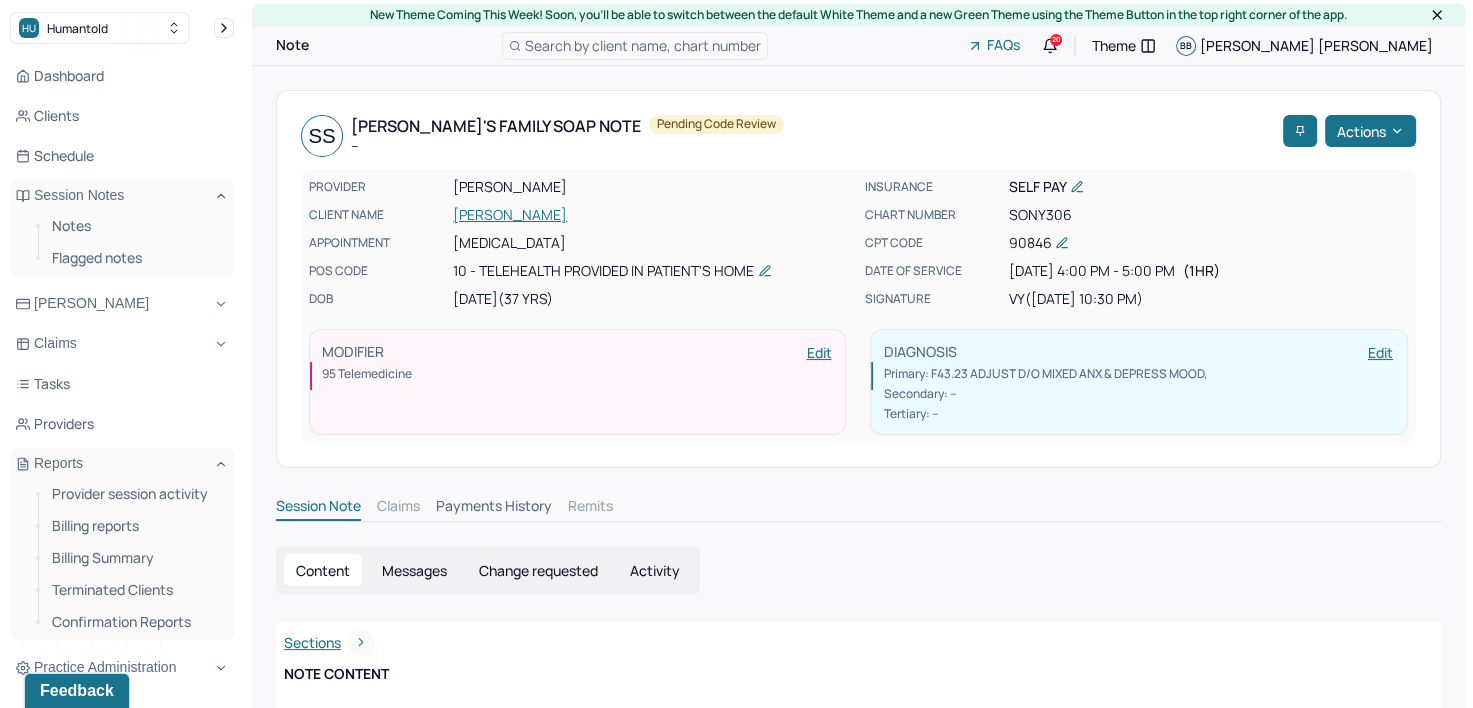 scroll, scrollTop: 0, scrollLeft: 0, axis: both 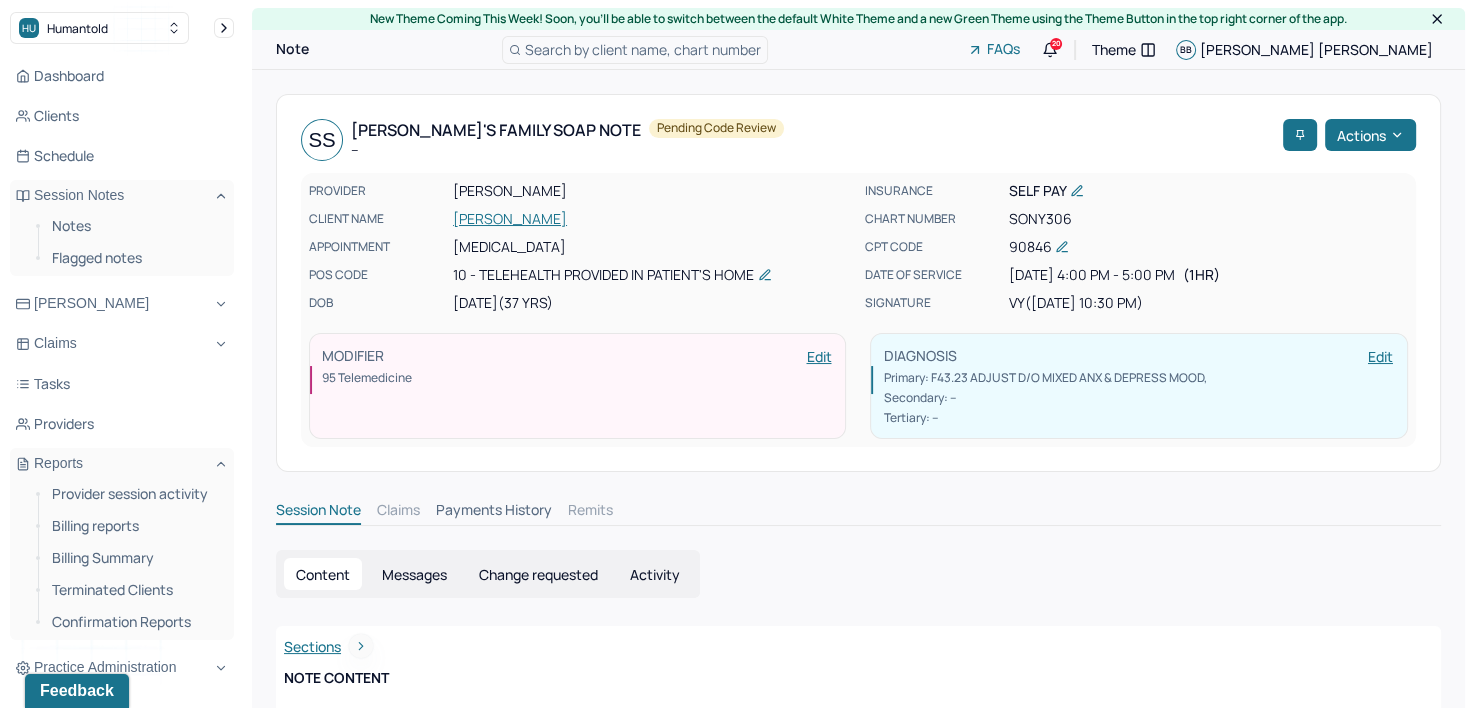 click 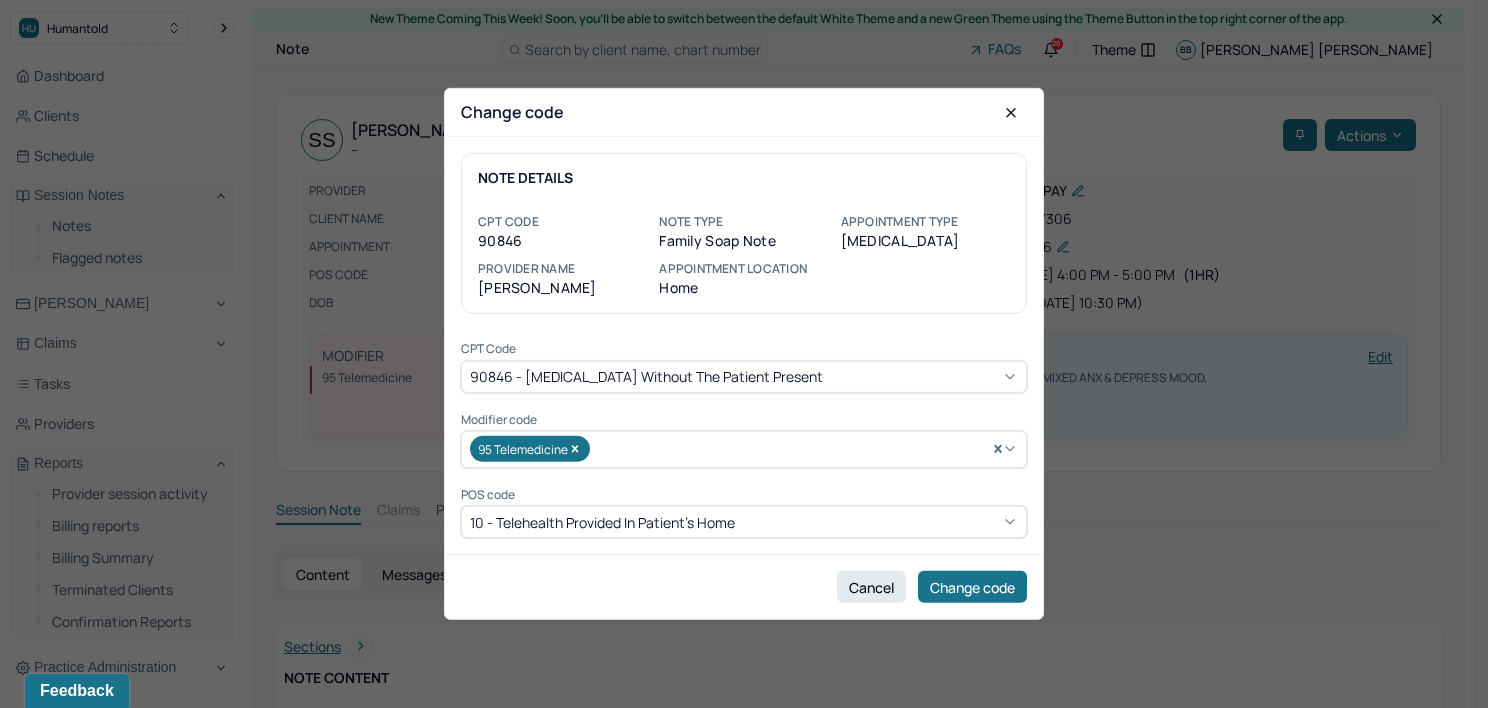click on "90846 - [MEDICAL_DATA] without the patient present" at bounding box center (646, 376) 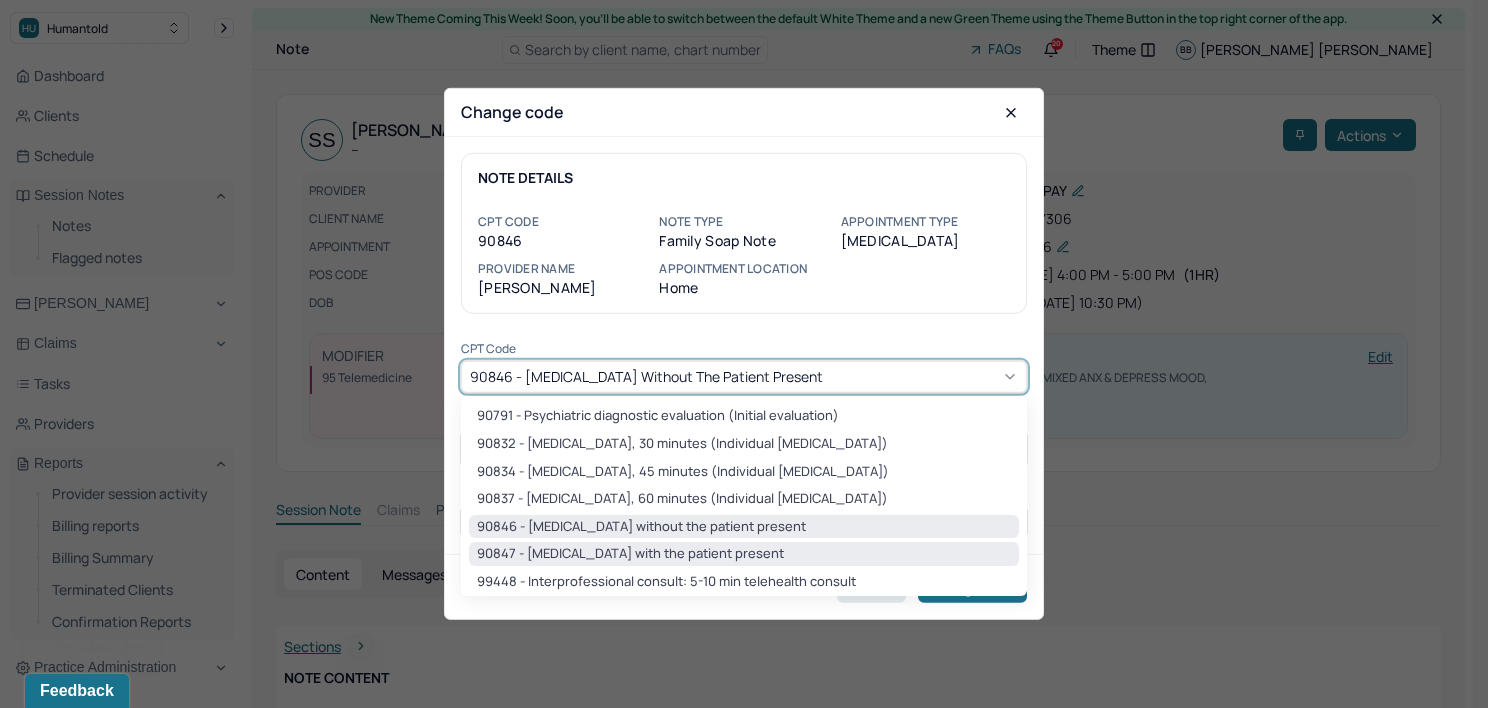 click on "90847 - [MEDICAL_DATA] with the patient present" at bounding box center (744, 554) 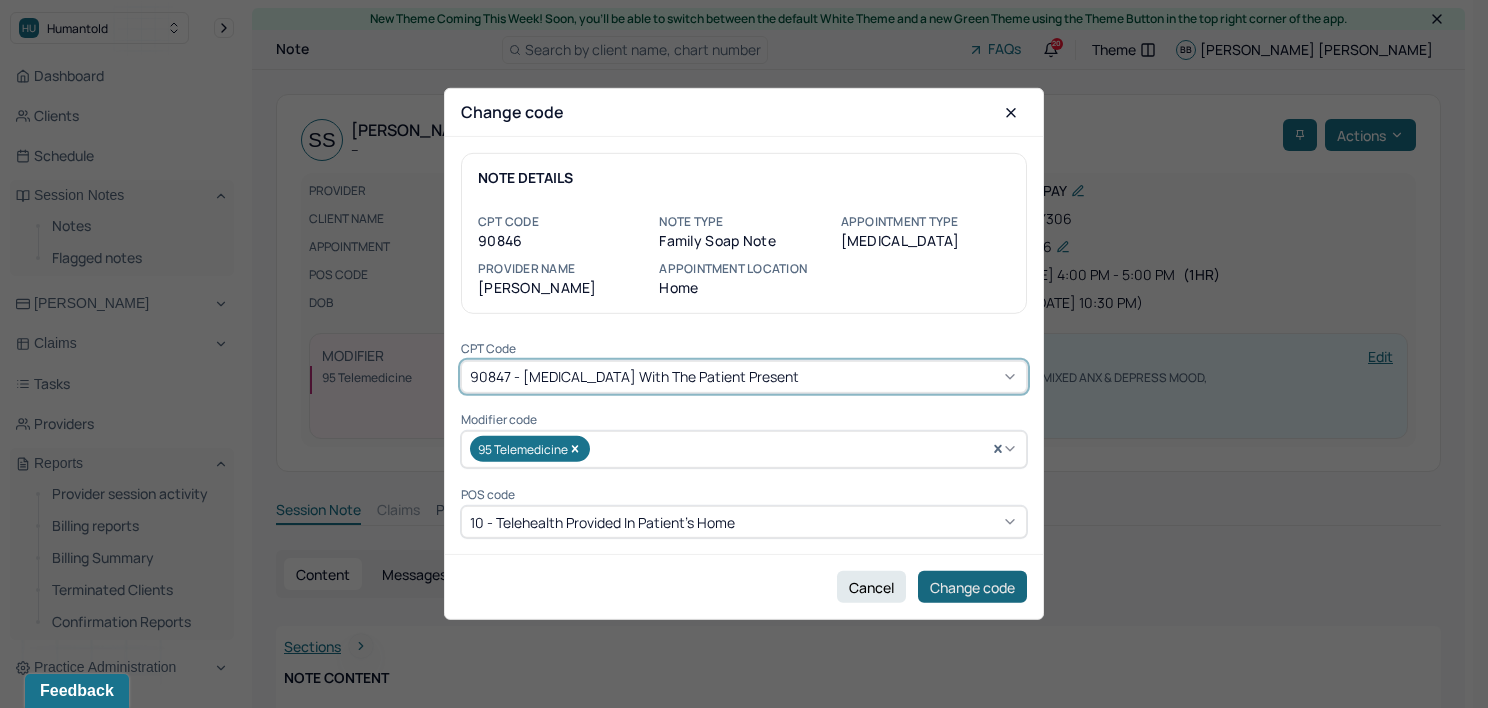 click on "Change code" at bounding box center [972, 587] 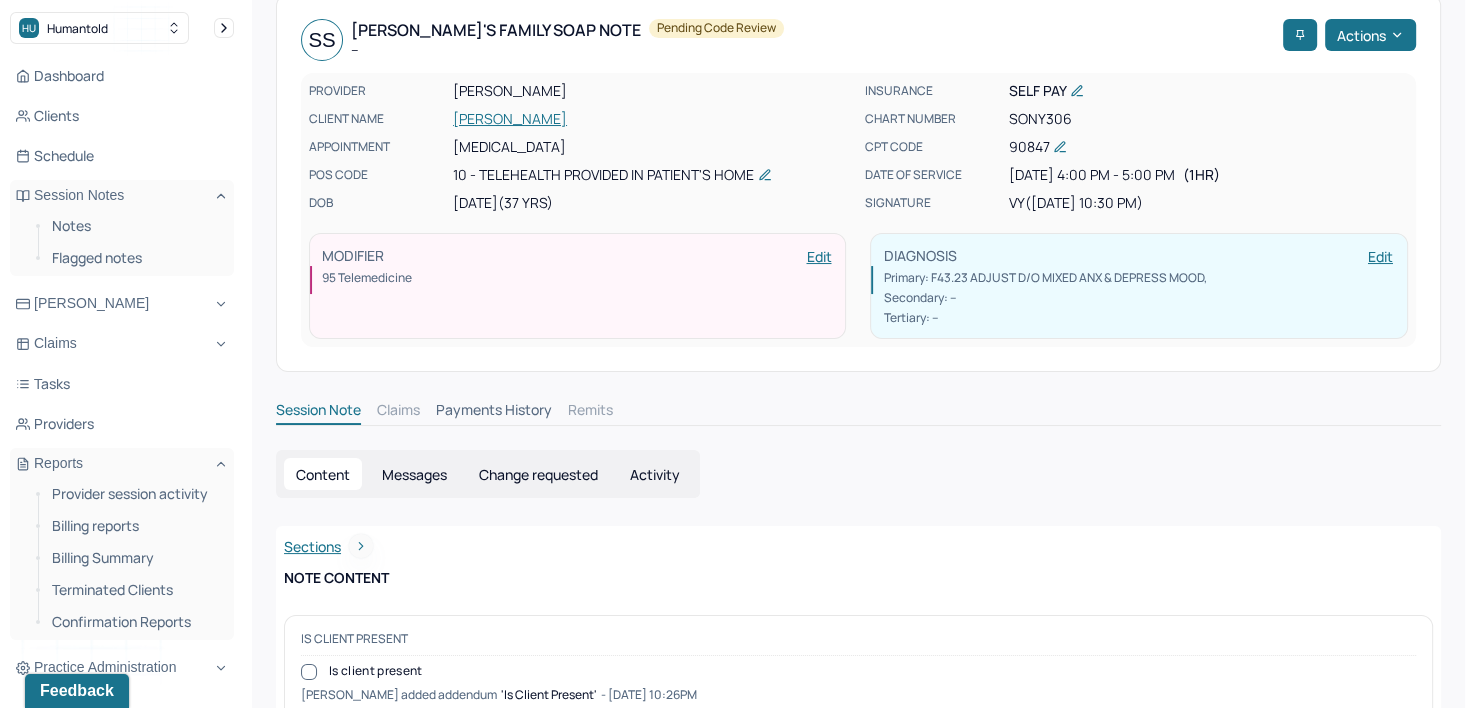scroll, scrollTop: 0, scrollLeft: 0, axis: both 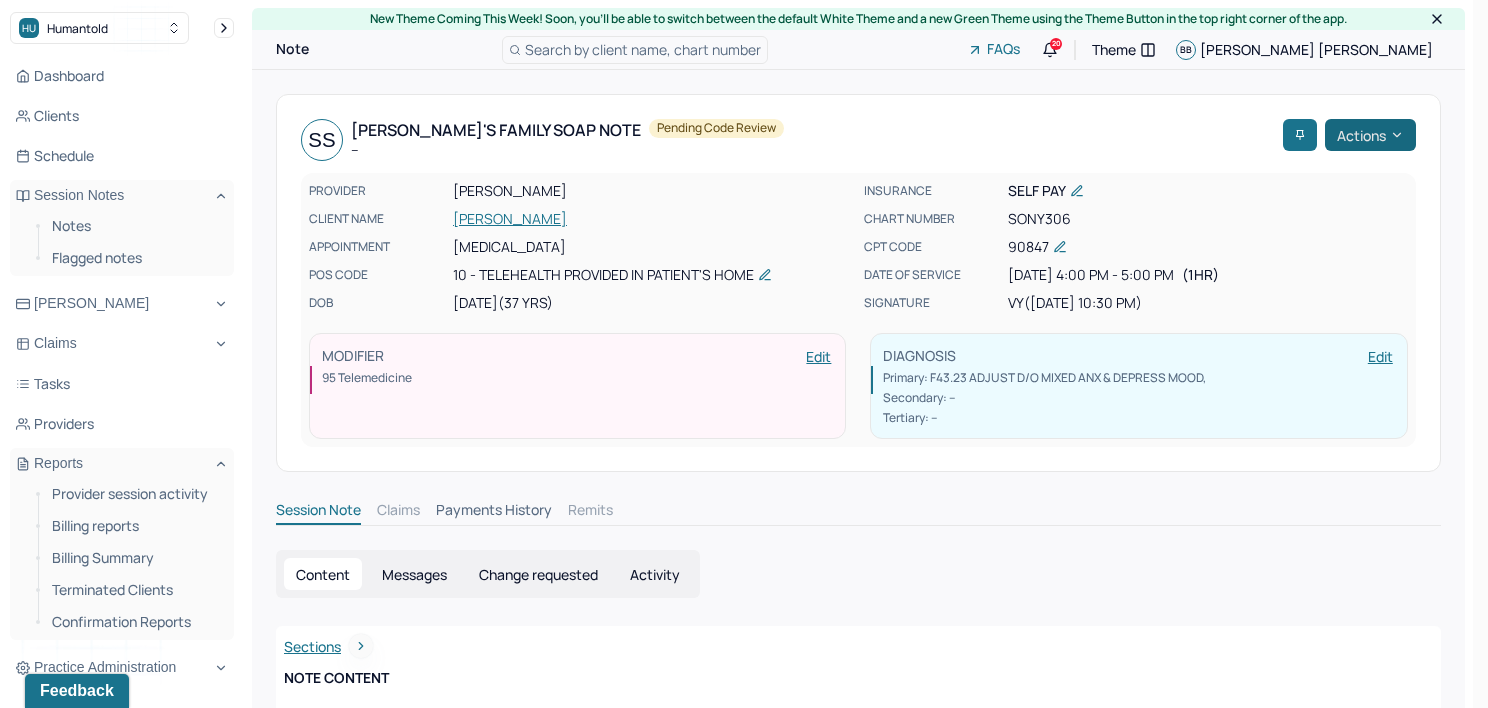 click on "Actions" at bounding box center (1370, 135) 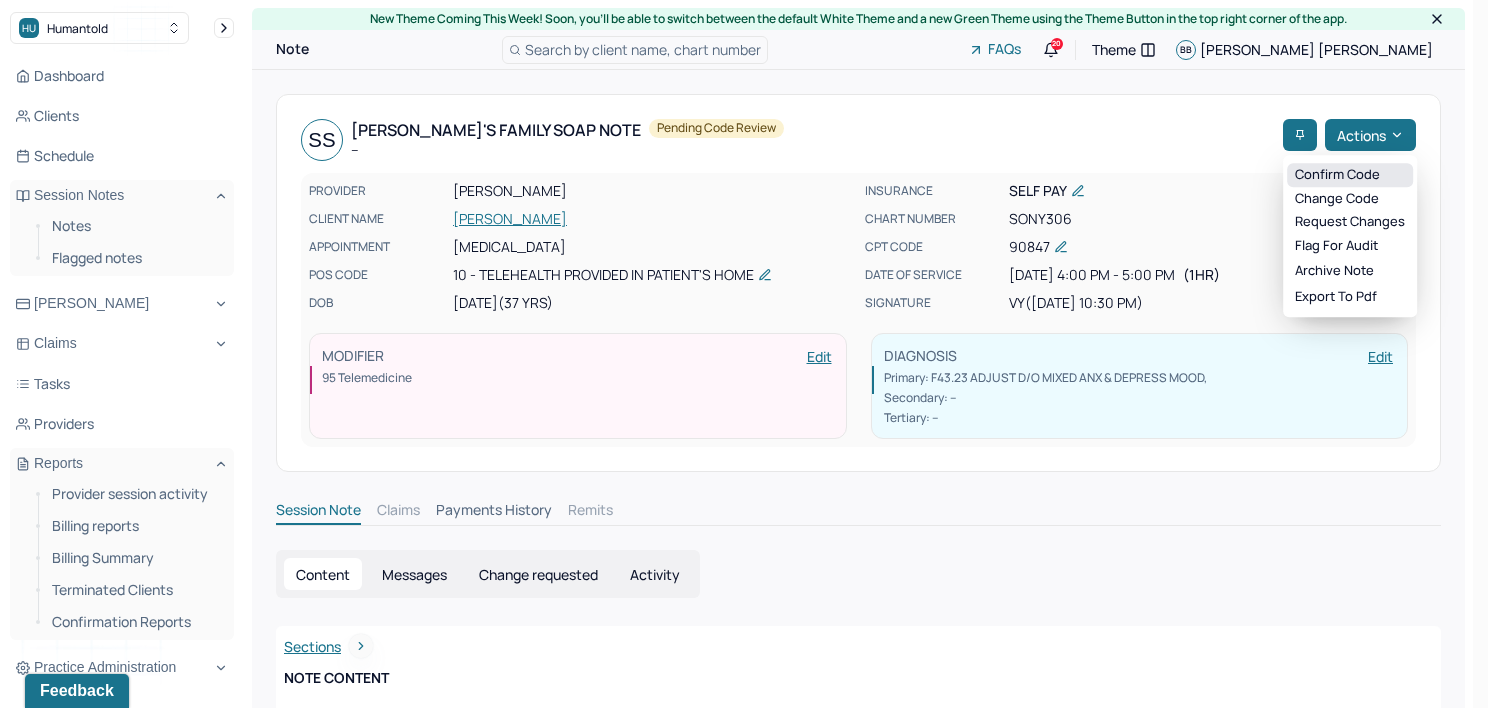 click on "Confirm code" at bounding box center (1350, 175) 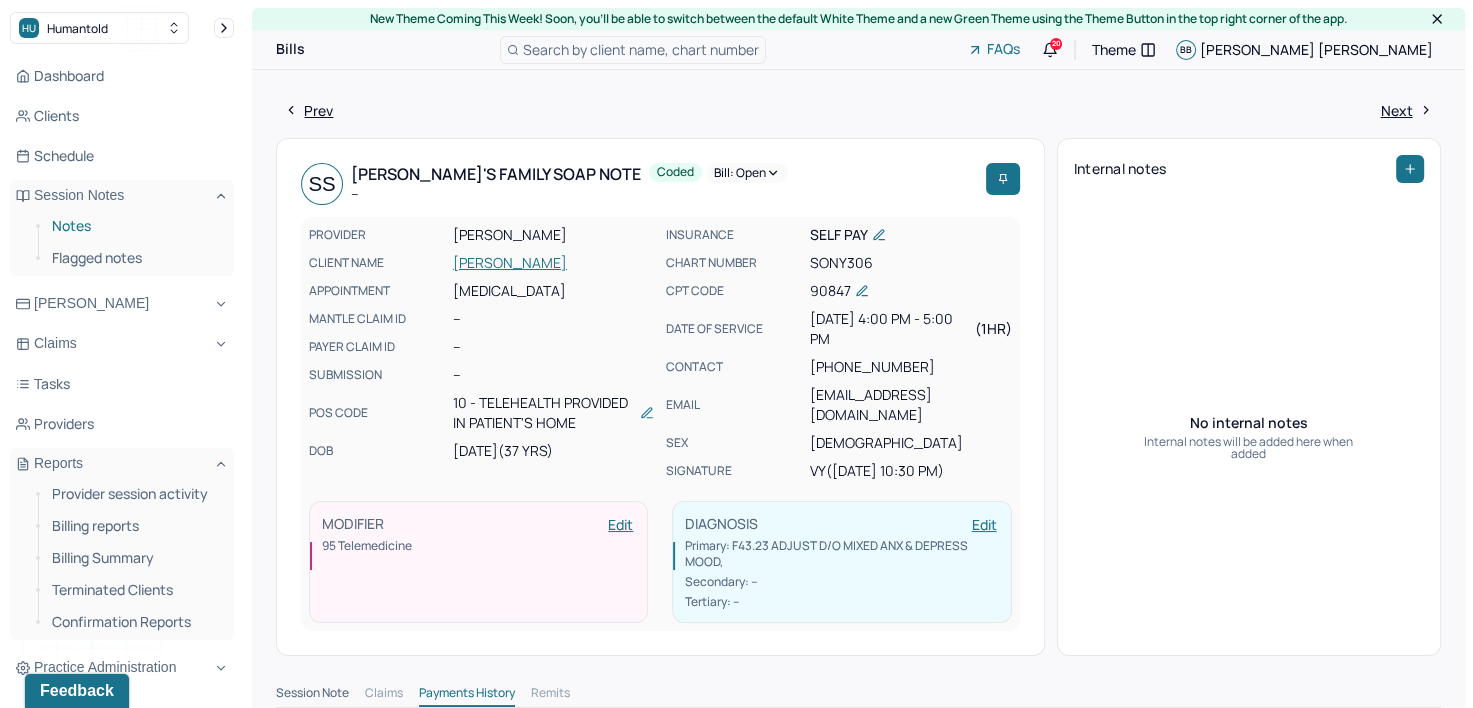 click on "Notes" at bounding box center (135, 226) 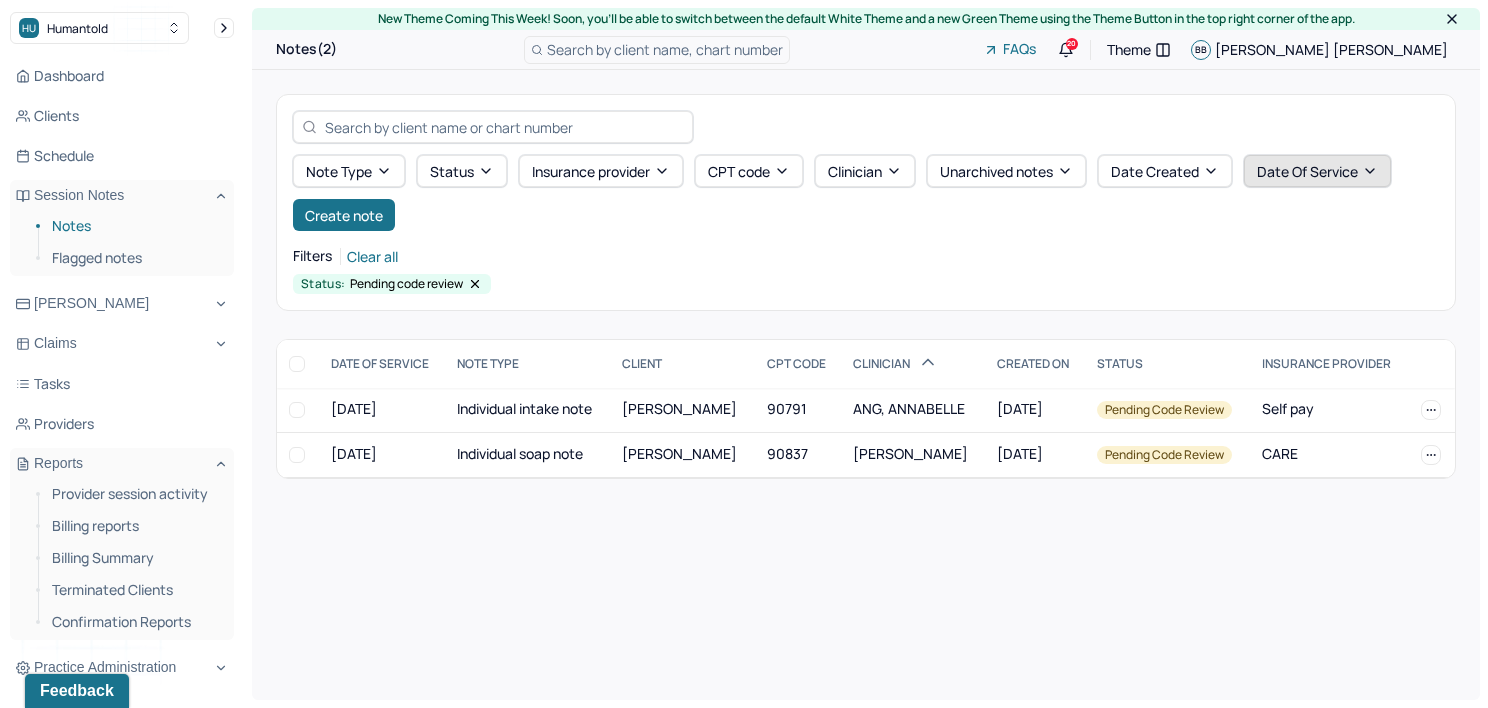 click 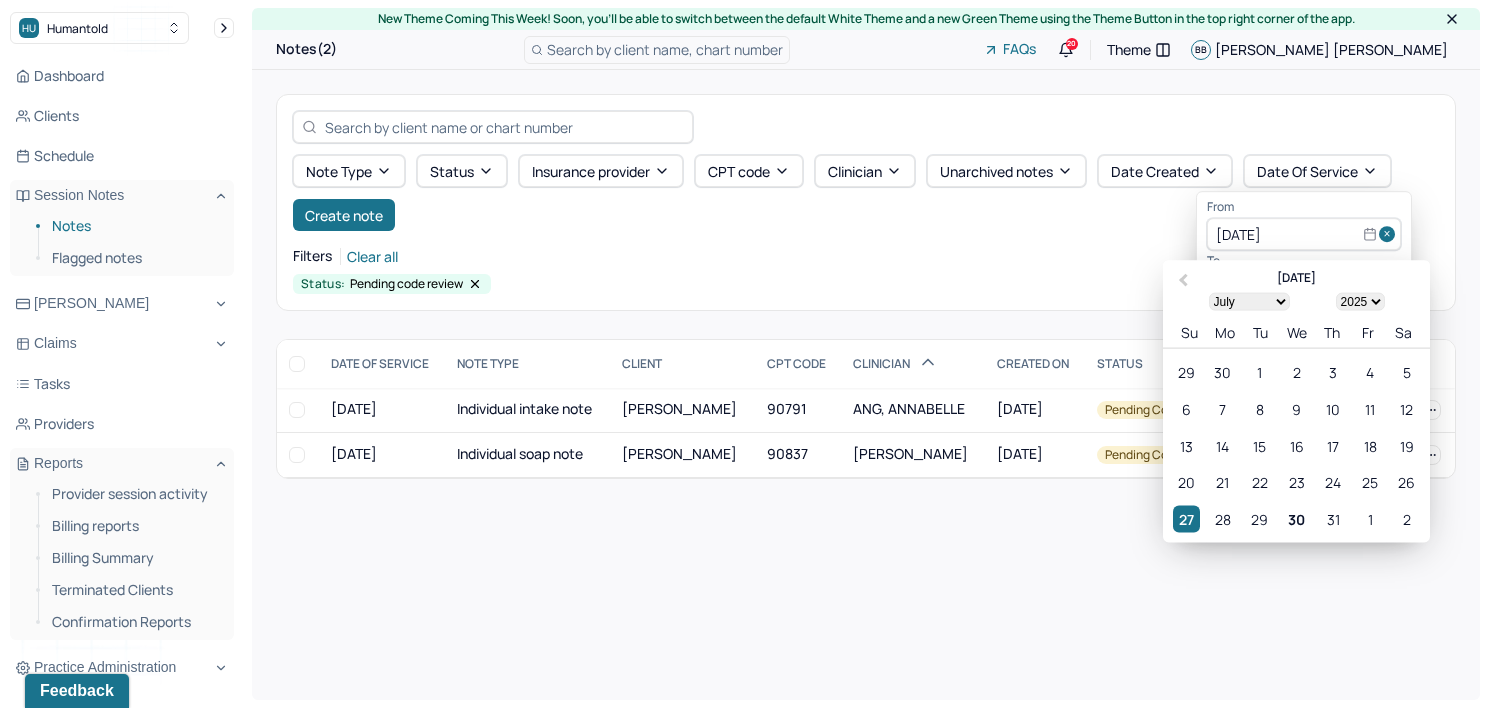 click at bounding box center (1390, 235) 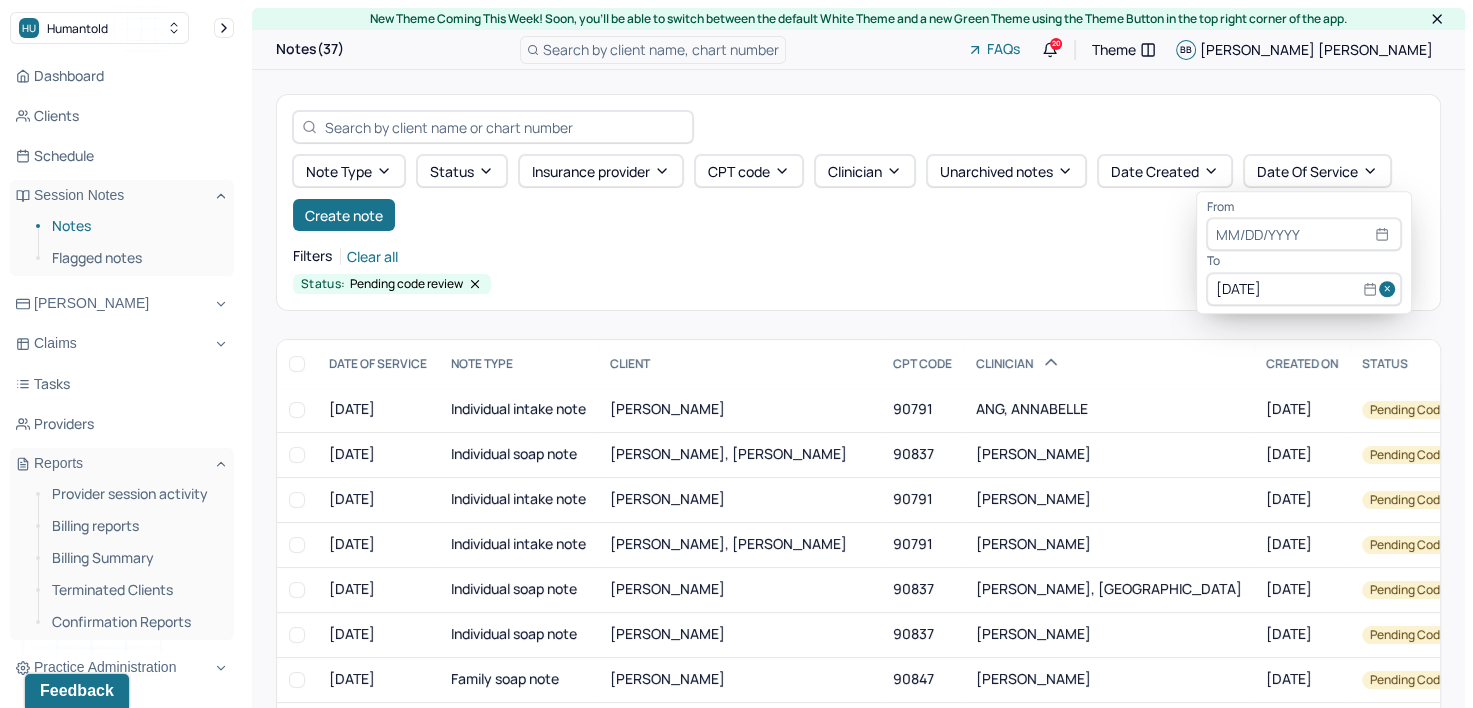 click at bounding box center [1390, 289] 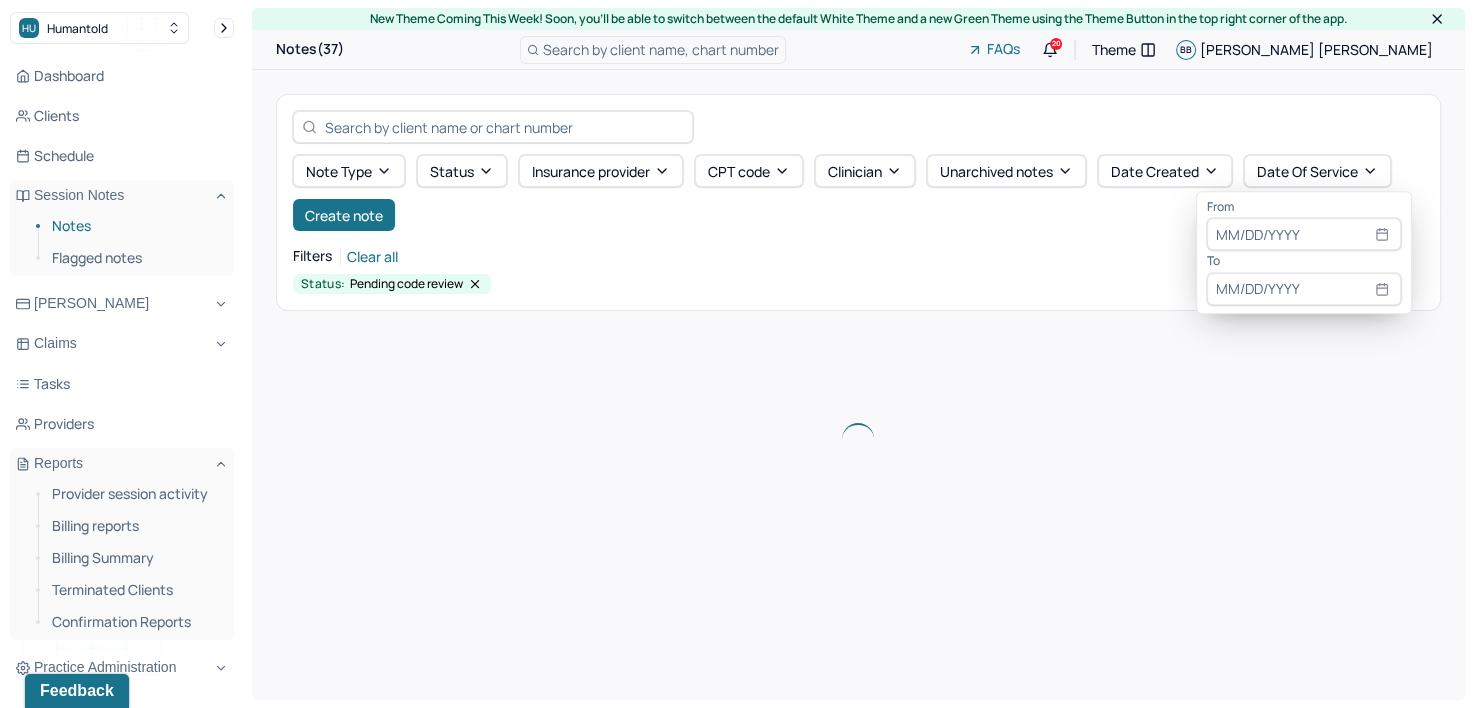 type 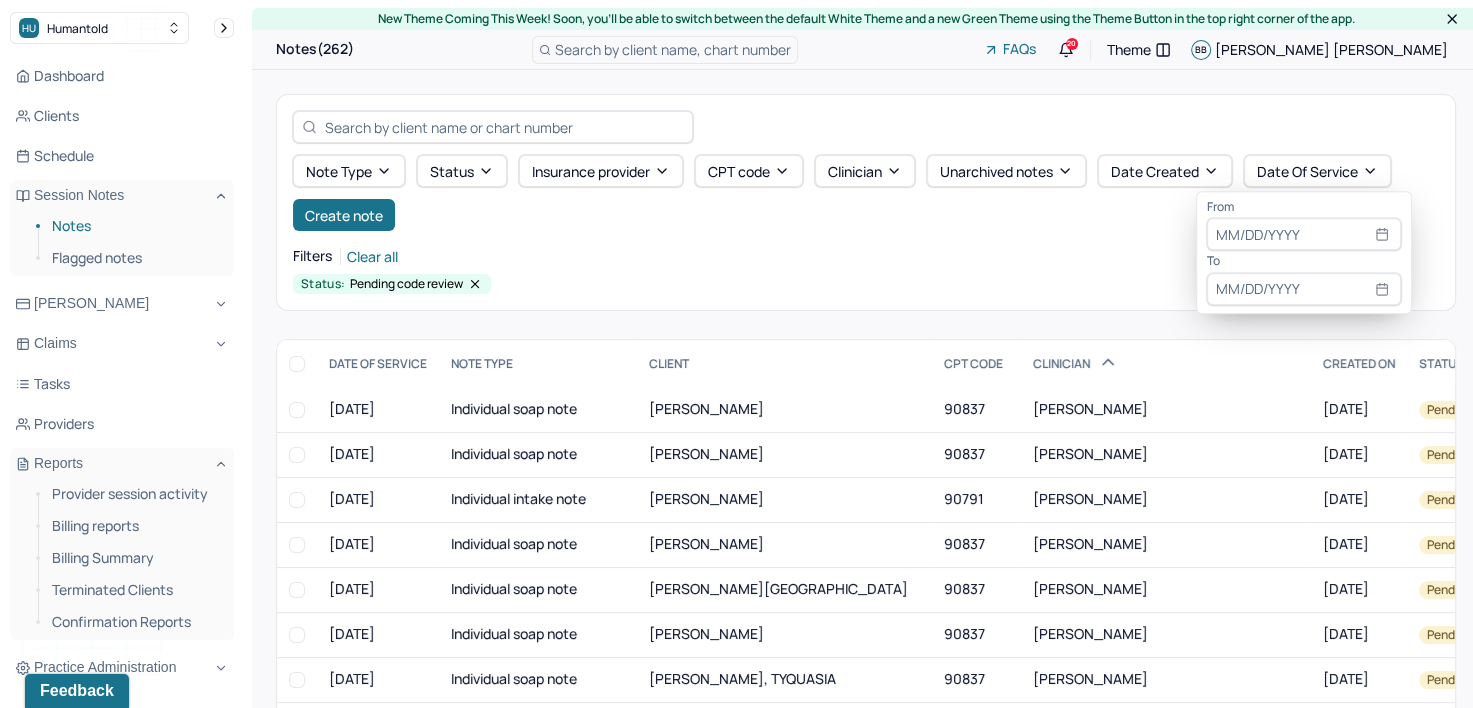 select on "6" 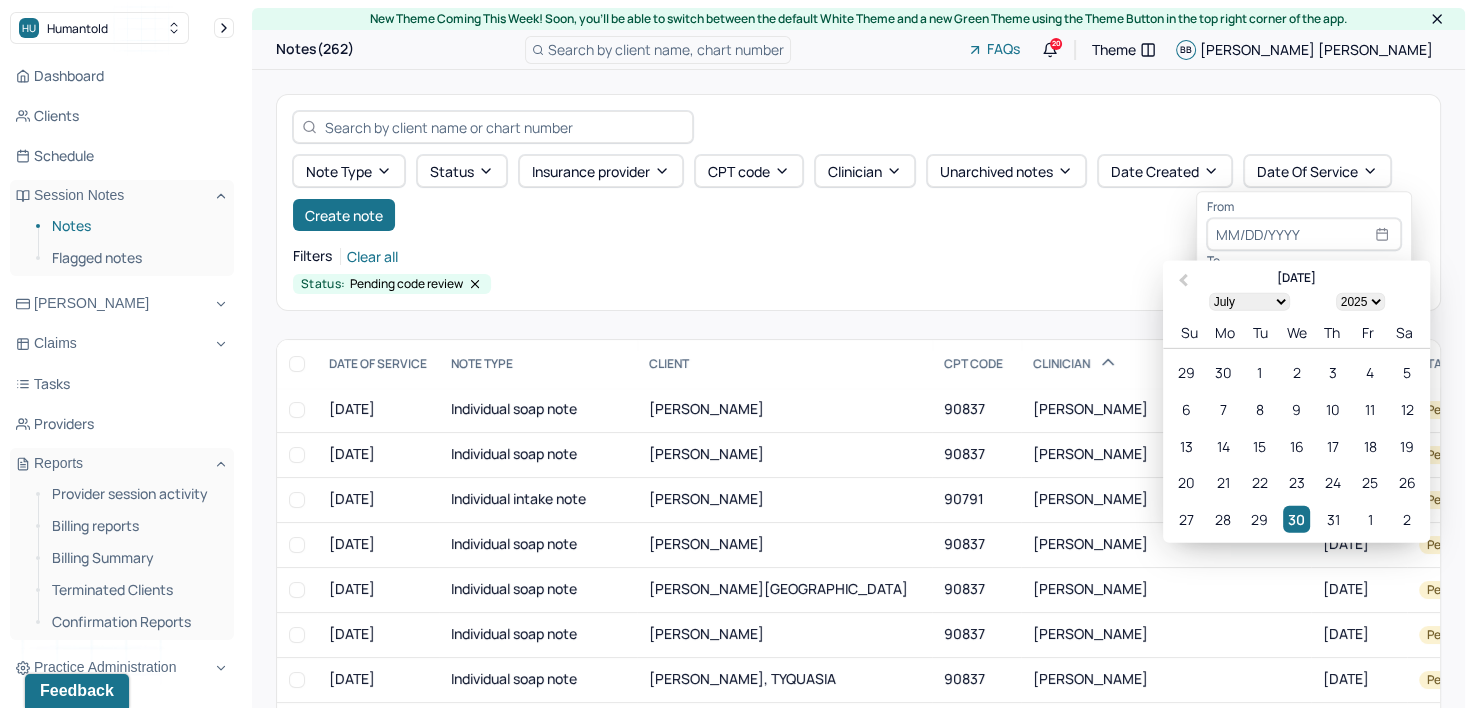click at bounding box center (1304, 235) 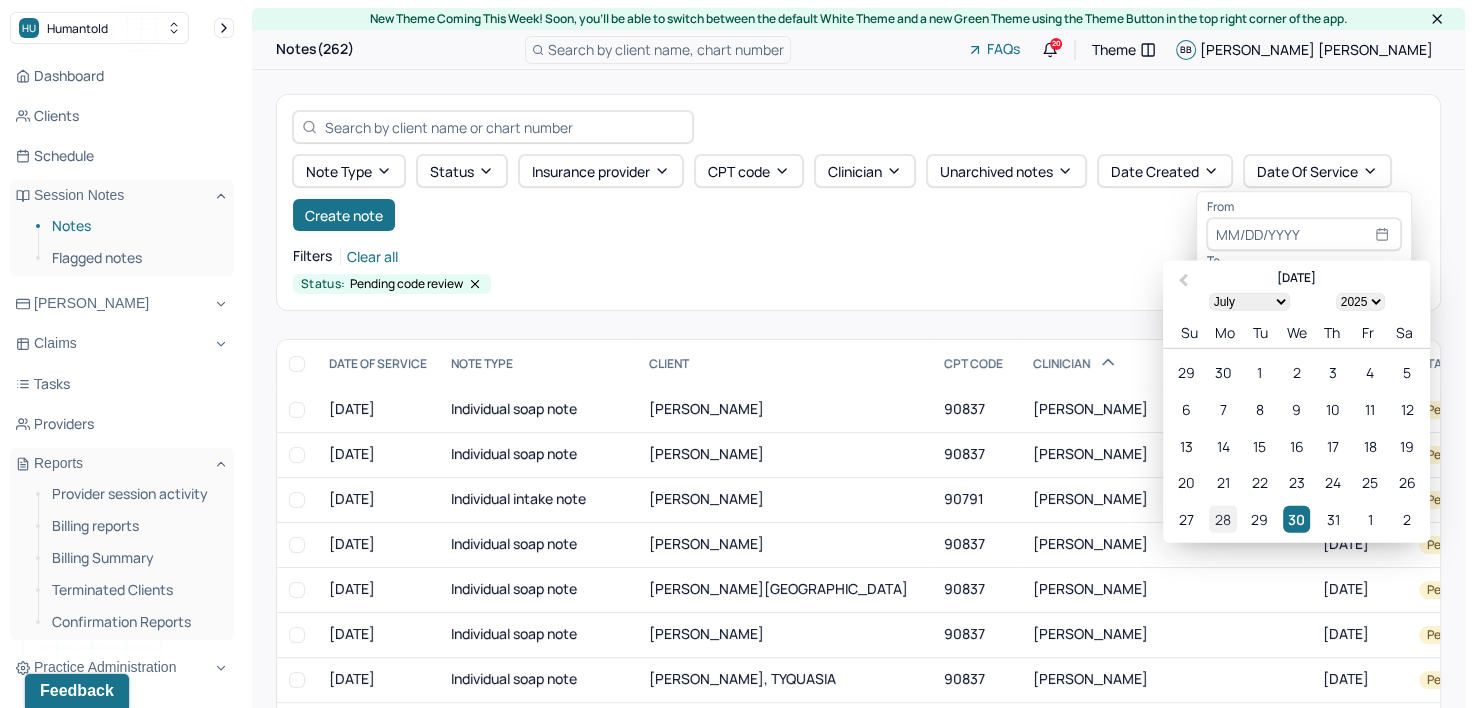 click on "28" at bounding box center [1222, 519] 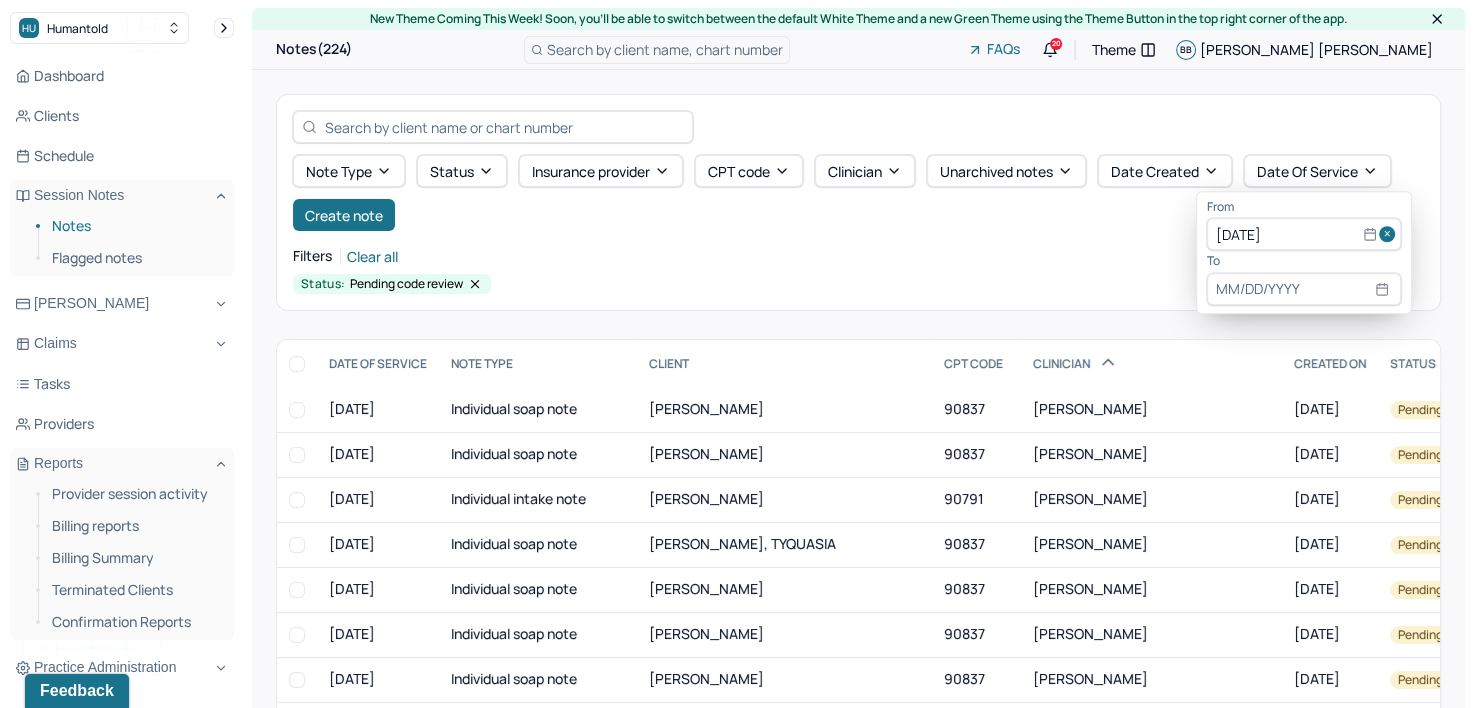 click at bounding box center (1304, 289) 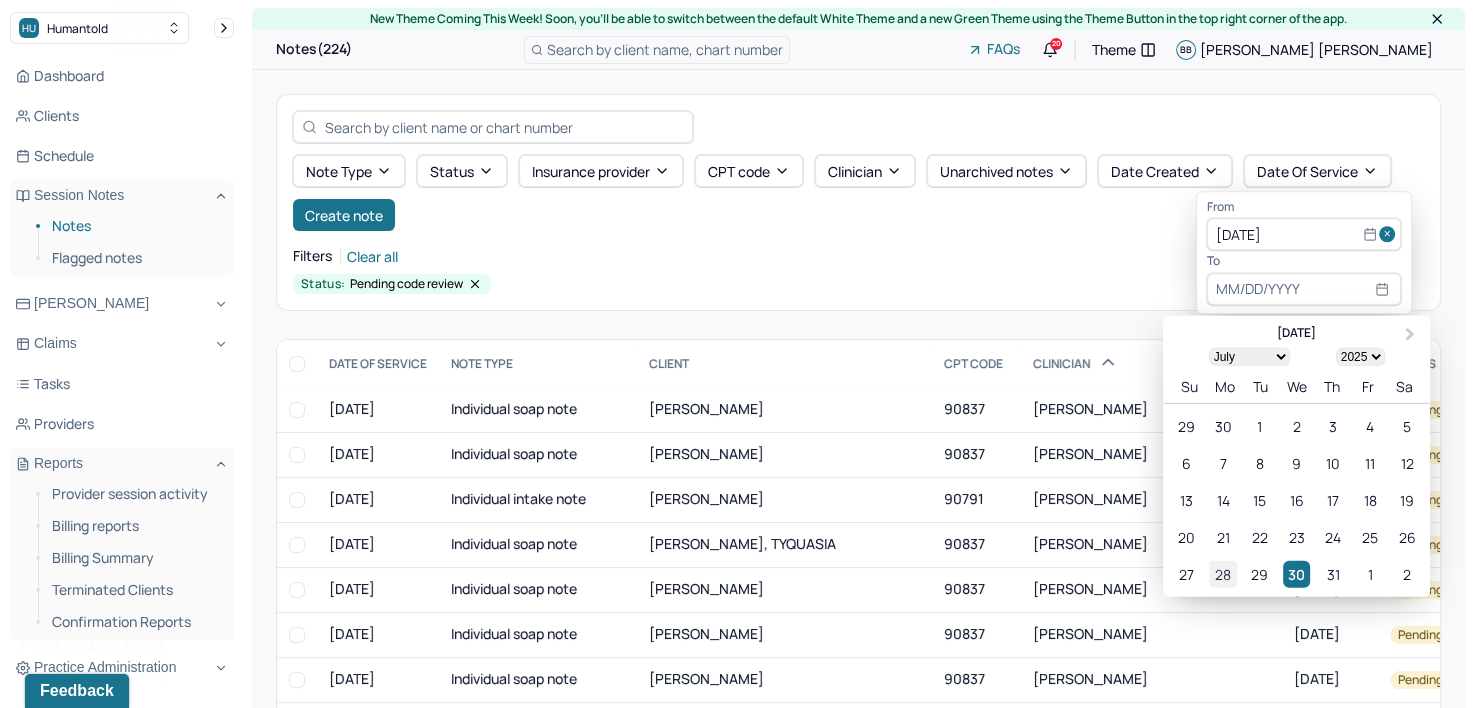 click on "28" at bounding box center [1222, 573] 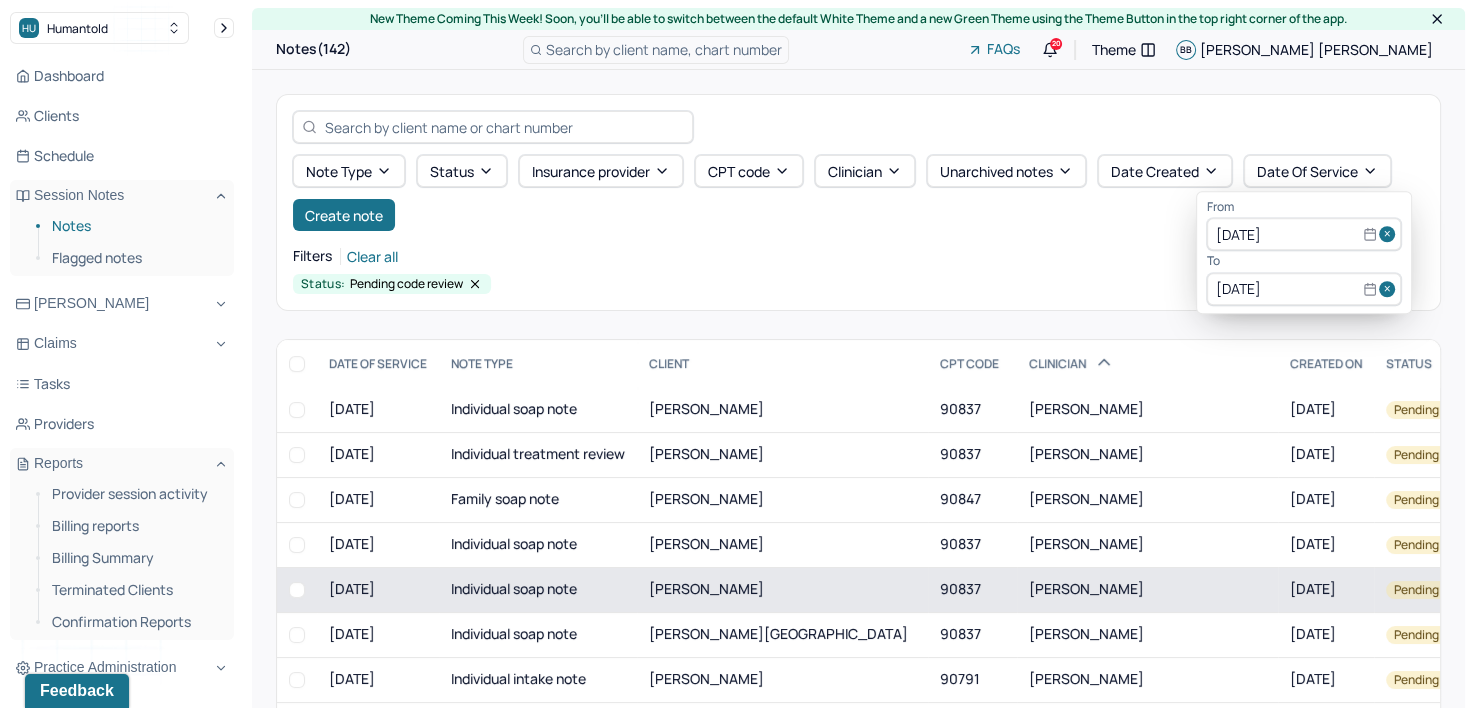 scroll, scrollTop: 1000, scrollLeft: 0, axis: vertical 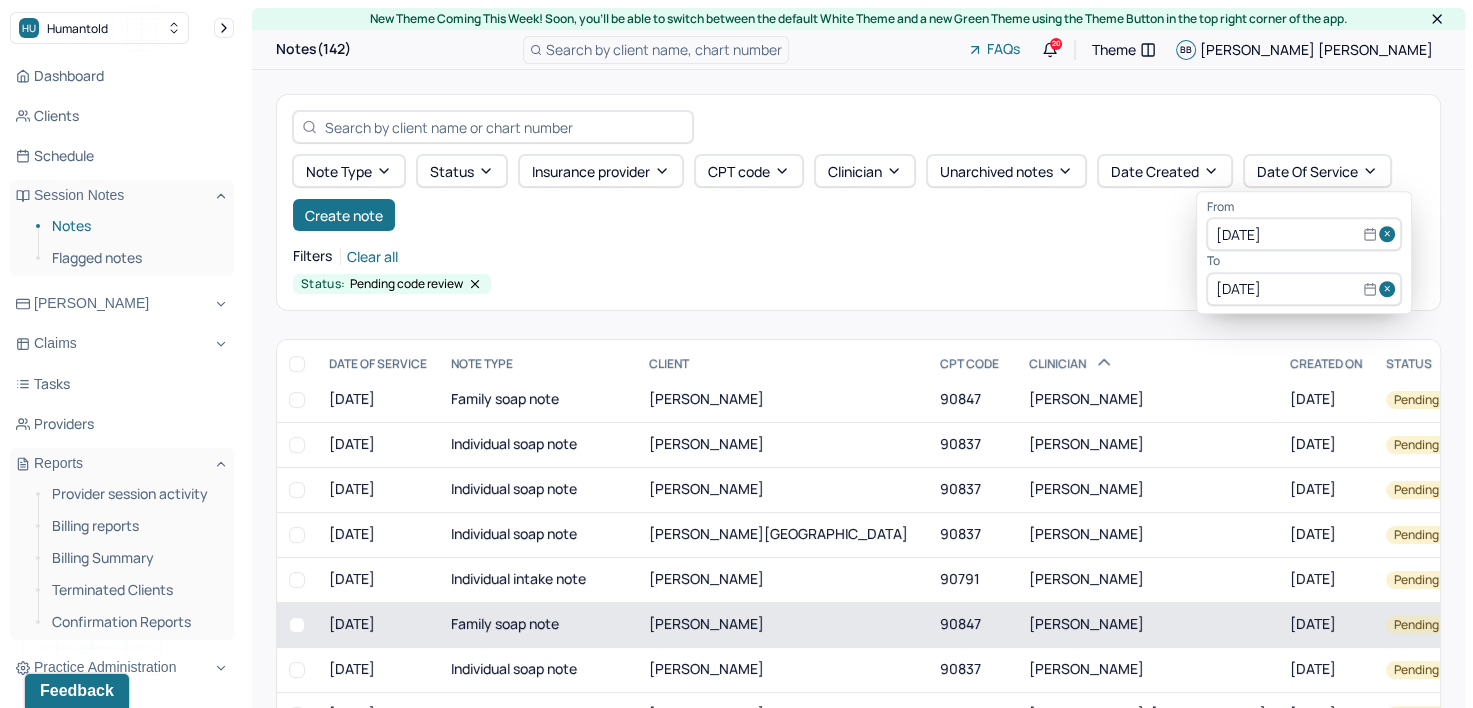 click on "[PERSON_NAME]" at bounding box center (1086, 623) 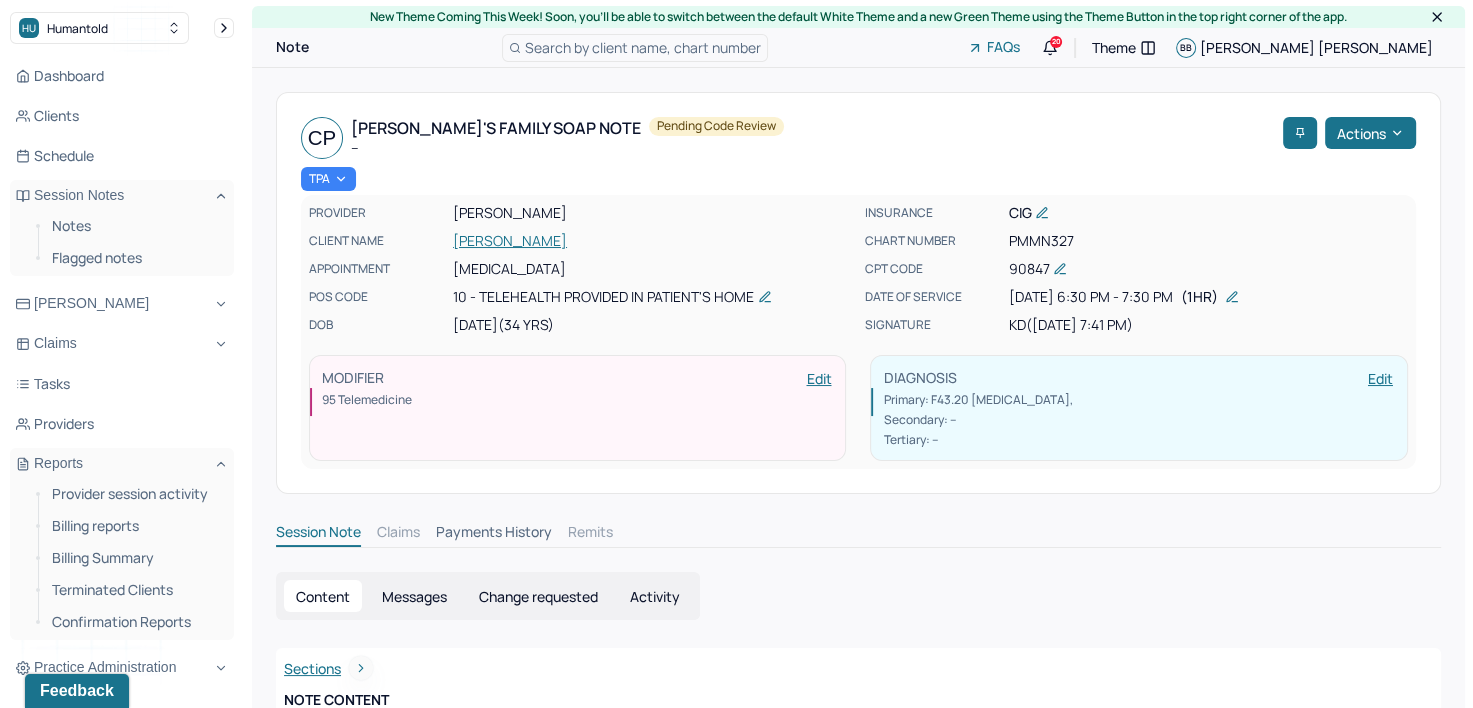 scroll, scrollTop: 0, scrollLeft: 0, axis: both 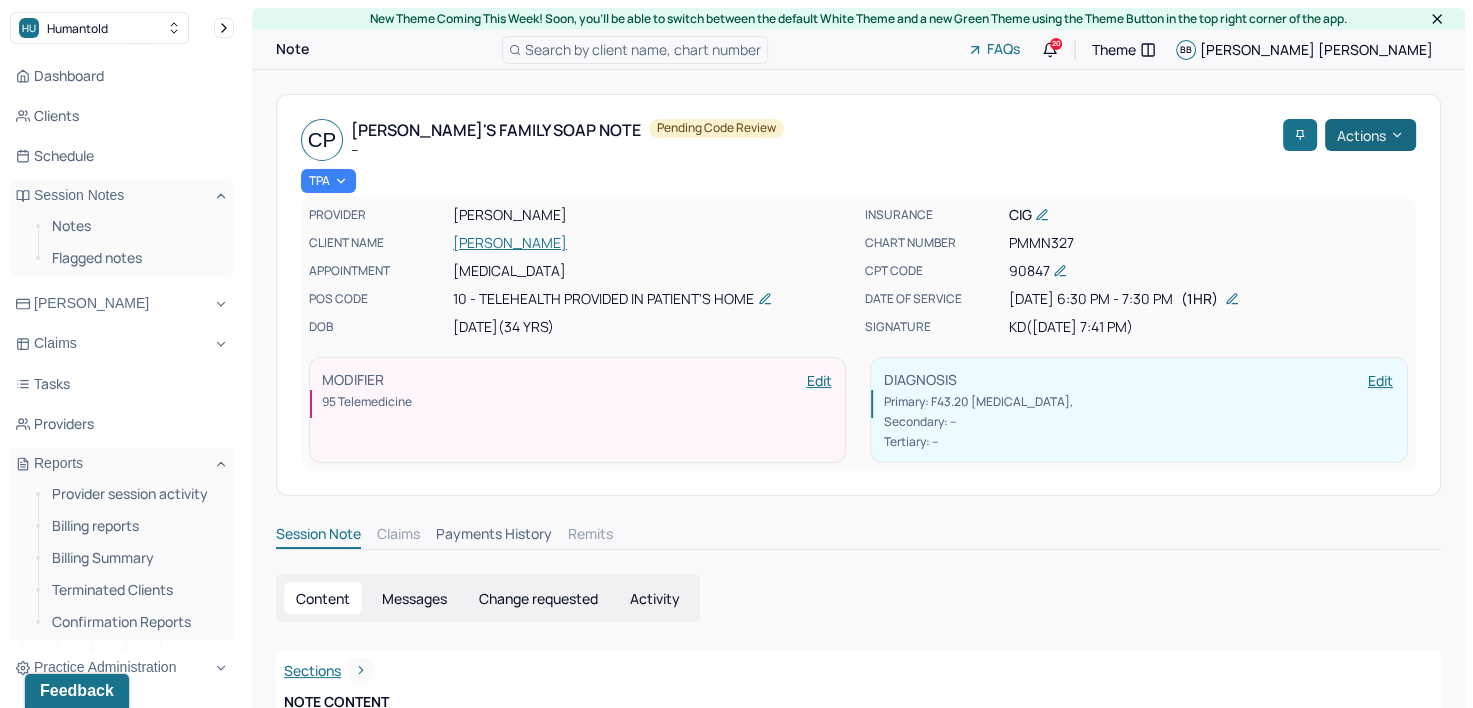 click 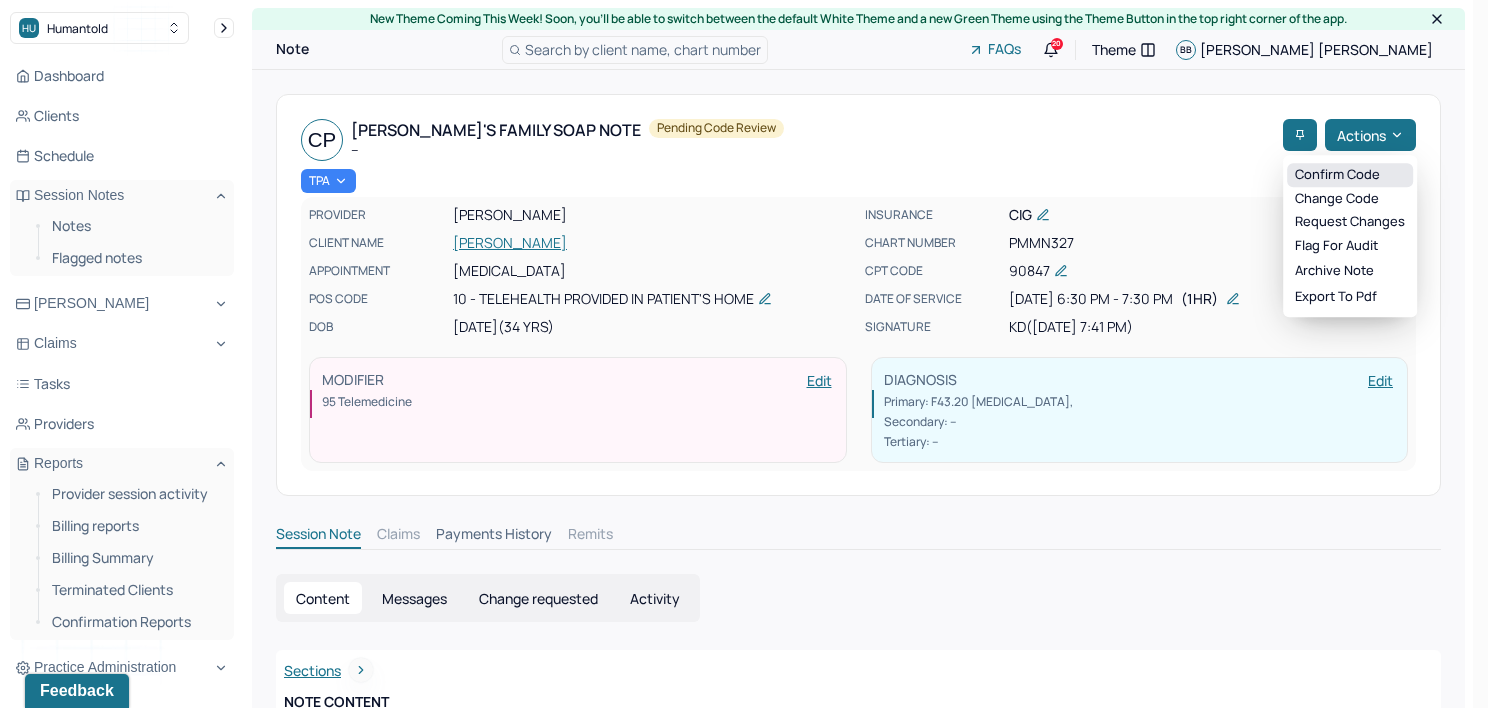 click on "Confirm code" at bounding box center [1350, 175] 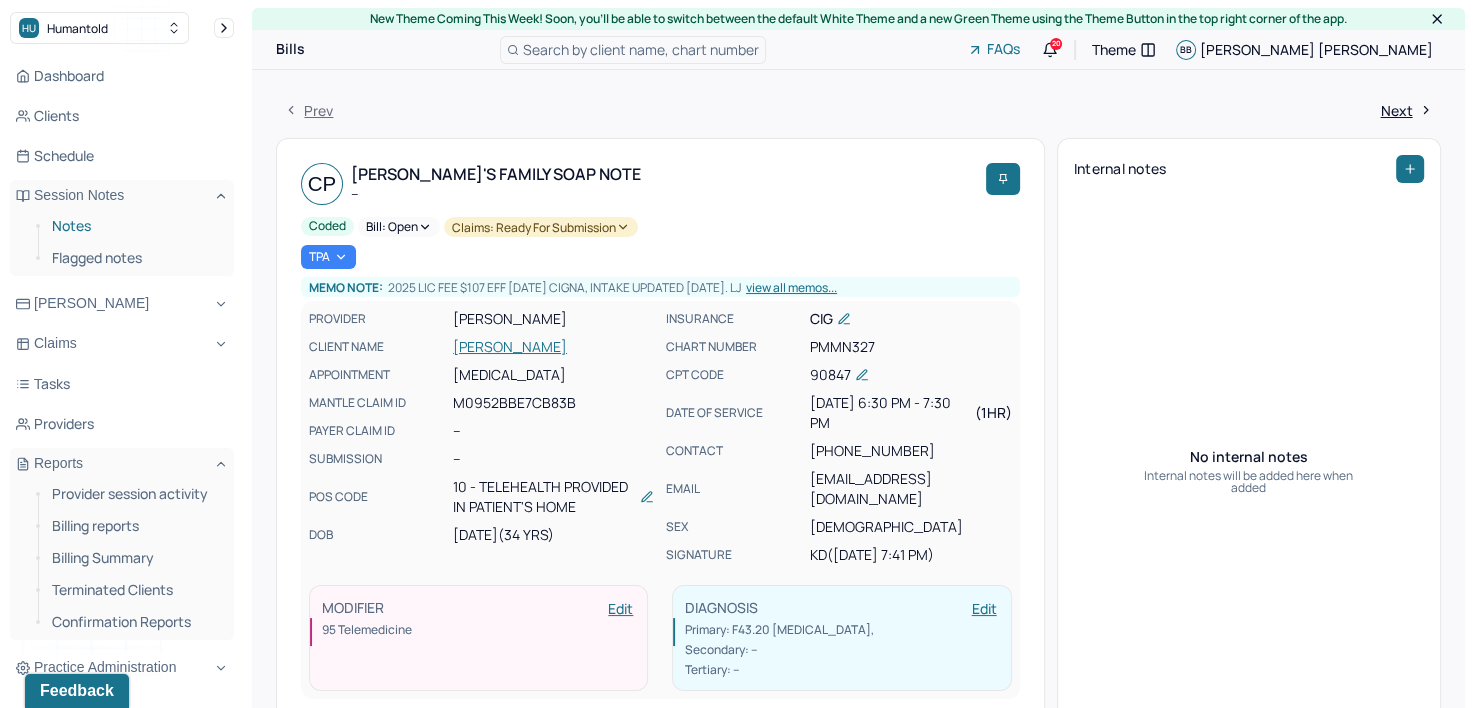 click on "Notes" at bounding box center (135, 226) 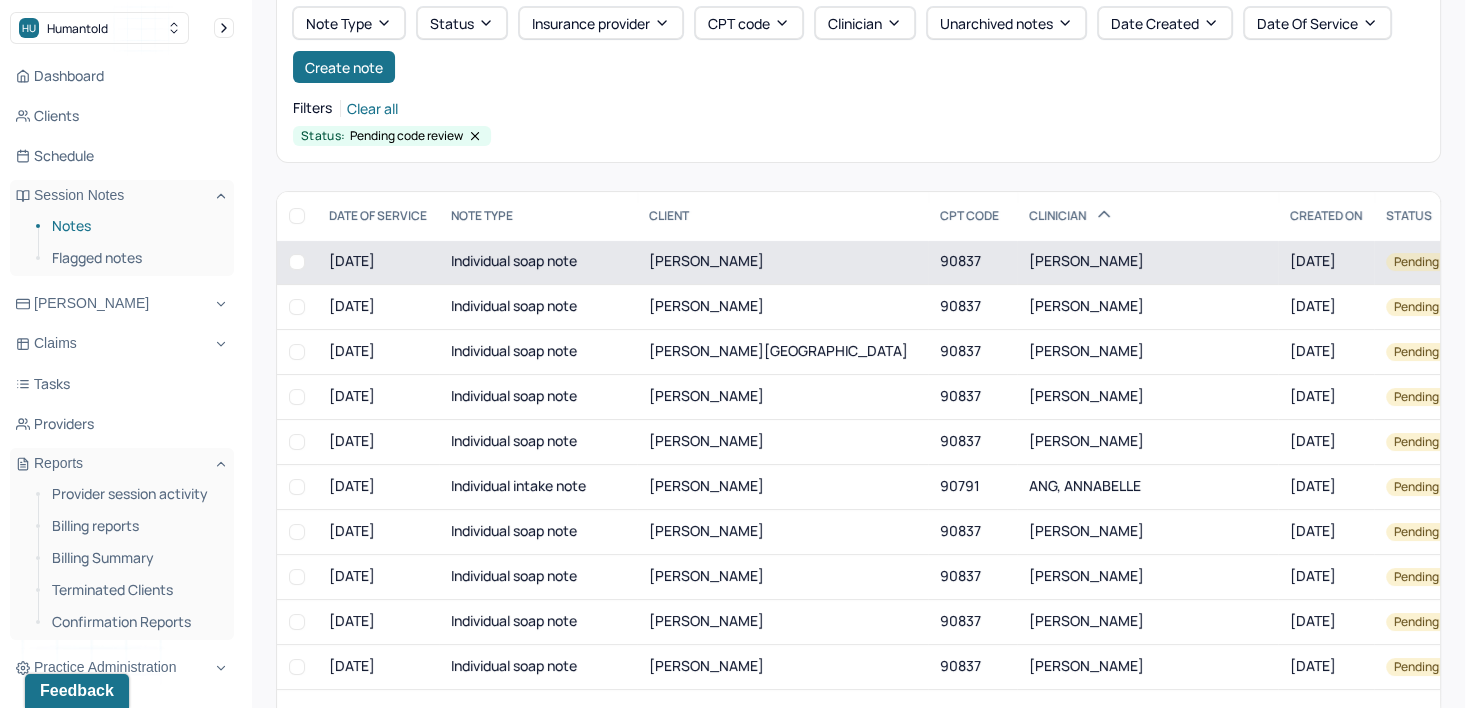 scroll, scrollTop: 229, scrollLeft: 0, axis: vertical 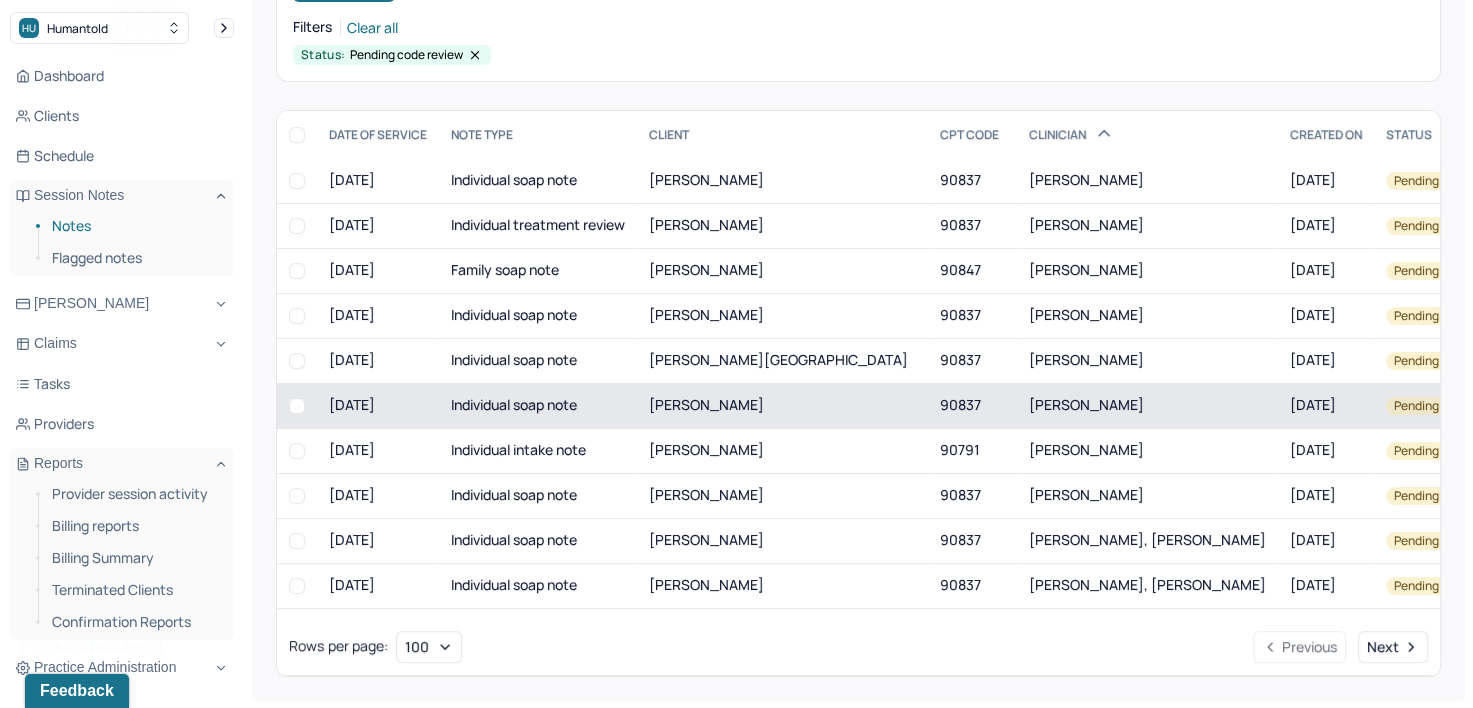 click on "[PERSON_NAME]" at bounding box center (1086, 404) 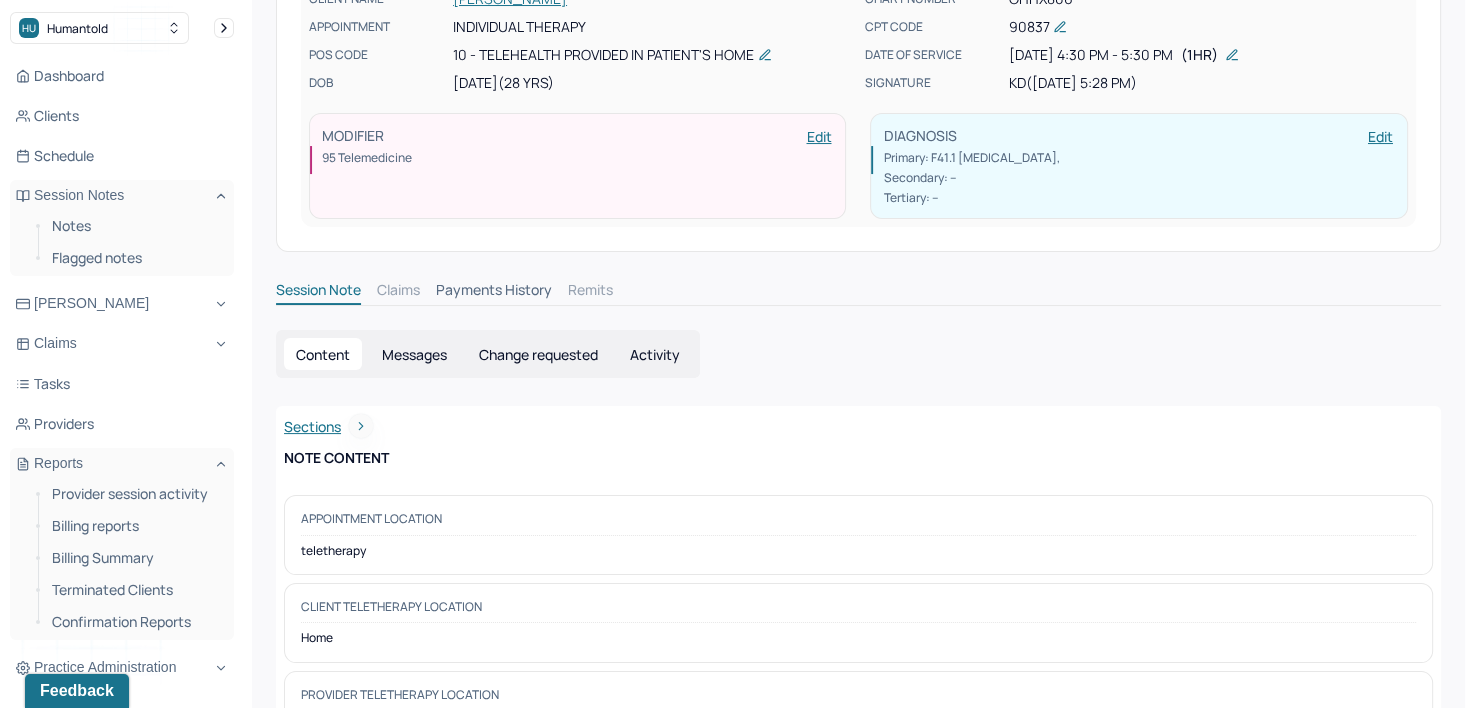 scroll, scrollTop: 0, scrollLeft: 0, axis: both 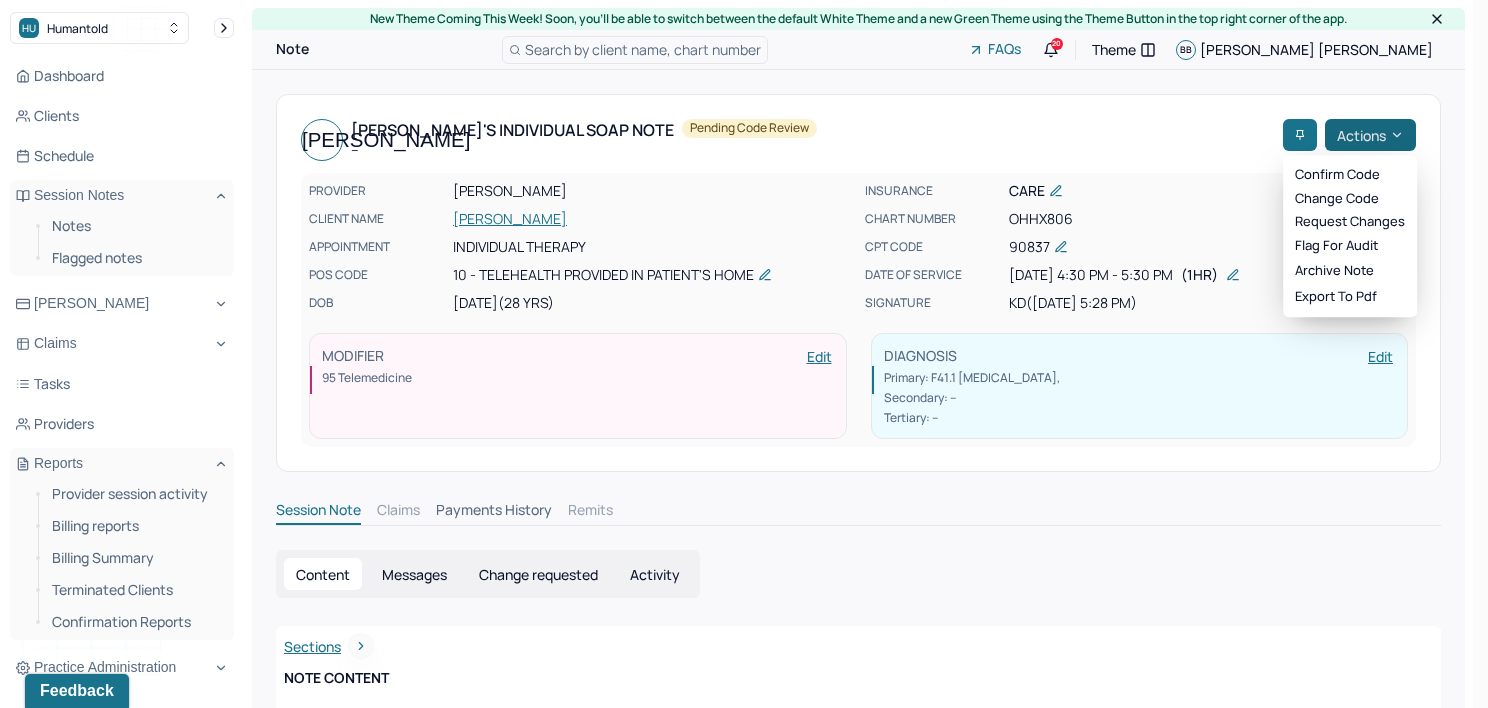 click on "Actions" at bounding box center (1370, 135) 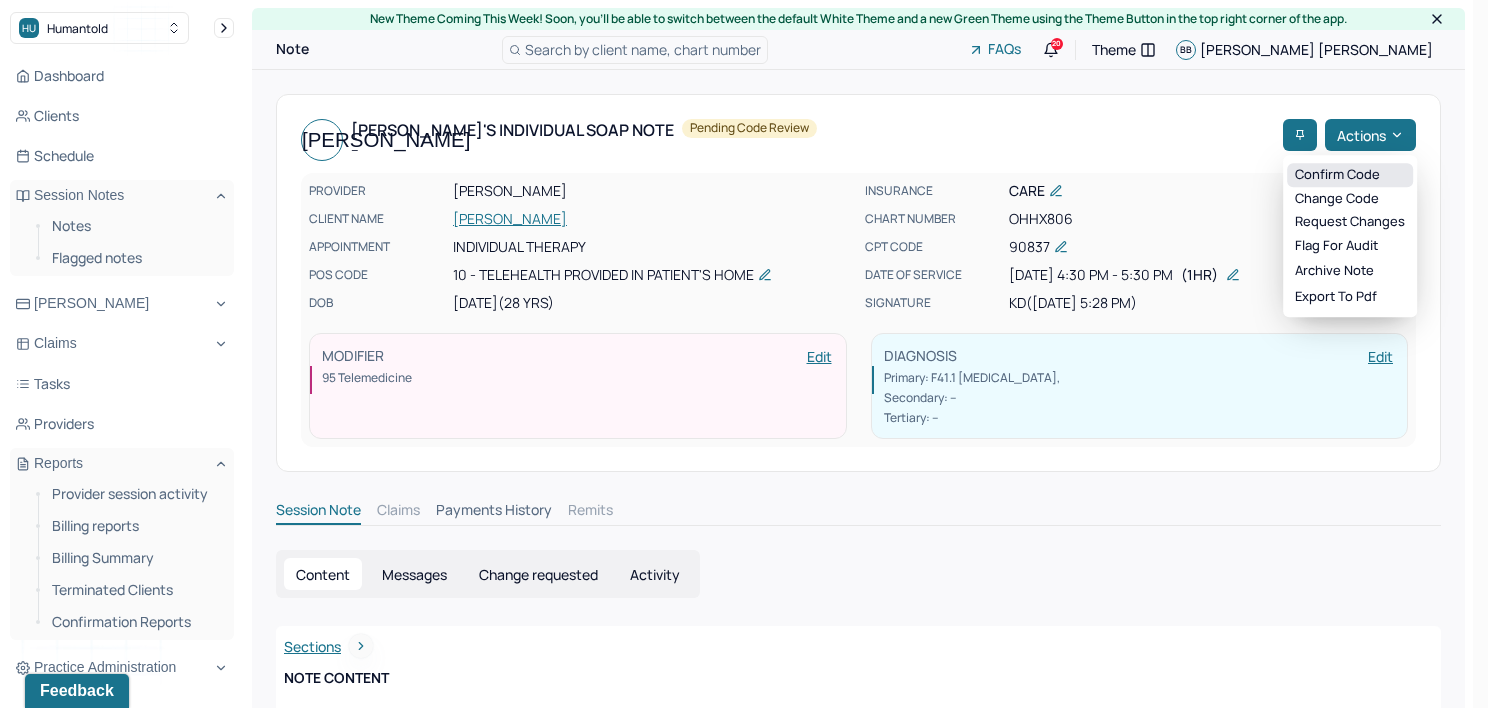 click on "Confirm code" at bounding box center (1350, 175) 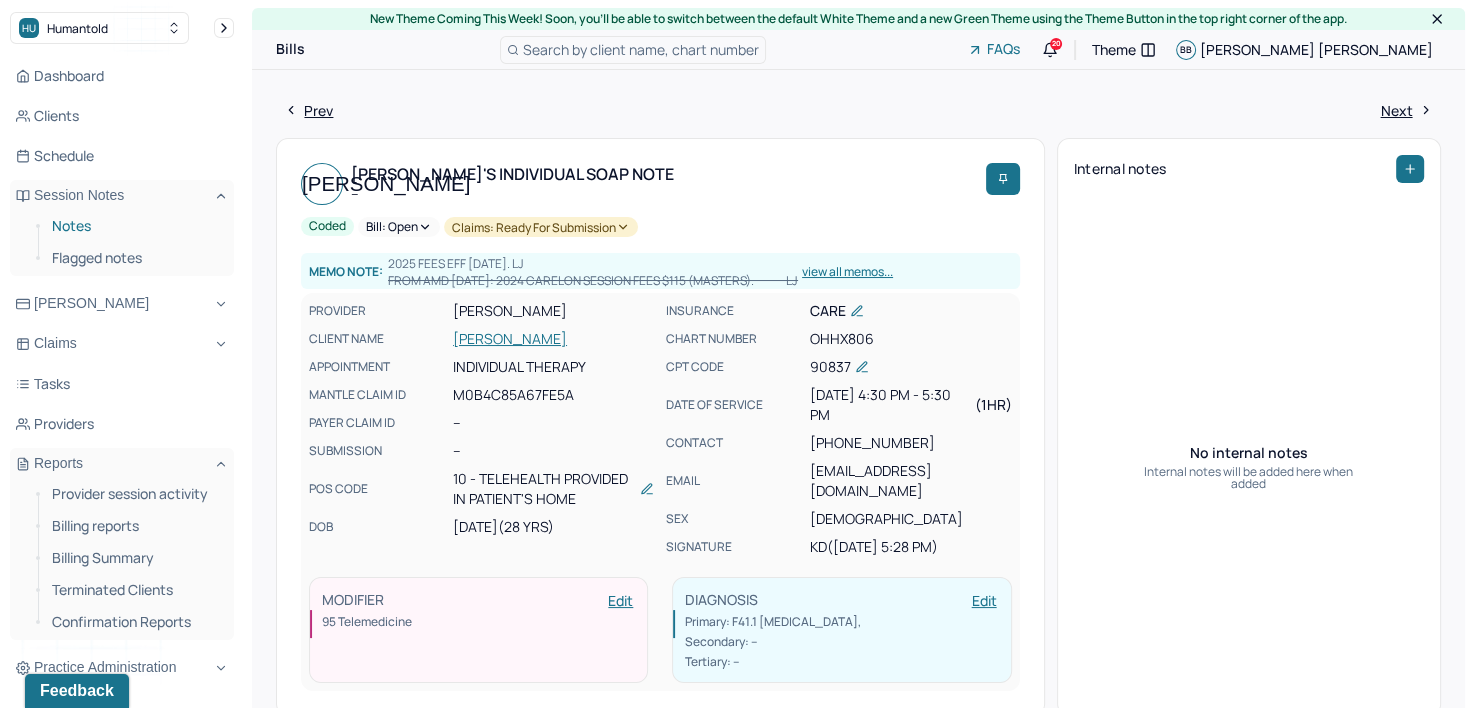 click on "Notes" at bounding box center (135, 226) 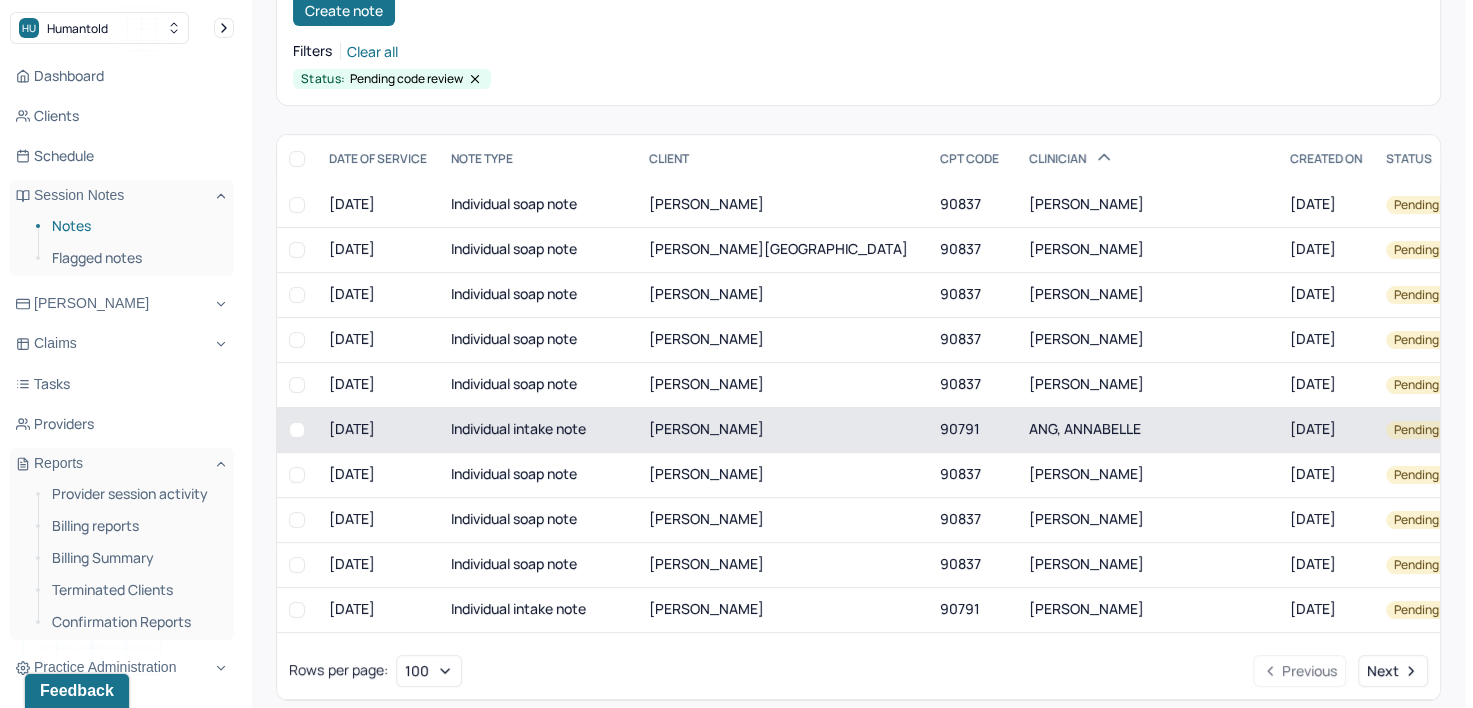 scroll, scrollTop: 229, scrollLeft: 0, axis: vertical 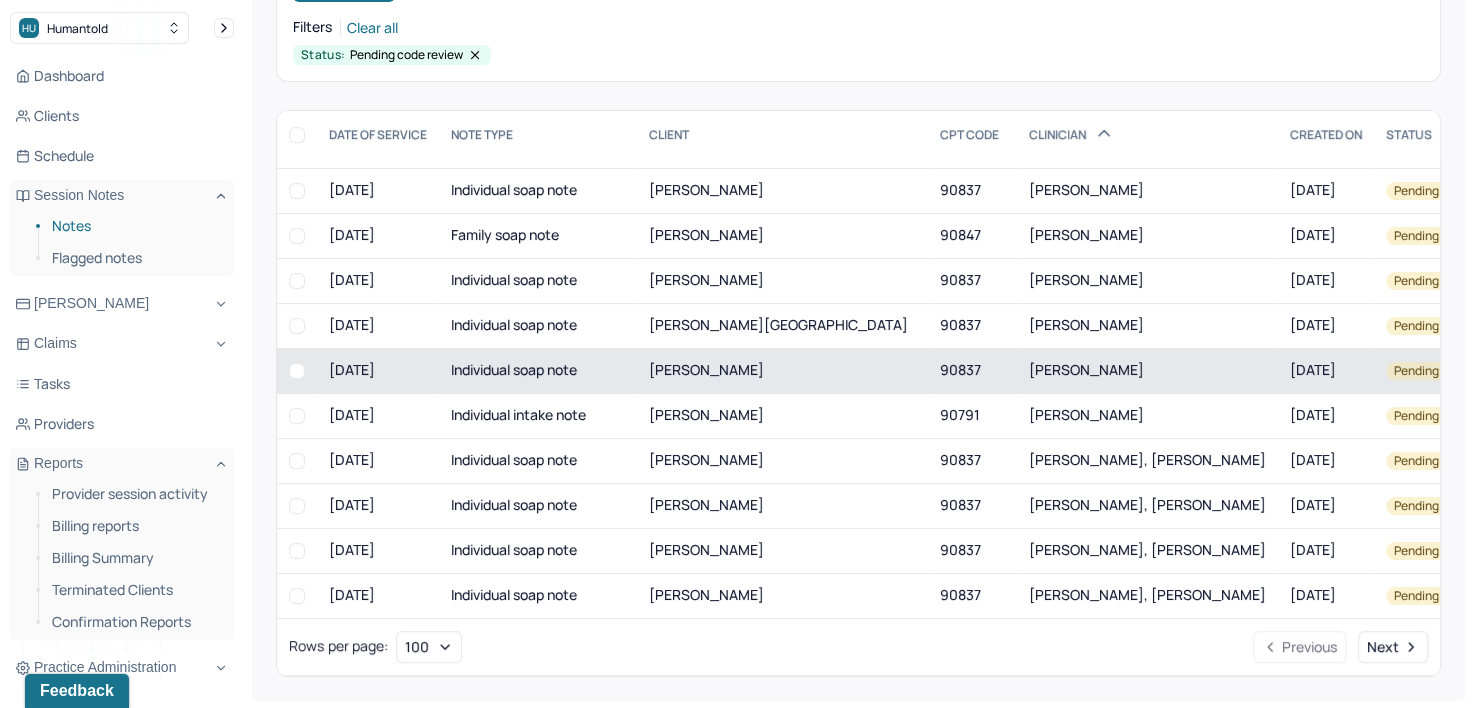 click on "[PERSON_NAME]" at bounding box center [1086, 369] 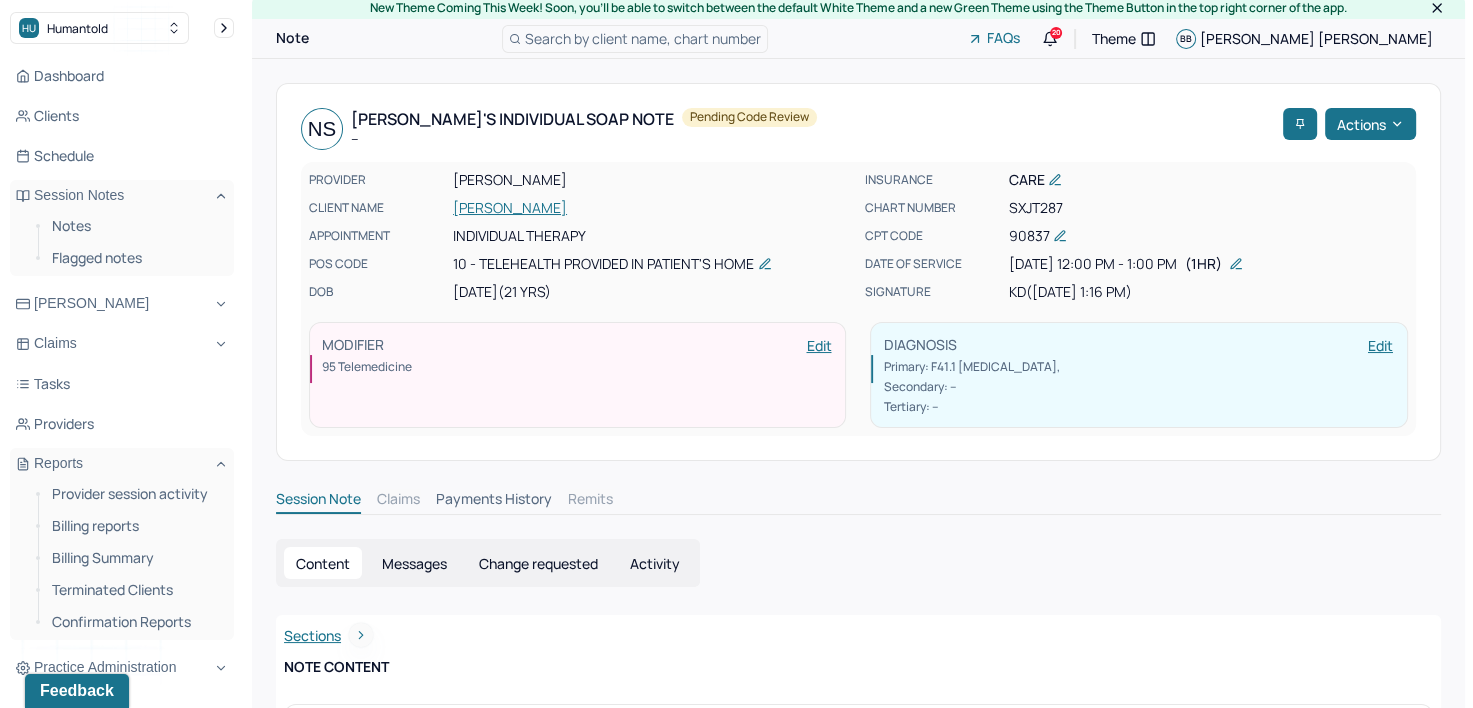 scroll, scrollTop: 0, scrollLeft: 0, axis: both 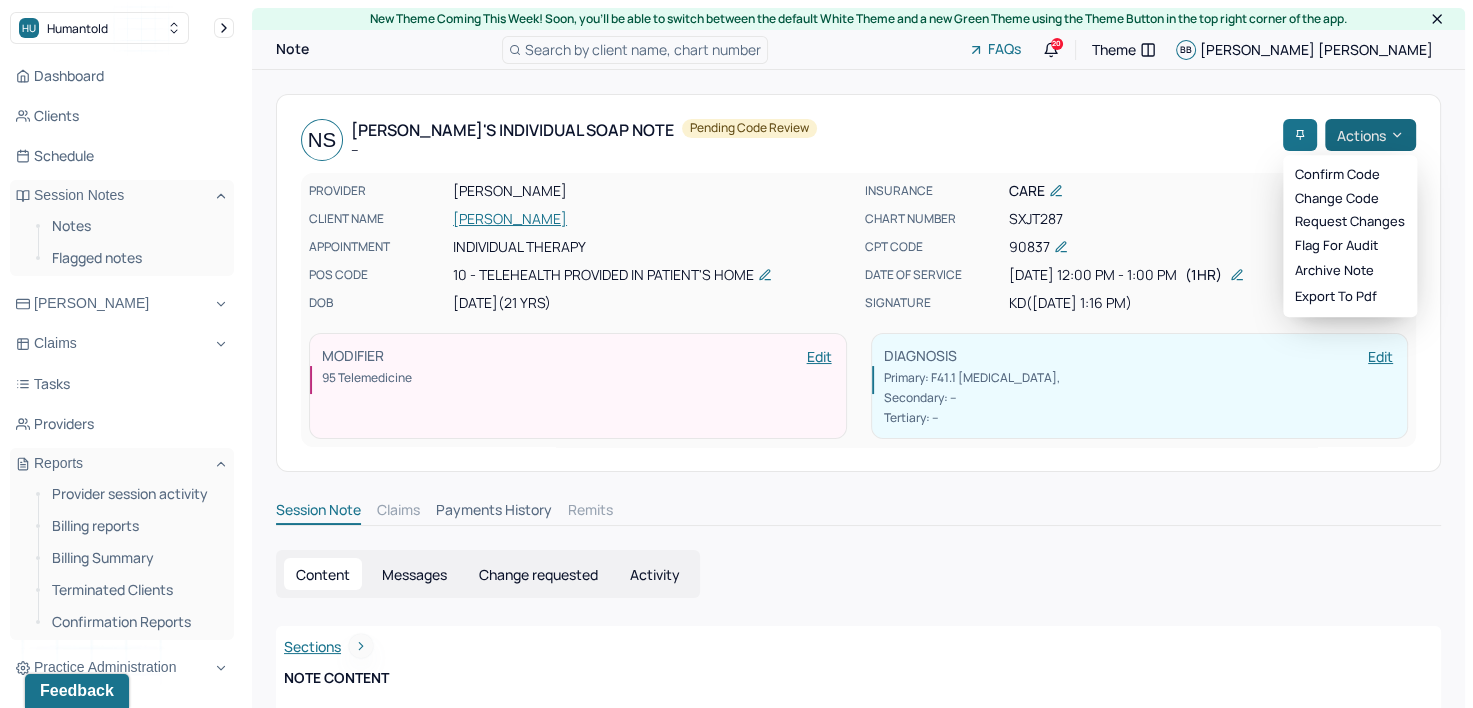 click on "Actions" at bounding box center [1370, 135] 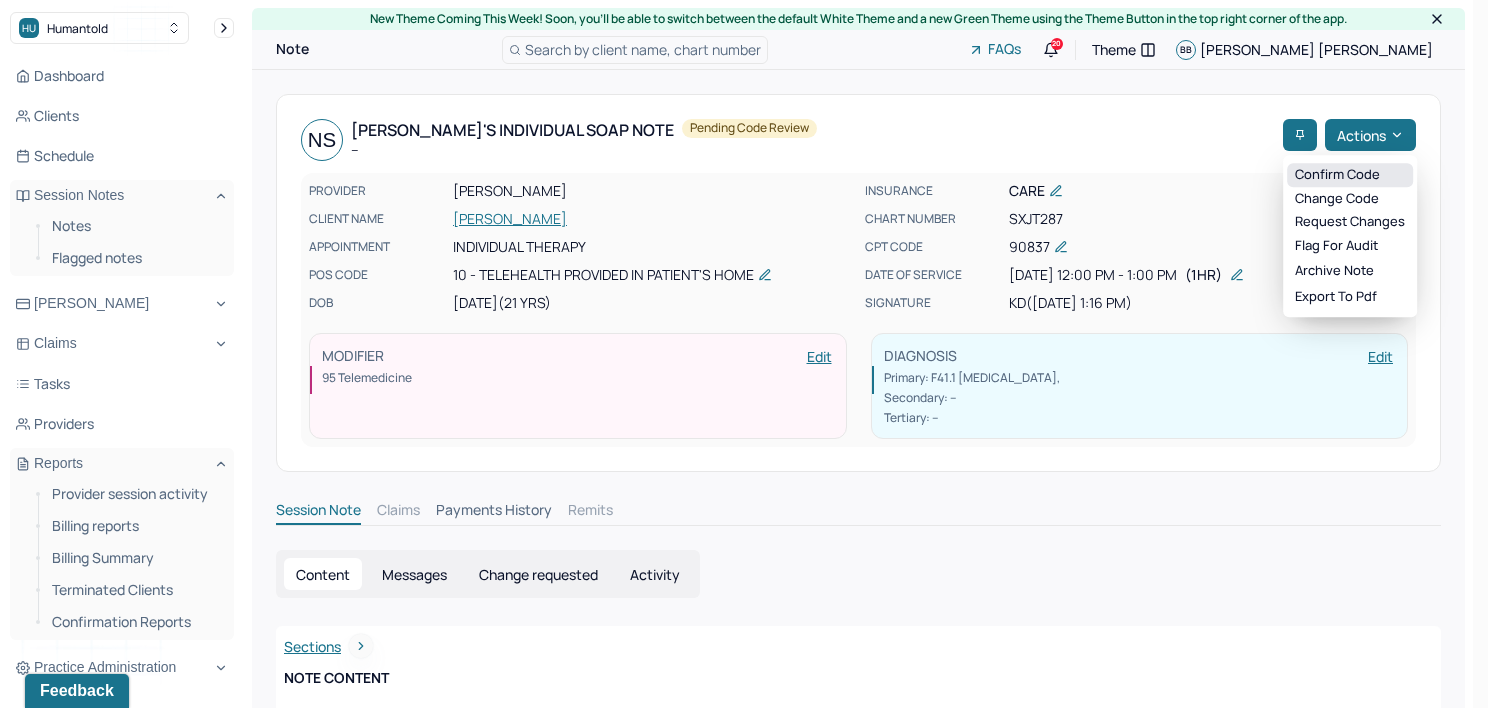click on "Confirm code" at bounding box center (1350, 175) 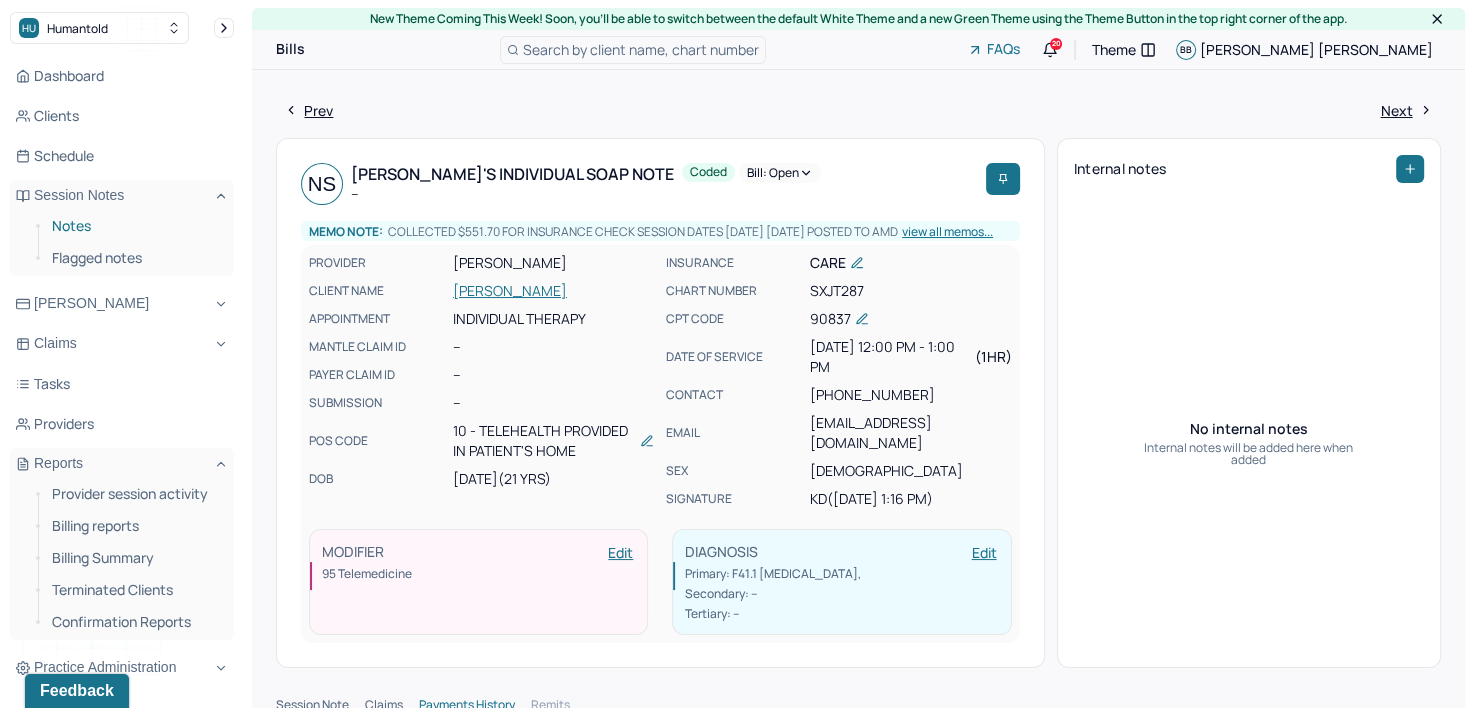 click on "Notes" at bounding box center [135, 226] 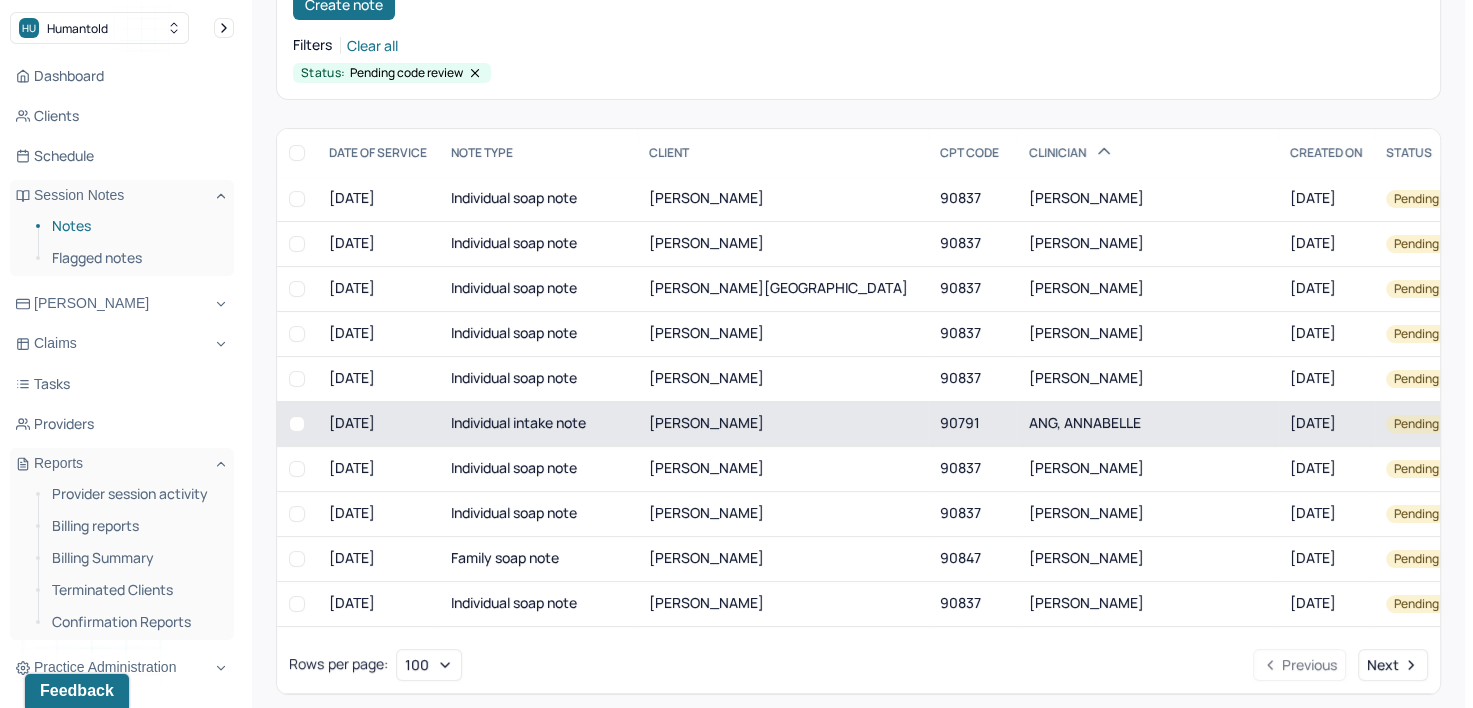 scroll, scrollTop: 229, scrollLeft: 0, axis: vertical 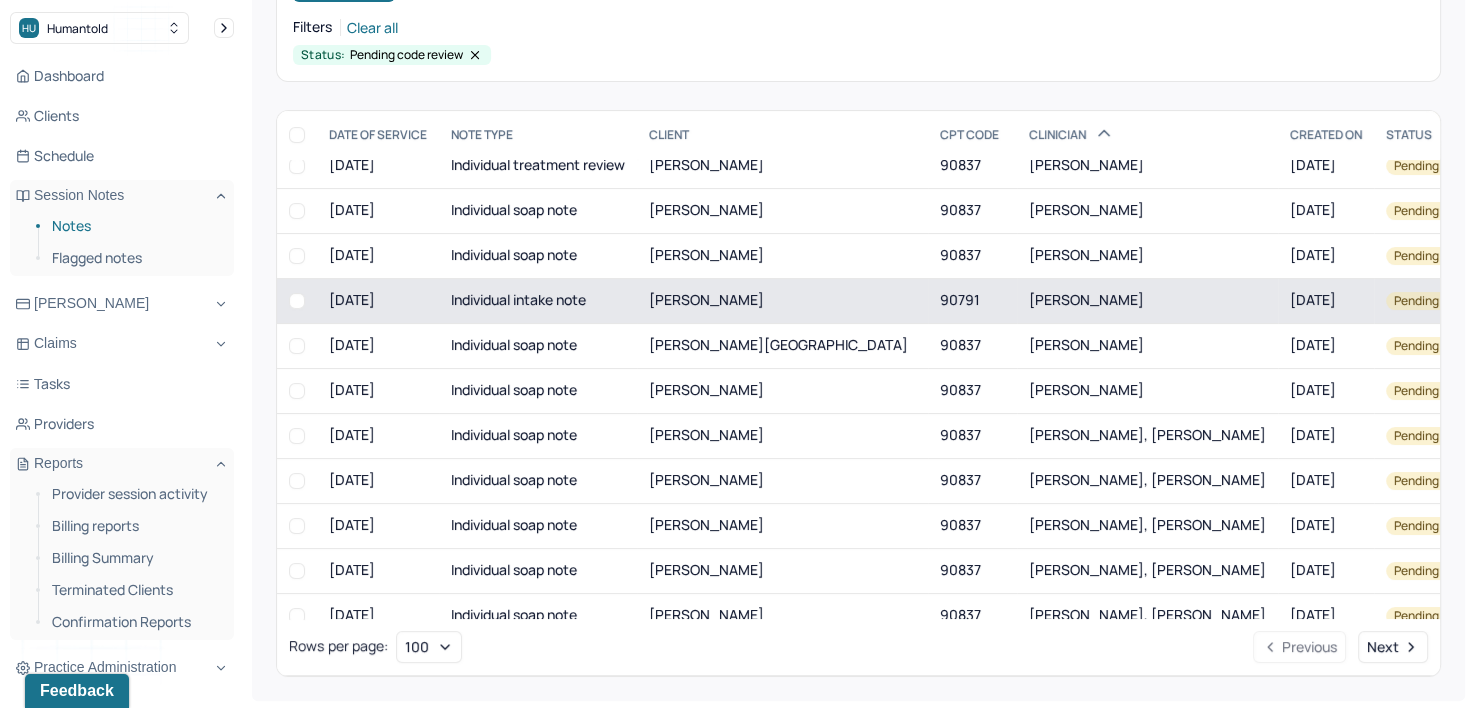 click on "[PERSON_NAME]" at bounding box center [1147, 300] 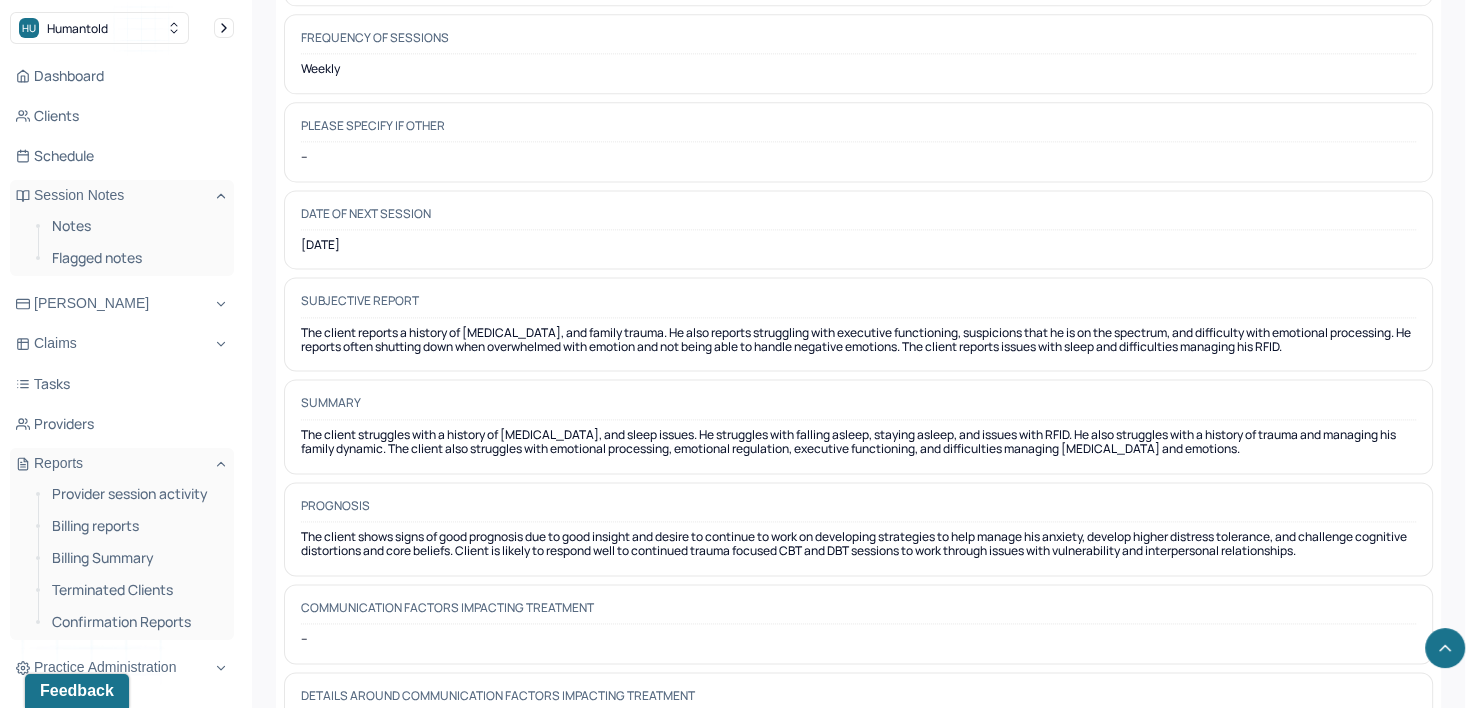 scroll, scrollTop: 9956, scrollLeft: 0, axis: vertical 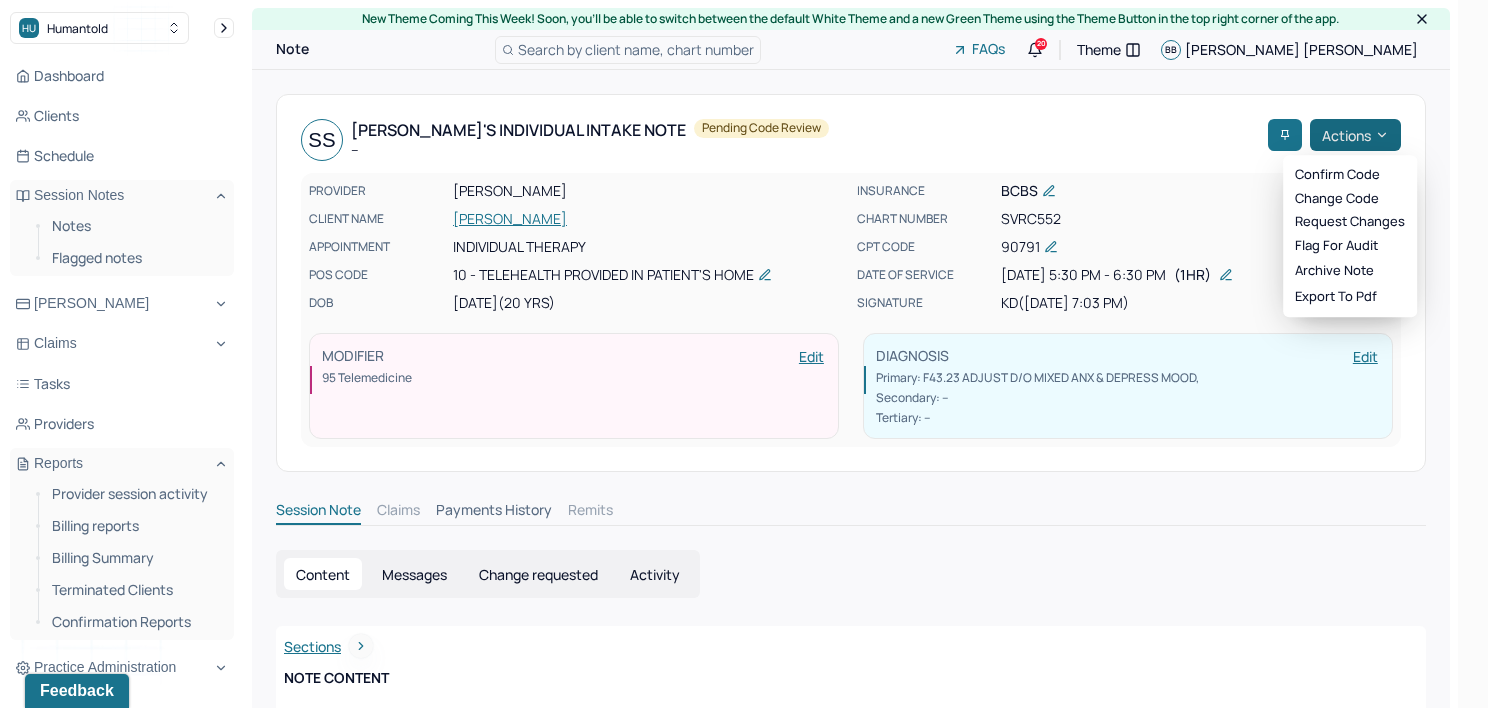 click on "Actions" at bounding box center (1355, 135) 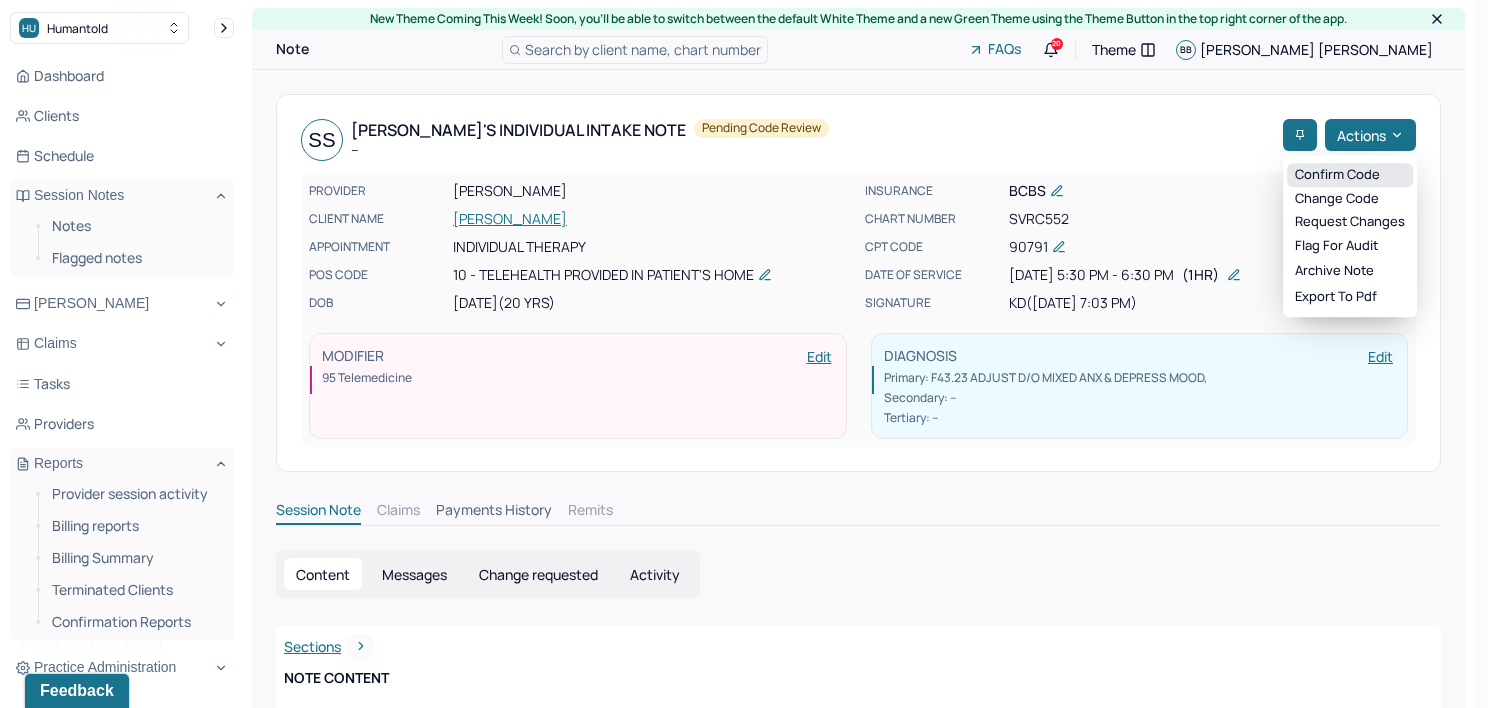 click on "Confirm code" at bounding box center (1350, 175) 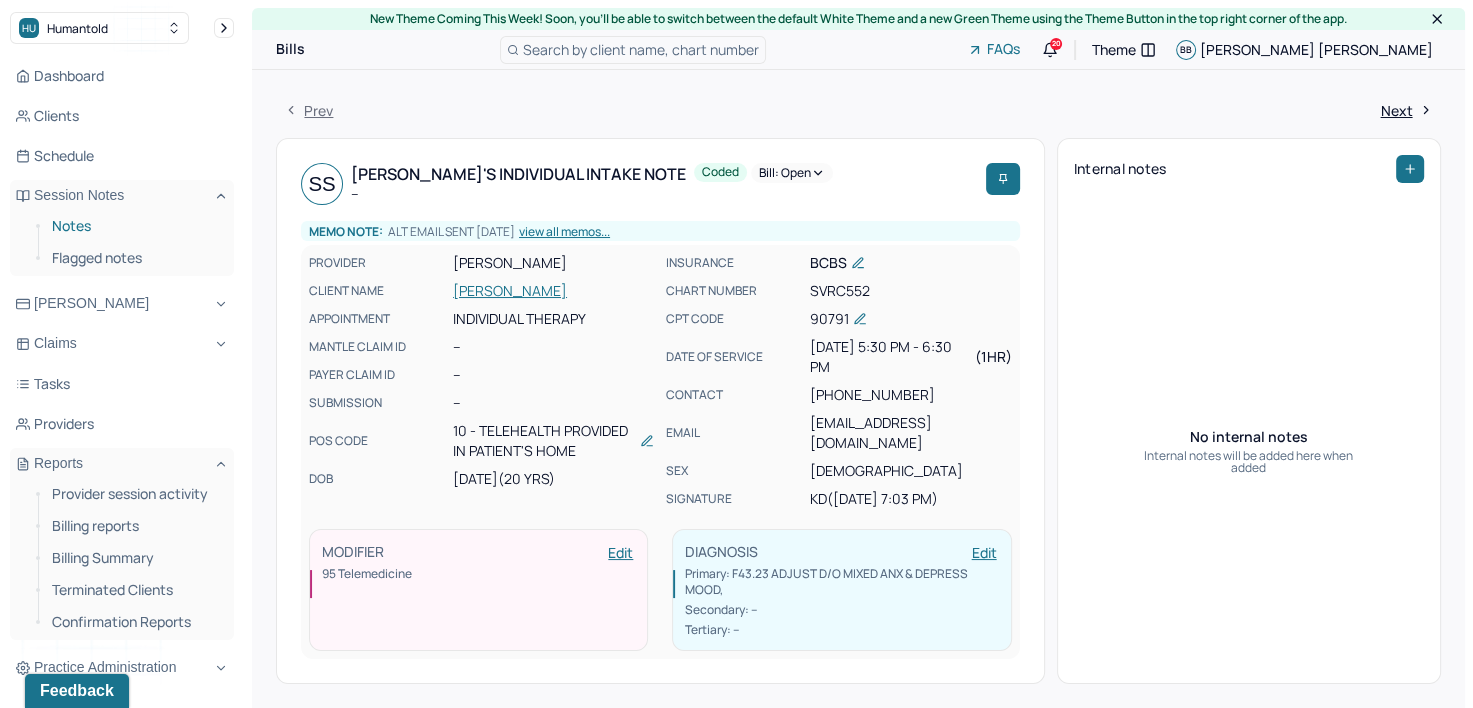 click on "Notes" at bounding box center [135, 226] 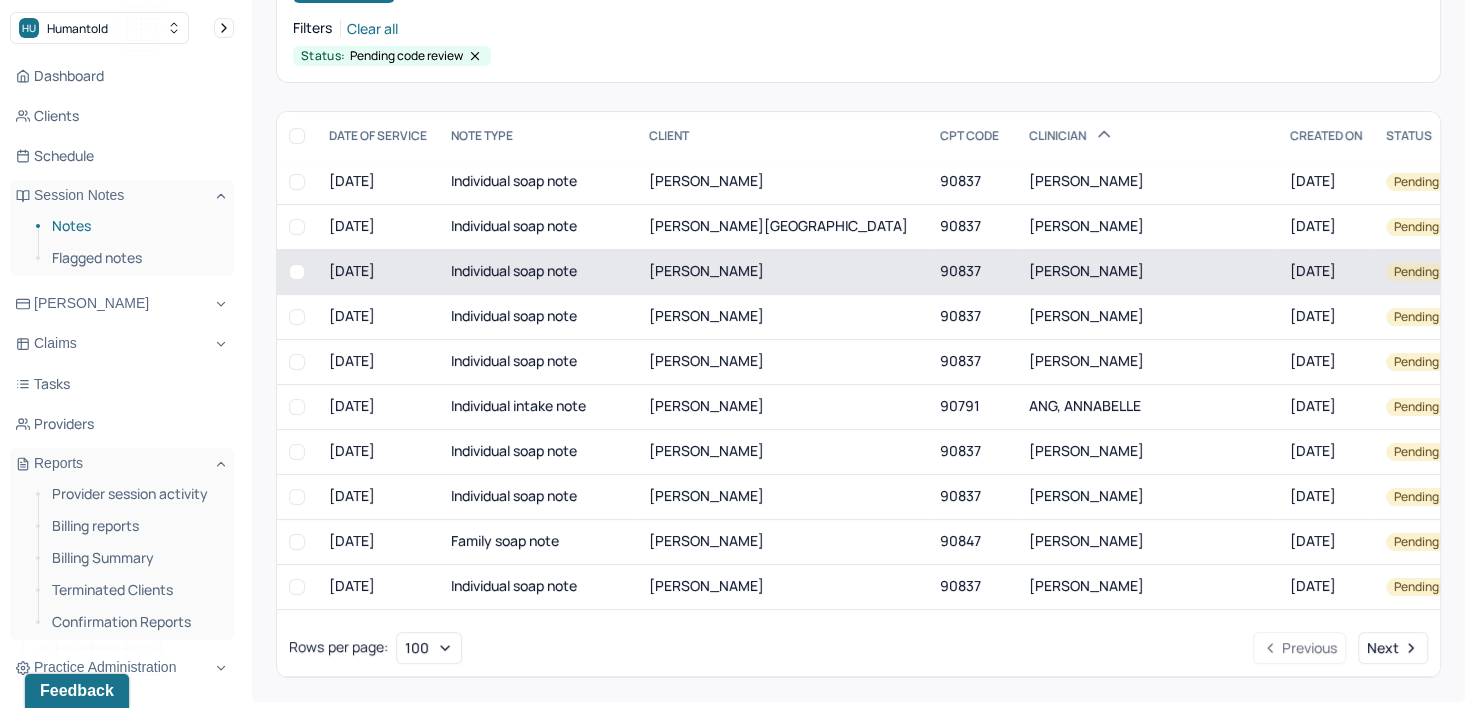 scroll, scrollTop: 229, scrollLeft: 0, axis: vertical 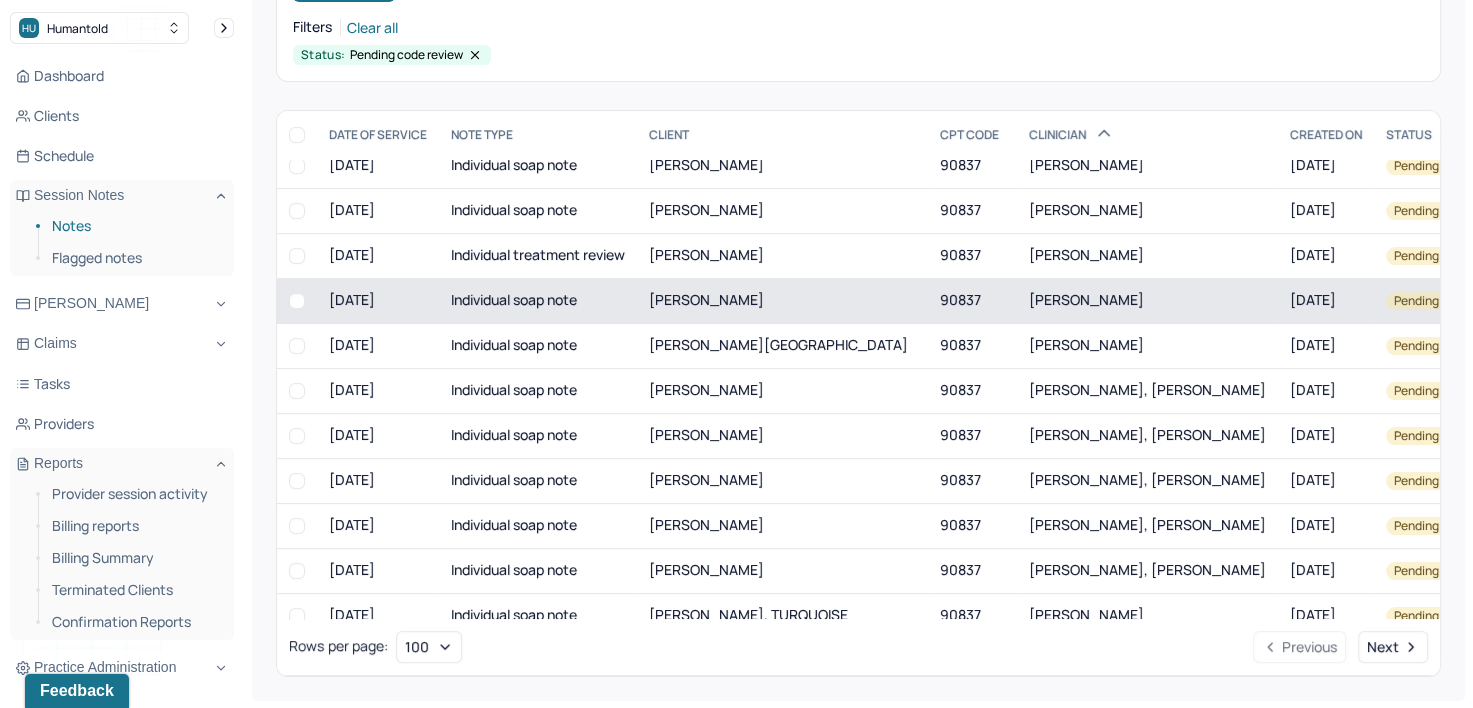 click on "90837" at bounding box center [972, 300] 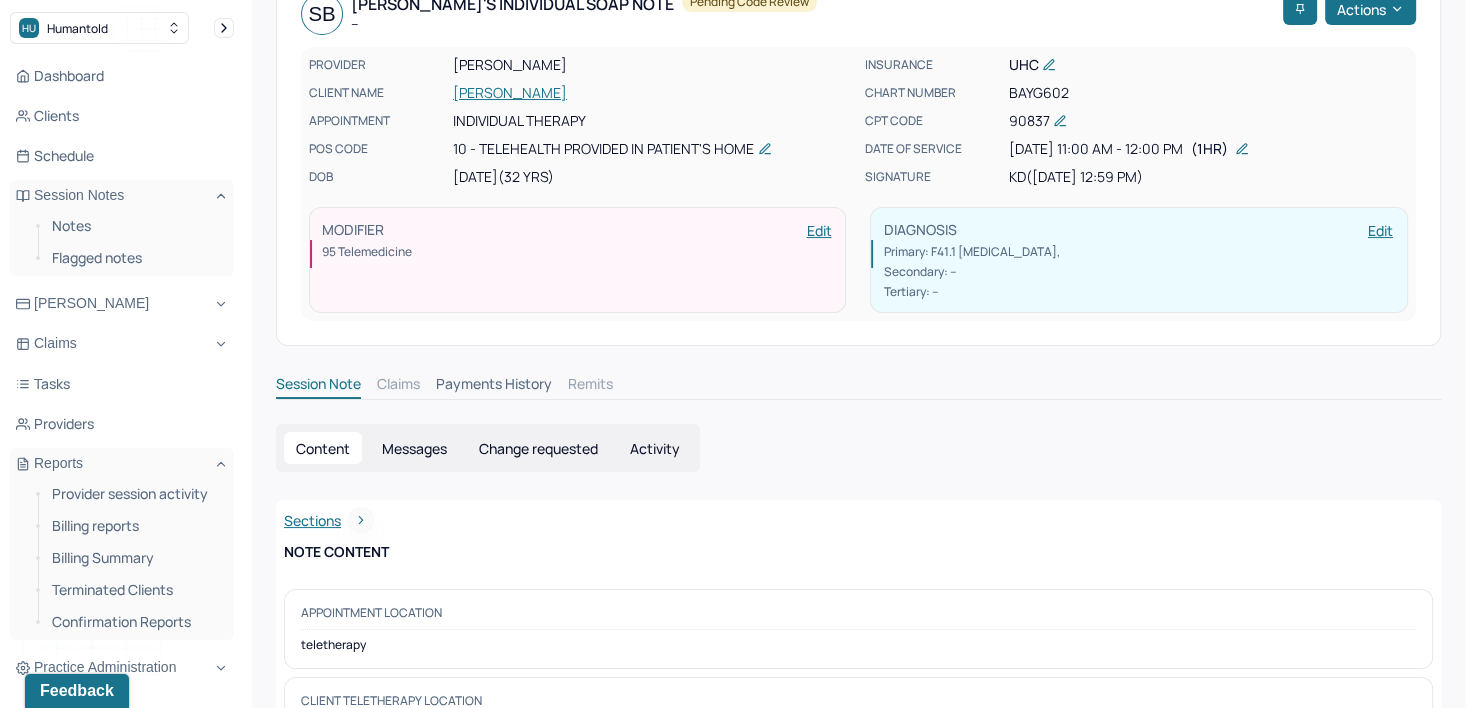 scroll, scrollTop: 0, scrollLeft: 0, axis: both 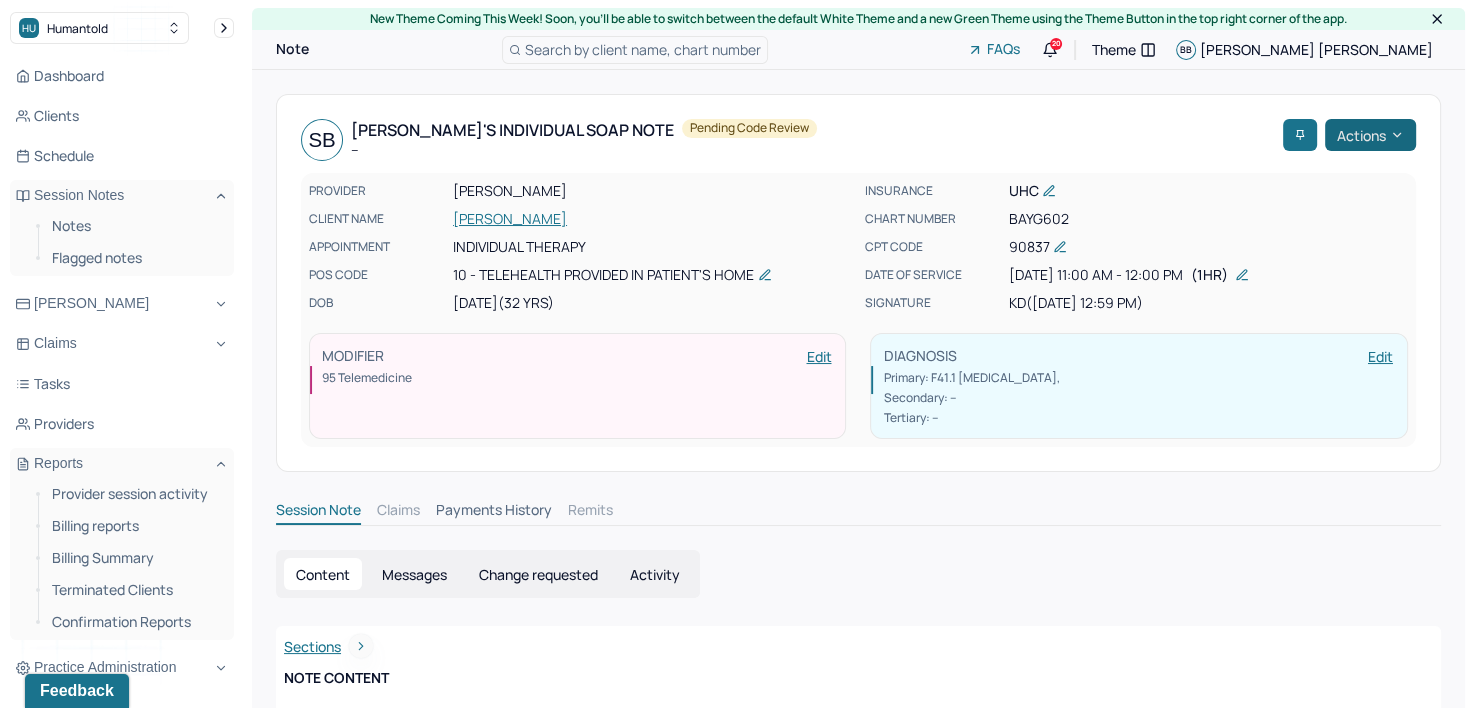 click 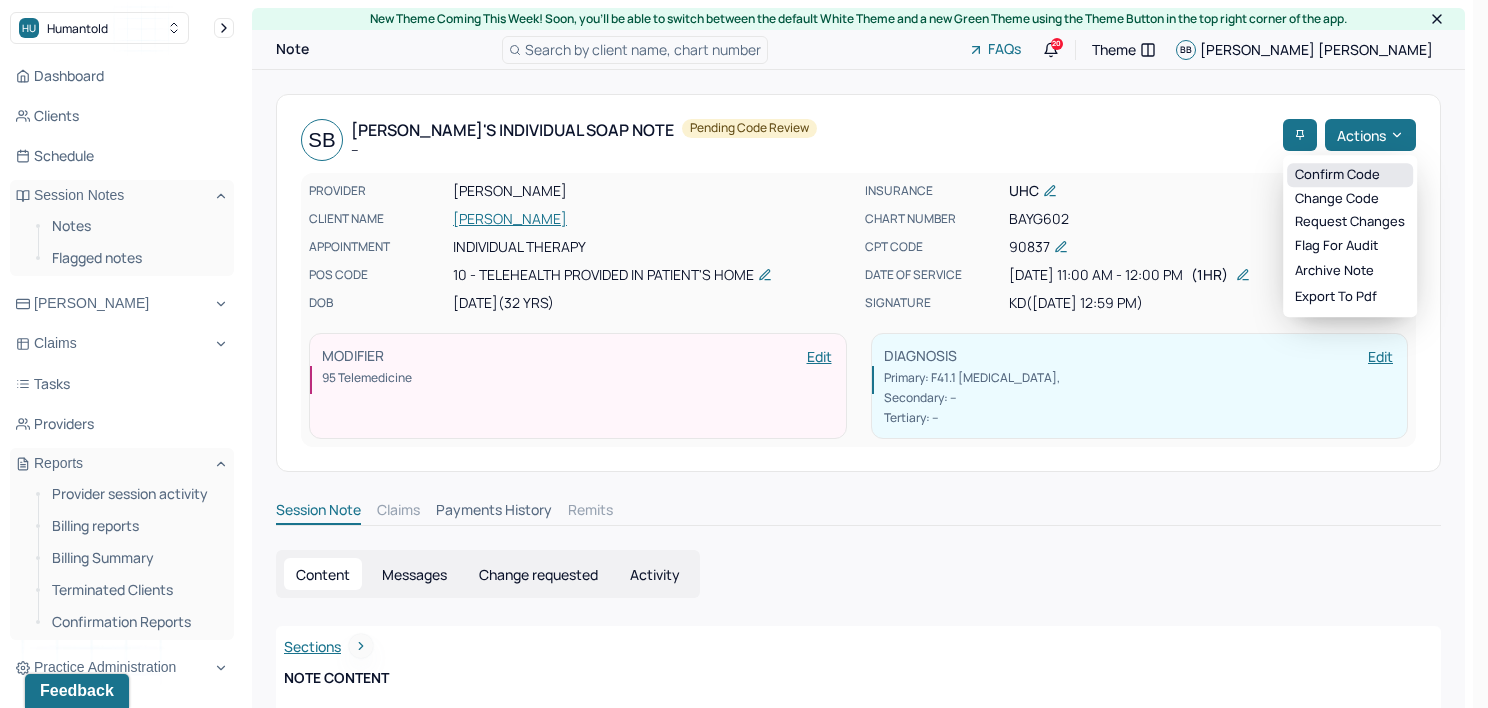 click on "Confirm code" at bounding box center (1350, 175) 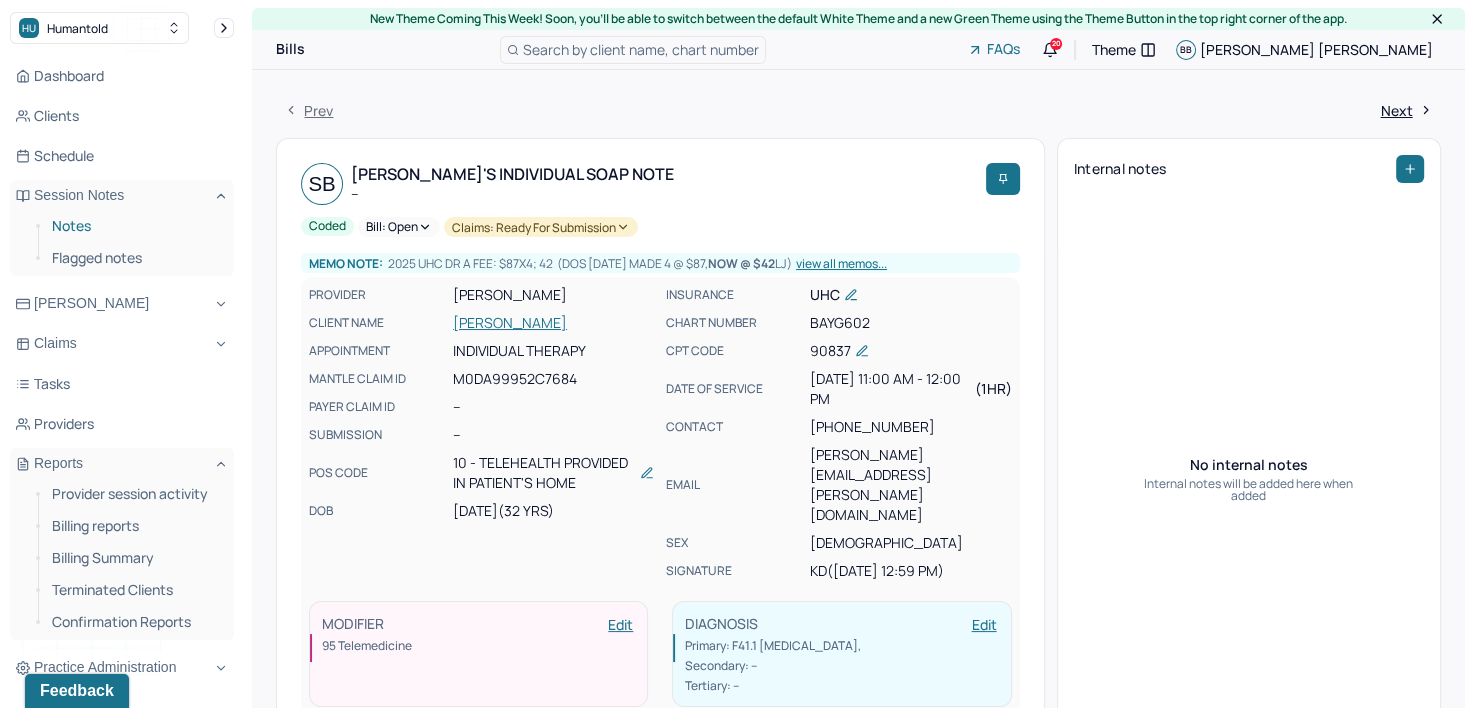 click on "Notes" at bounding box center (135, 226) 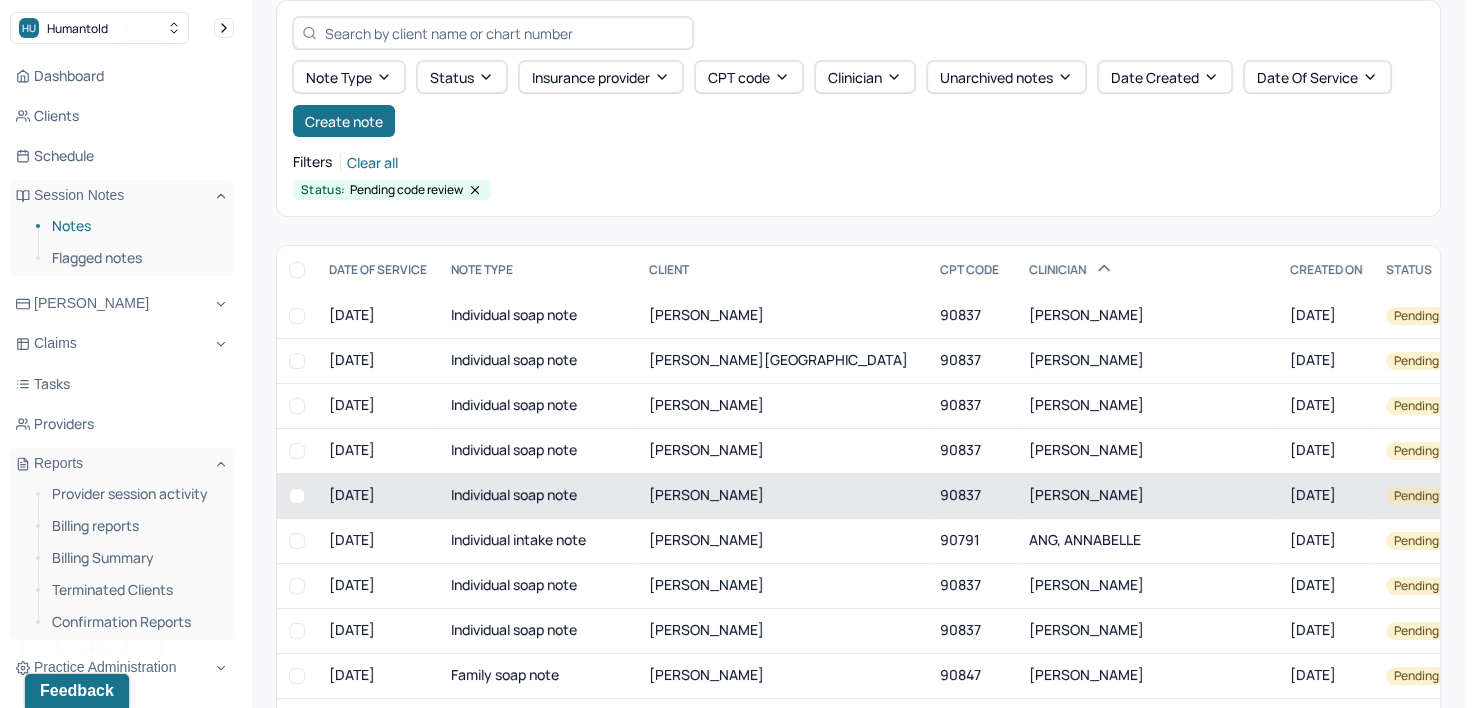 scroll, scrollTop: 229, scrollLeft: 0, axis: vertical 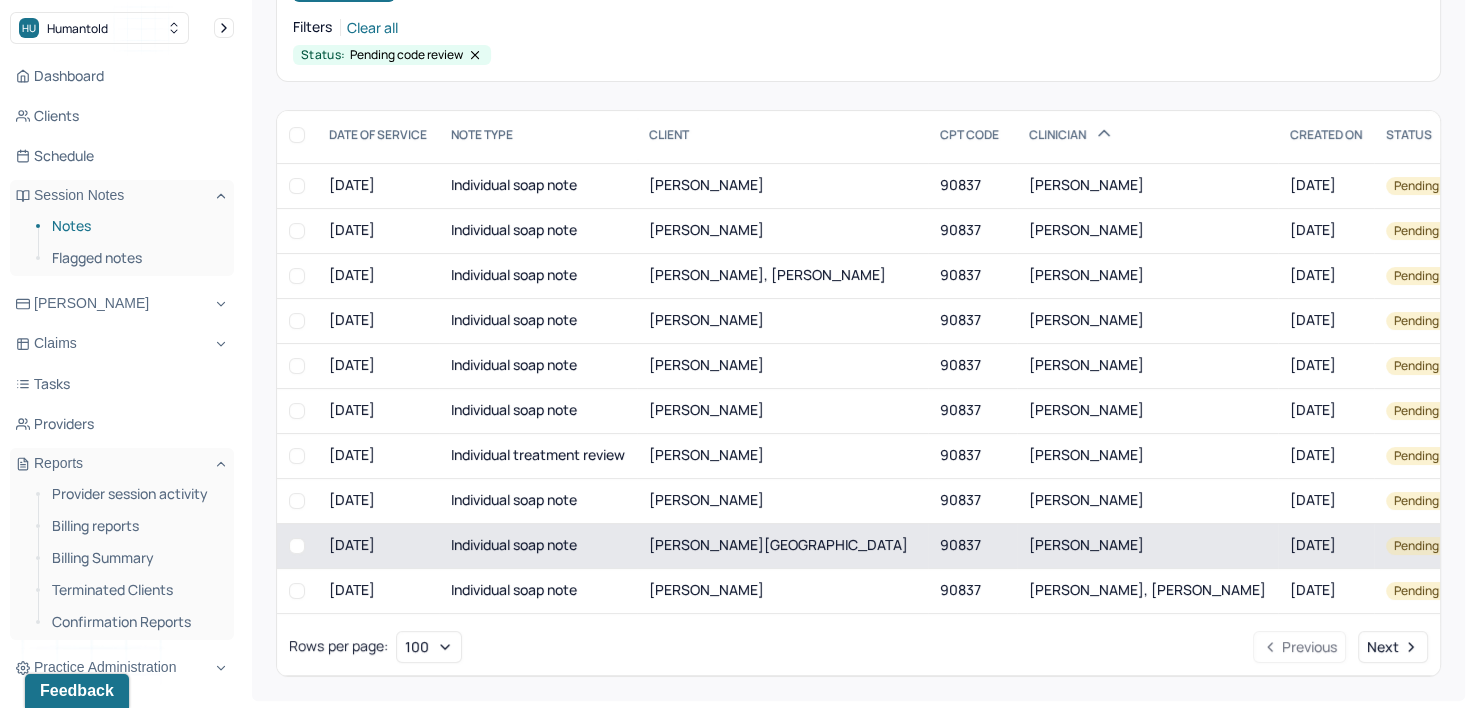 click on "[PERSON_NAME]" at bounding box center [1086, 544] 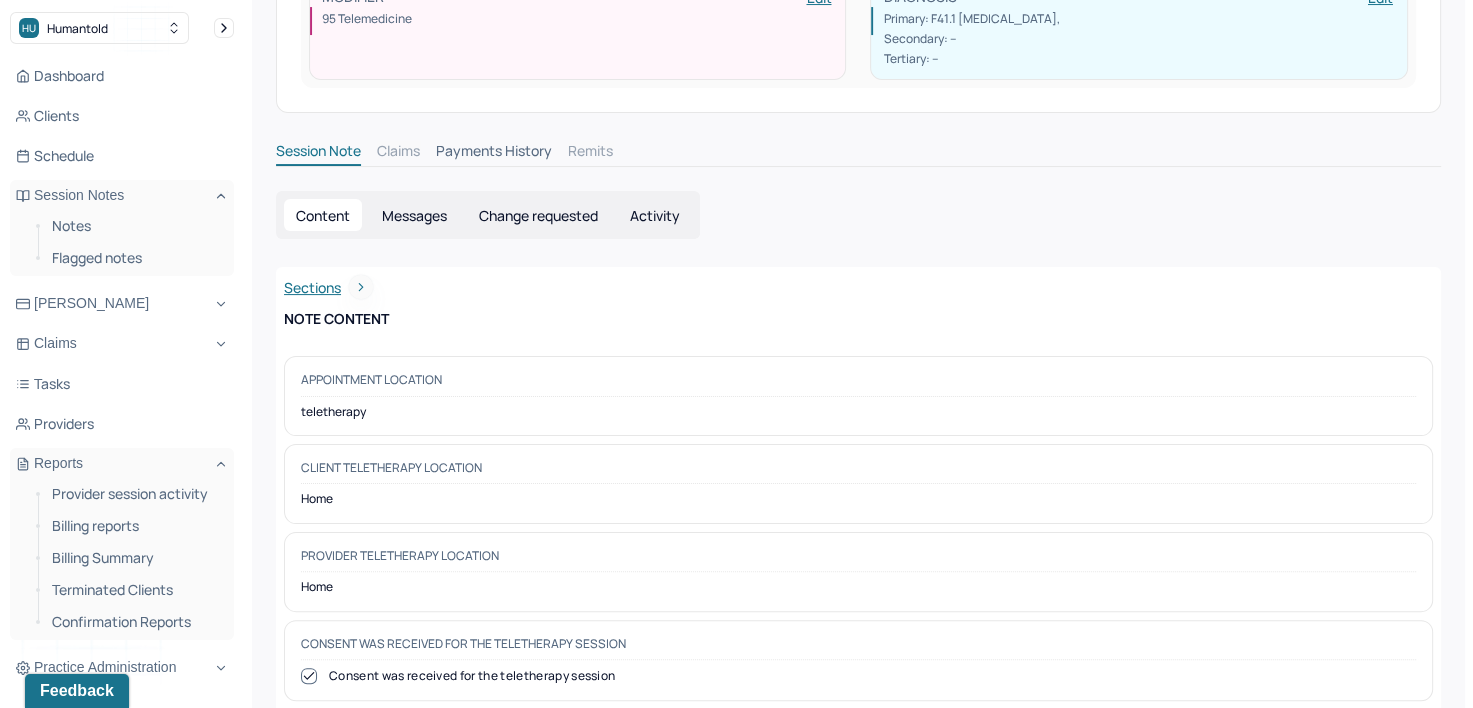 scroll, scrollTop: 0, scrollLeft: 0, axis: both 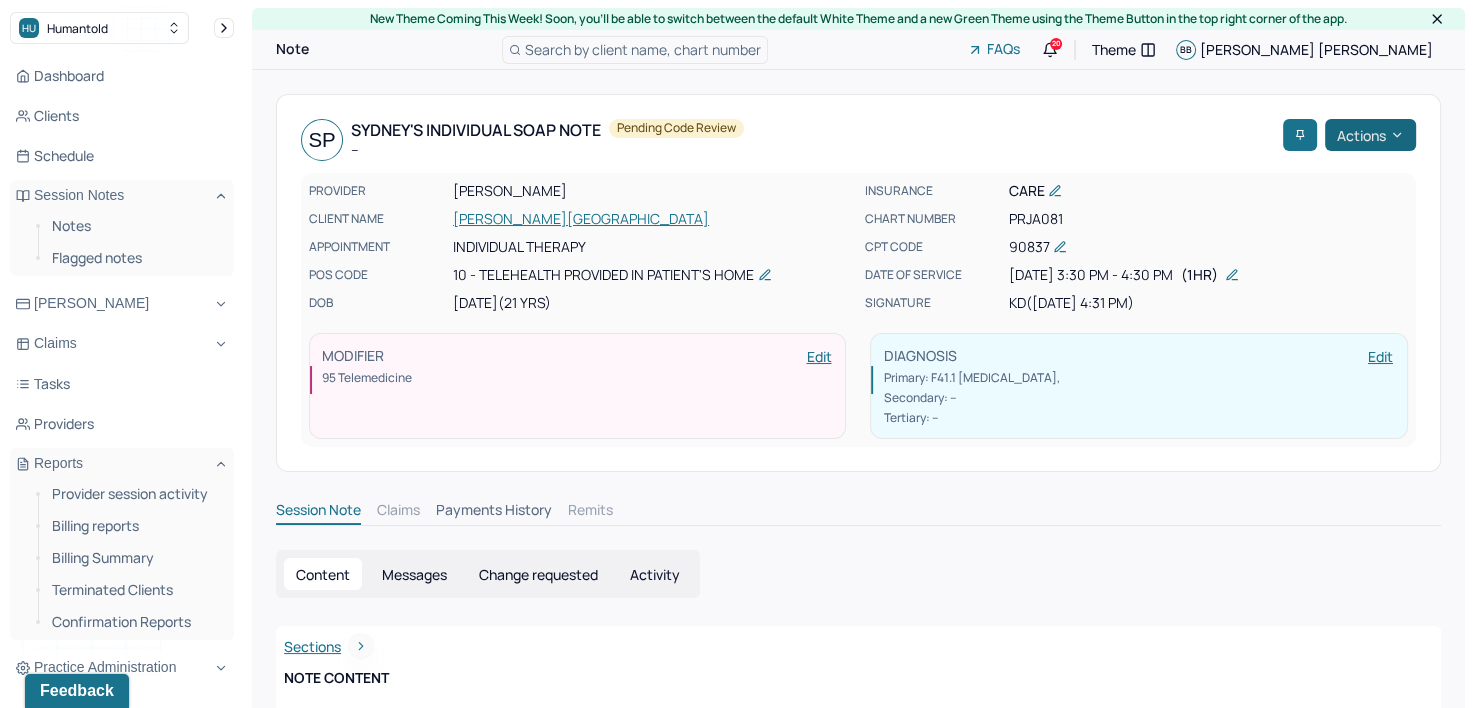 click on "Actions" at bounding box center [1370, 135] 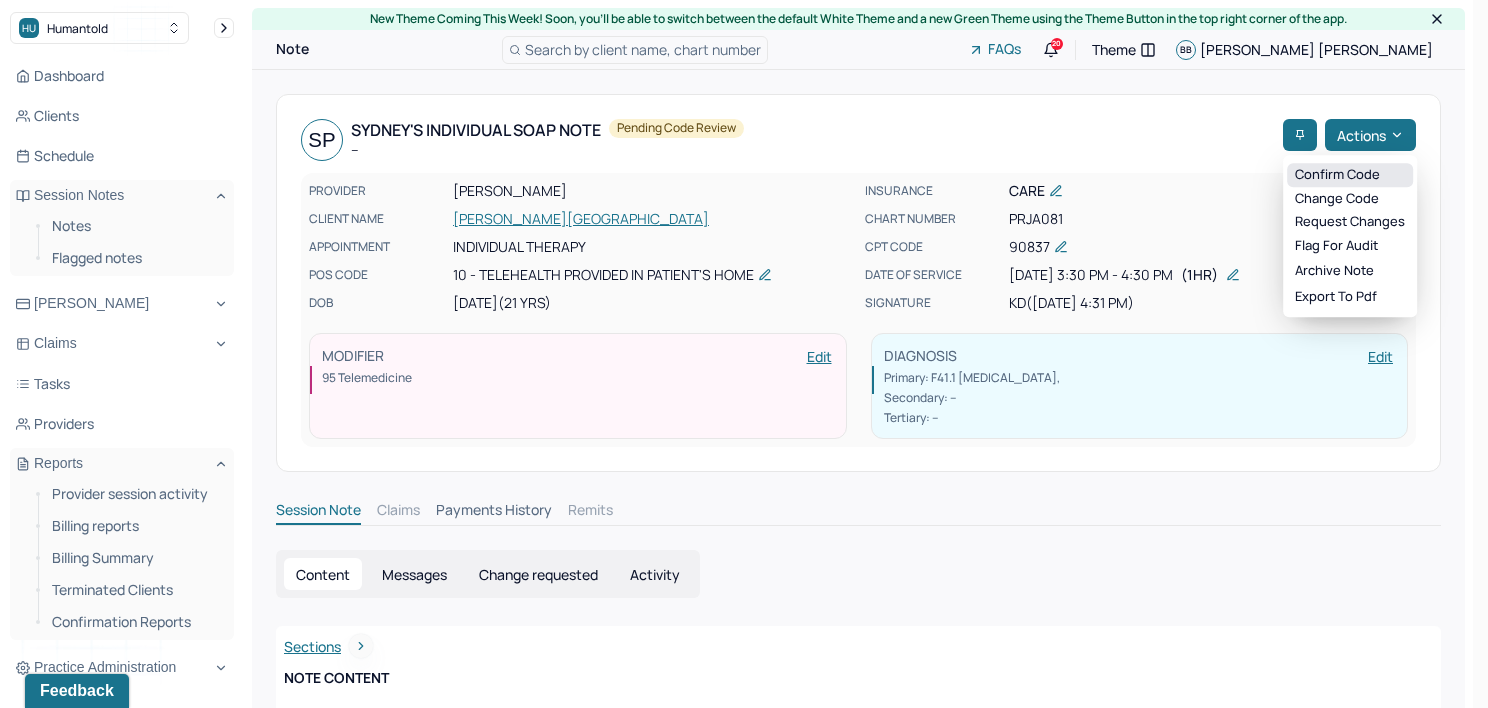 click on "Confirm code" at bounding box center (1350, 175) 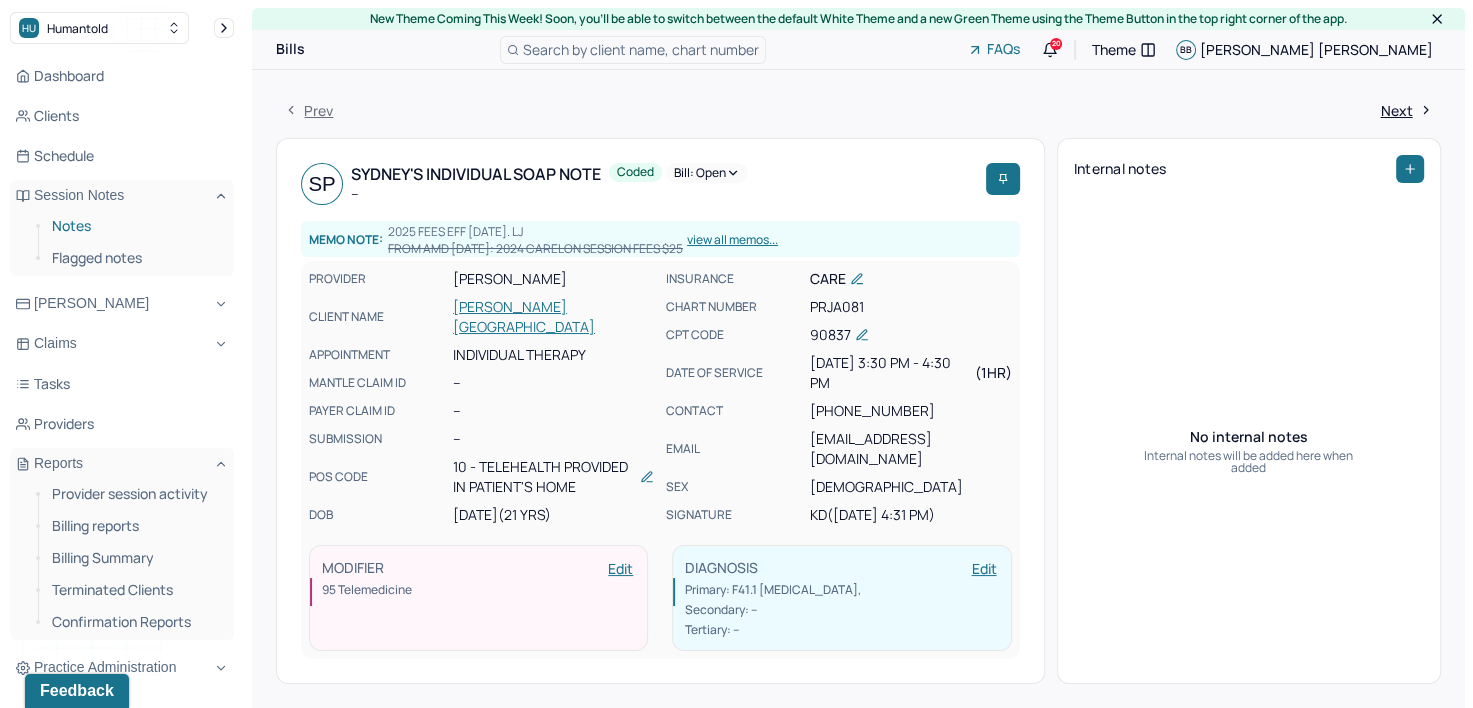 click on "Notes" at bounding box center (135, 226) 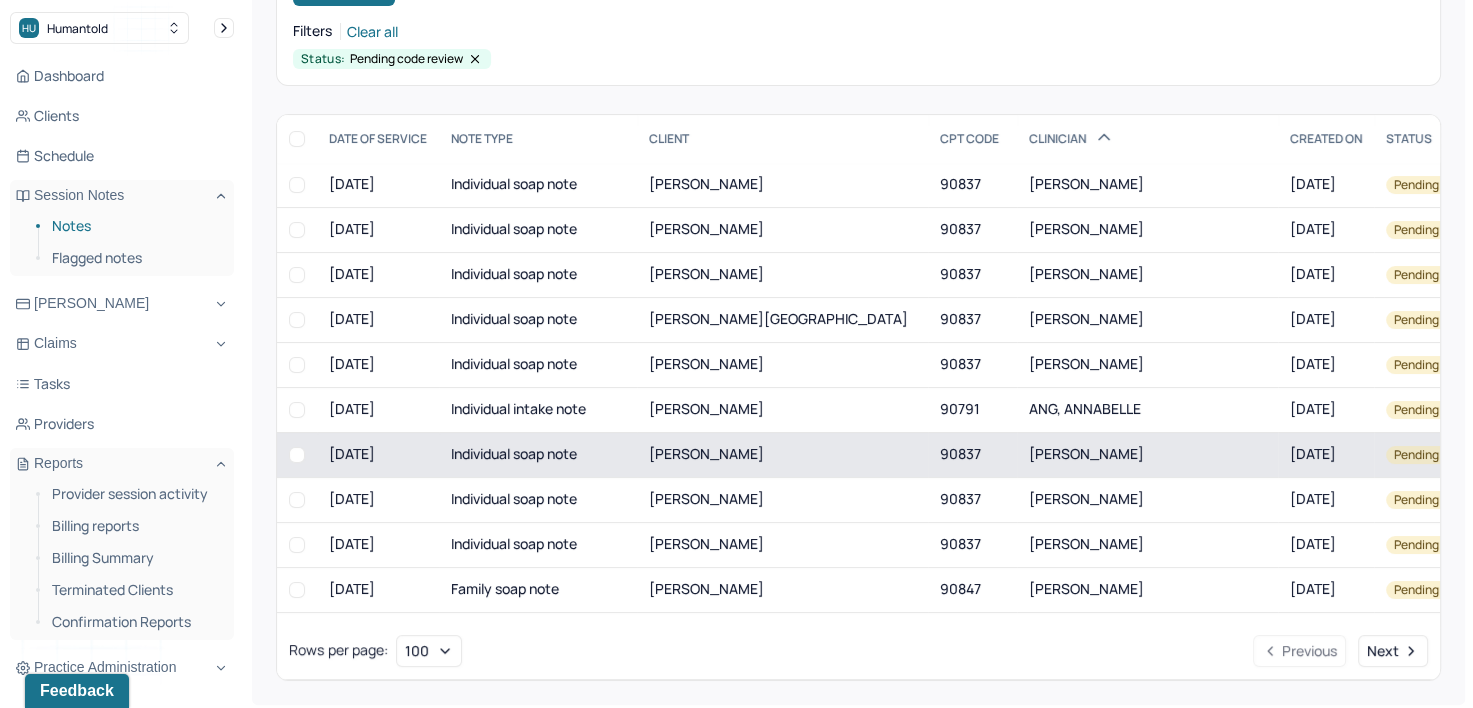 scroll, scrollTop: 229, scrollLeft: 0, axis: vertical 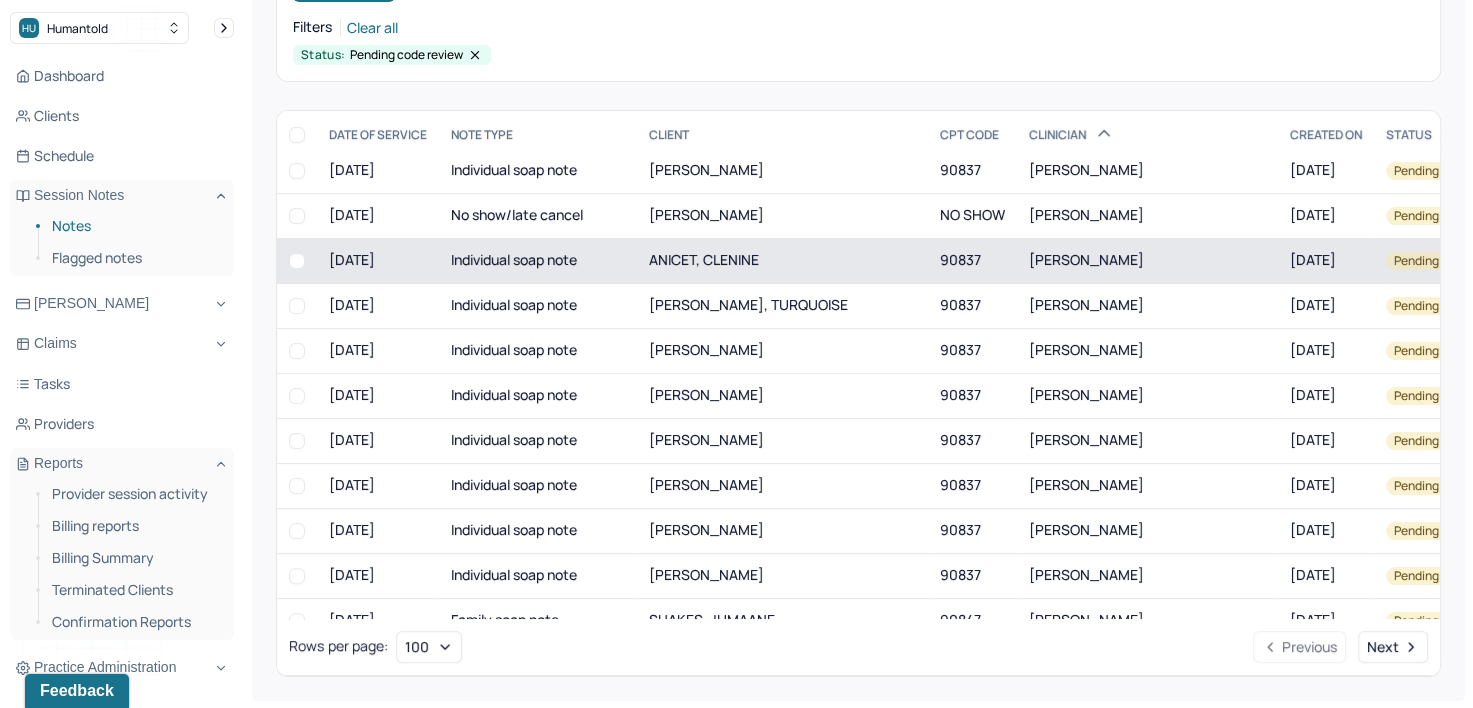 click on "[PERSON_NAME]" at bounding box center [1147, 260] 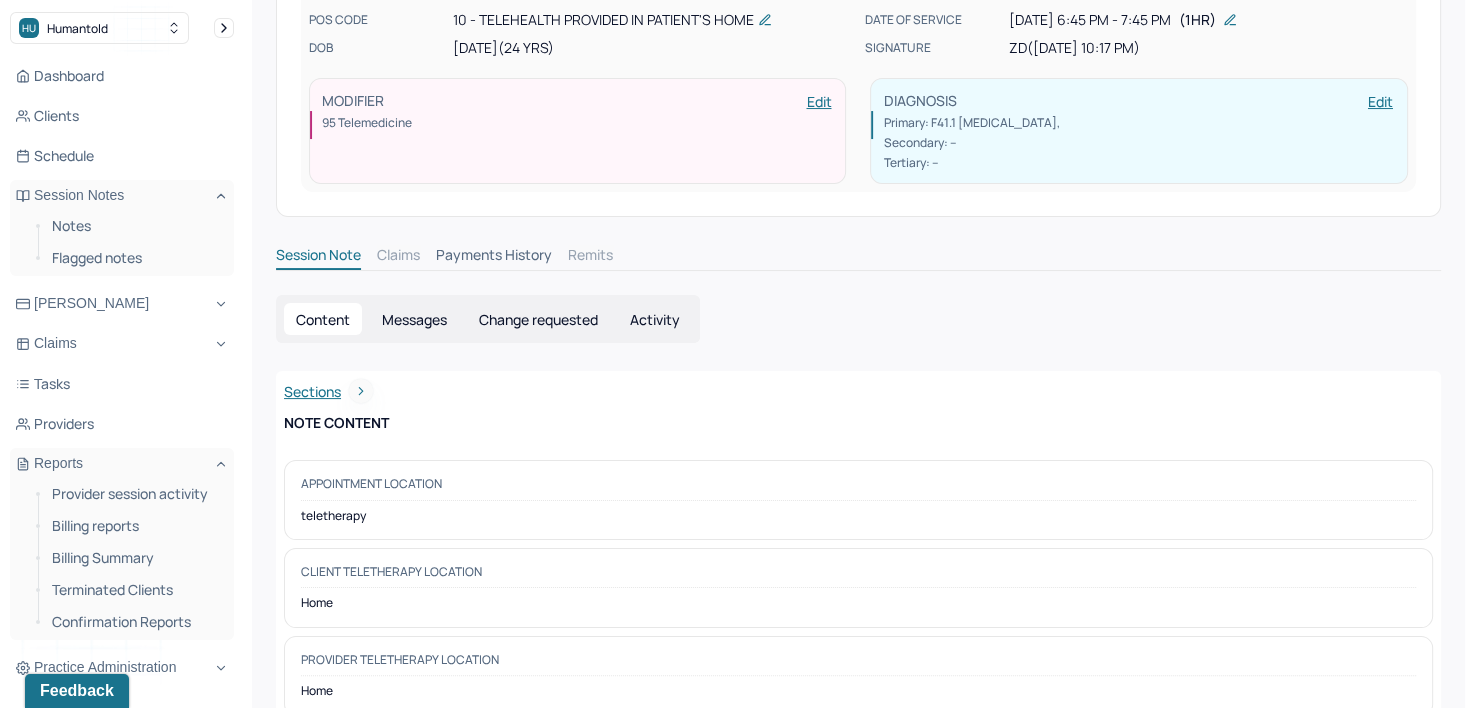 scroll, scrollTop: 0, scrollLeft: 0, axis: both 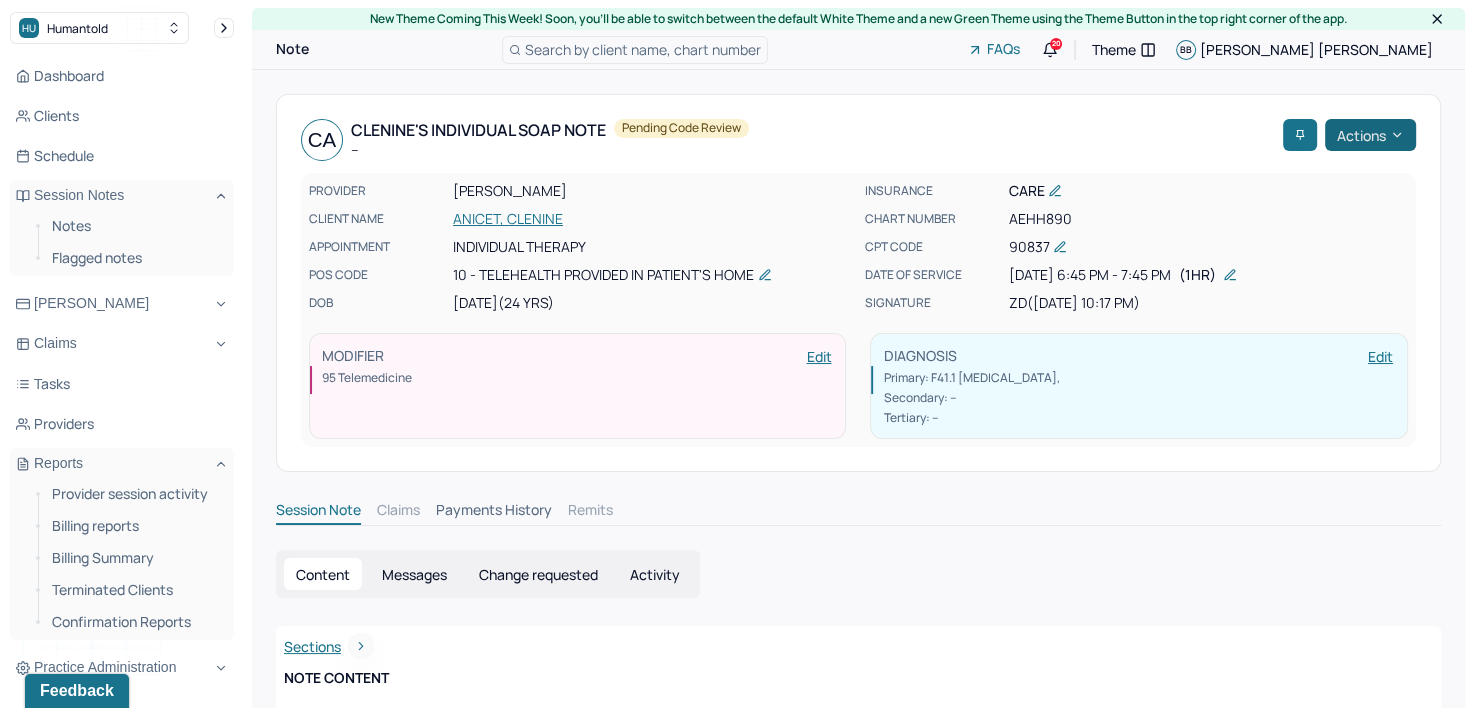 click on "Actions" at bounding box center [1370, 135] 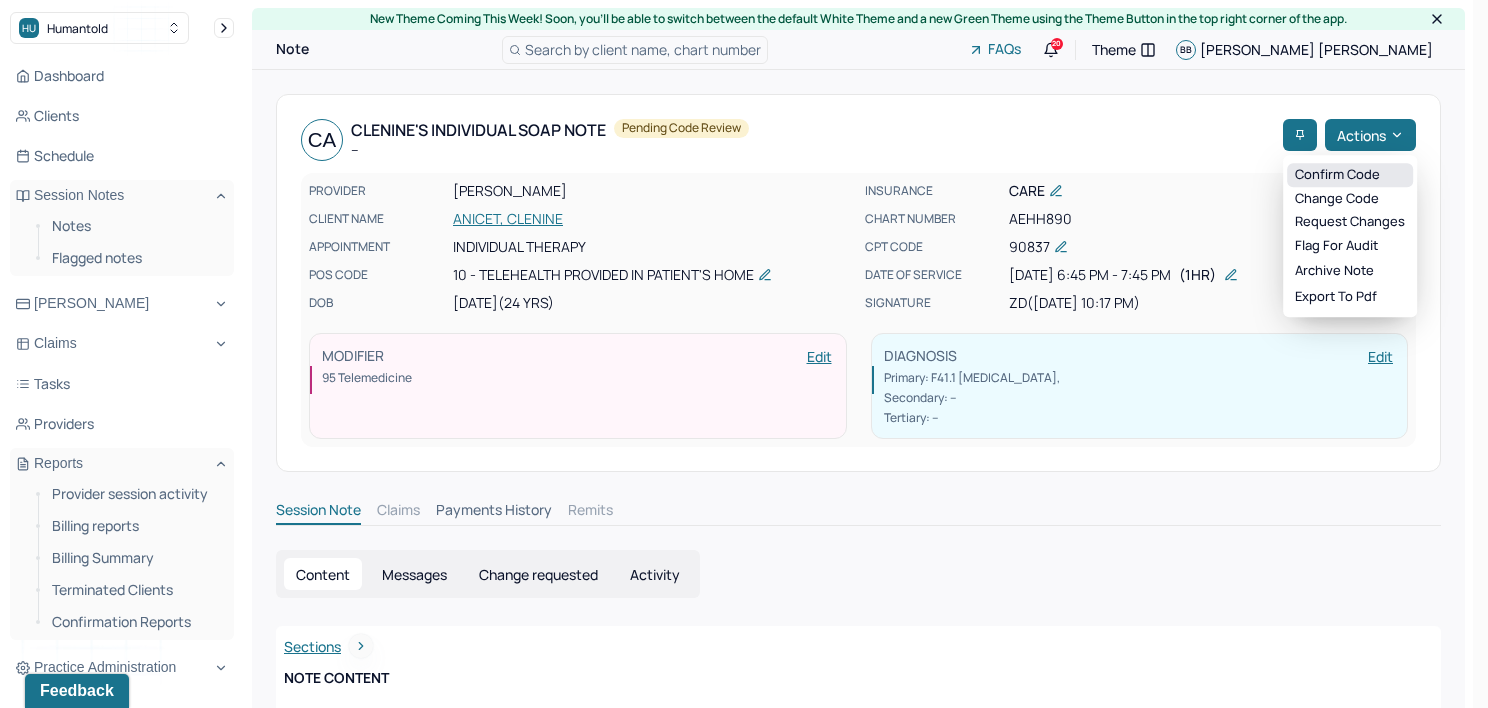 click on "Confirm code" at bounding box center (1350, 175) 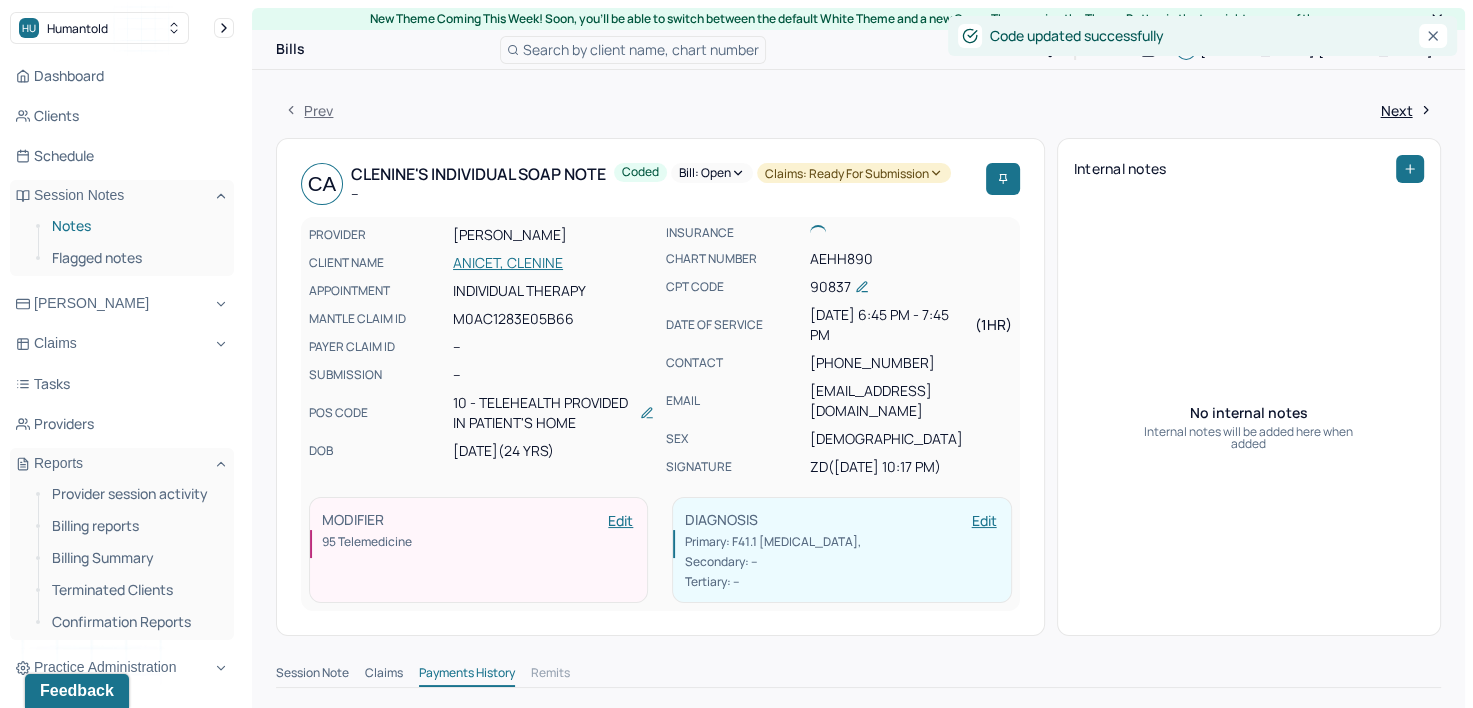 drag, startPoint x: 91, startPoint y: 236, endPoint x: 136, endPoint y: 236, distance: 45 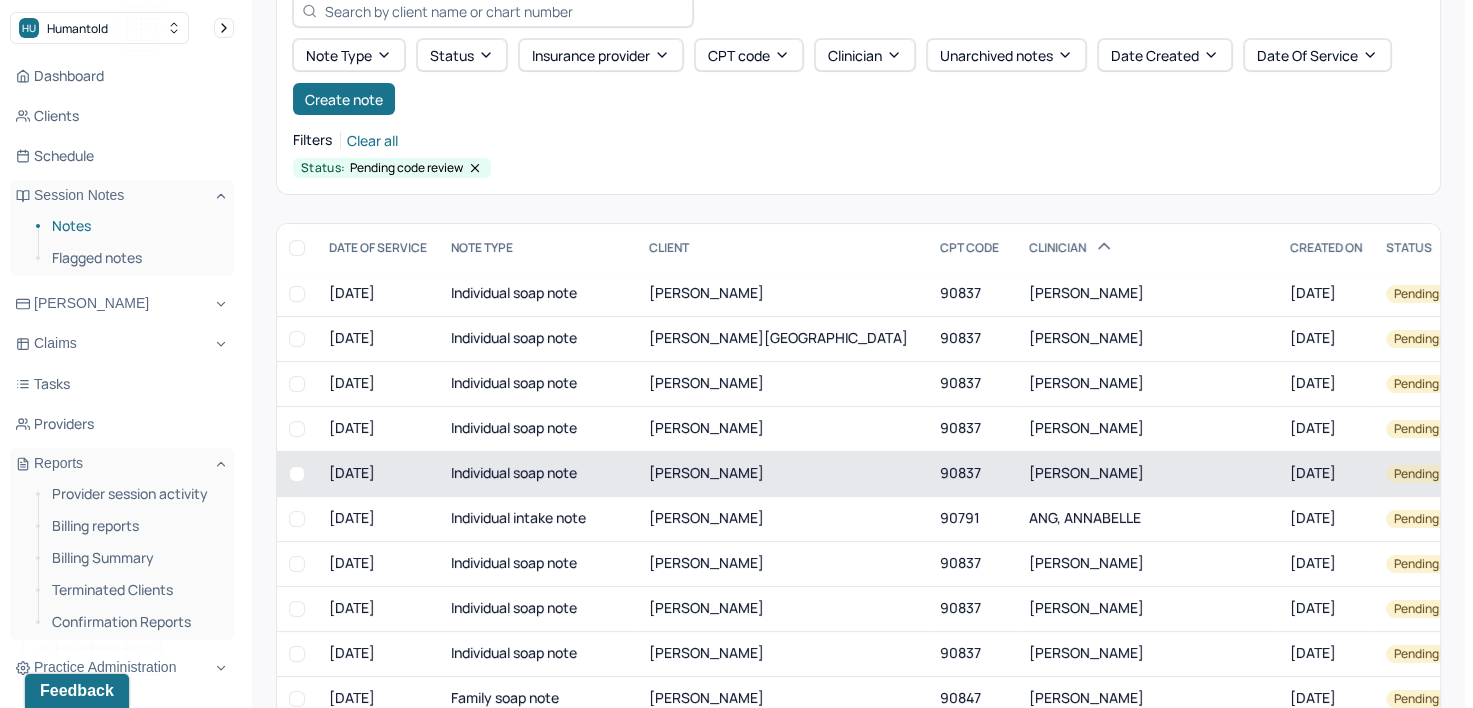 scroll, scrollTop: 229, scrollLeft: 0, axis: vertical 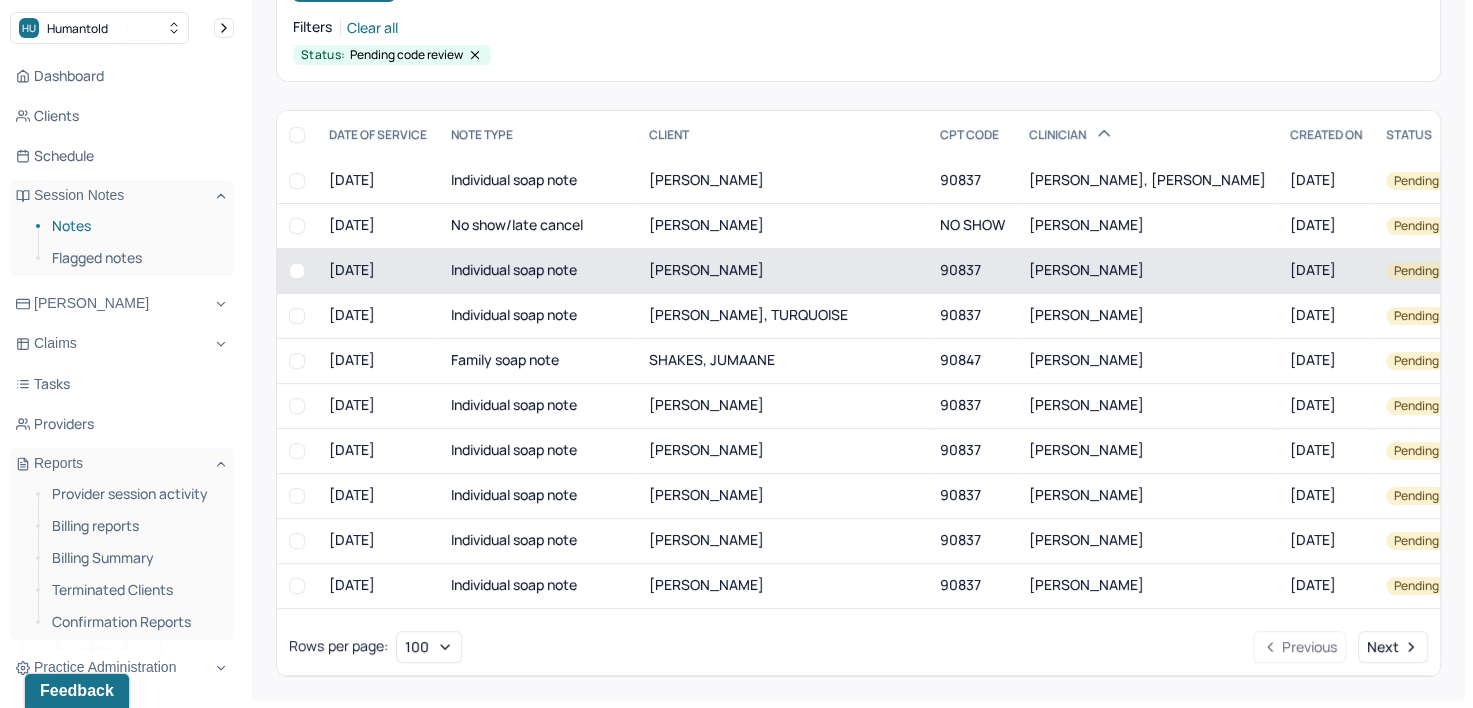 click on "90837" at bounding box center (972, 270) 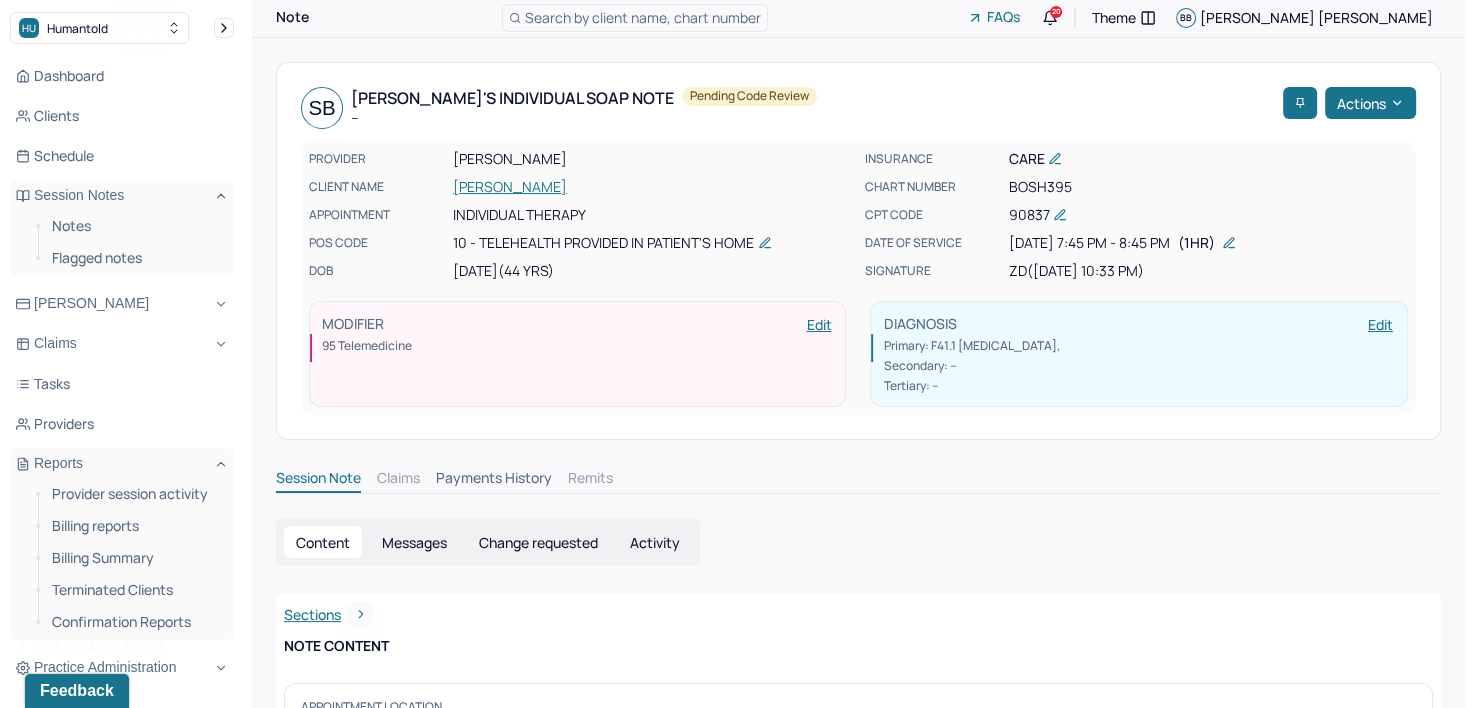 scroll, scrollTop: 0, scrollLeft: 0, axis: both 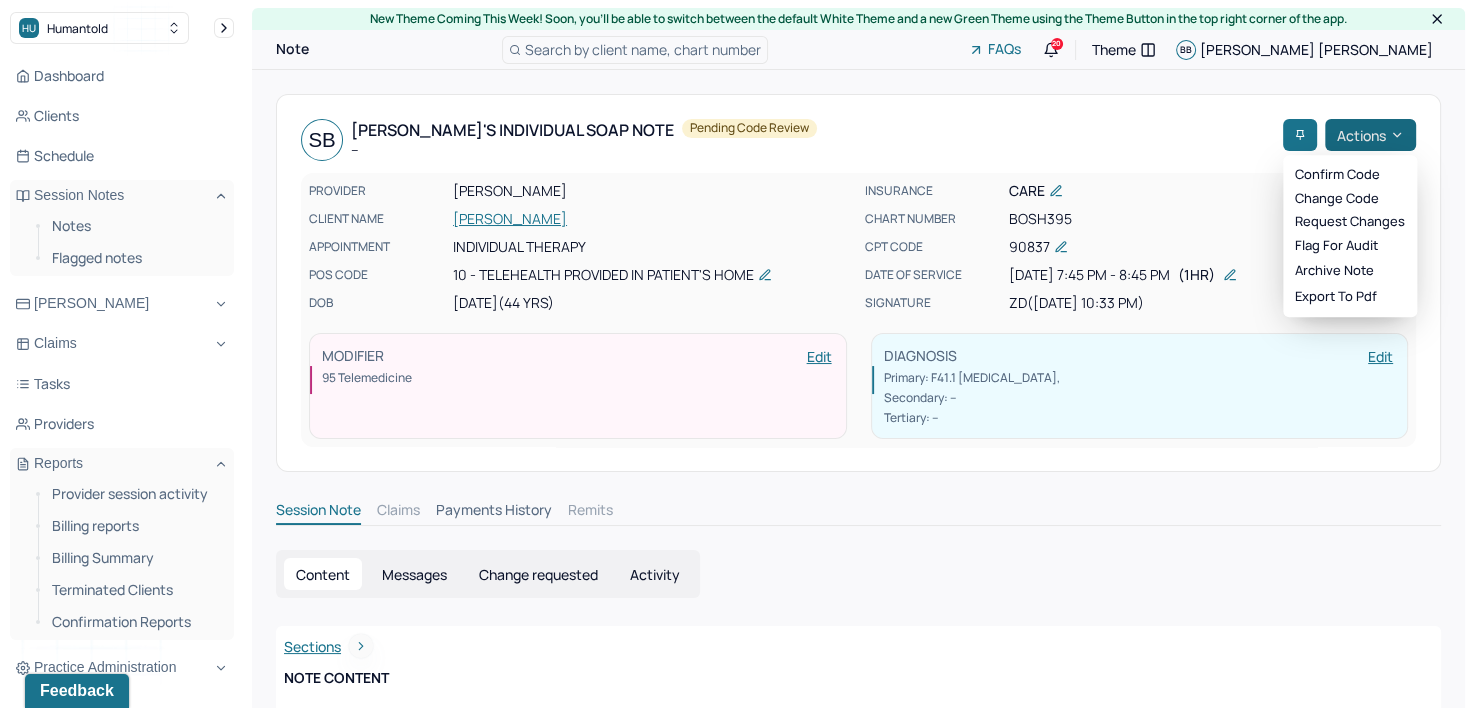 click 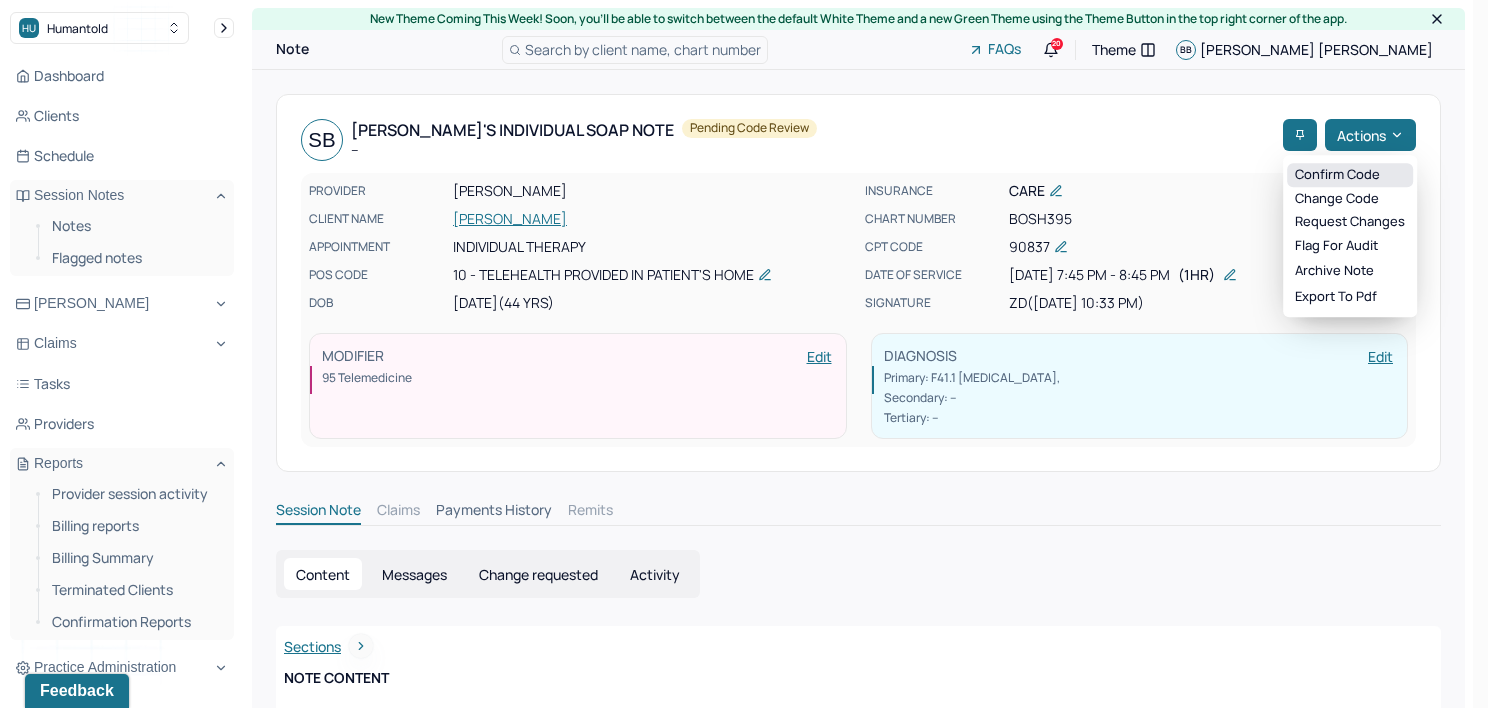 click on "Confirm code" at bounding box center (1350, 175) 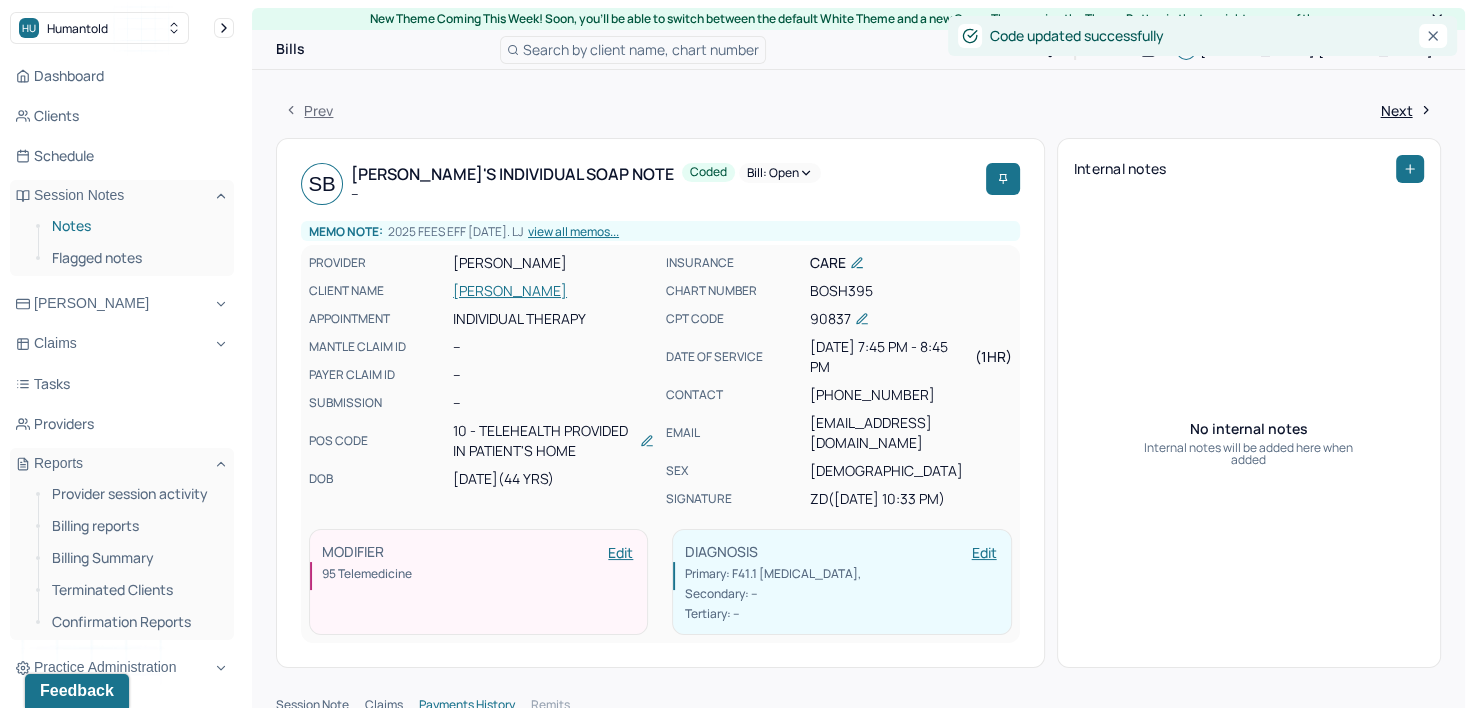 drag, startPoint x: 69, startPoint y: 220, endPoint x: 131, endPoint y: 215, distance: 62.201286 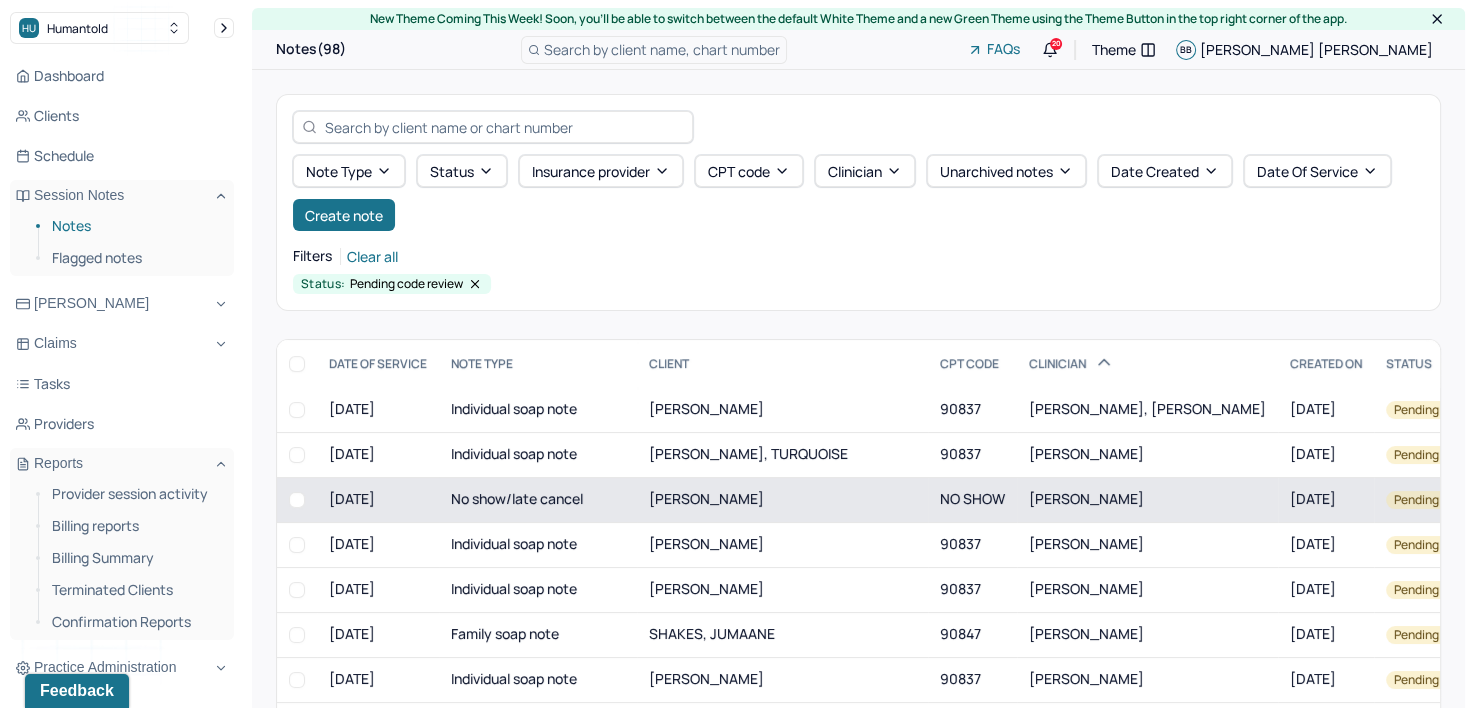 scroll, scrollTop: 800, scrollLeft: 0, axis: vertical 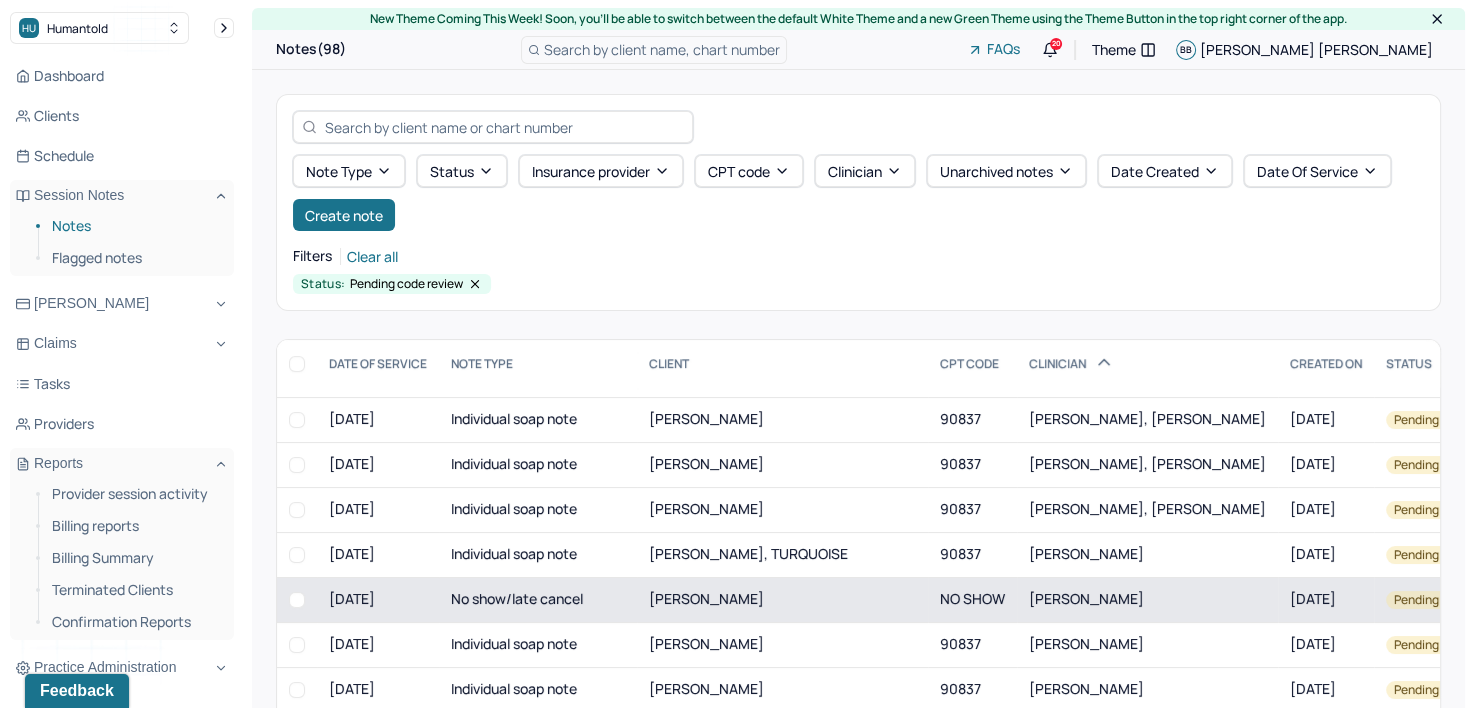 click on "[PERSON_NAME]" at bounding box center [1147, 599] 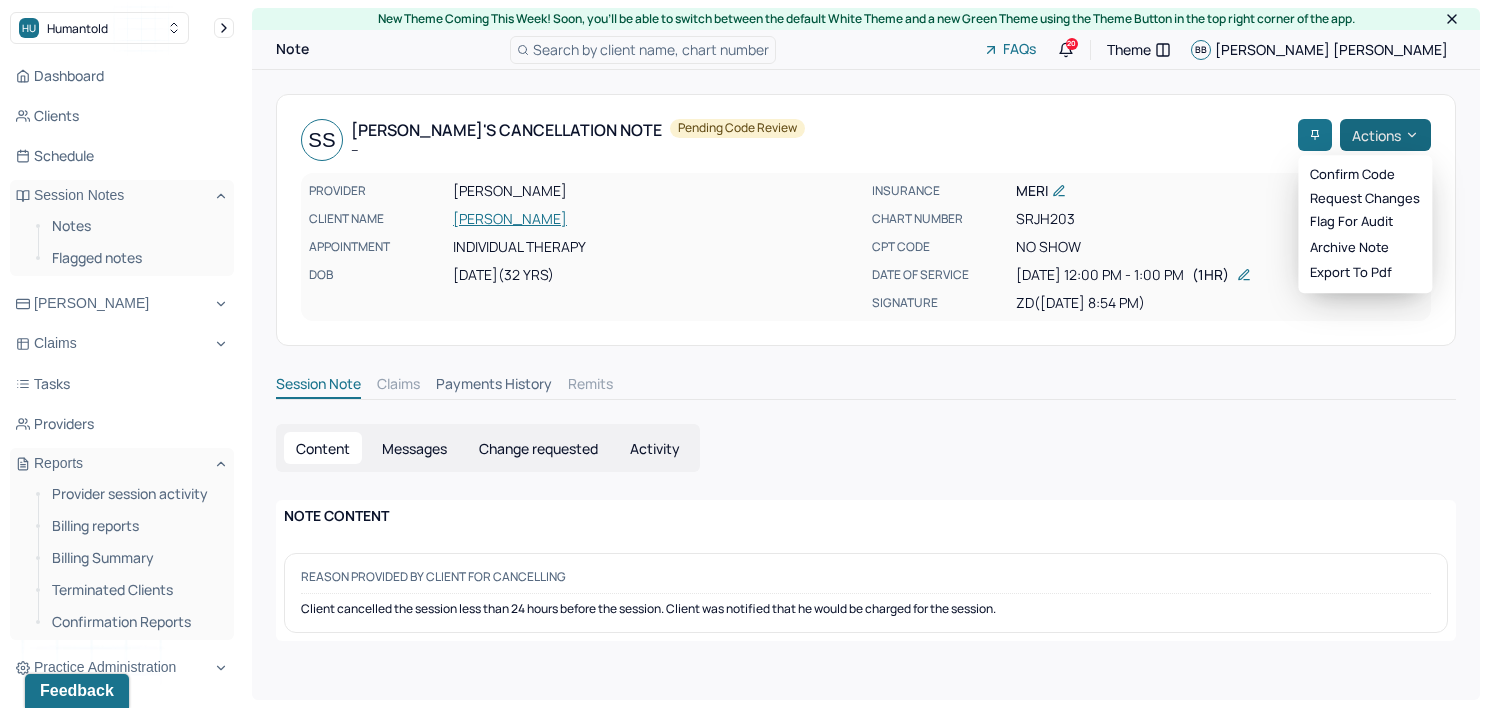 click on "Actions" at bounding box center (1385, 135) 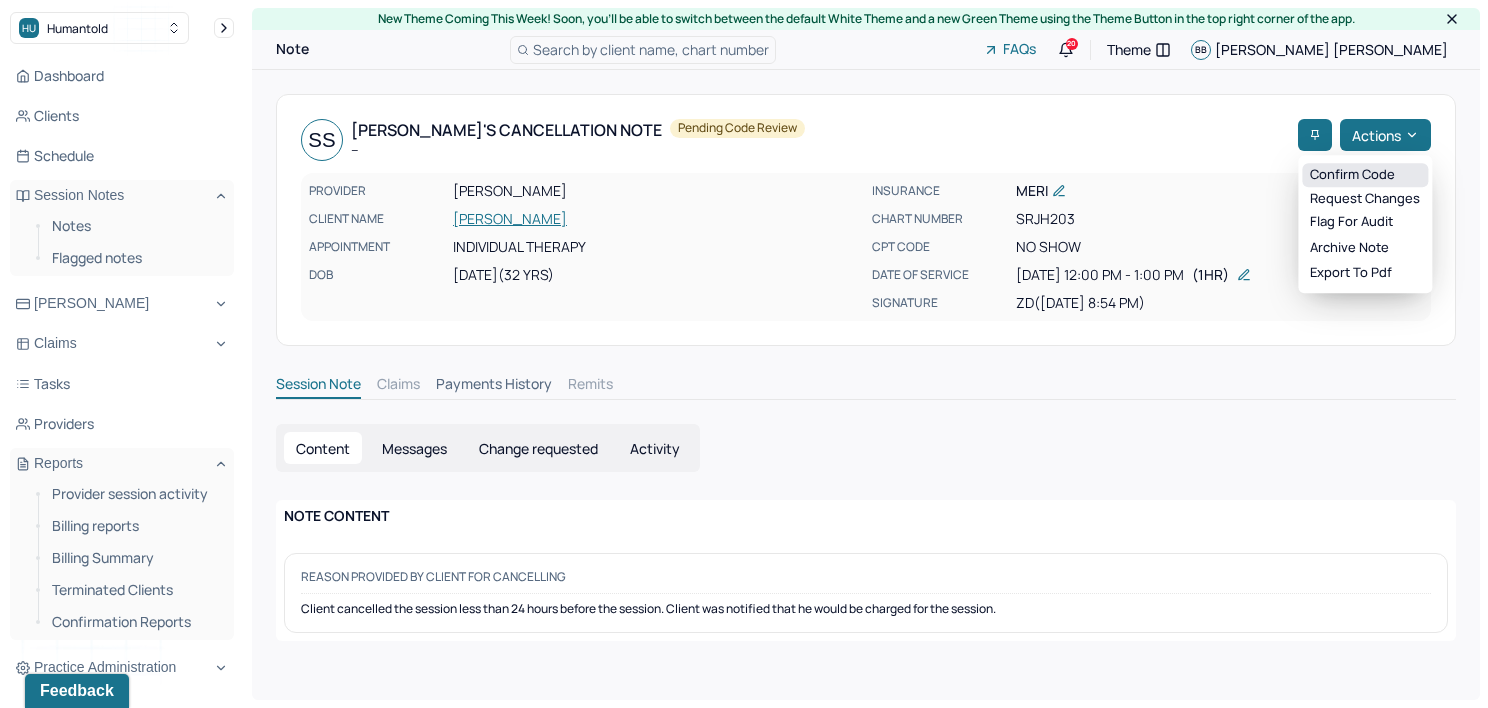 click on "Confirm code" at bounding box center [1365, 175] 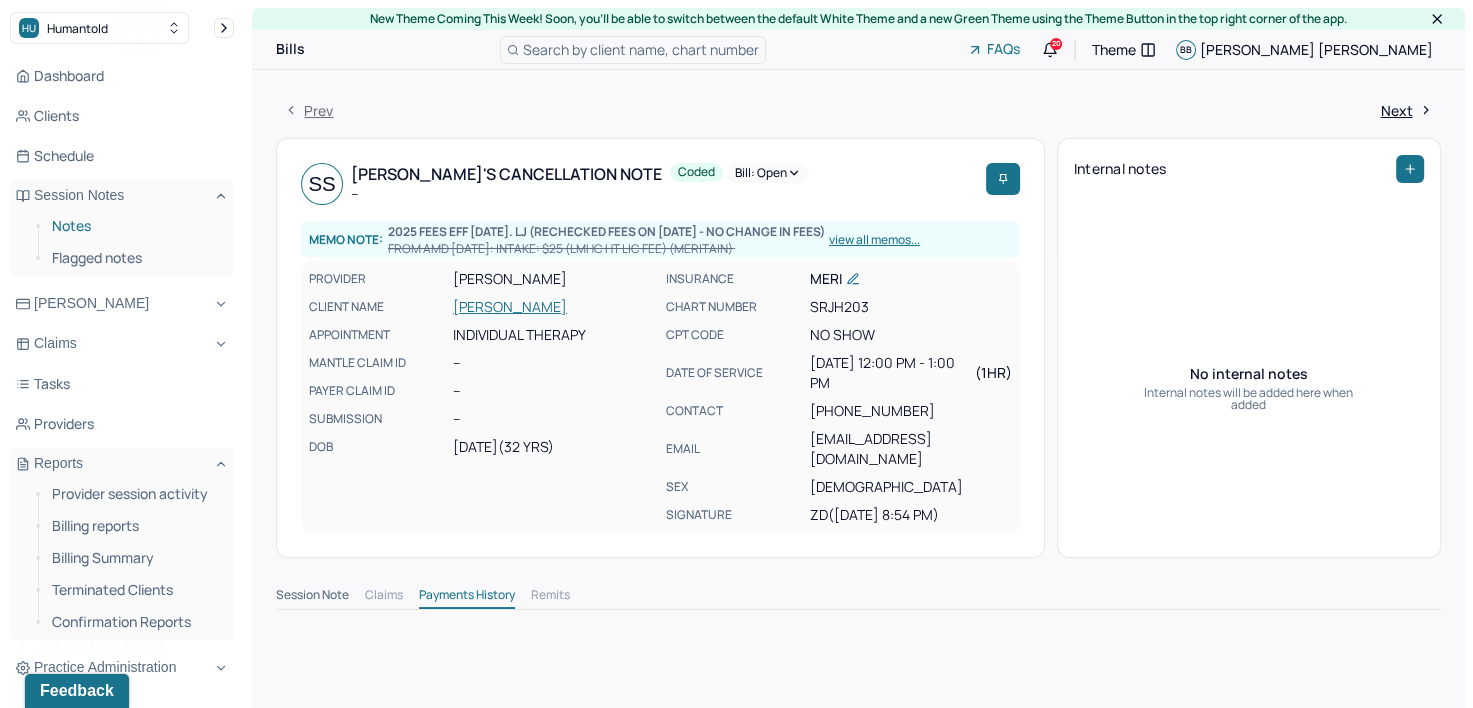 click on "Notes" at bounding box center [135, 226] 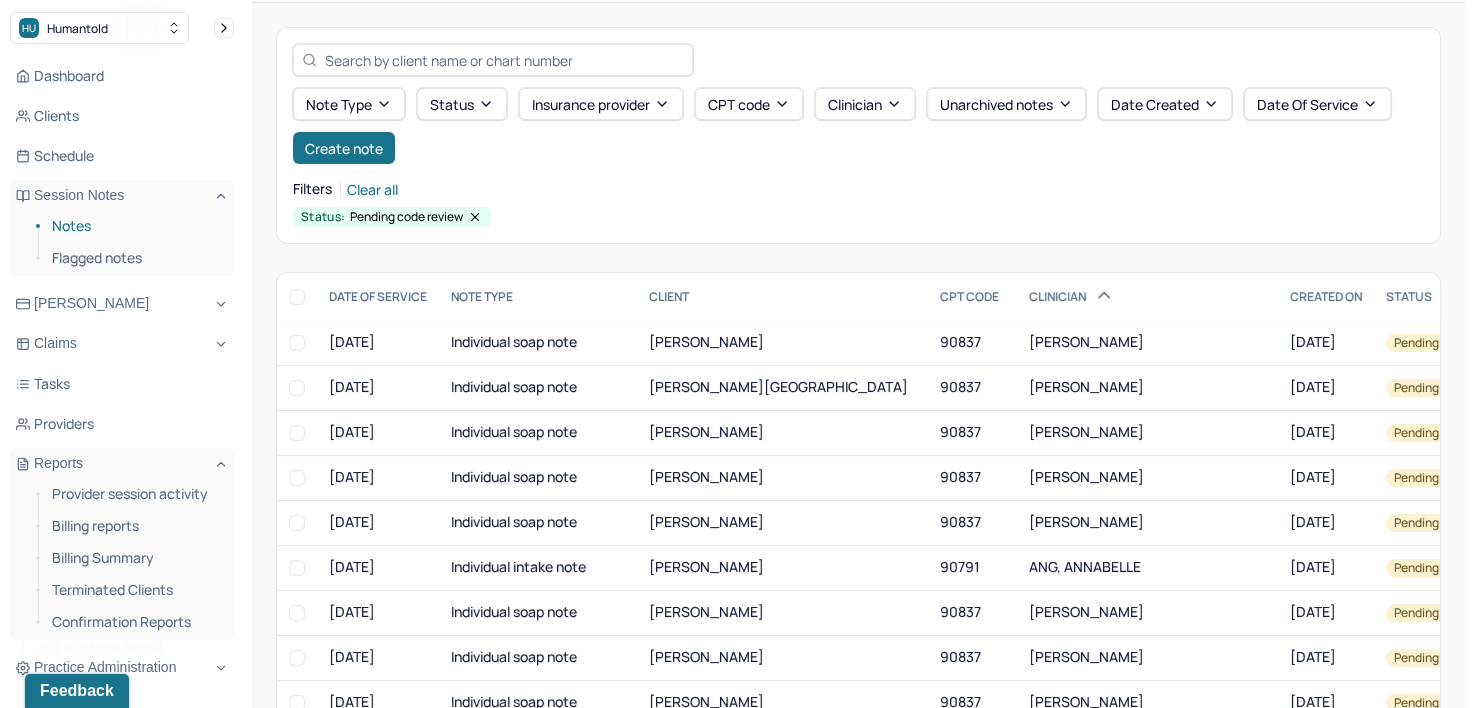 scroll, scrollTop: 200, scrollLeft: 0, axis: vertical 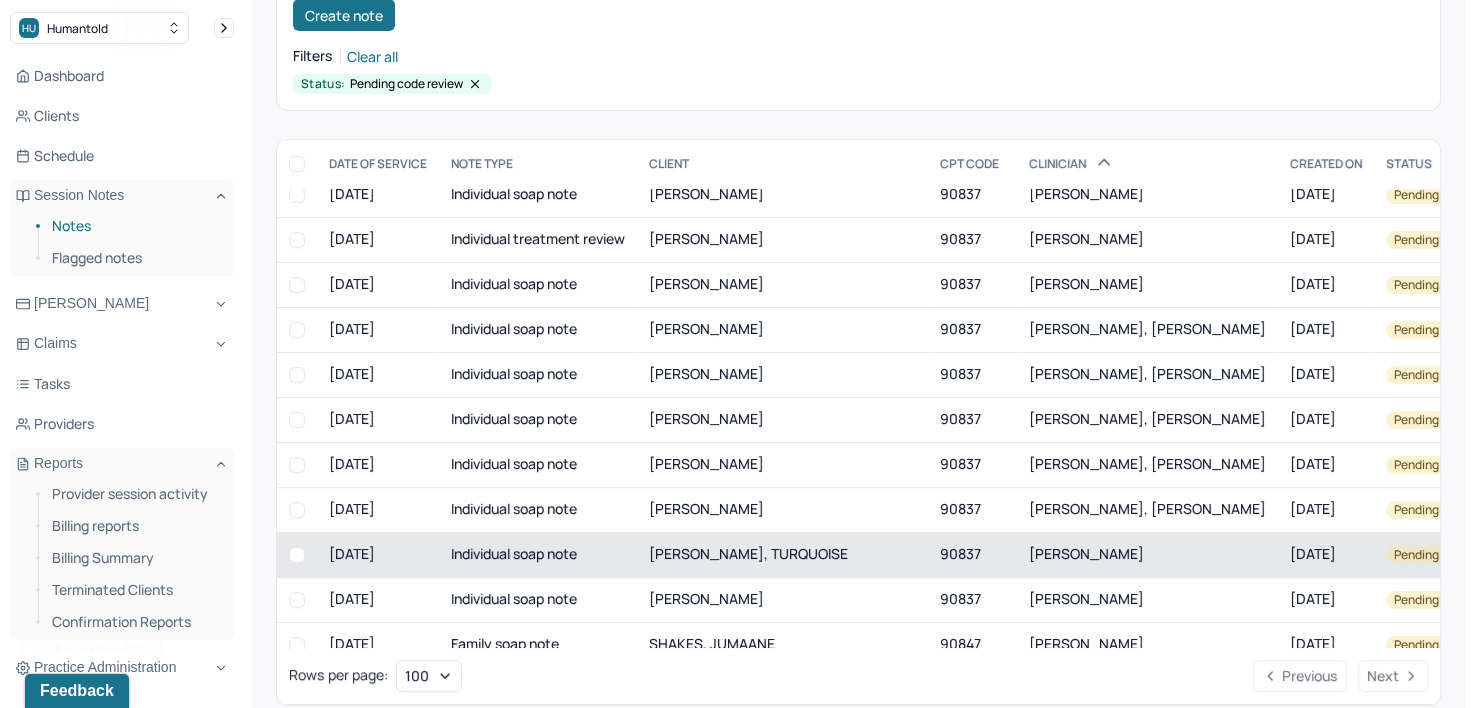click on "[PERSON_NAME]" at bounding box center [1086, 553] 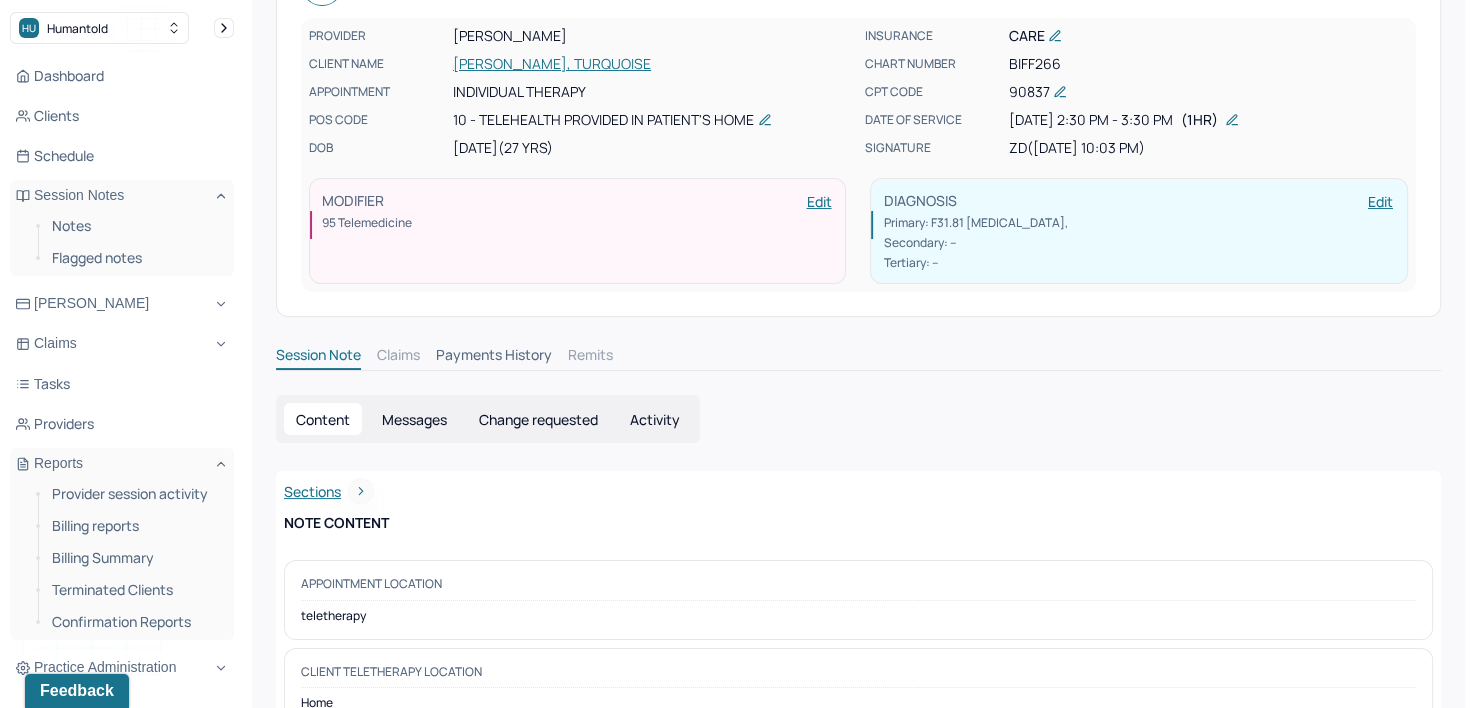 scroll, scrollTop: 0, scrollLeft: 0, axis: both 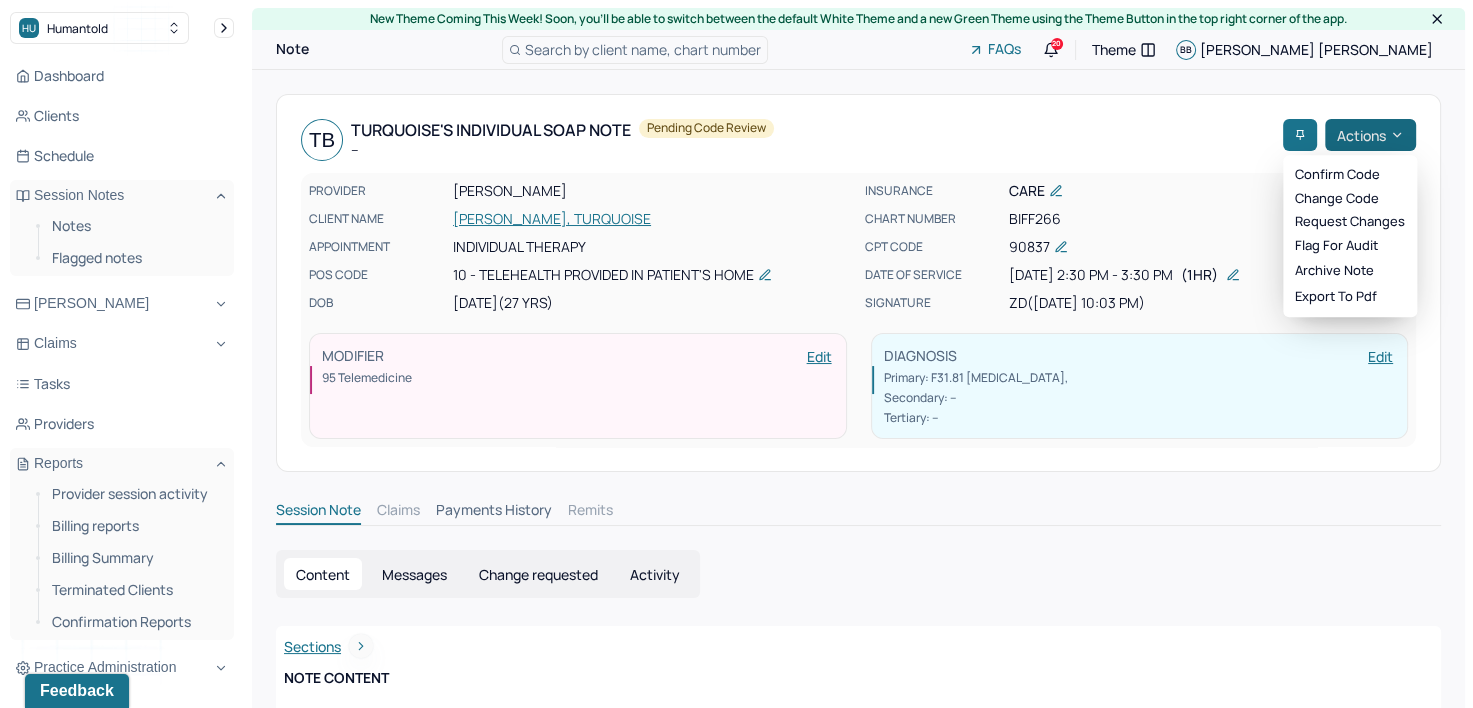 click on "Actions" at bounding box center [1370, 135] 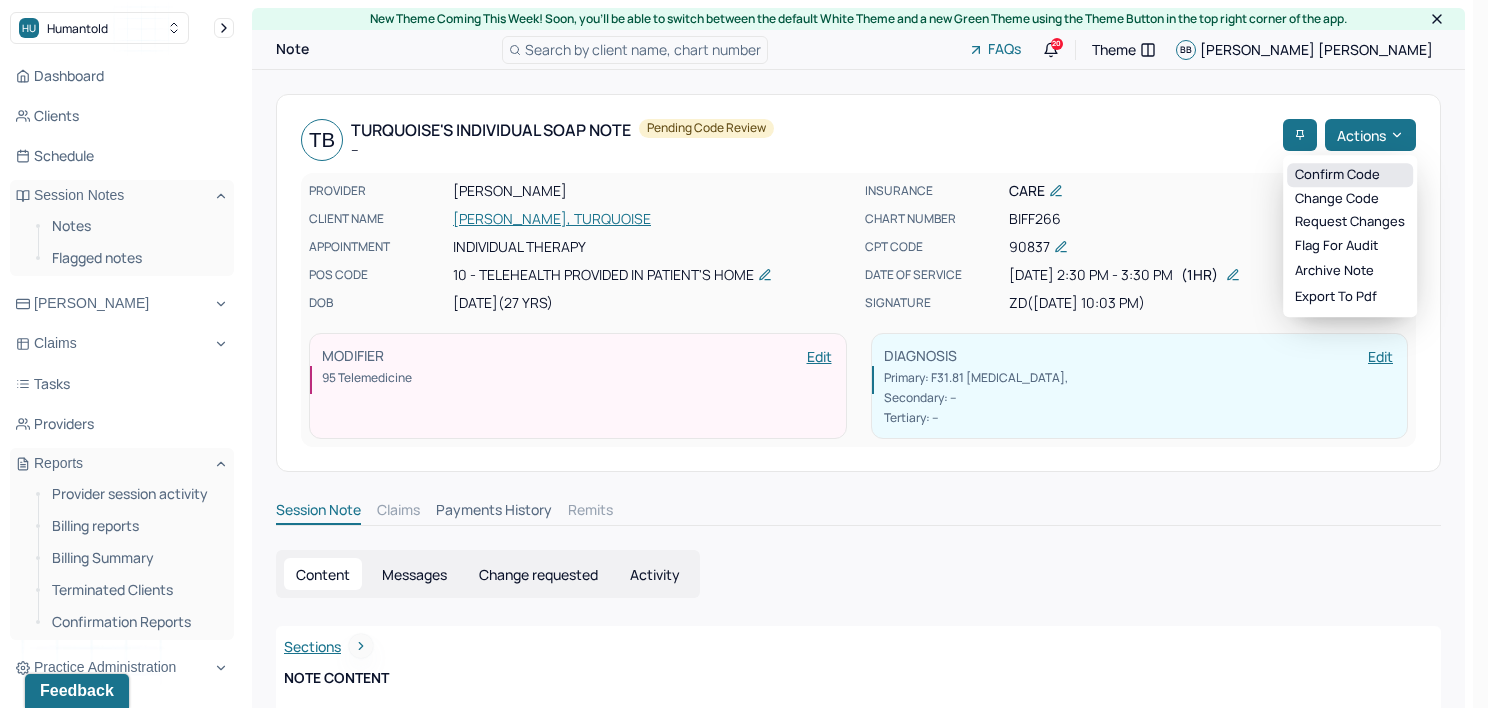 click on "Confirm code" at bounding box center [1350, 175] 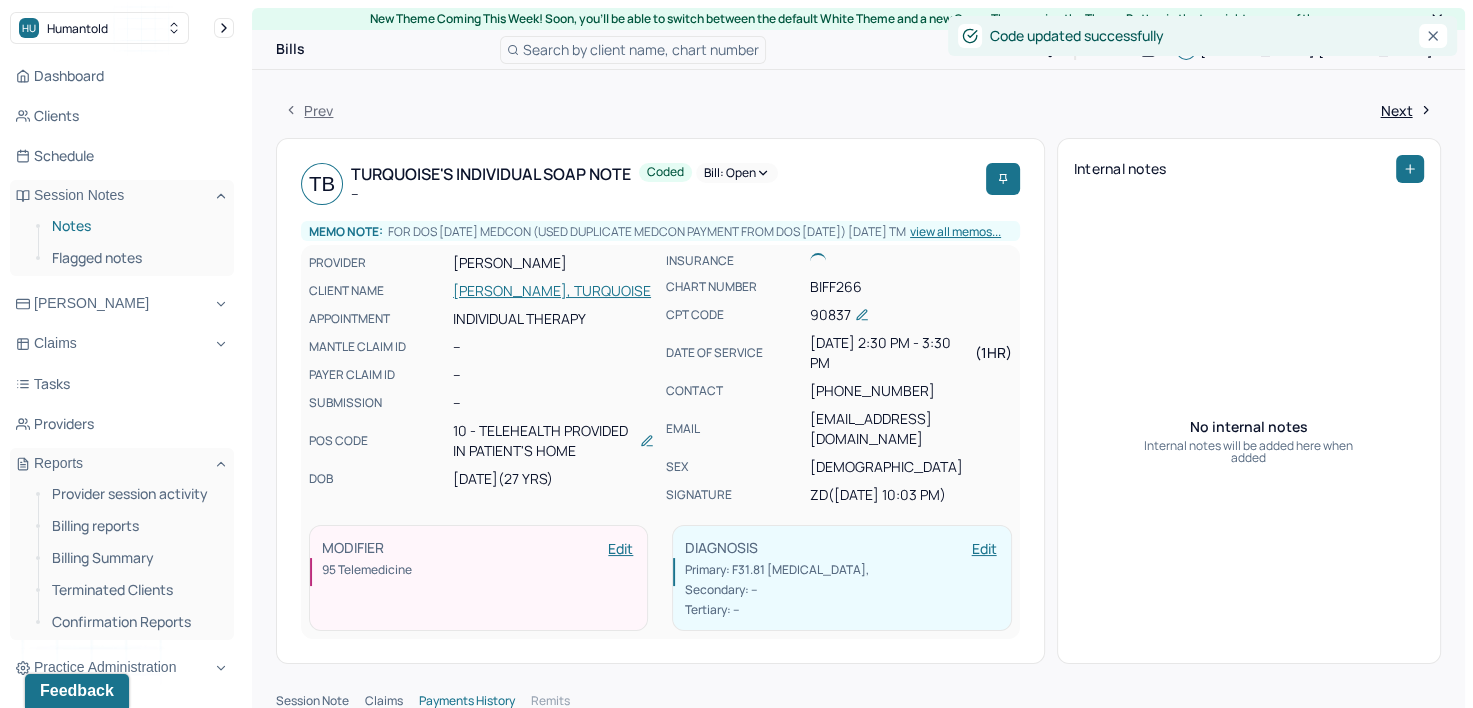 click on "Notes" at bounding box center [135, 226] 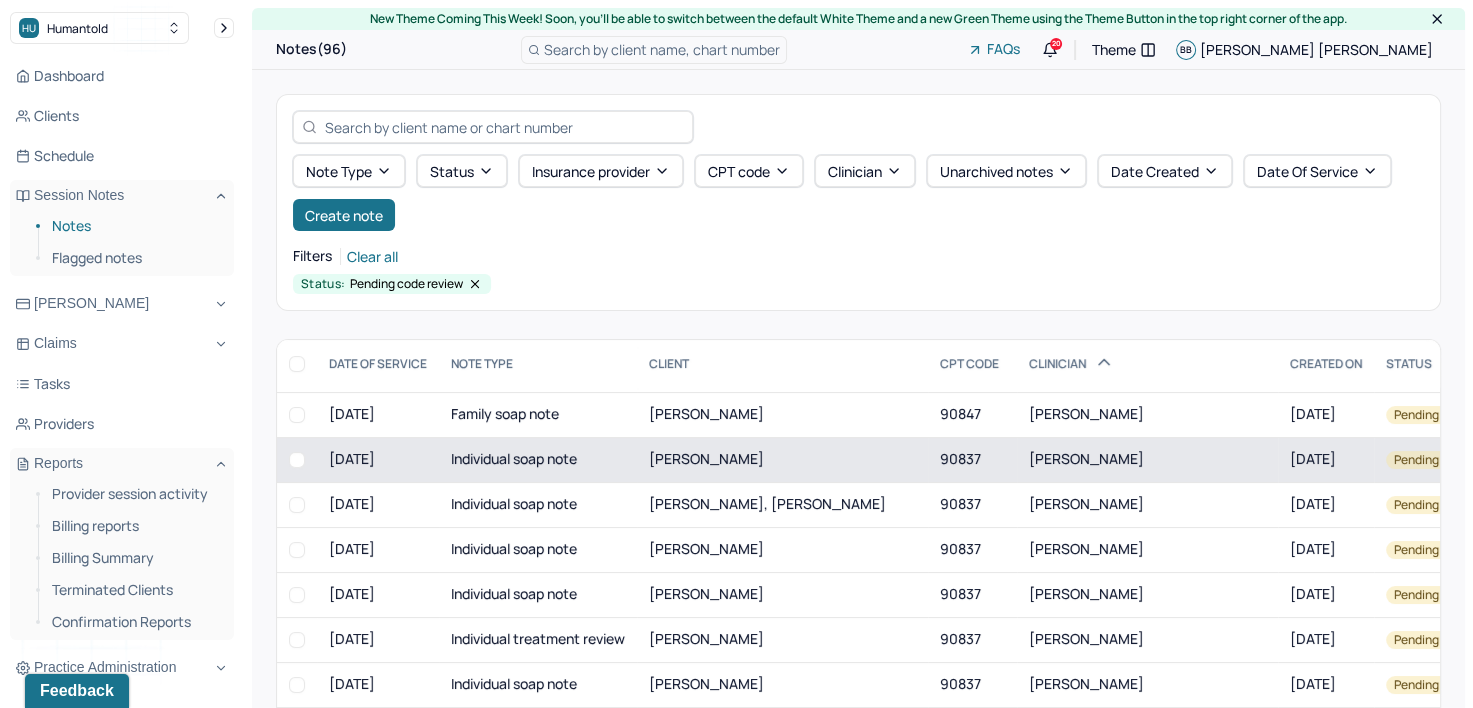 scroll, scrollTop: 700, scrollLeft: 0, axis: vertical 